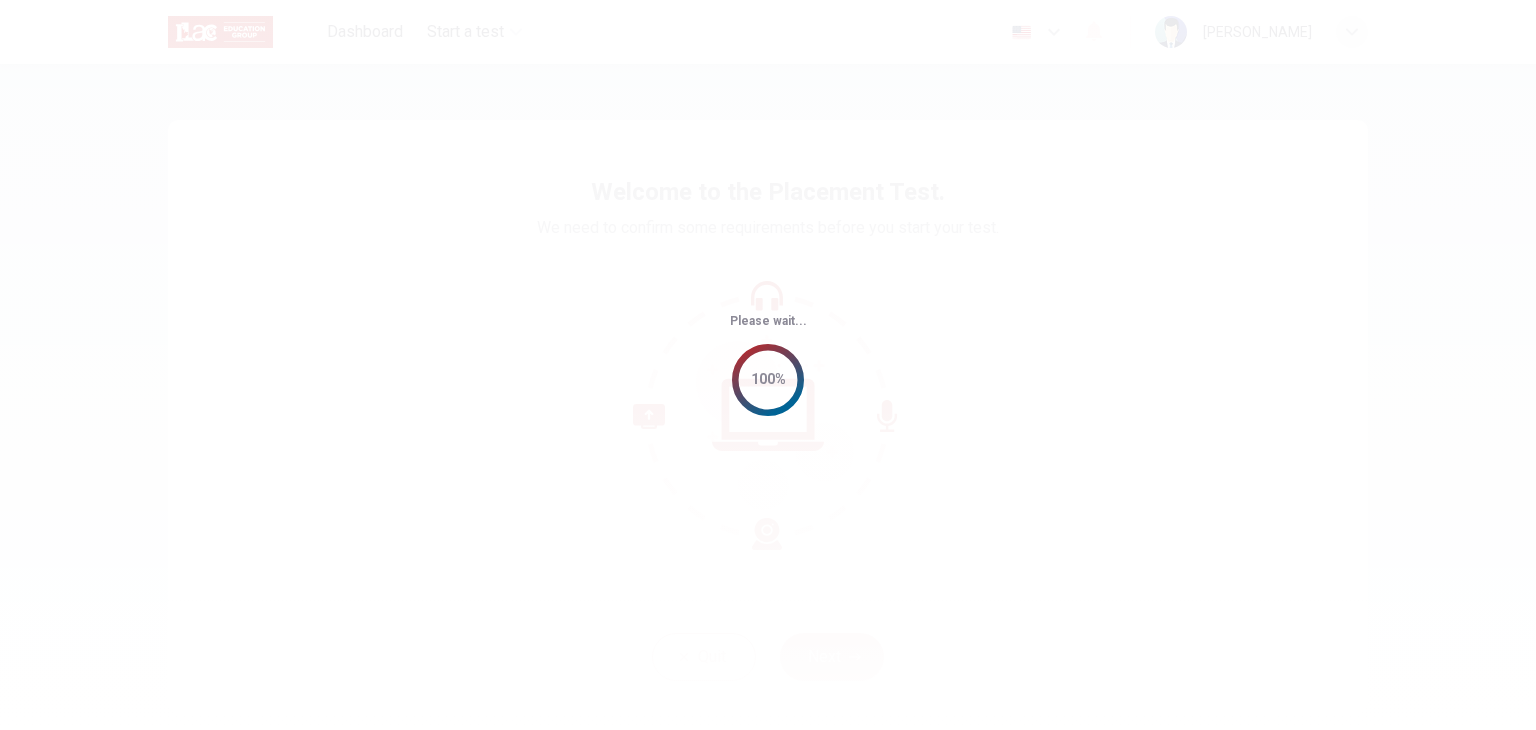 scroll, scrollTop: 0, scrollLeft: 0, axis: both 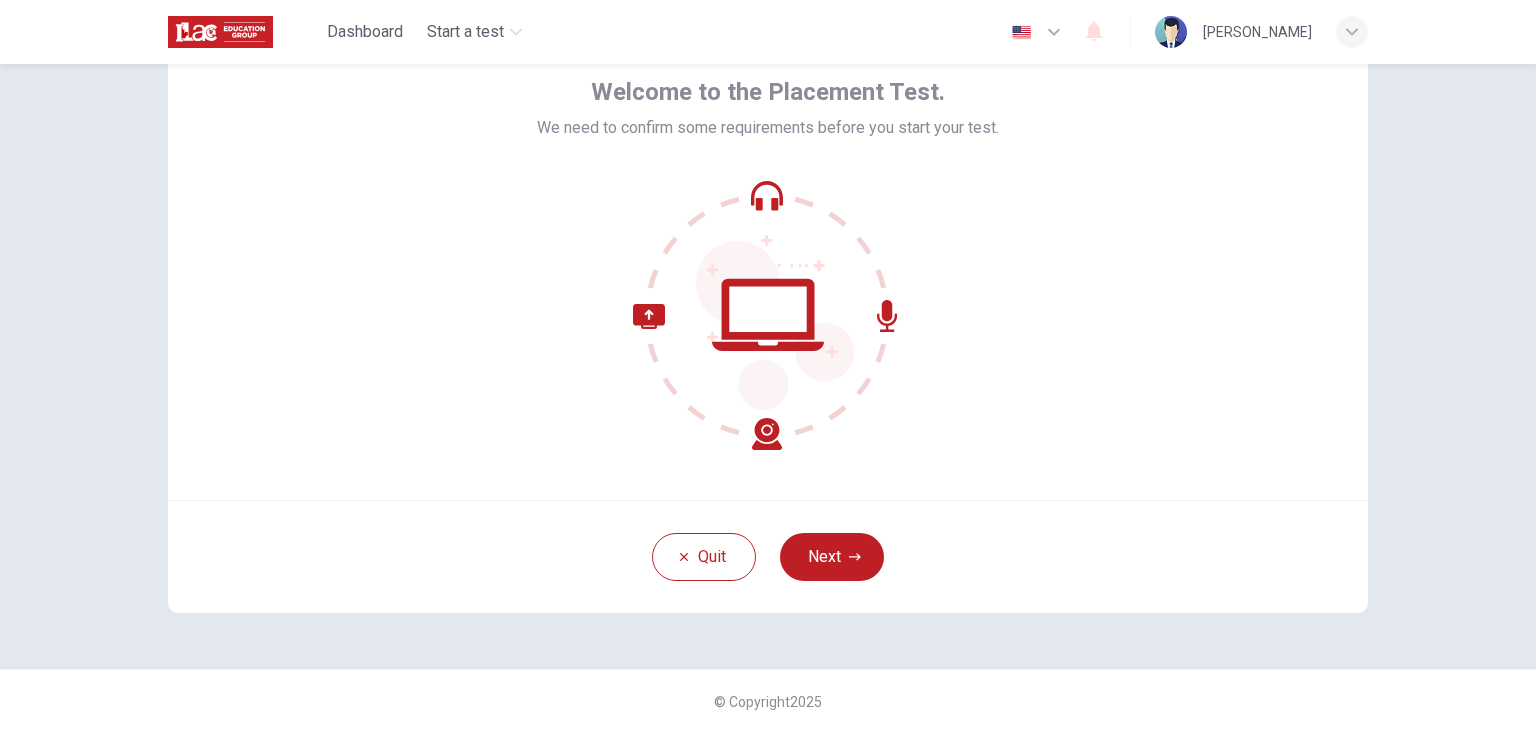 click on "Next" at bounding box center (832, 557) 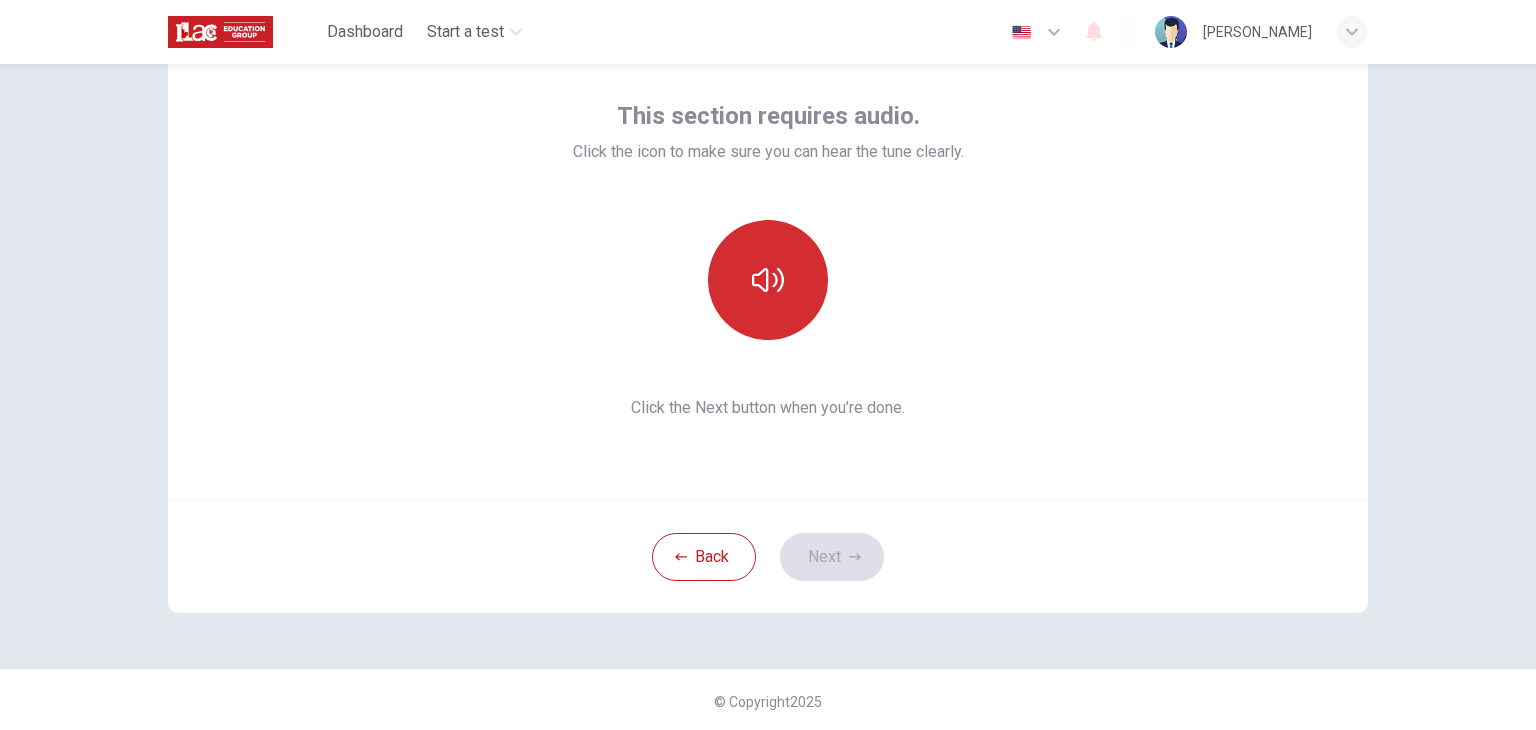 click at bounding box center [768, 280] 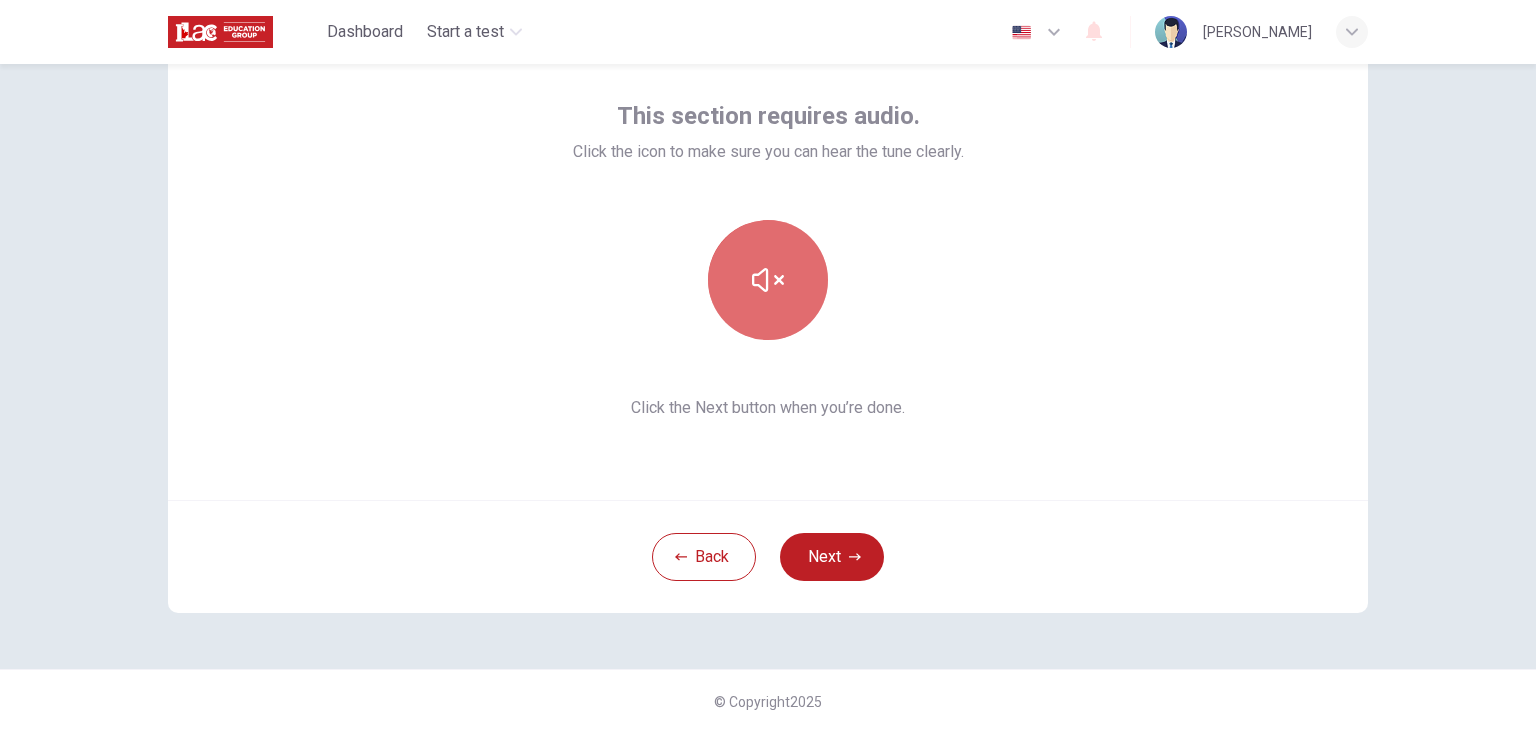 click 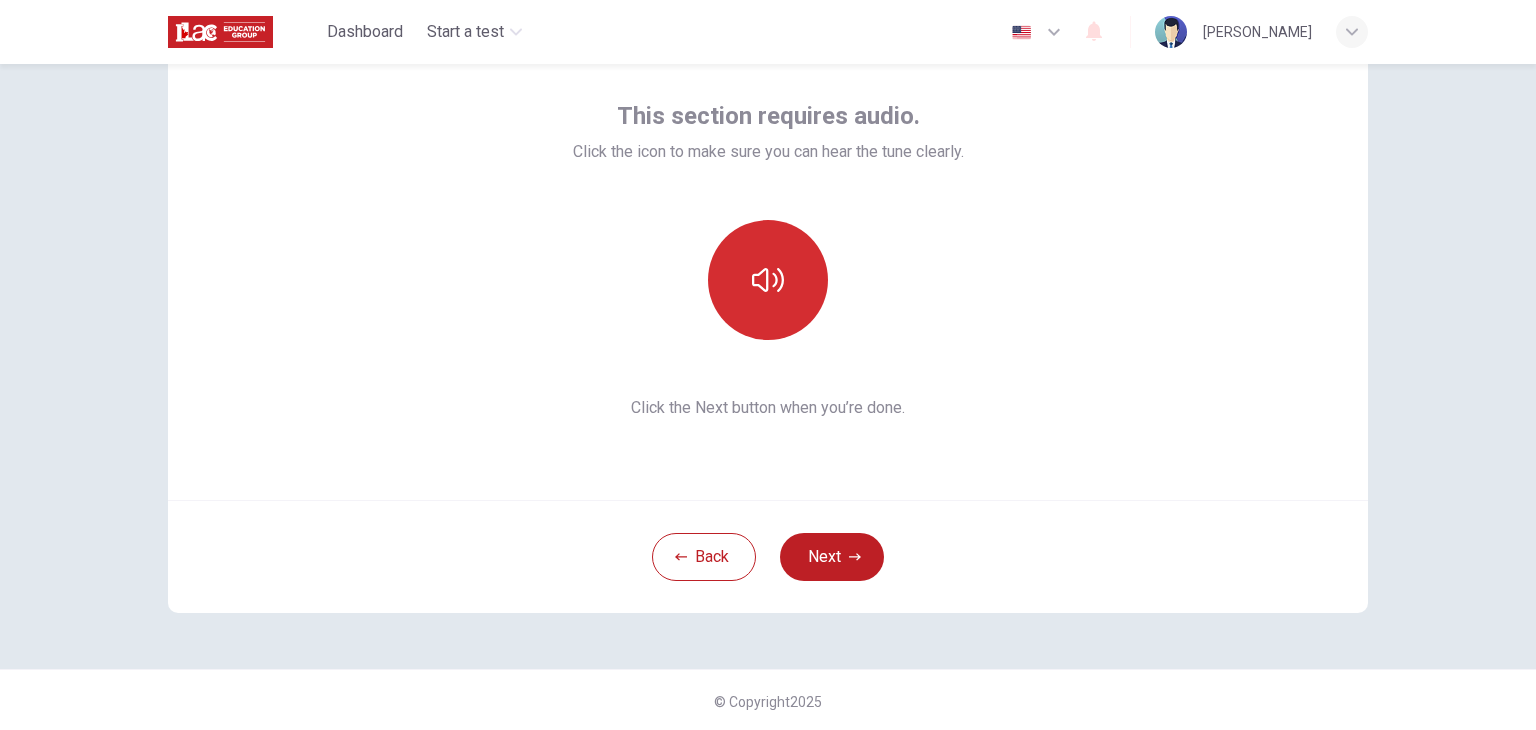 click 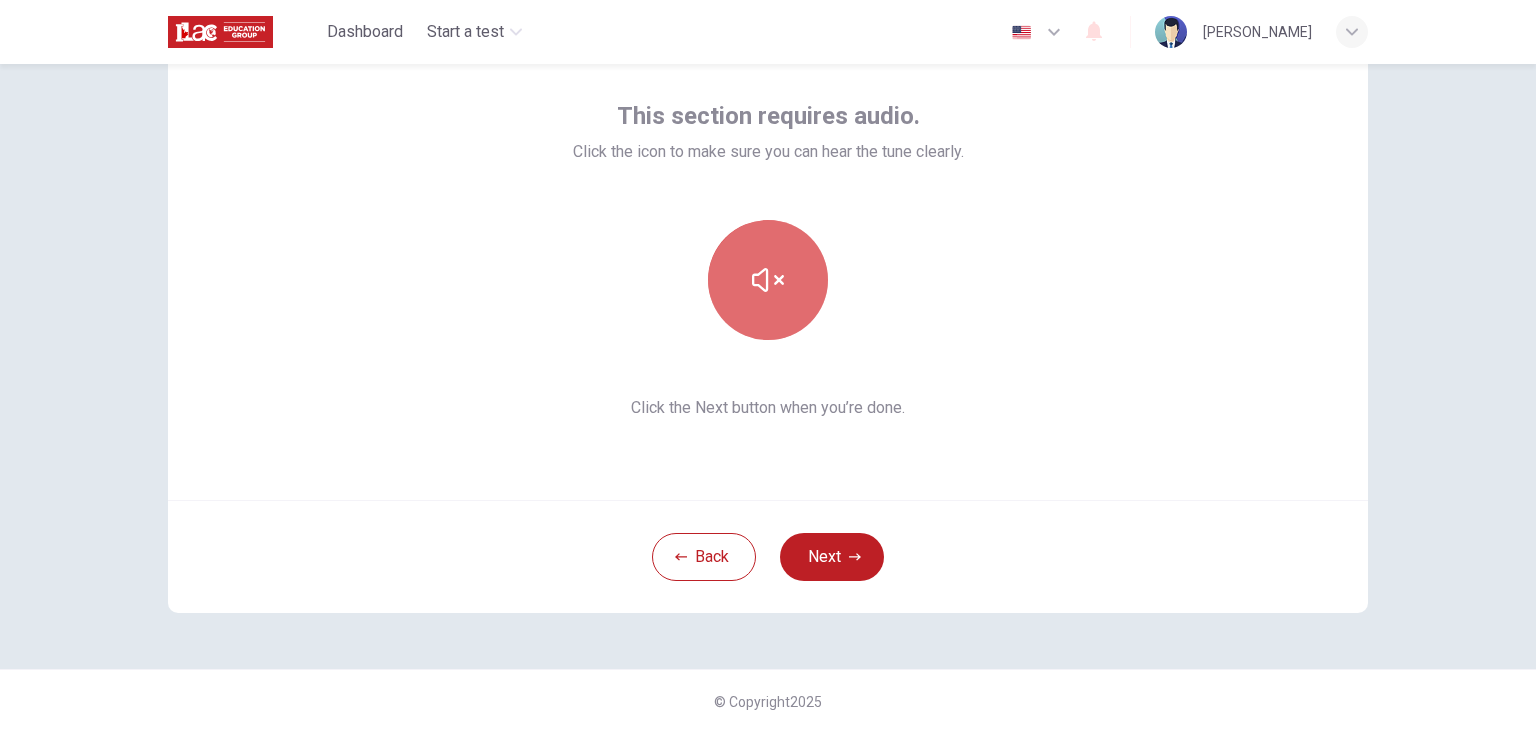 click 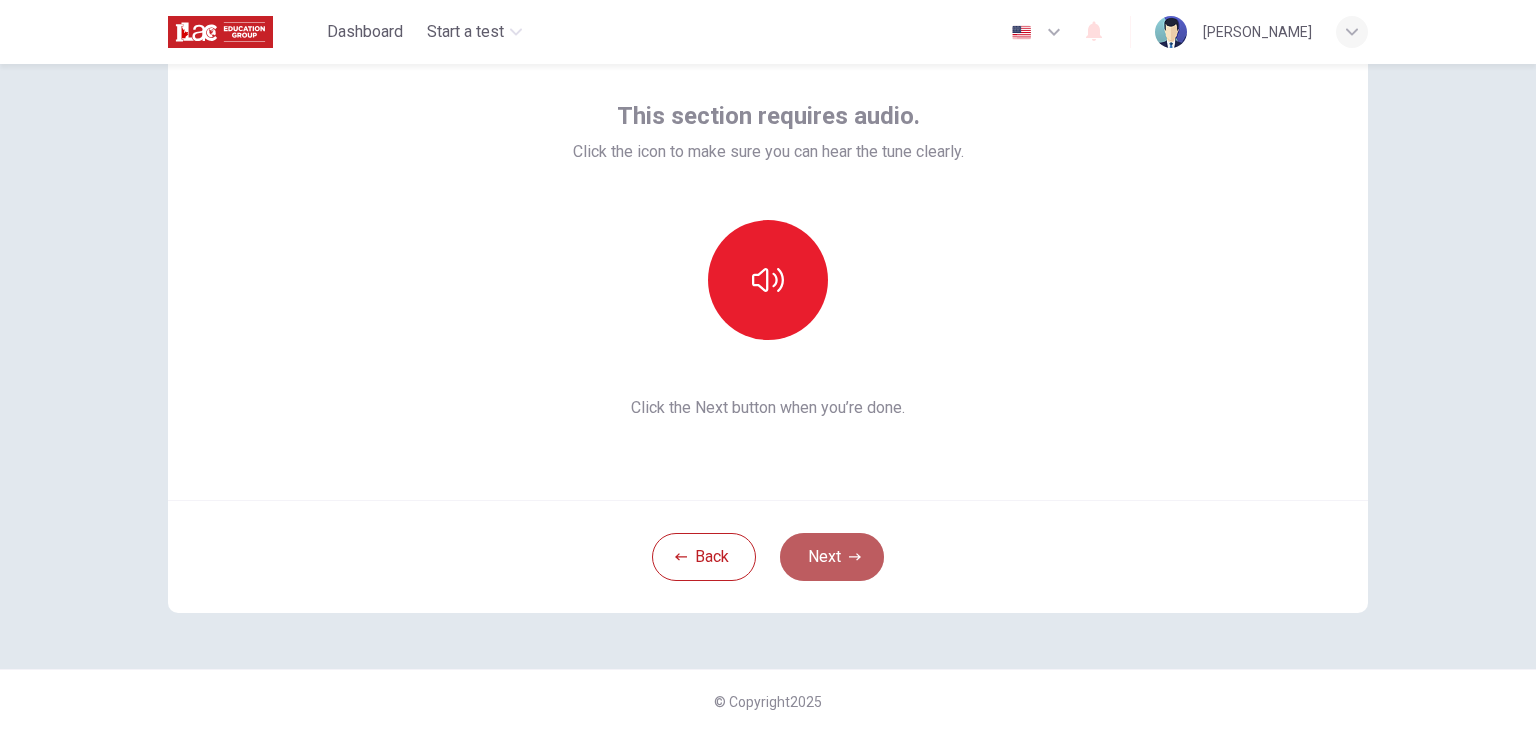 click on "Next" at bounding box center (832, 557) 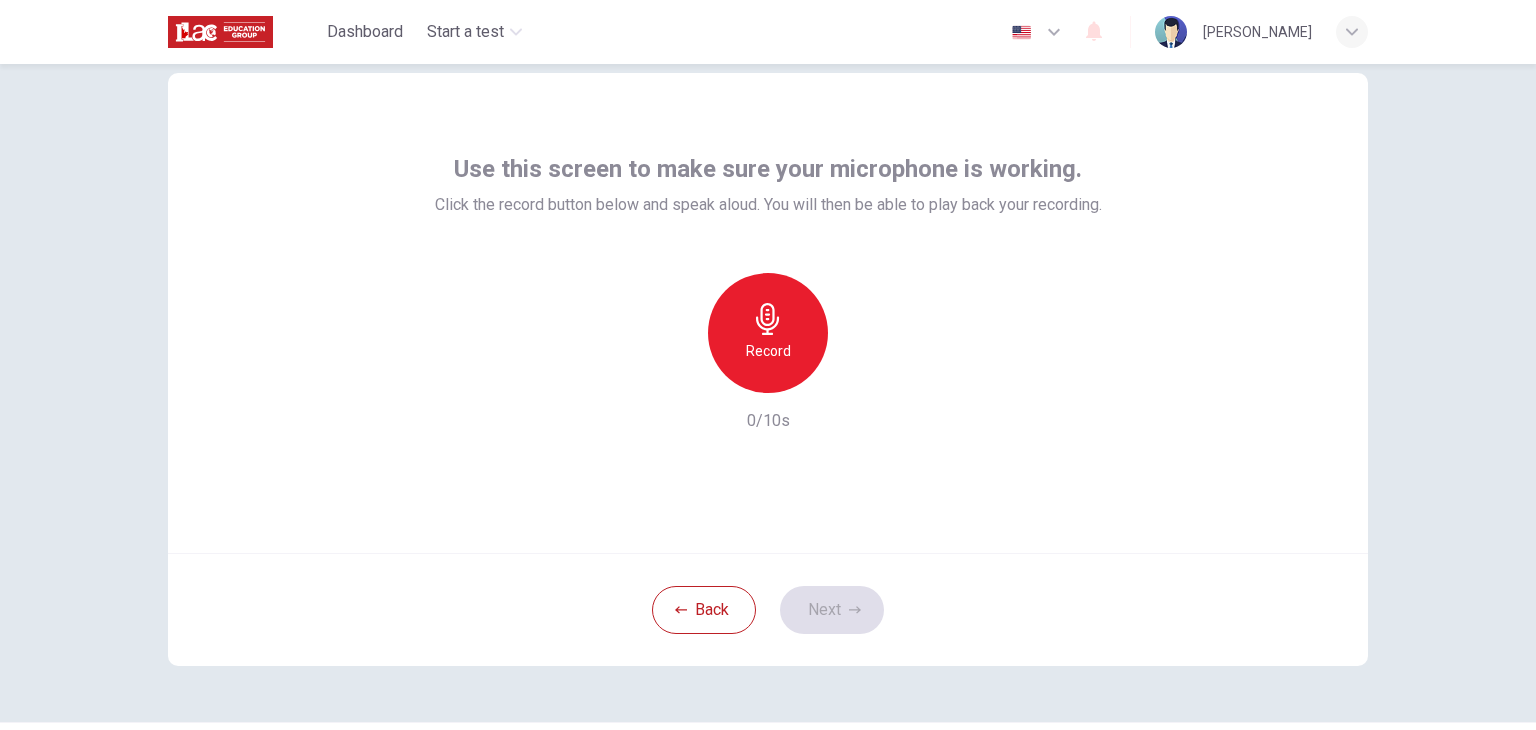scroll, scrollTop: 0, scrollLeft: 0, axis: both 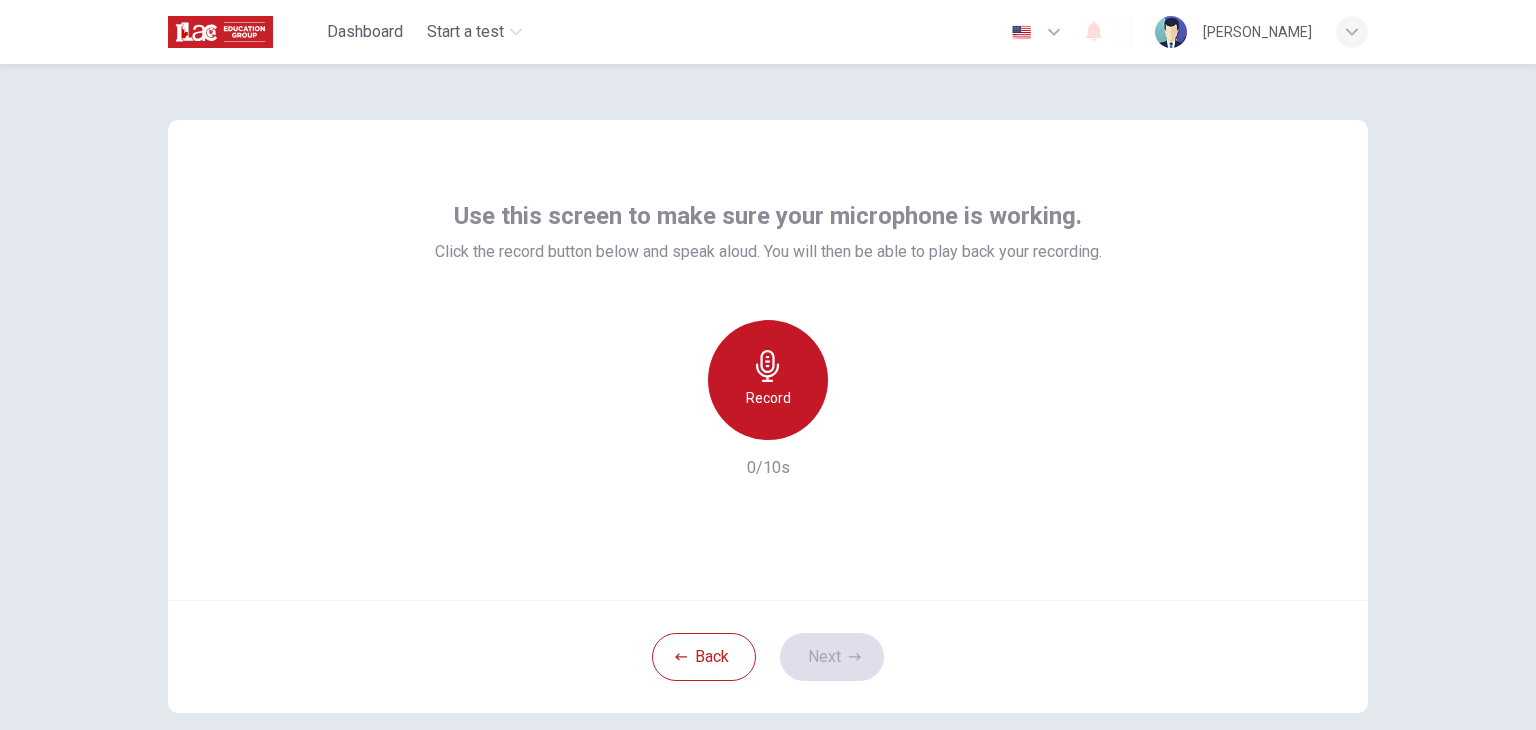 click 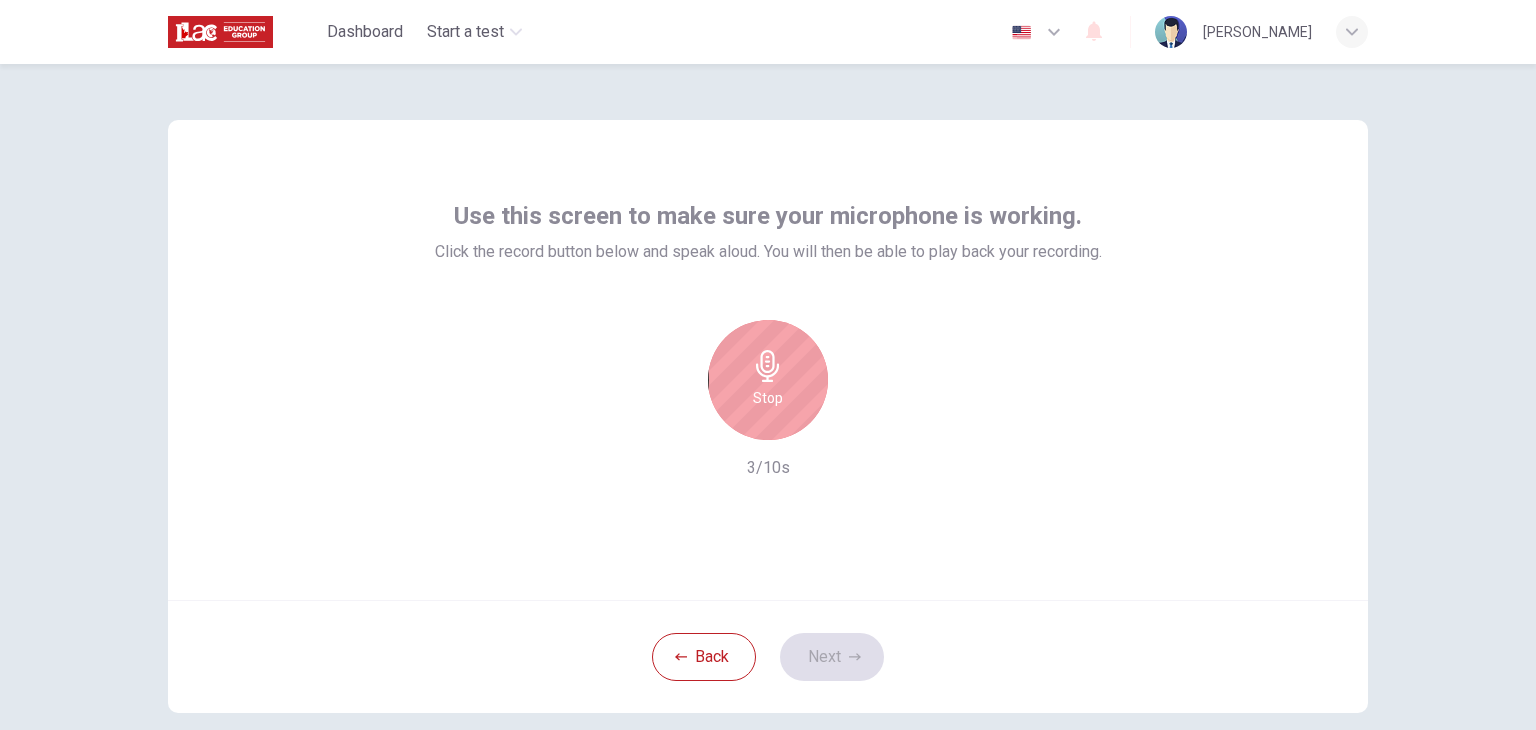 click on "Stop" at bounding box center [768, 380] 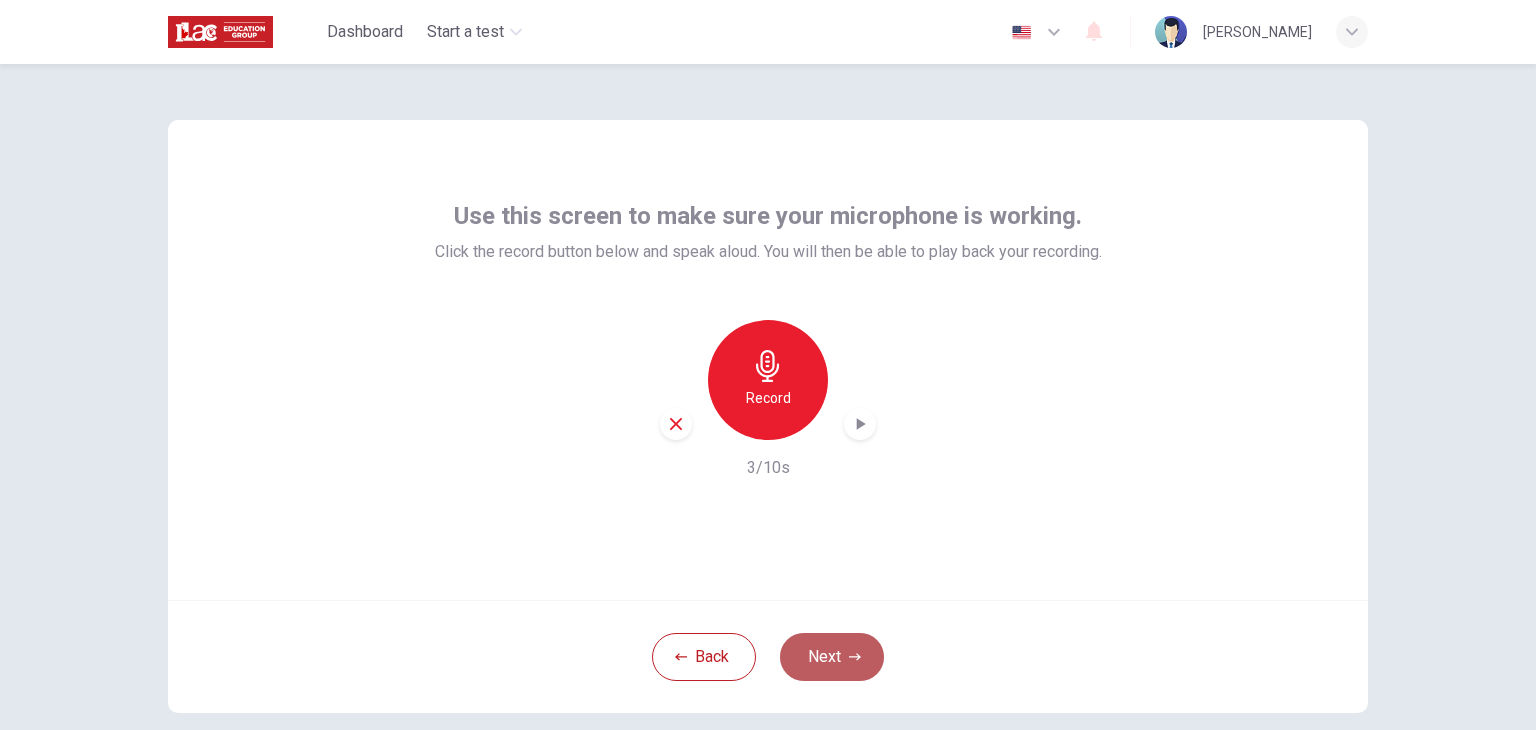 click 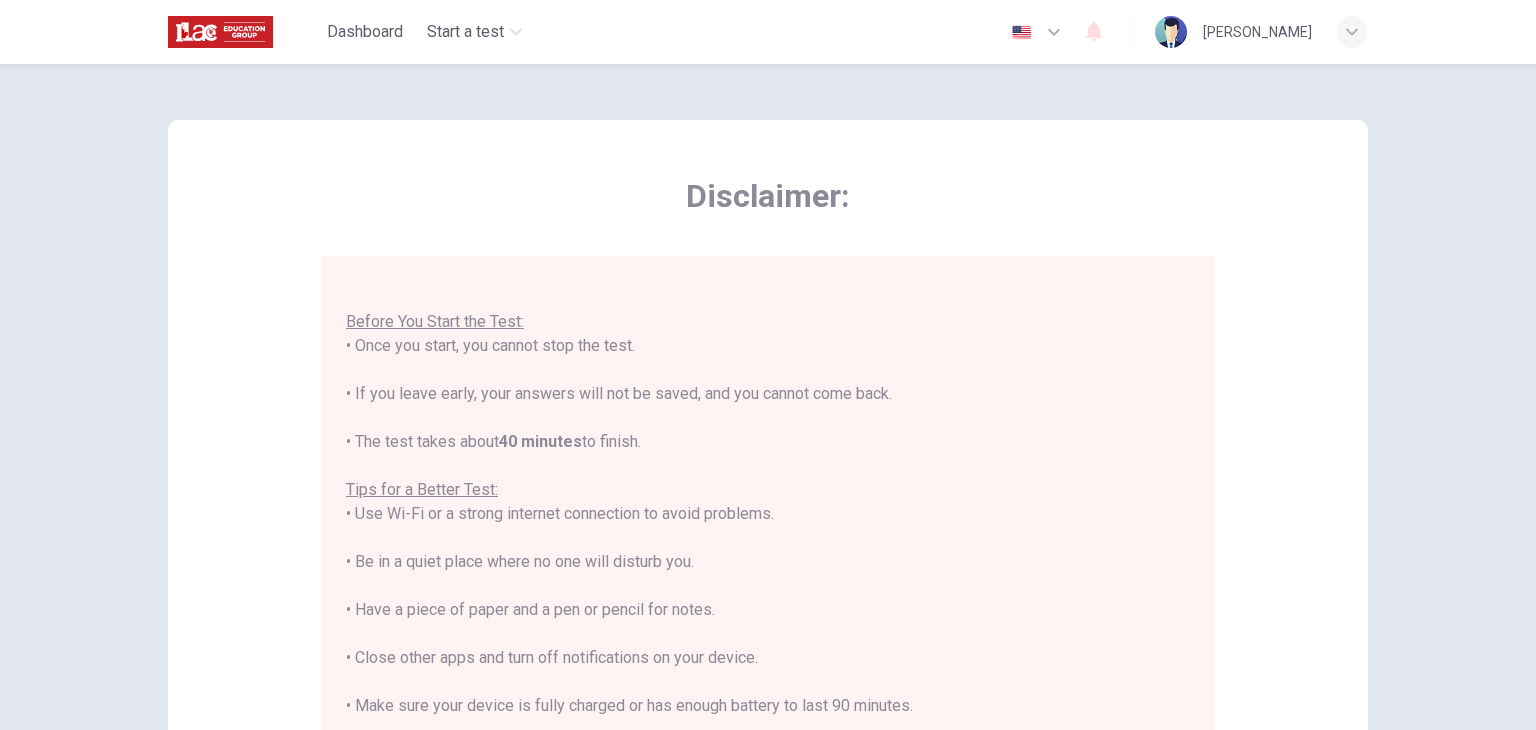 scroll, scrollTop: 23, scrollLeft: 0, axis: vertical 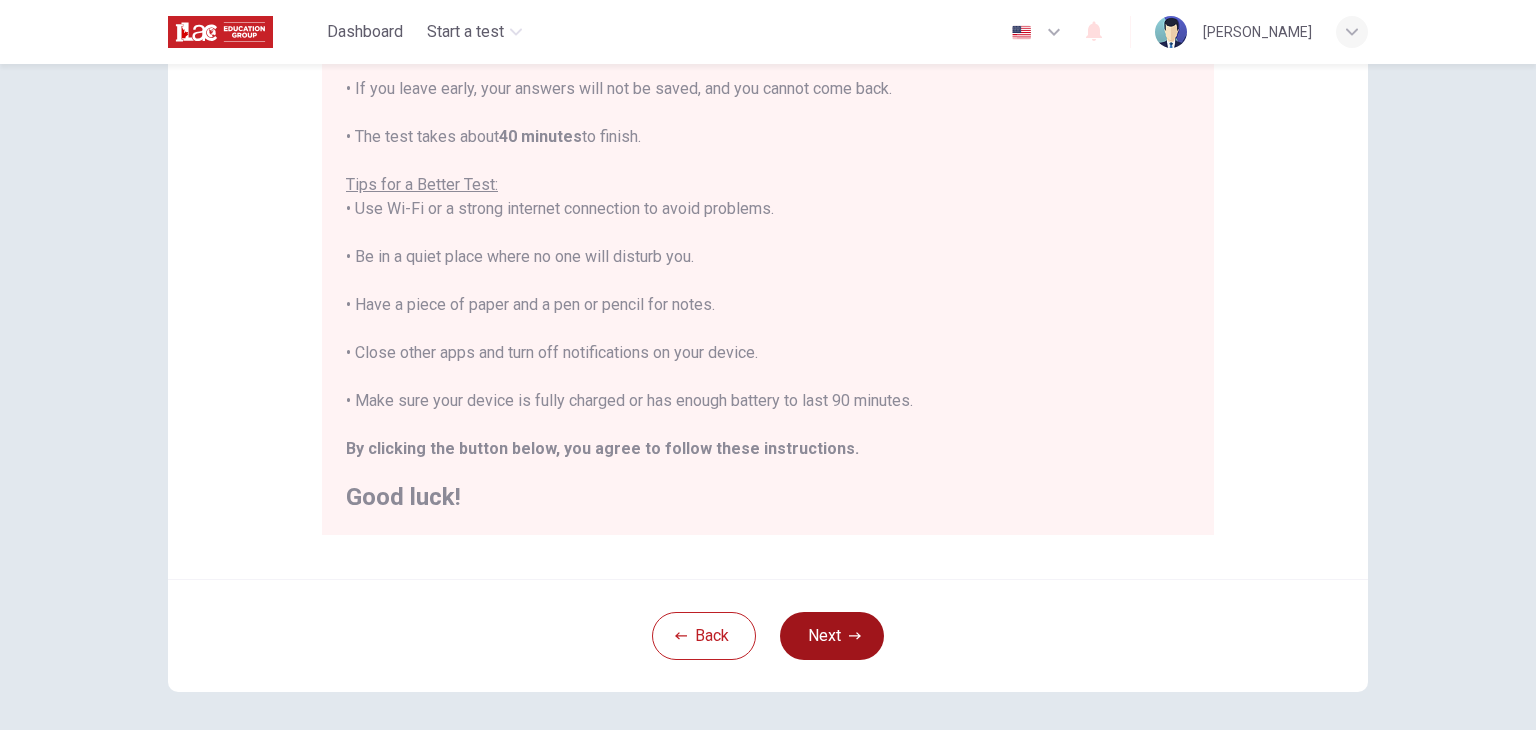 click on "Next" at bounding box center [832, 636] 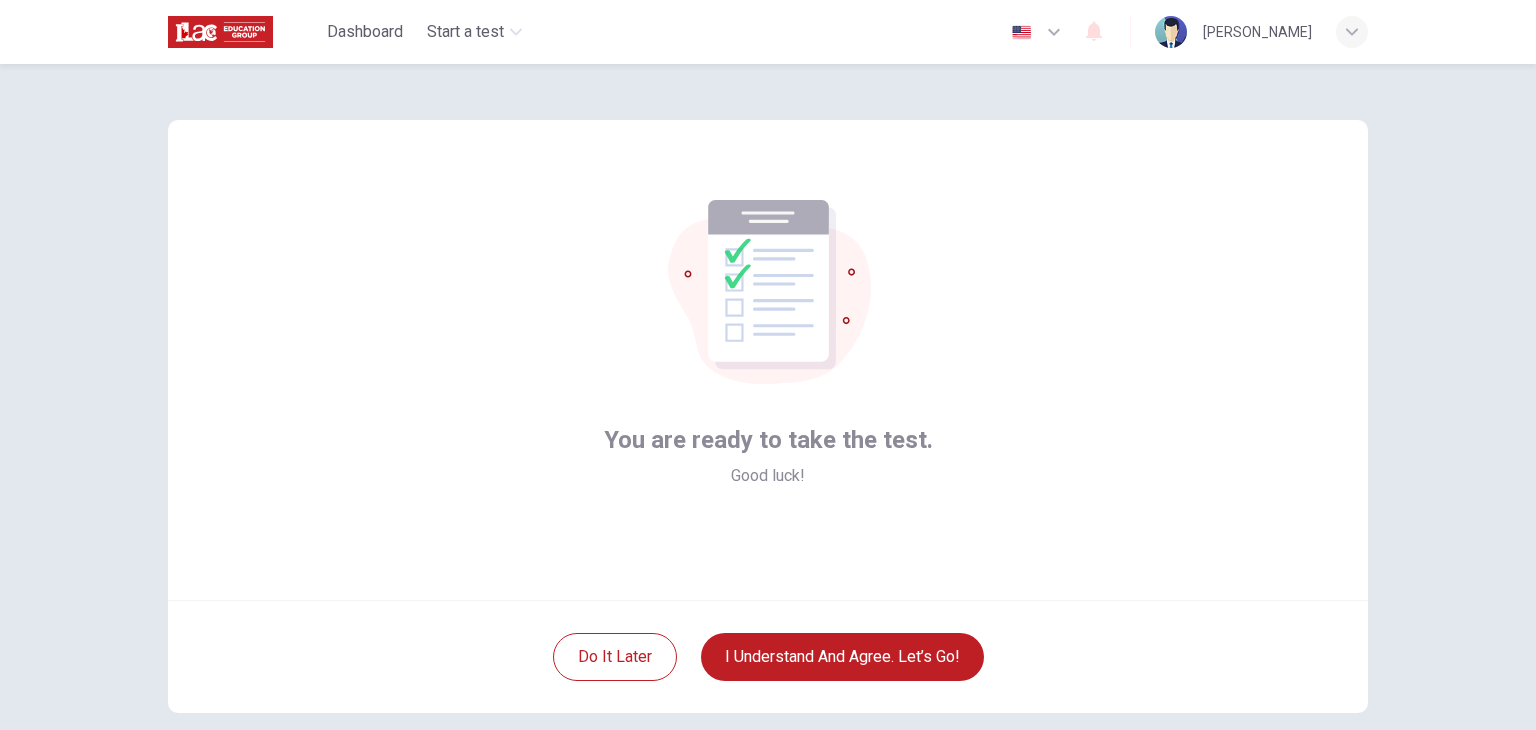 scroll, scrollTop: 100, scrollLeft: 0, axis: vertical 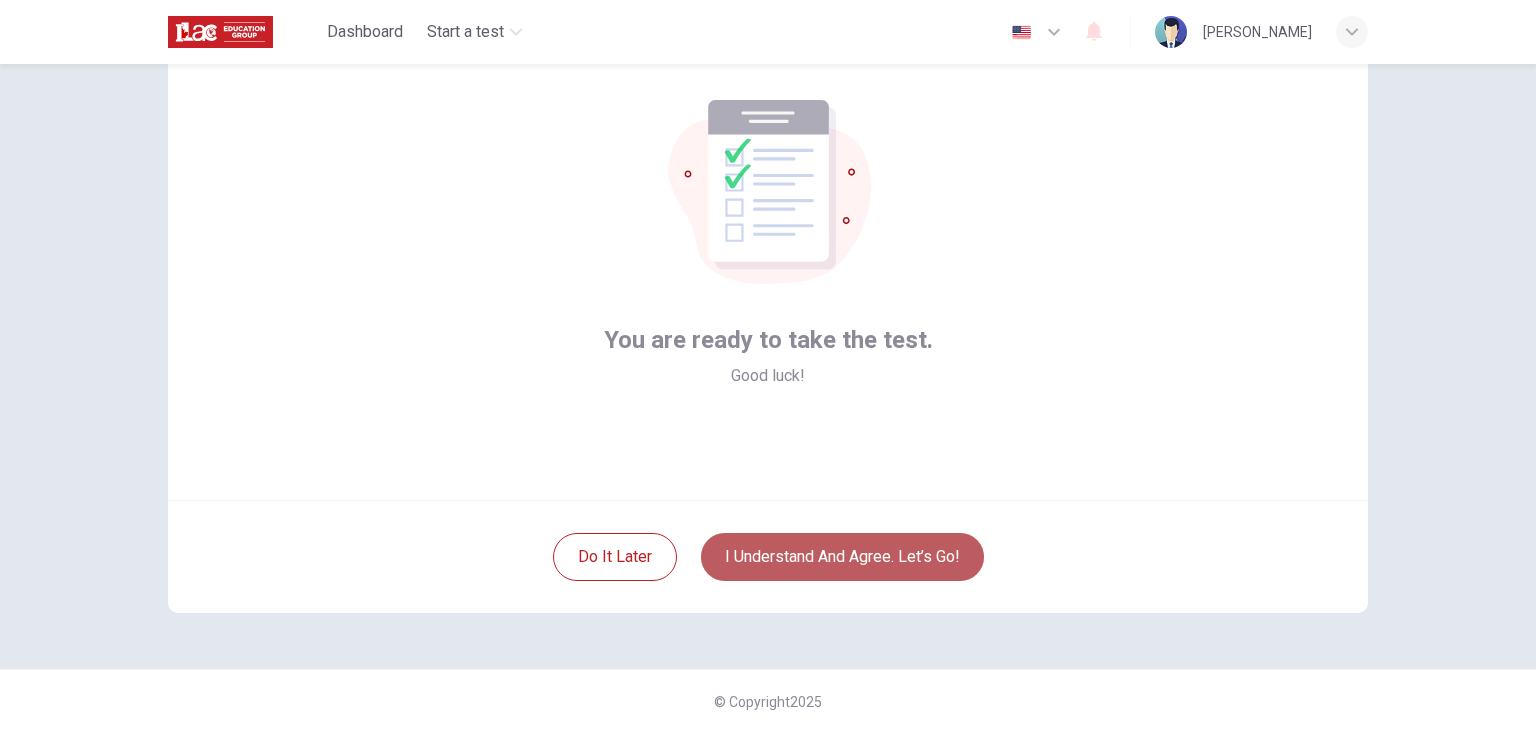 click on "I understand and agree. Let’s go!" at bounding box center (842, 557) 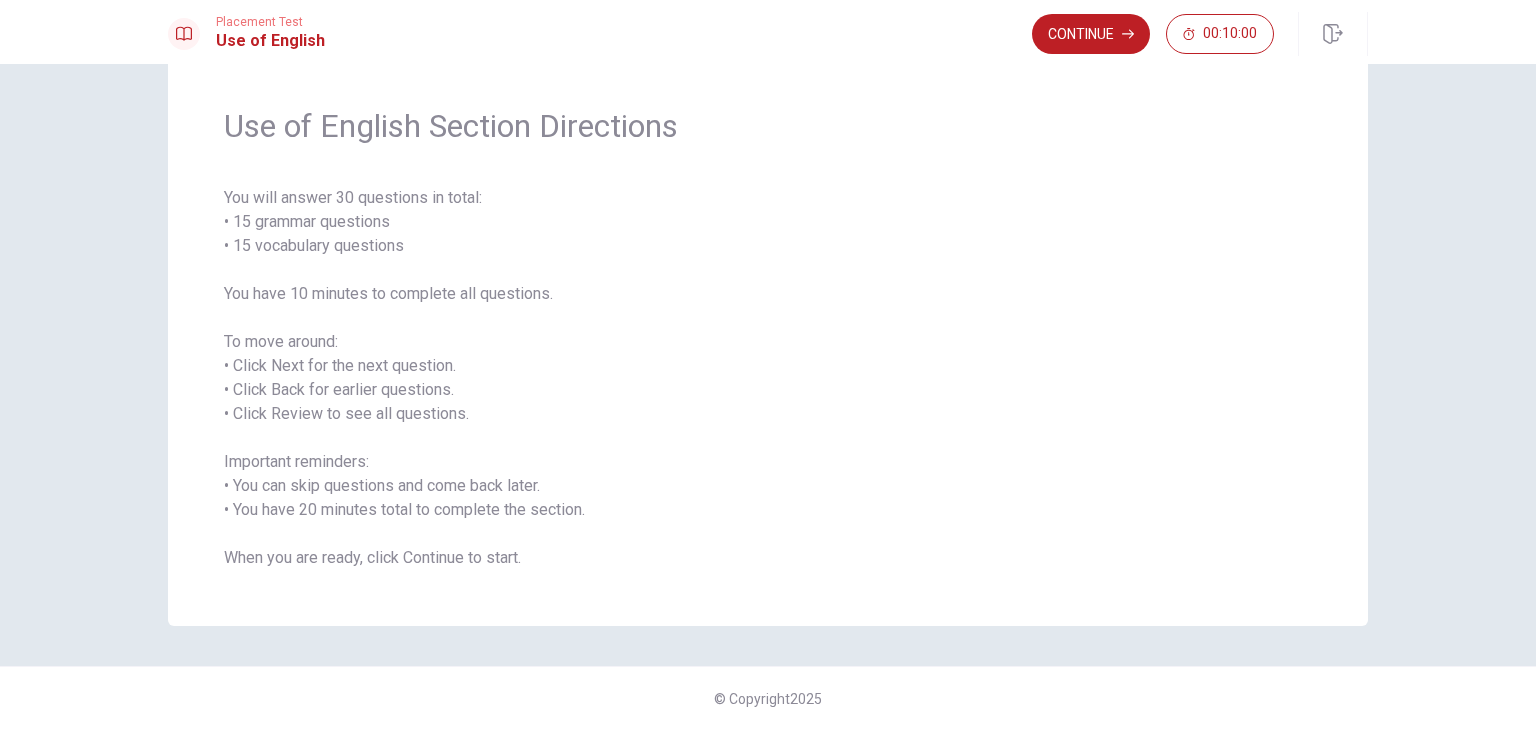 scroll, scrollTop: 0, scrollLeft: 0, axis: both 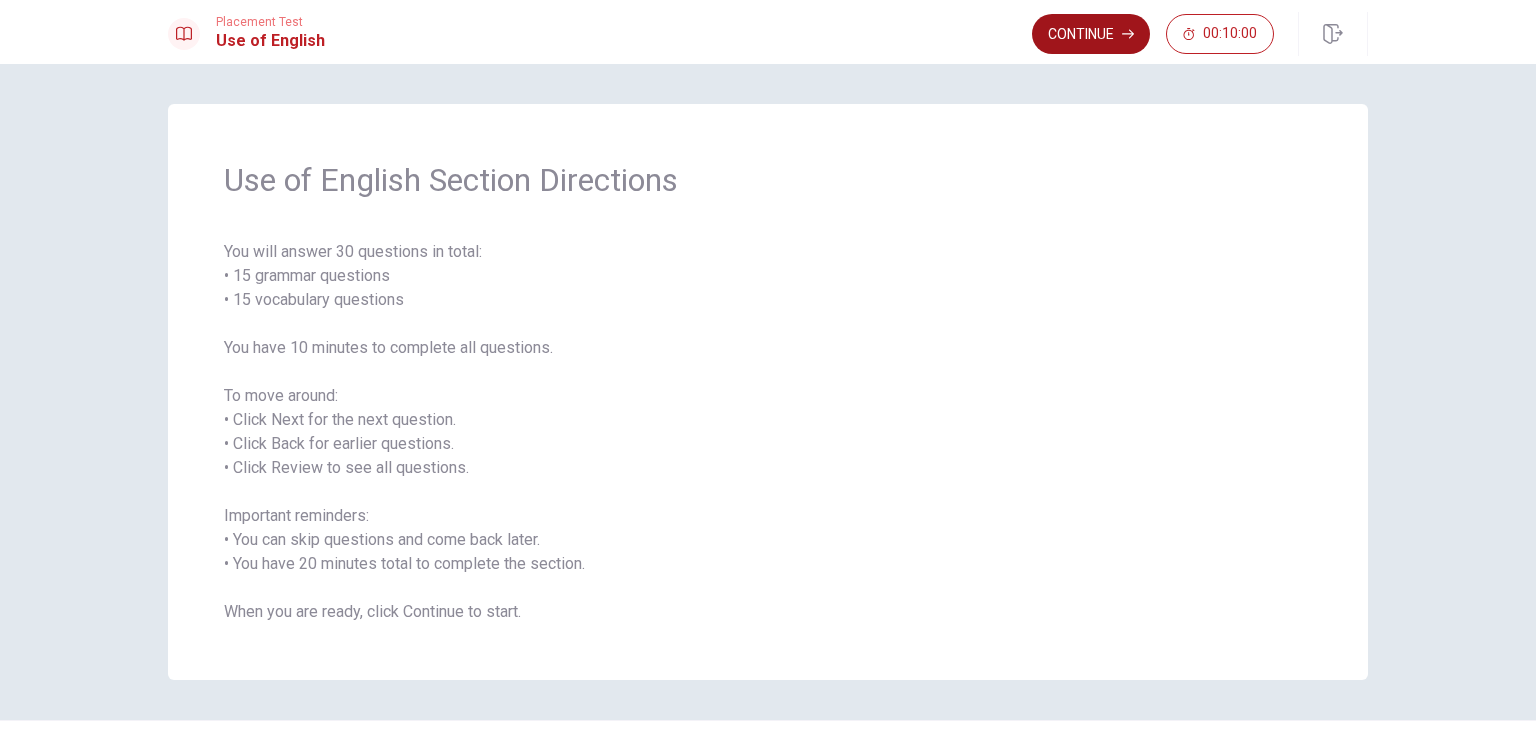 click on "Continue" at bounding box center (1091, 34) 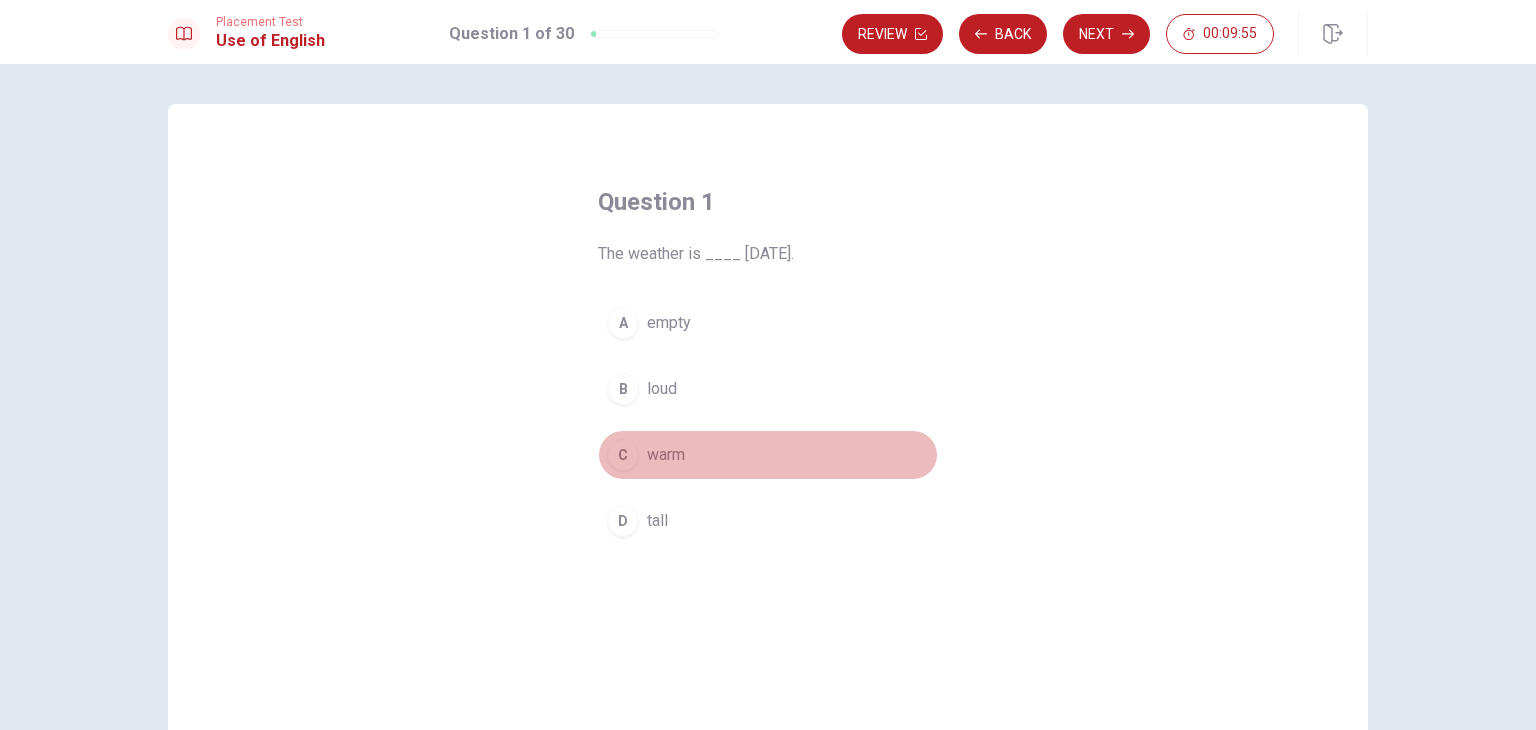 click on "C" at bounding box center (623, 455) 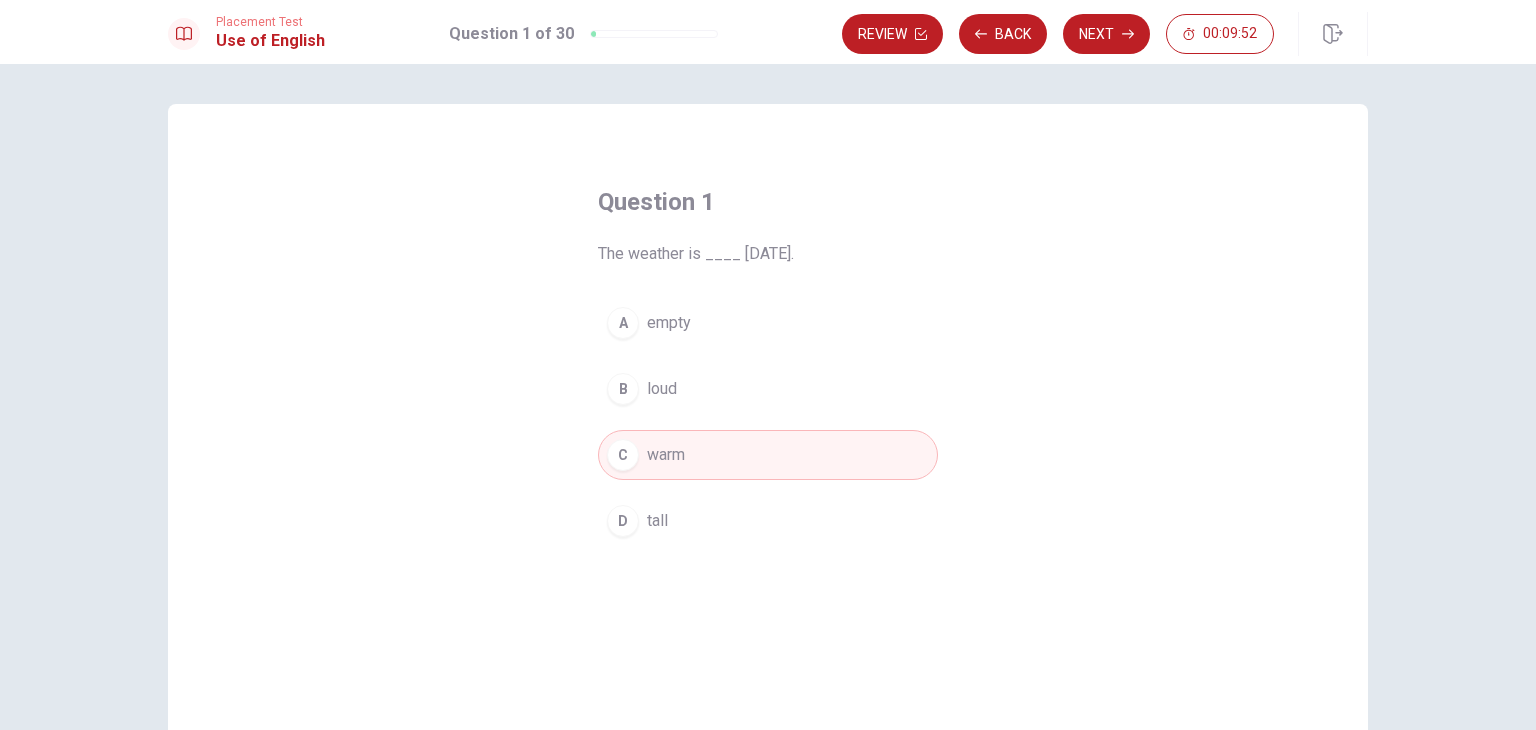 click on "Next" at bounding box center (1106, 34) 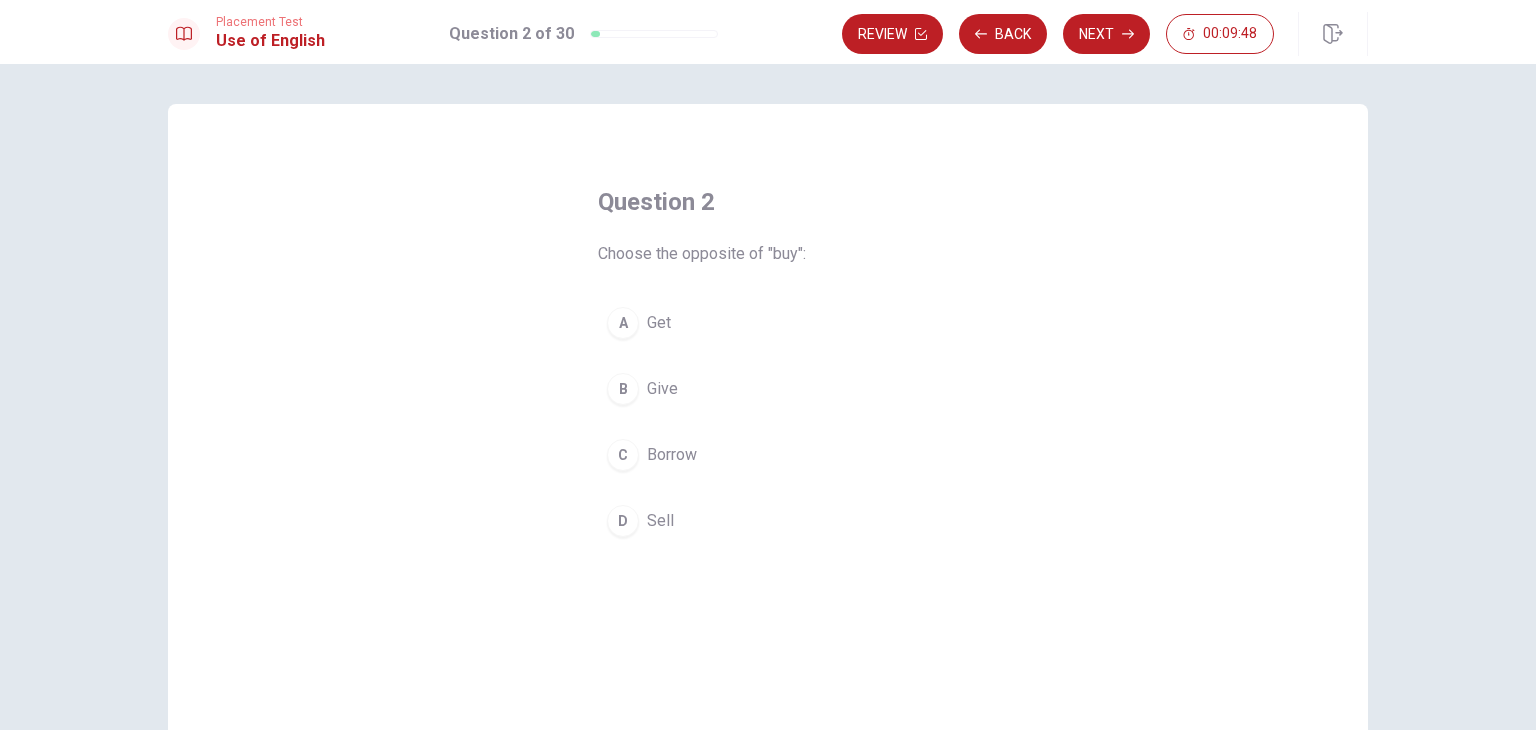 click on "D" at bounding box center (623, 521) 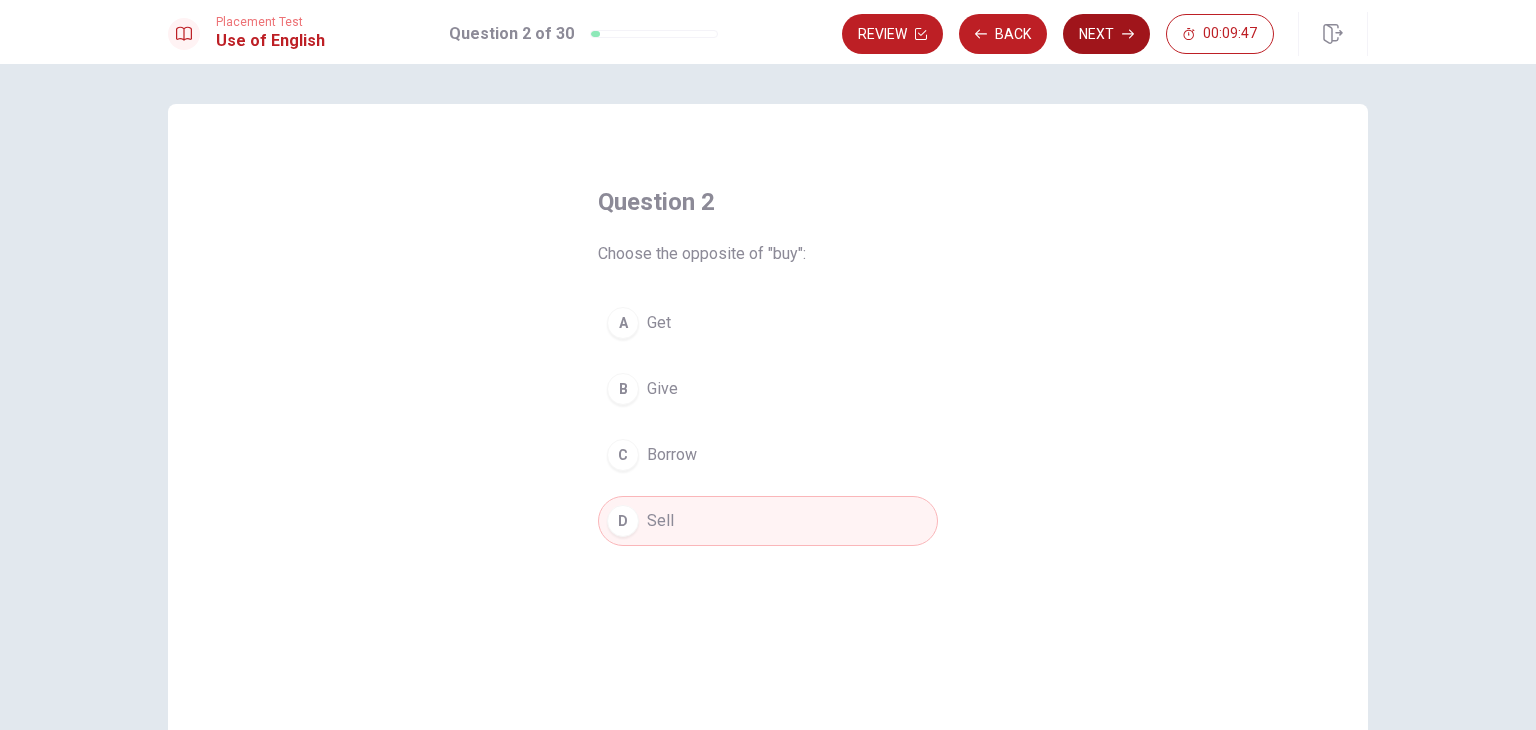 click on "Next" at bounding box center (1106, 34) 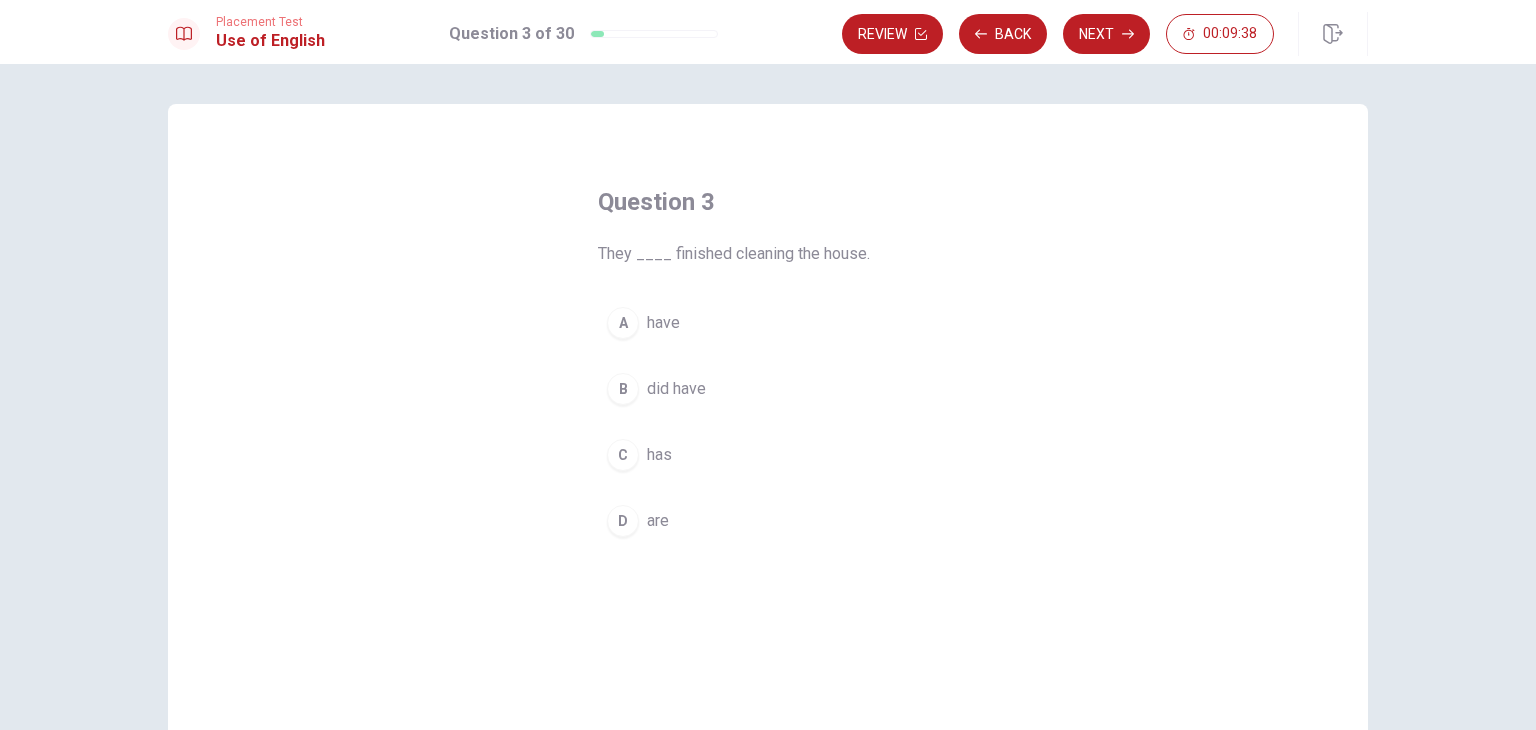 click on "A" at bounding box center [623, 323] 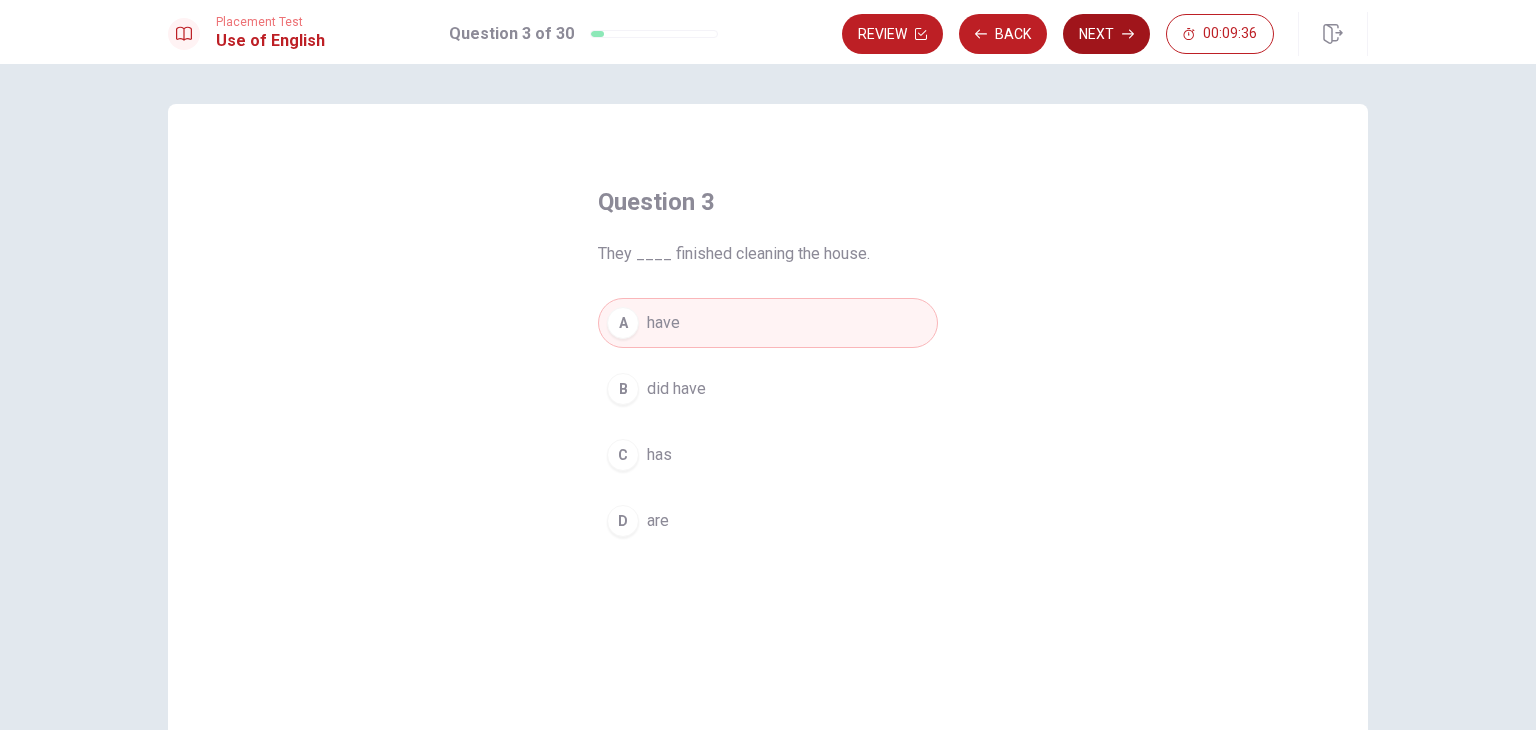 click on "Next" at bounding box center (1106, 34) 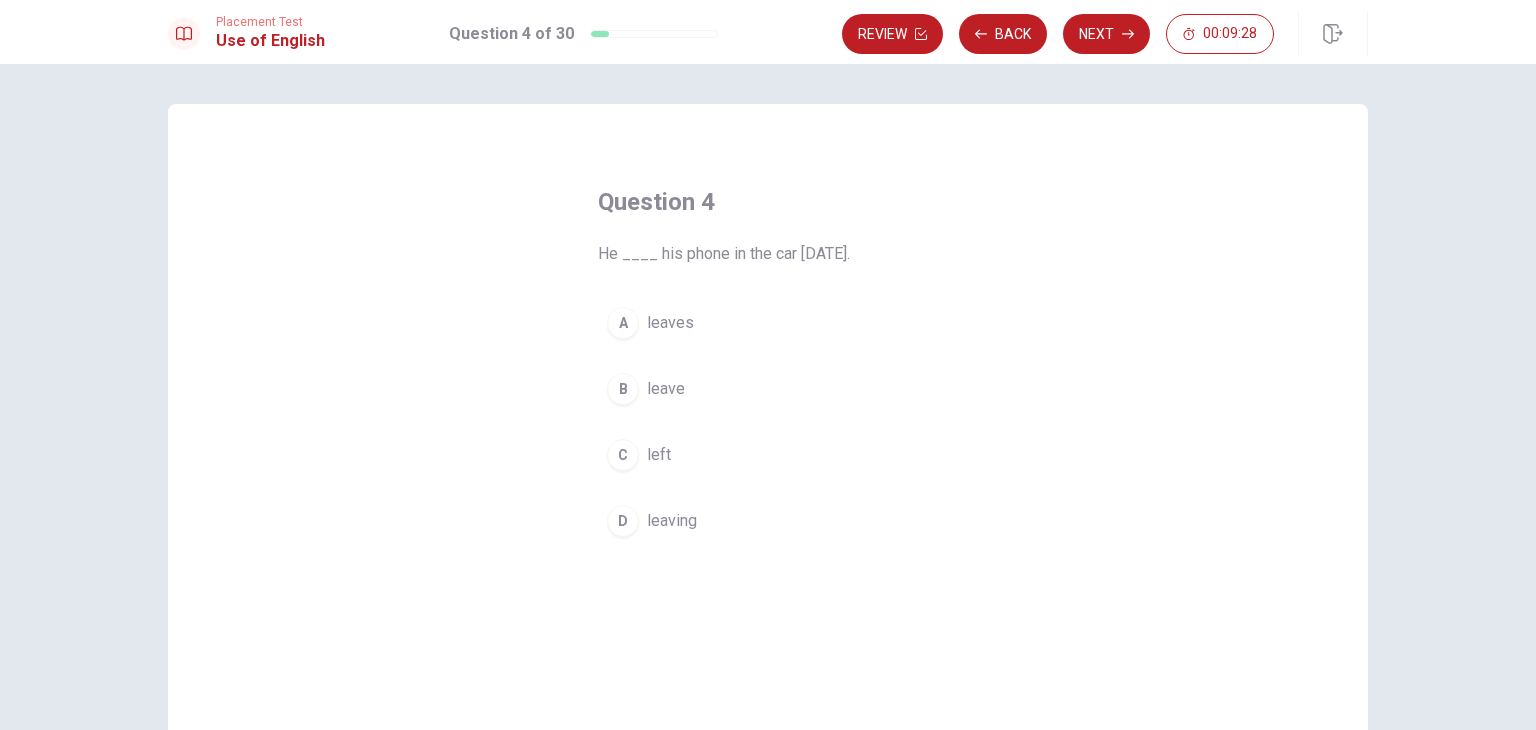 click on "C" at bounding box center (623, 455) 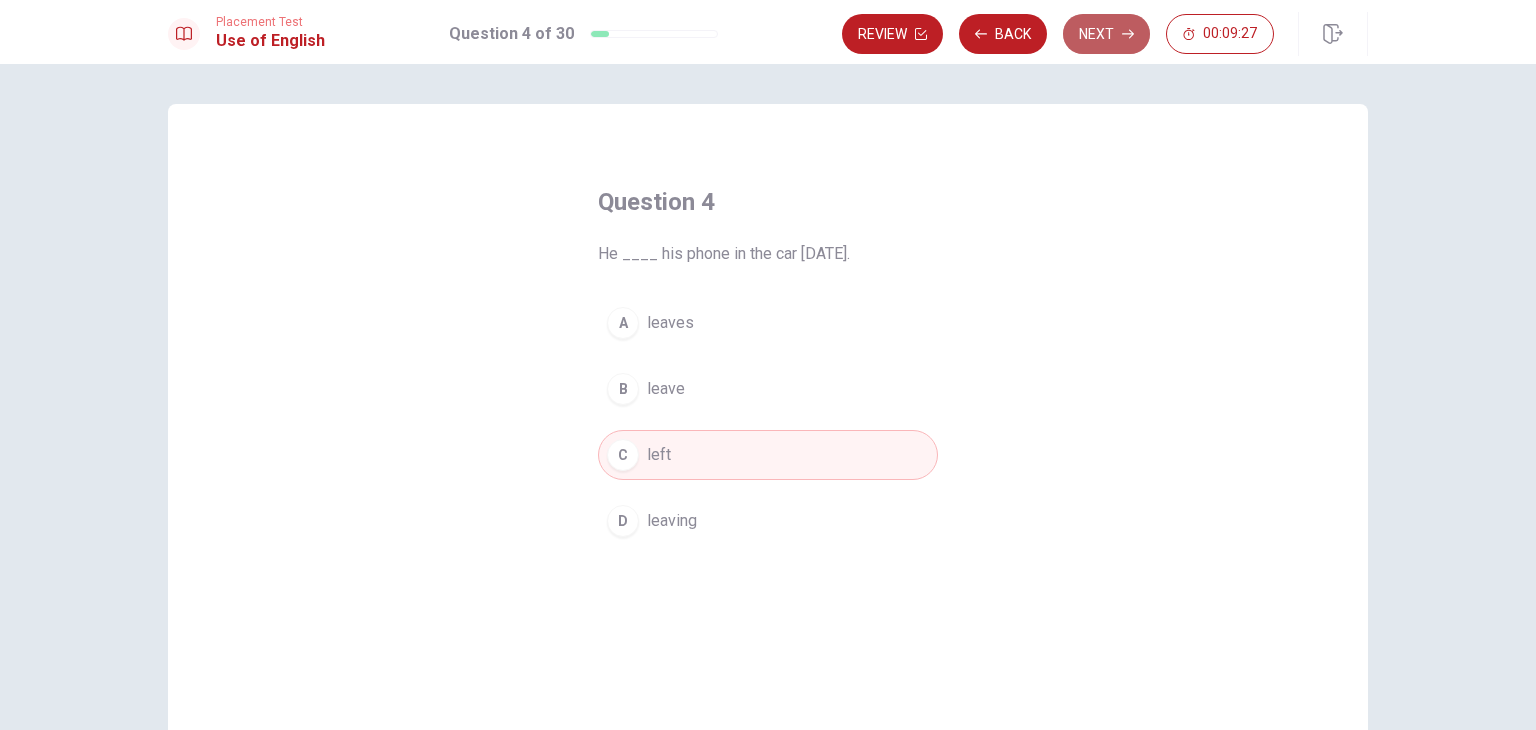 click on "Next" at bounding box center [1106, 34] 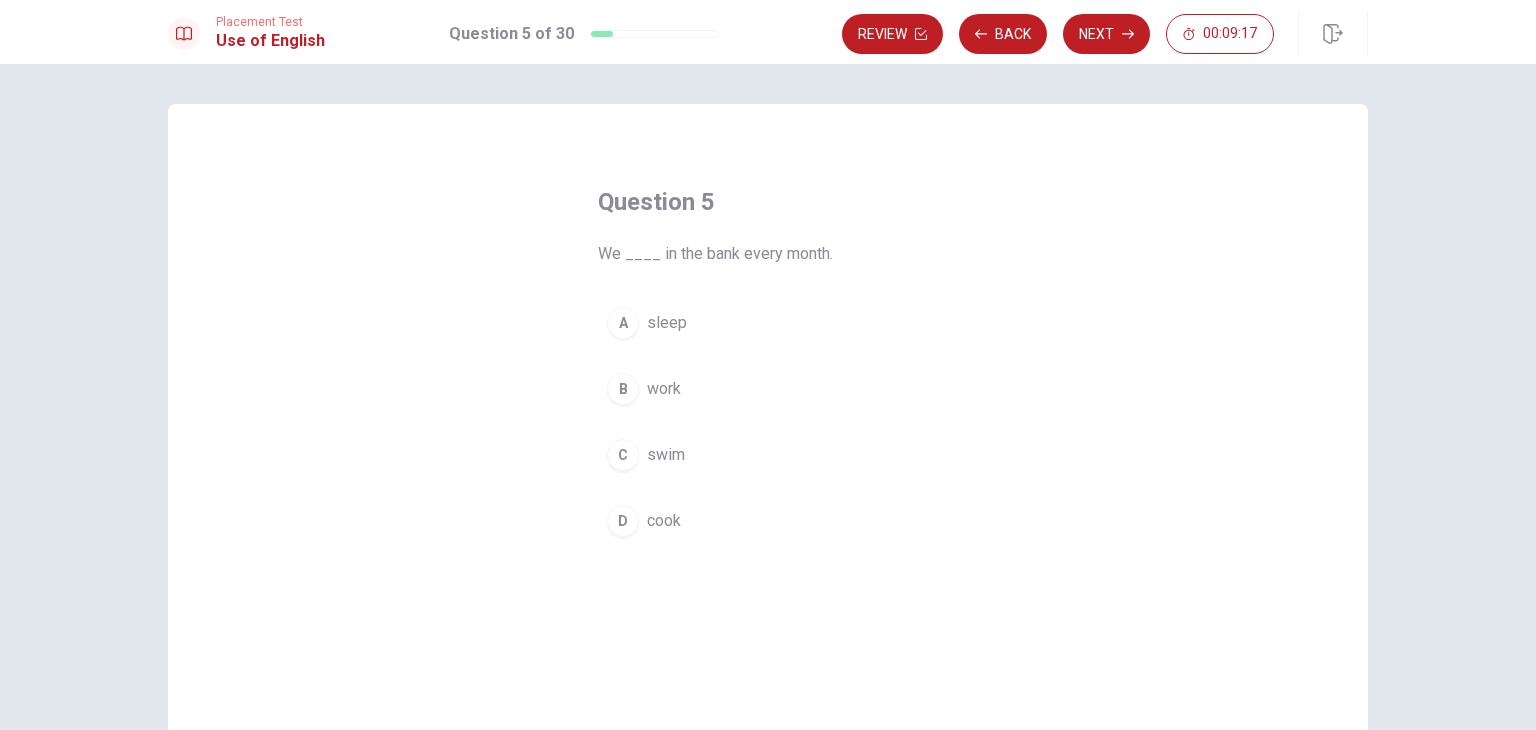 click on "B" at bounding box center (623, 389) 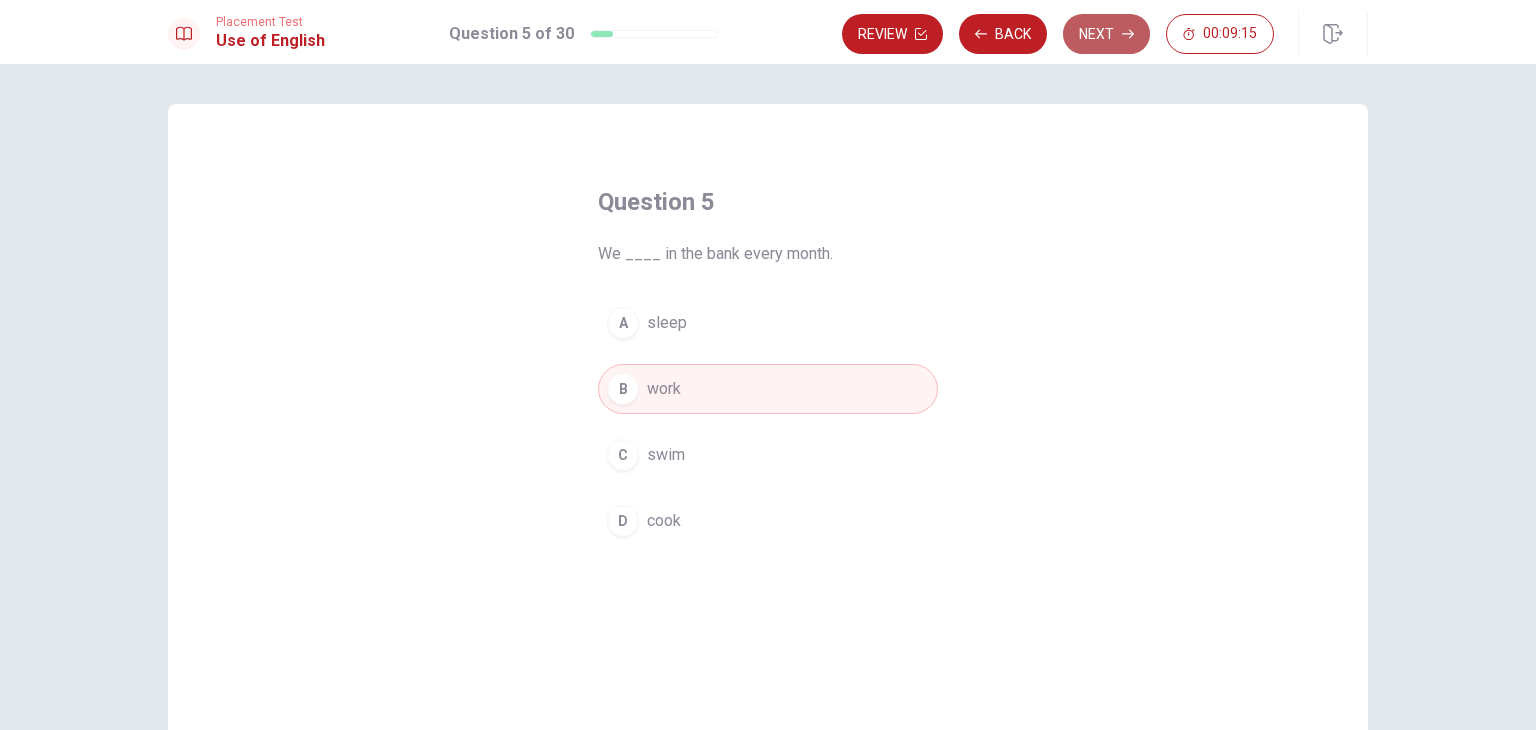 click on "Next" at bounding box center (1106, 34) 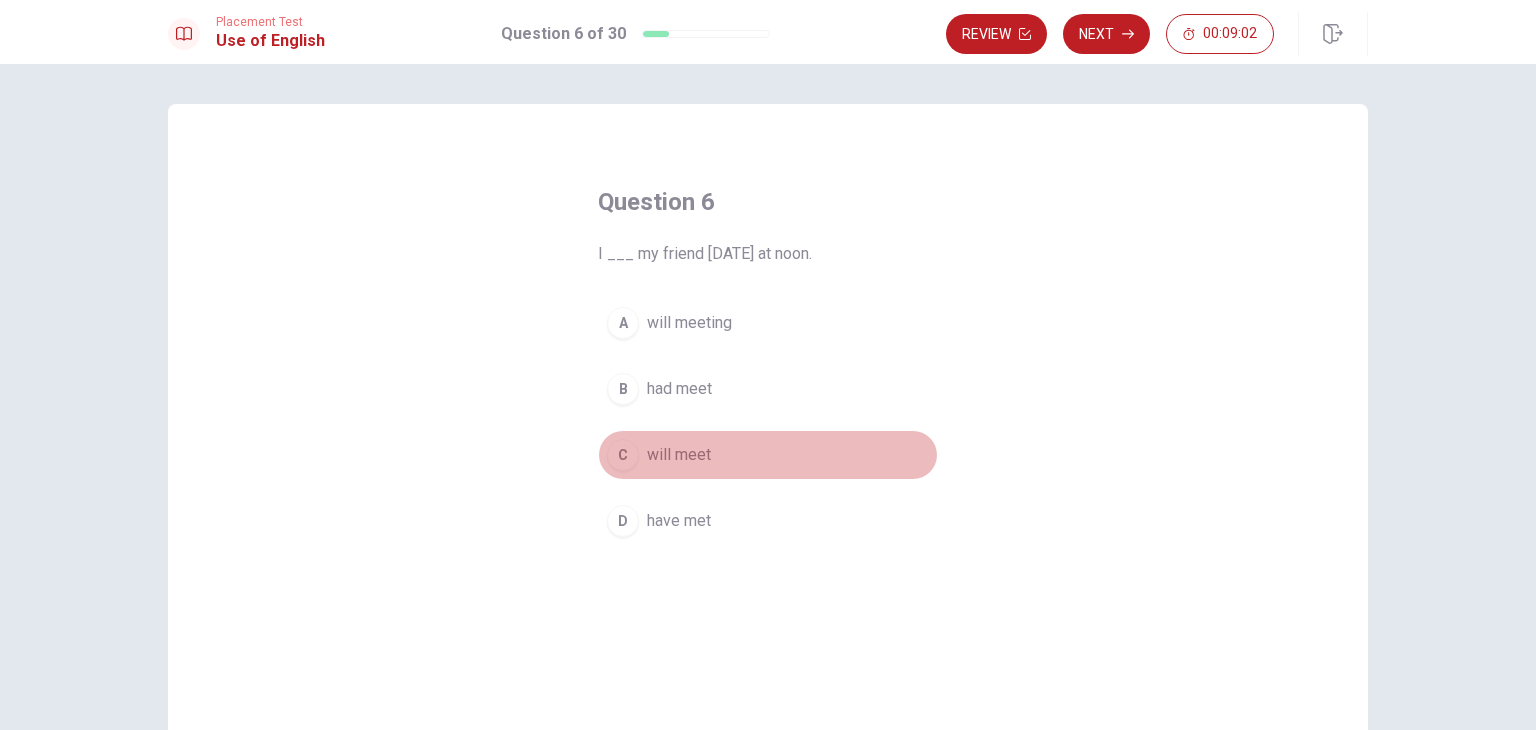 click on "C" at bounding box center (623, 455) 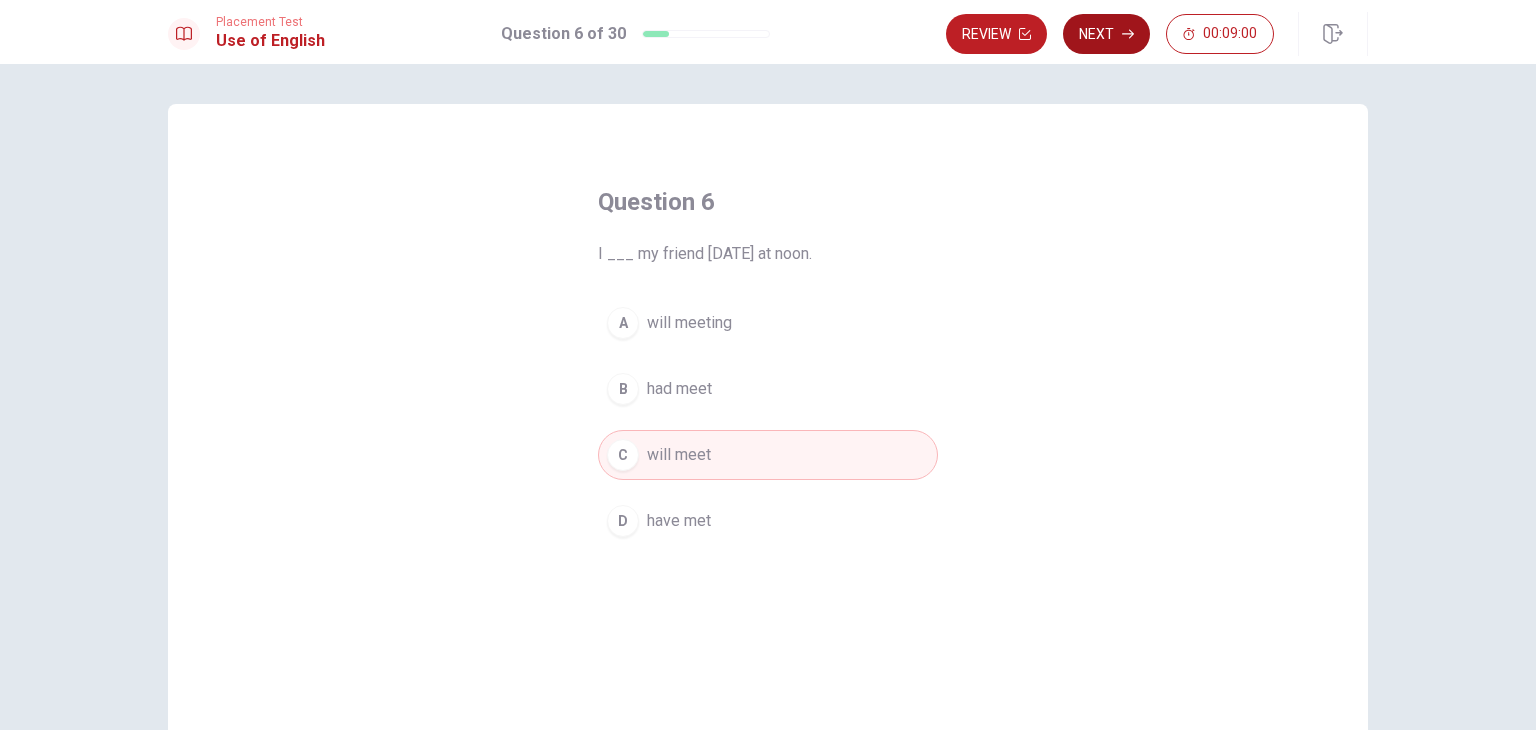 click on "Next" at bounding box center (1106, 34) 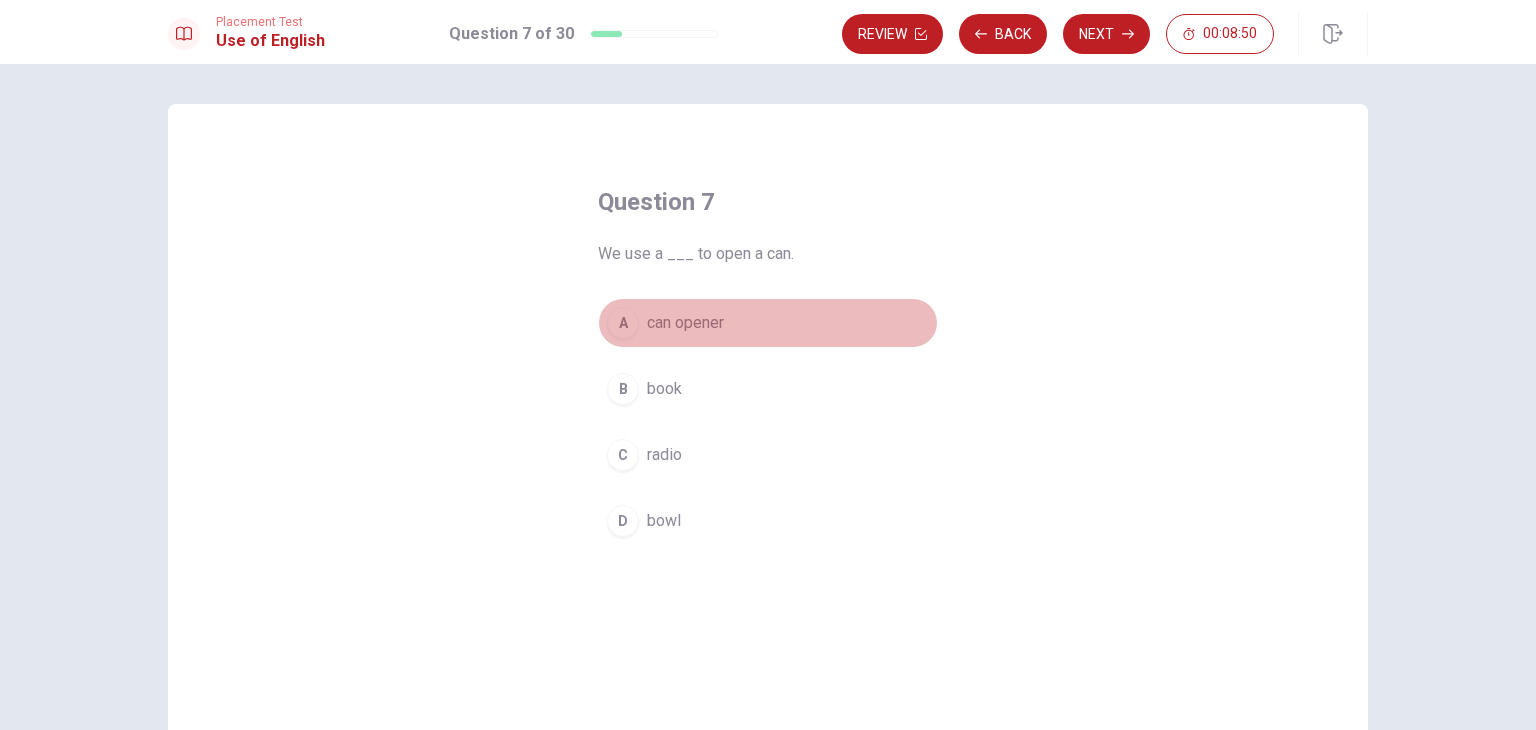 click on "A" at bounding box center (623, 323) 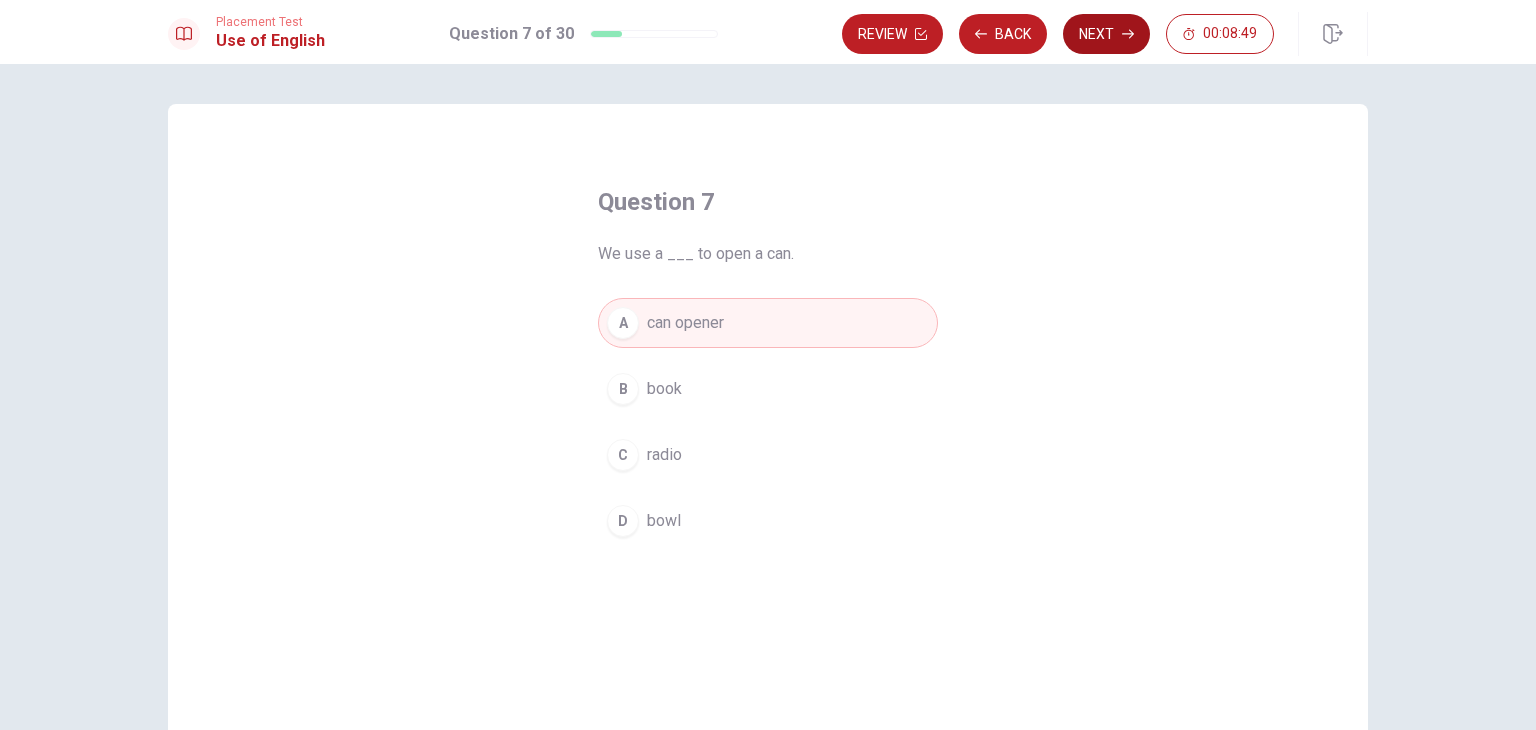 click on "Next" at bounding box center (1106, 34) 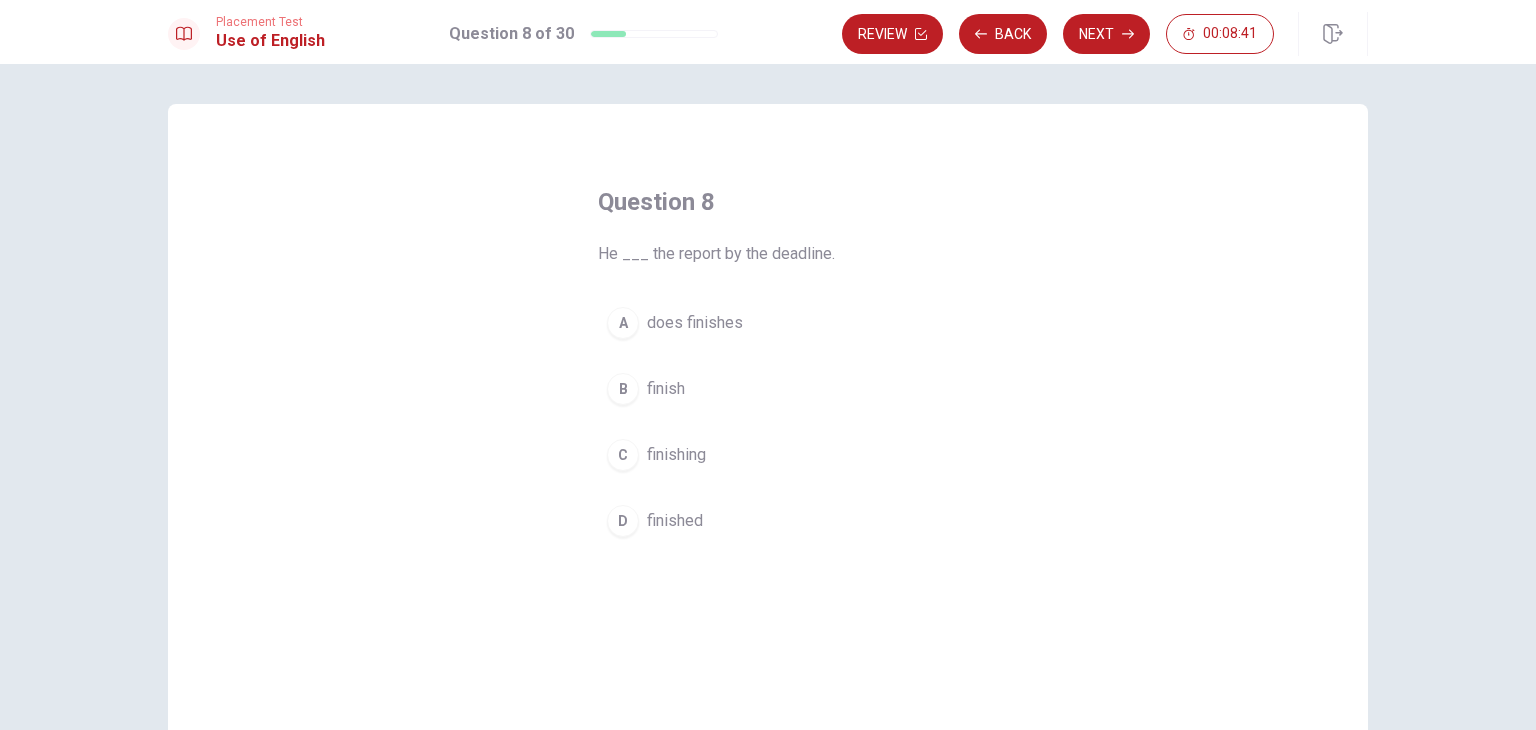 click on "D" at bounding box center (623, 521) 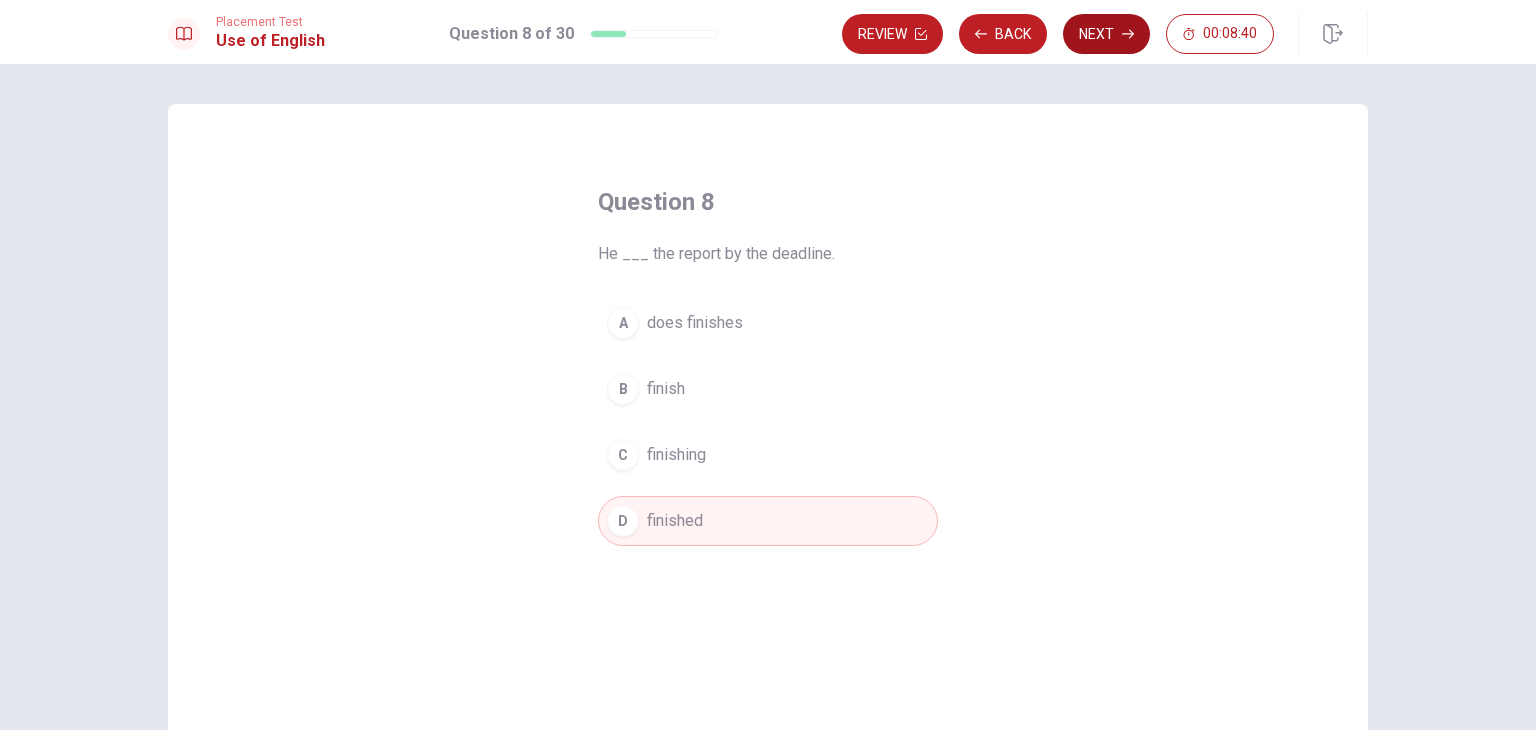 click on "Next" at bounding box center (1106, 34) 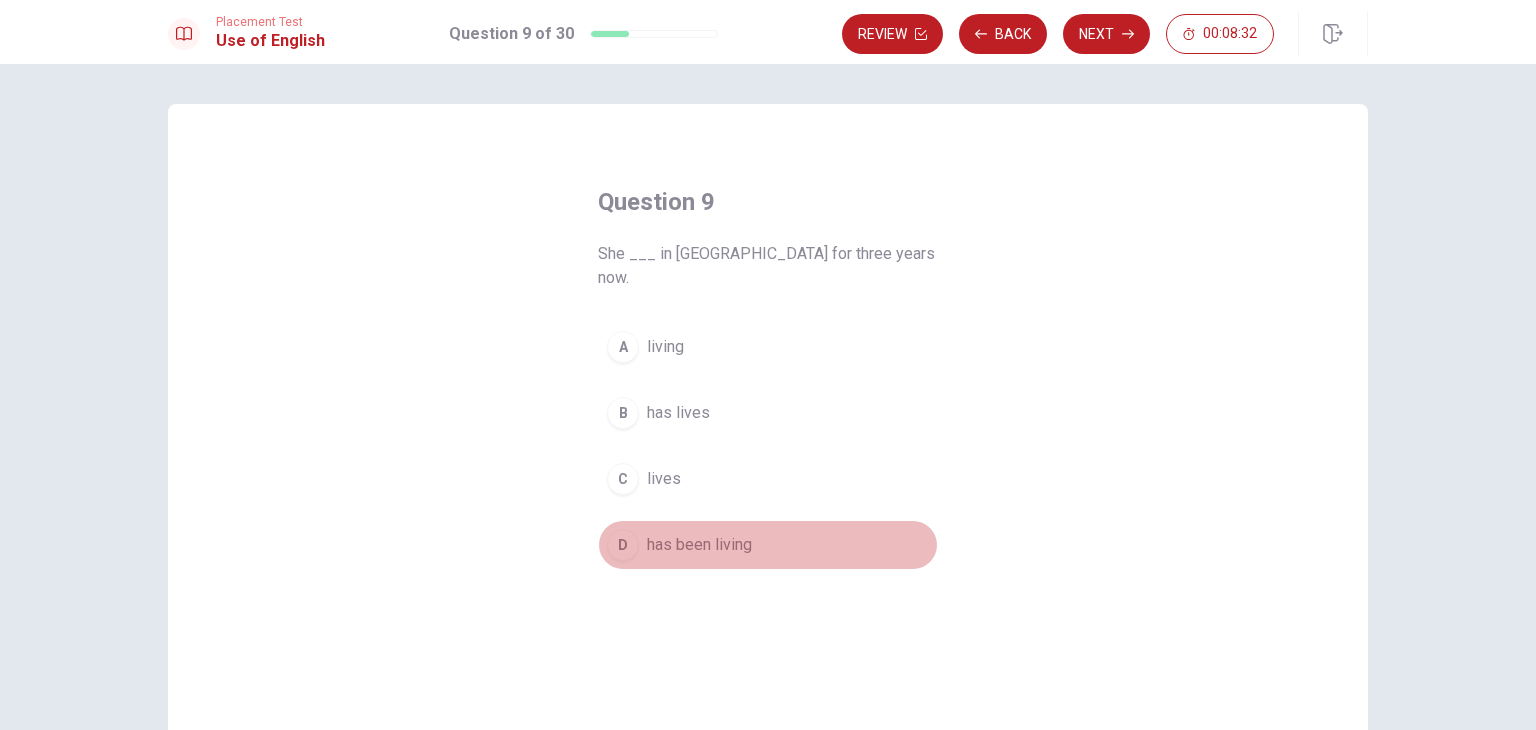 click on "D" at bounding box center (623, 545) 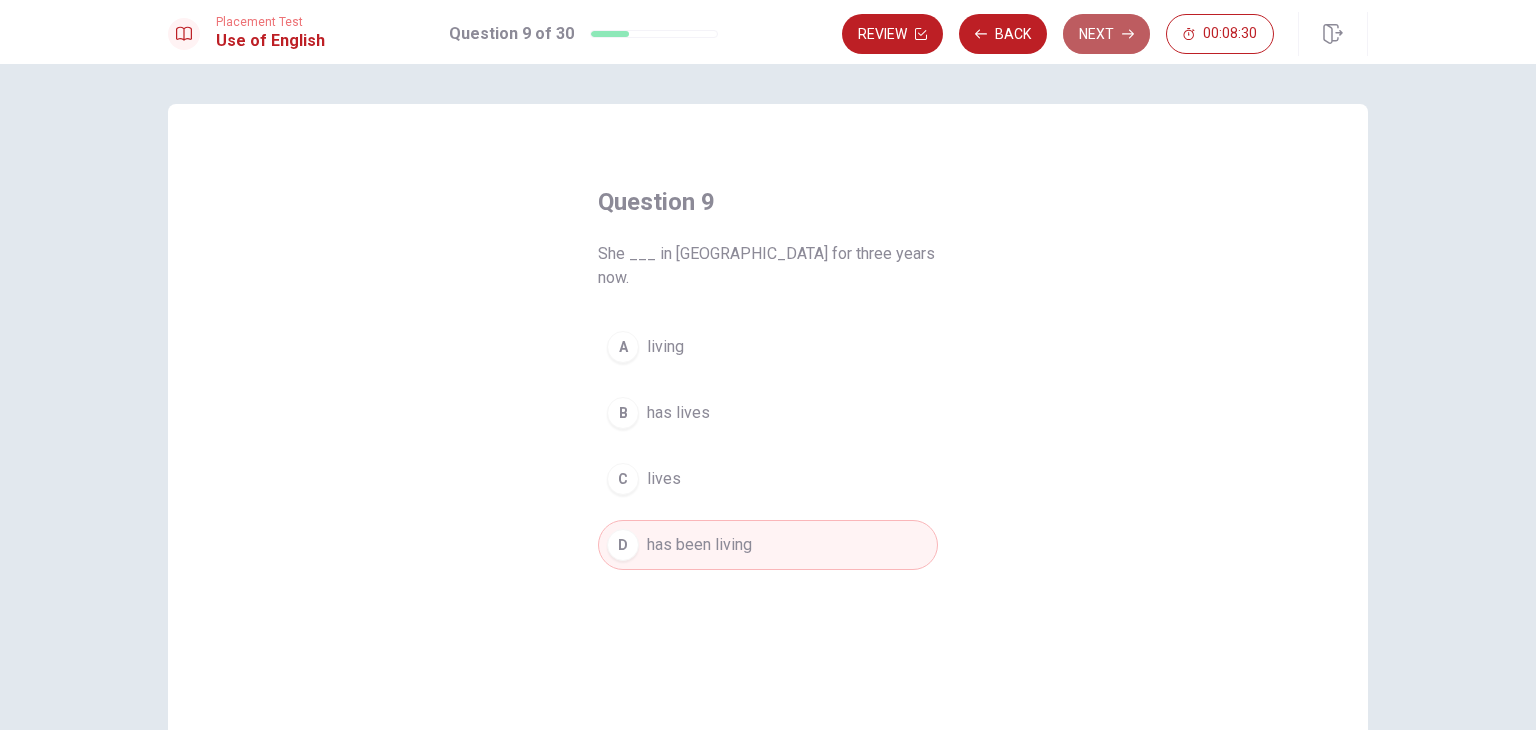 click on "Next" at bounding box center (1106, 34) 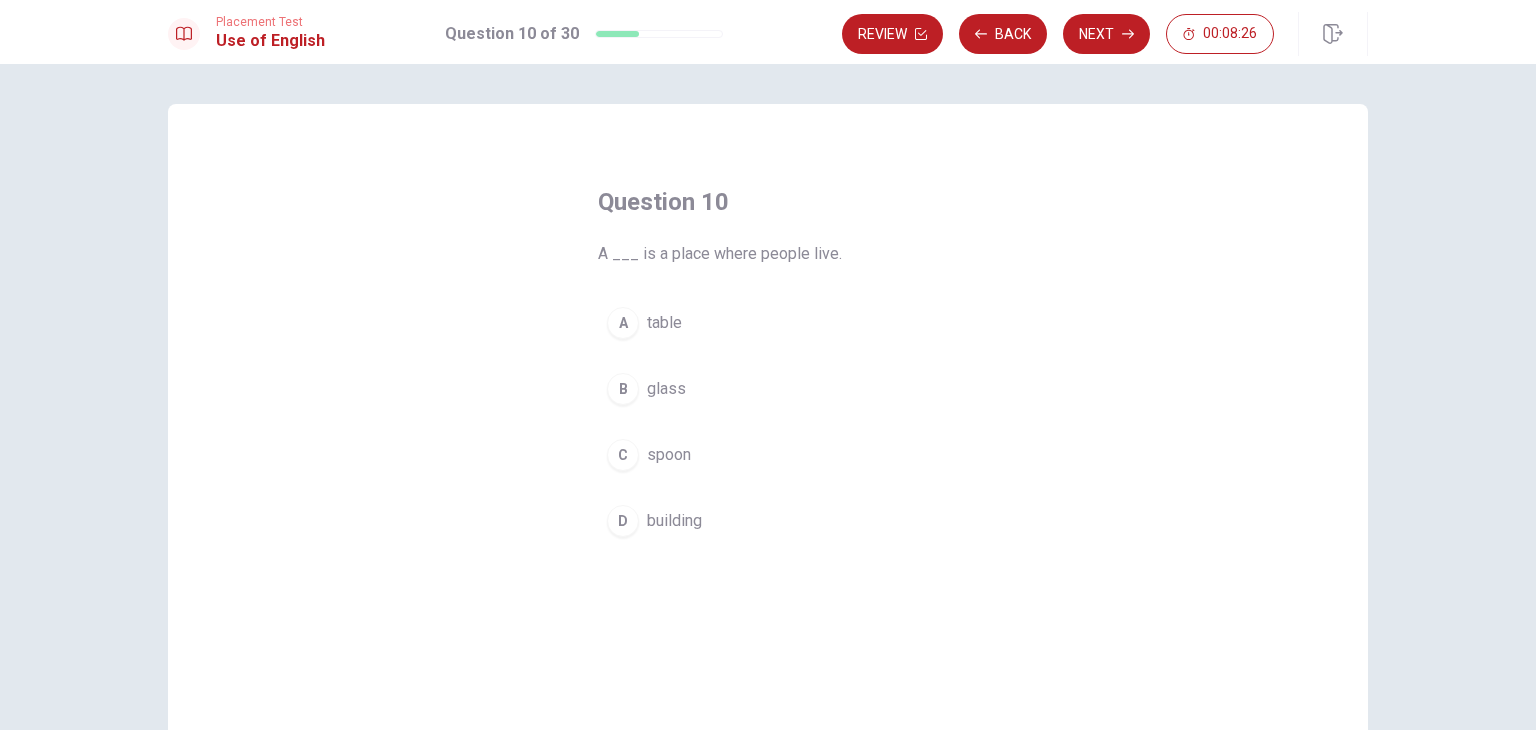 click on "D" at bounding box center [623, 521] 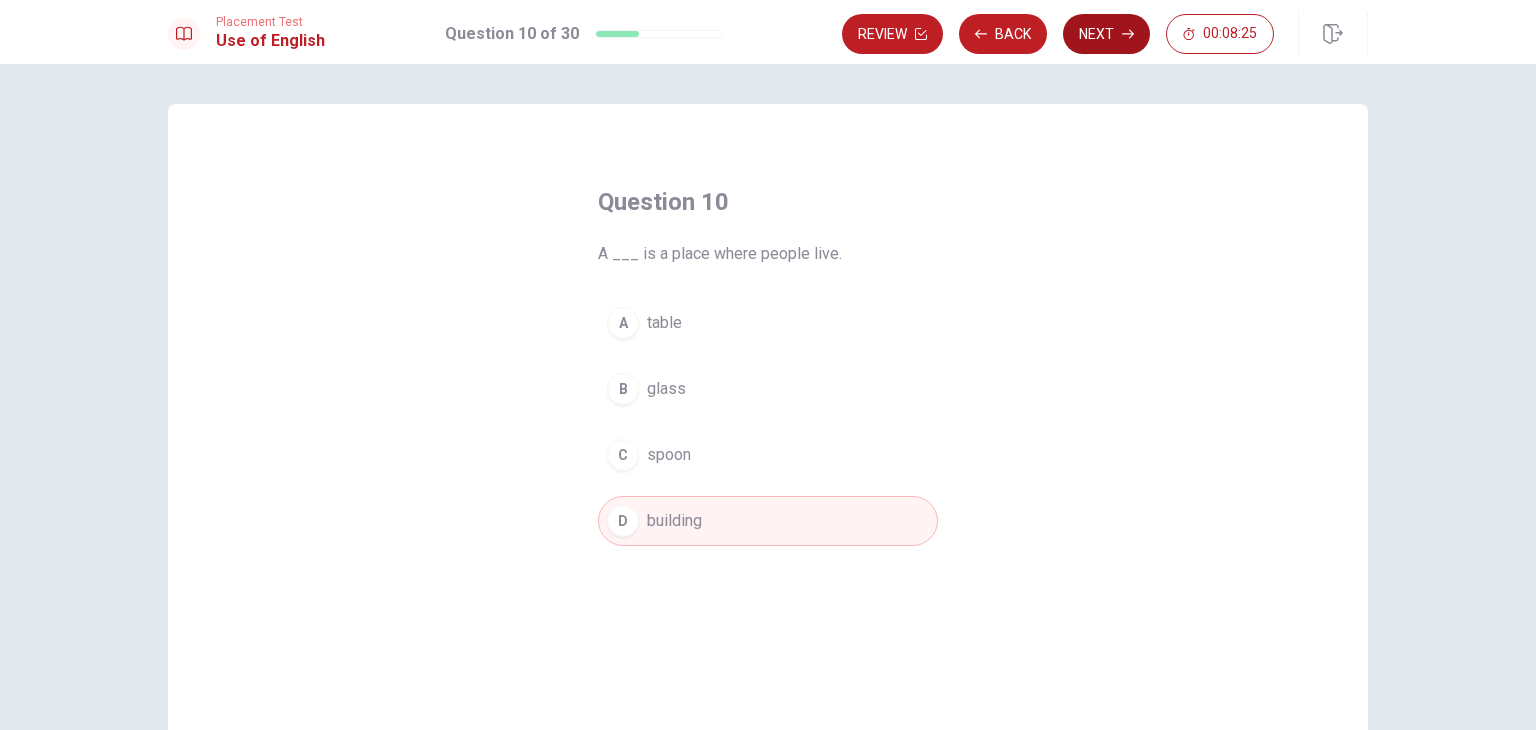 click on "Next" at bounding box center (1106, 34) 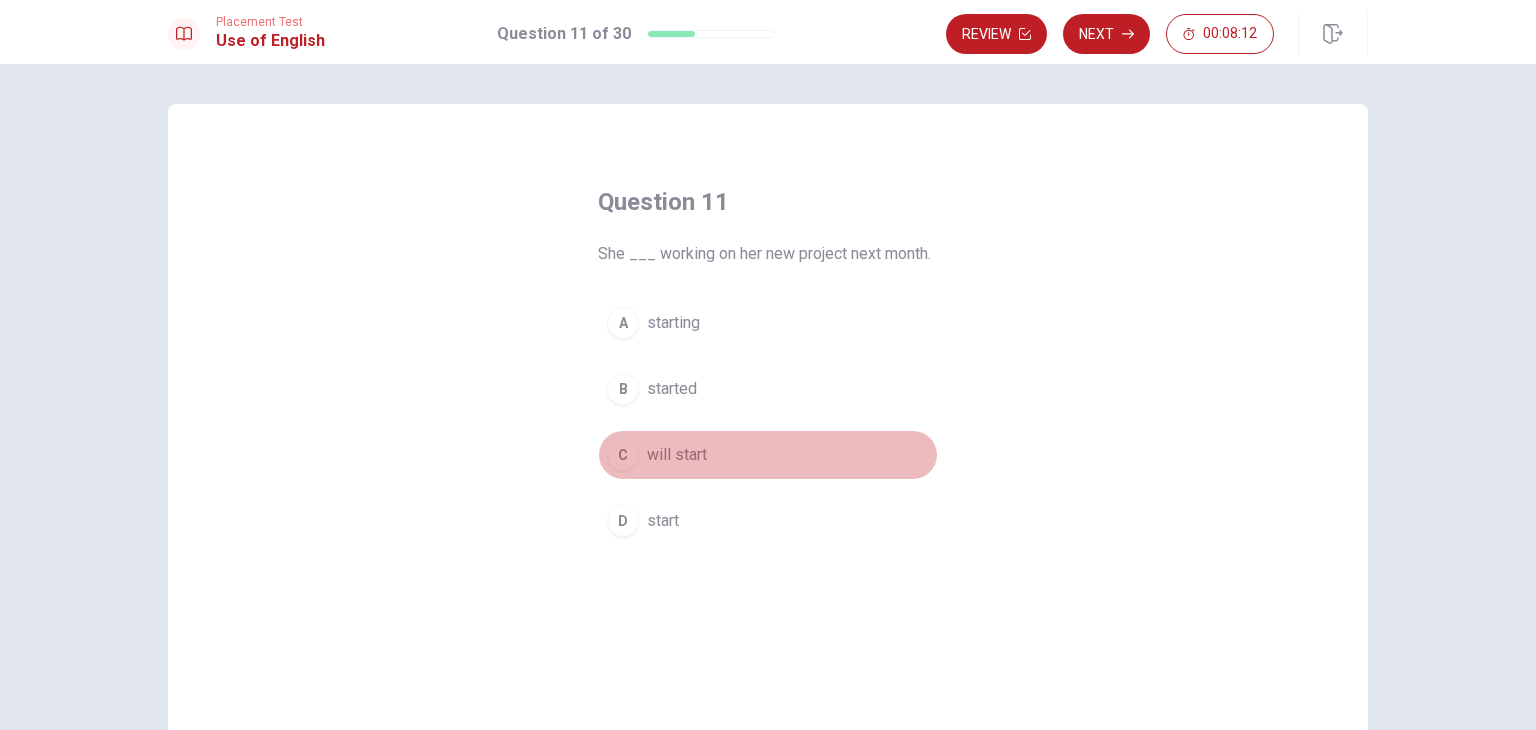 click on "C" at bounding box center [623, 455] 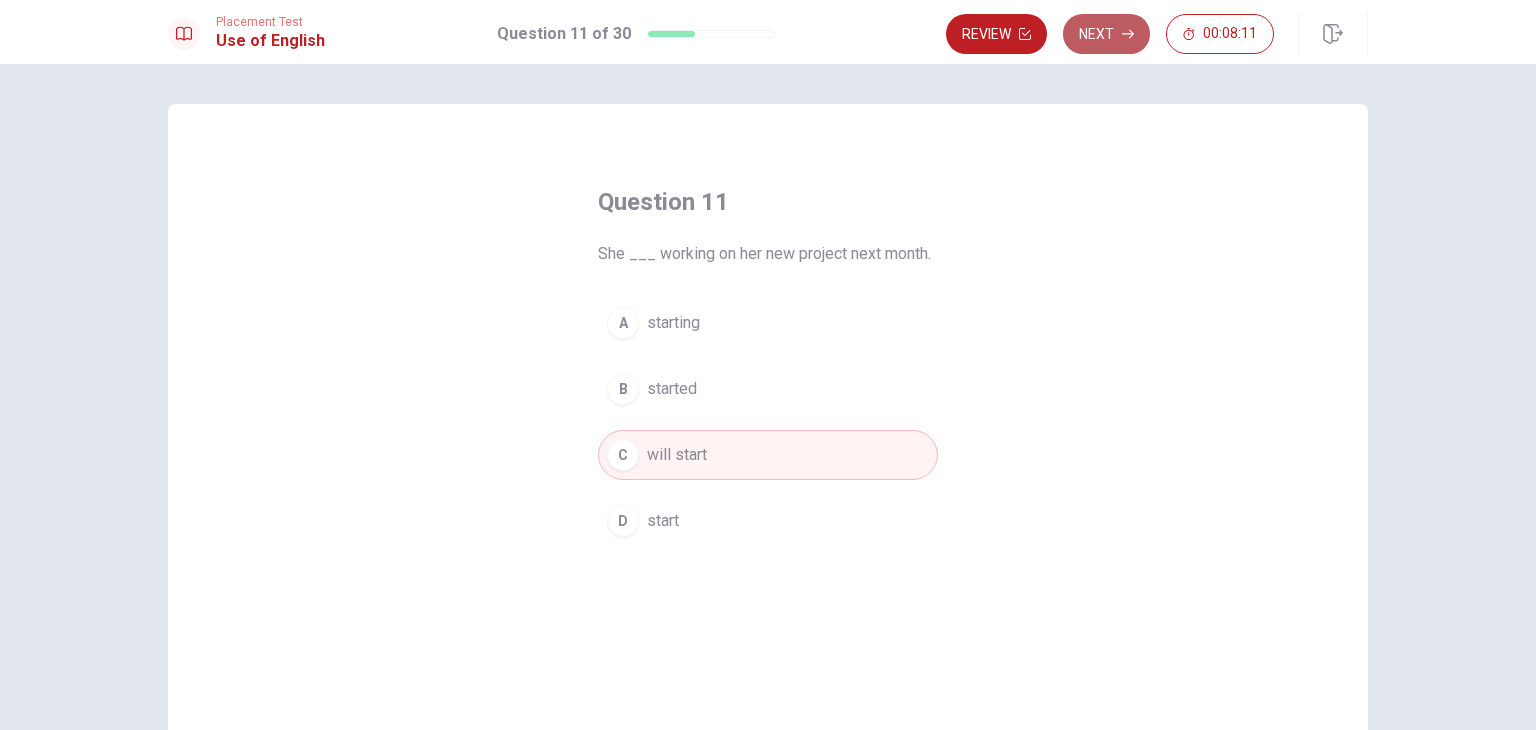 click on "Next" at bounding box center [1106, 34] 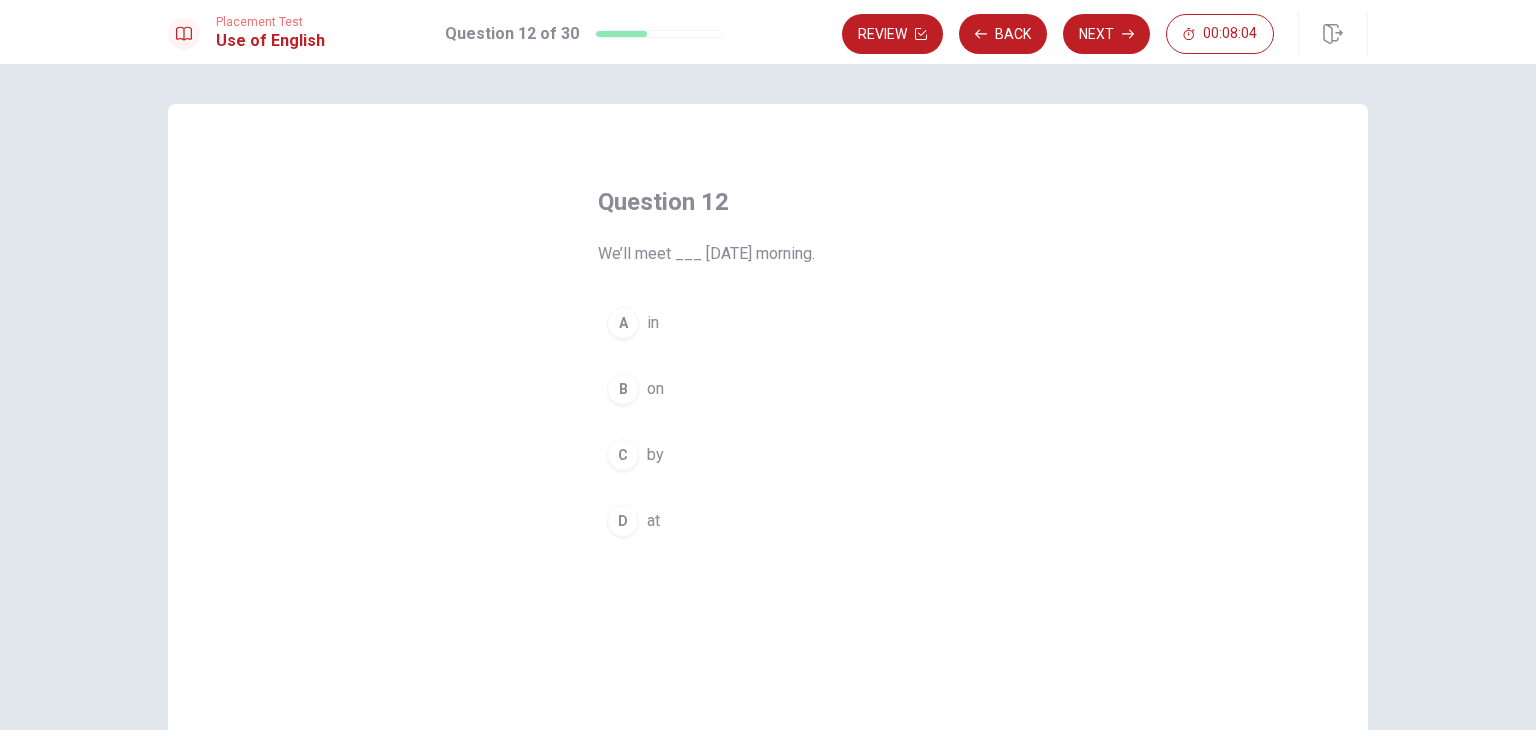 click on "A" at bounding box center (623, 323) 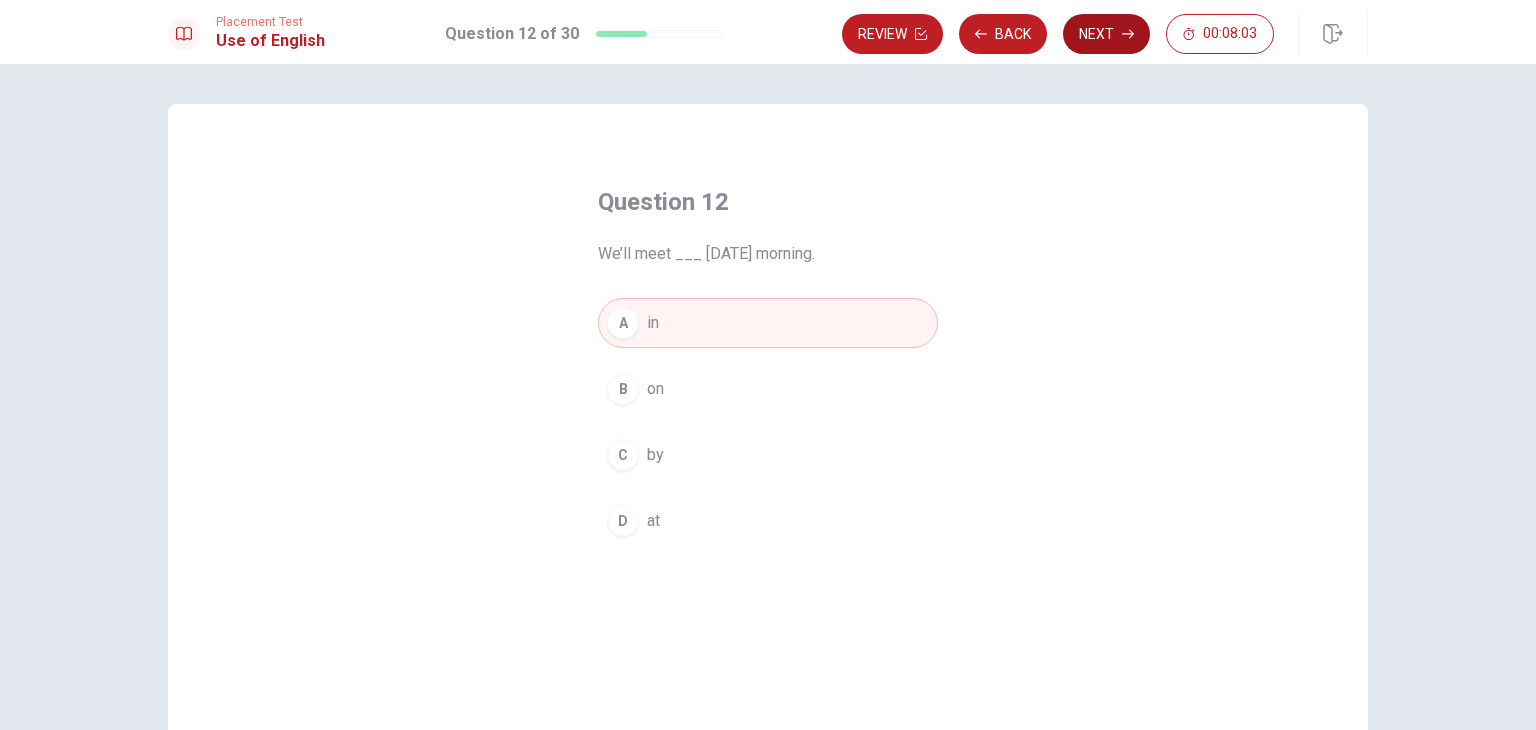 click on "Next" at bounding box center (1106, 34) 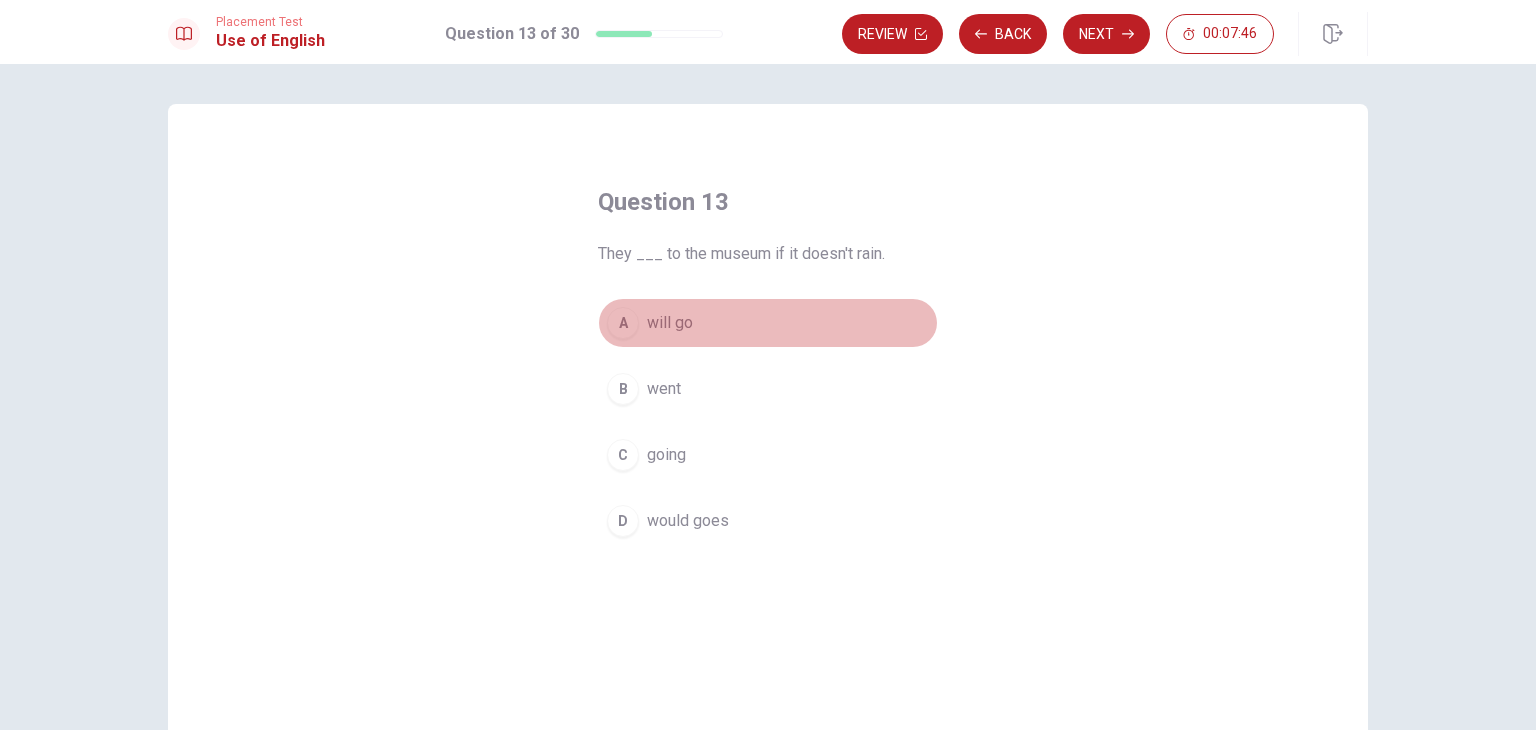 click on "A" at bounding box center [623, 323] 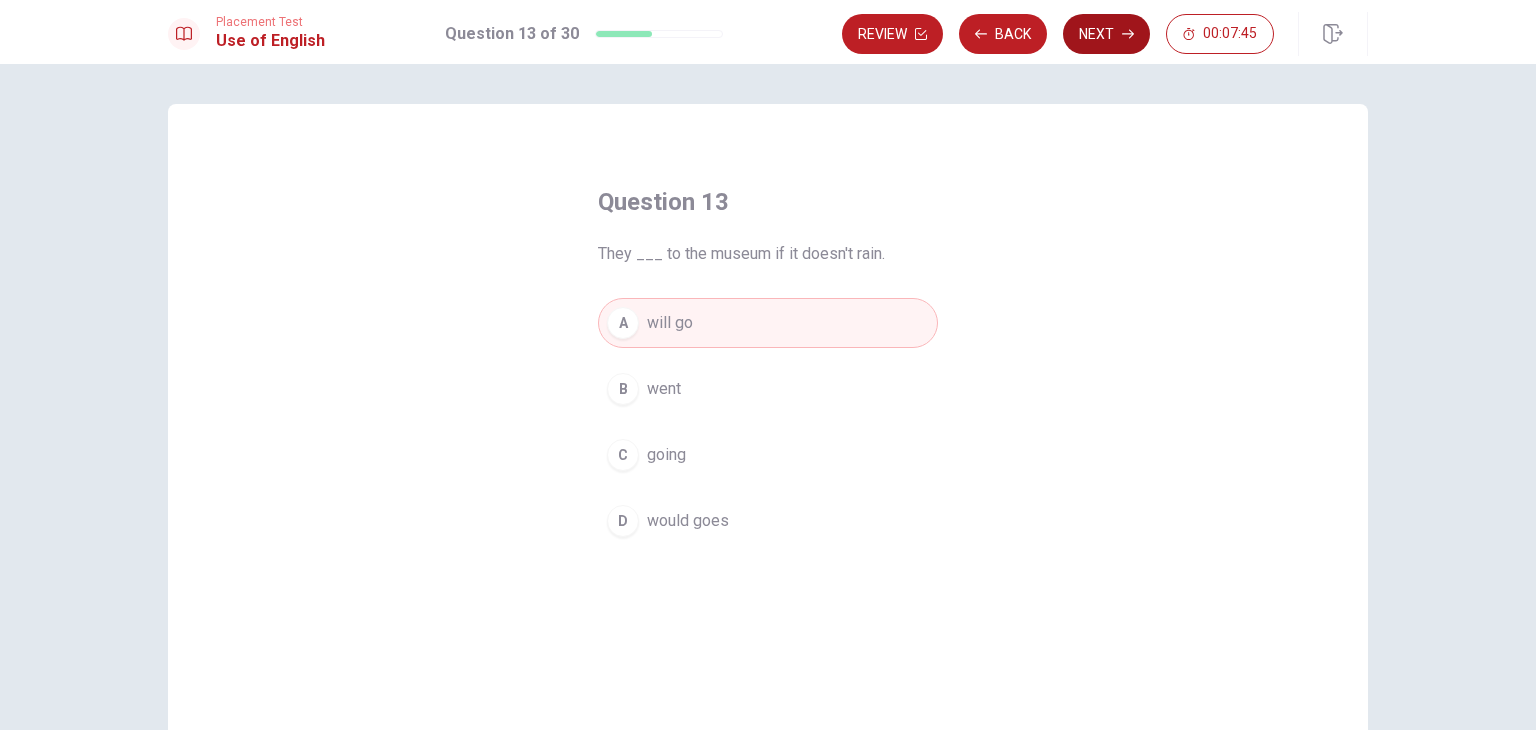 click on "Next" at bounding box center [1106, 34] 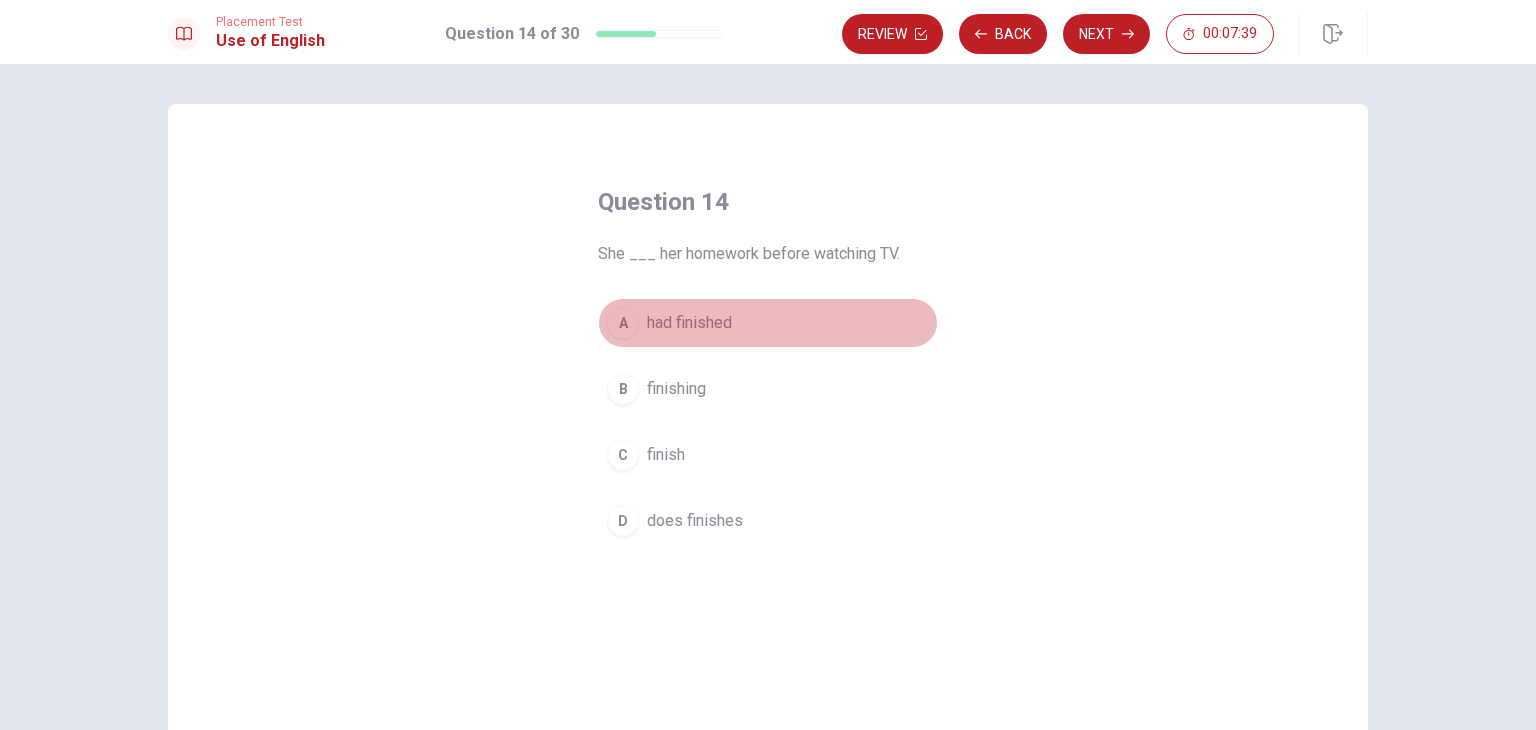 click on "A" at bounding box center [623, 323] 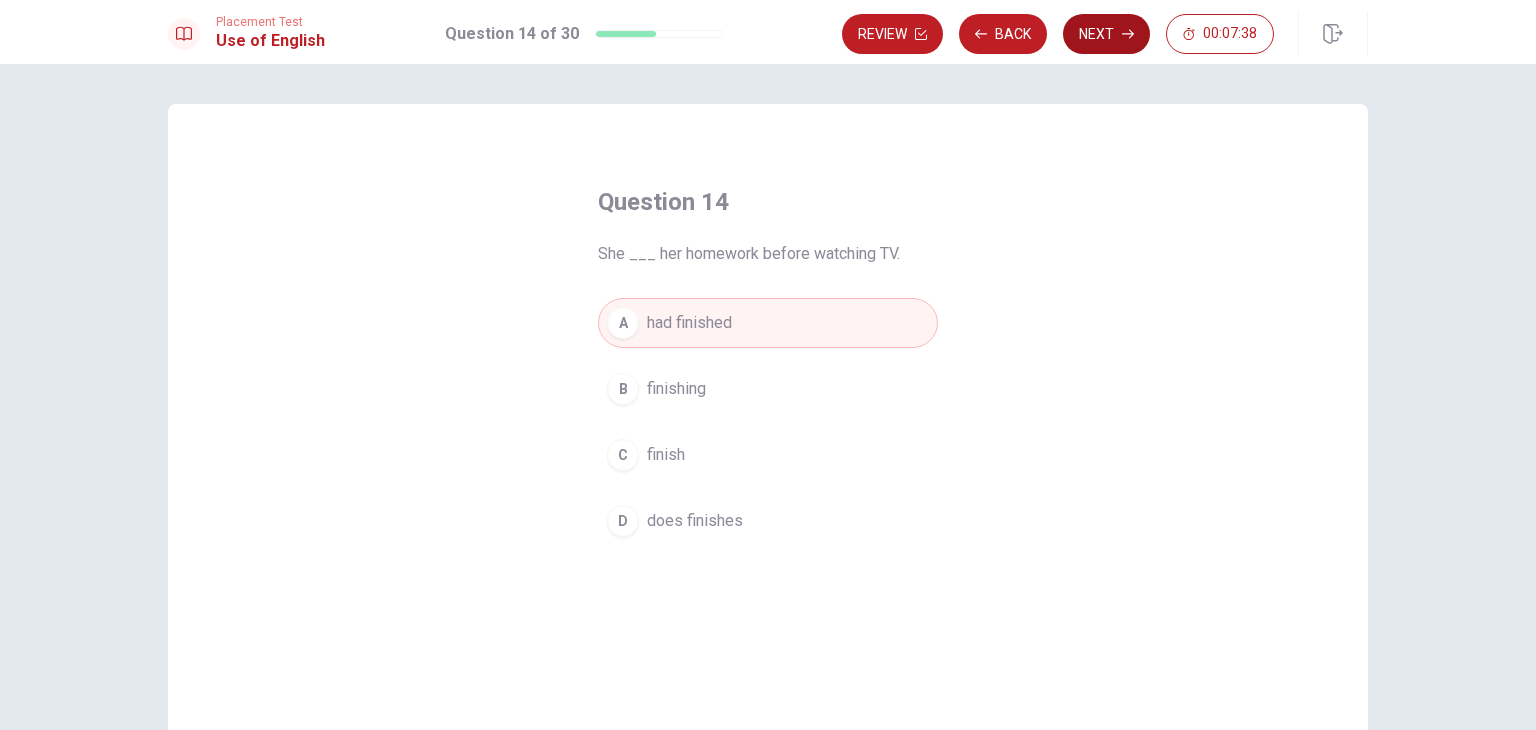 click on "Next" at bounding box center [1106, 34] 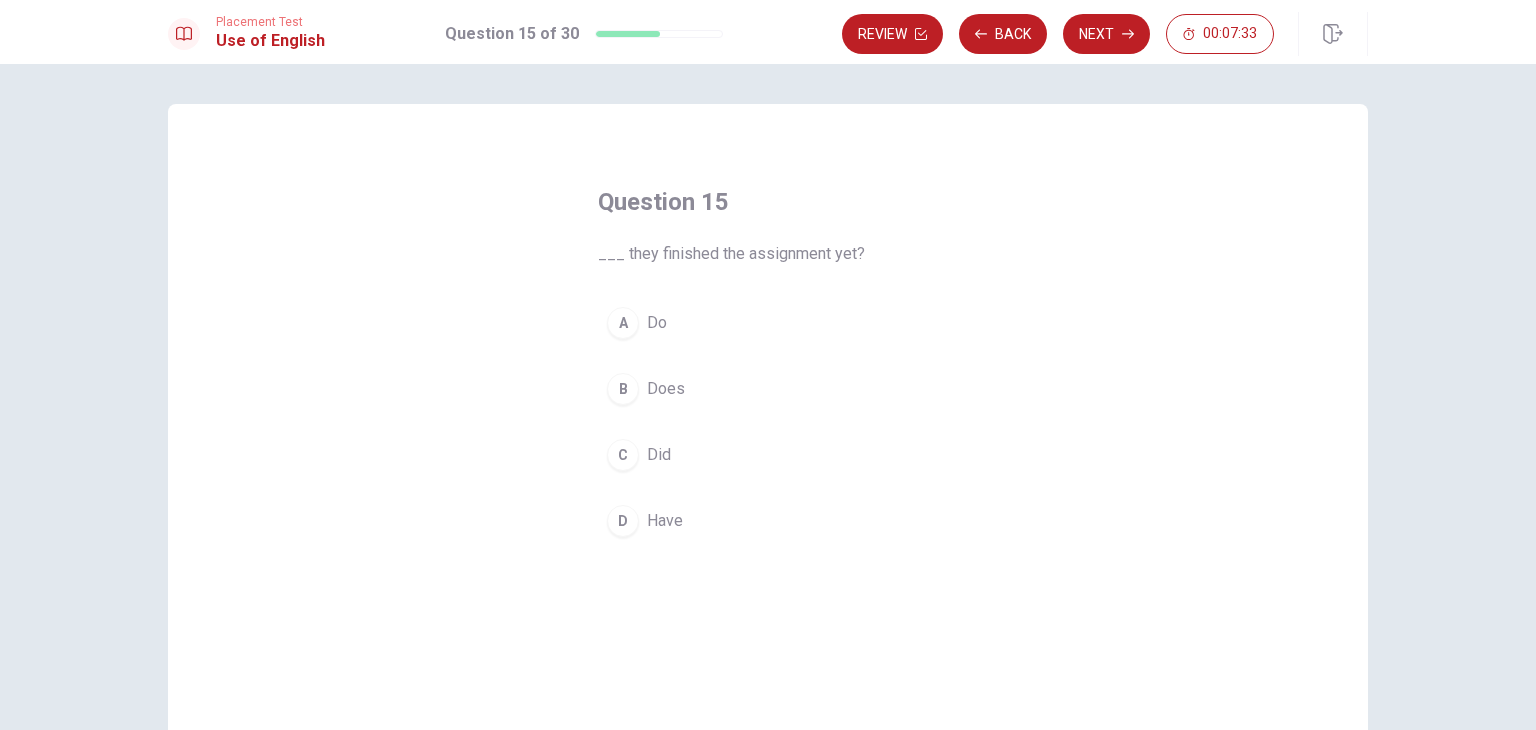 click on "C" at bounding box center [623, 455] 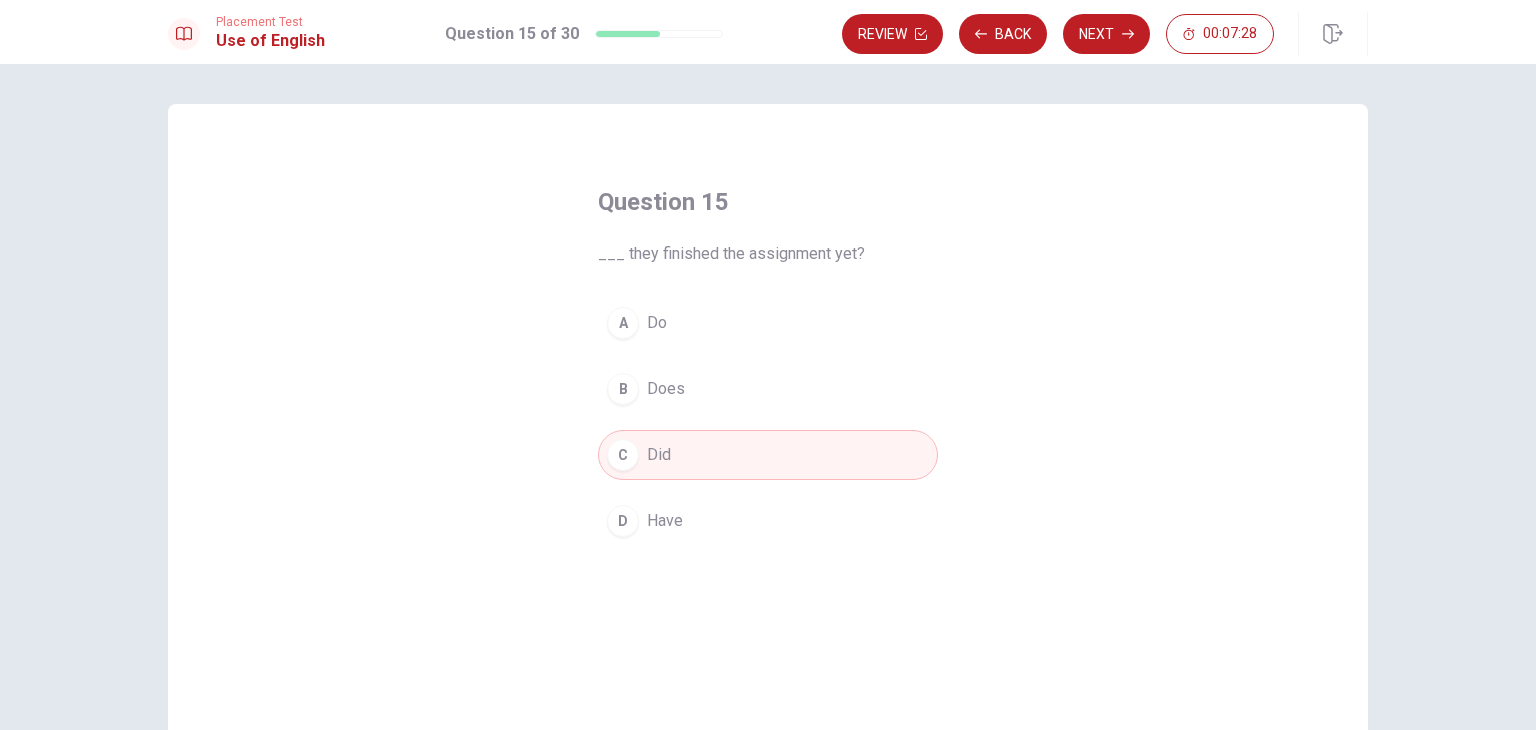 click on "D" at bounding box center [623, 521] 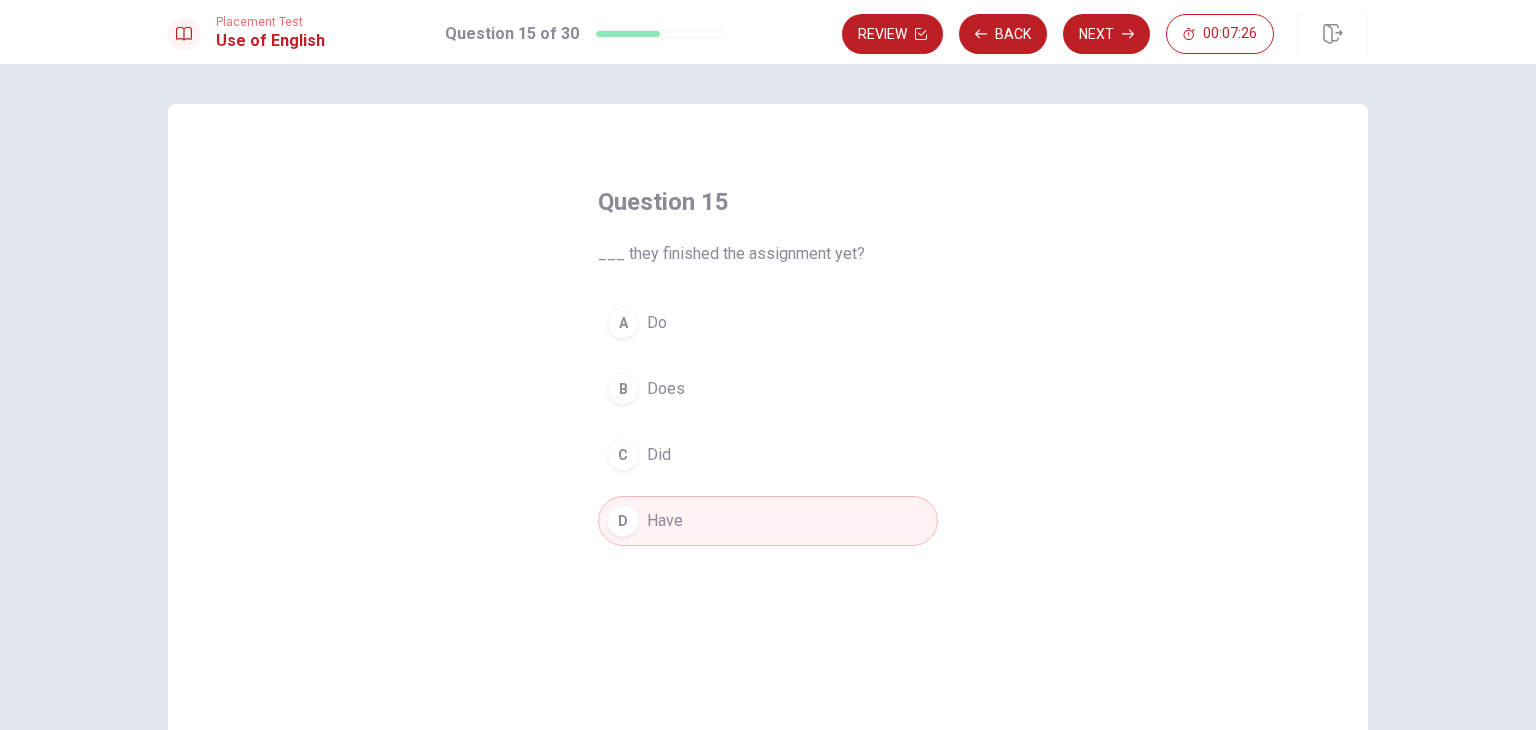 click on "C Did" at bounding box center (768, 455) 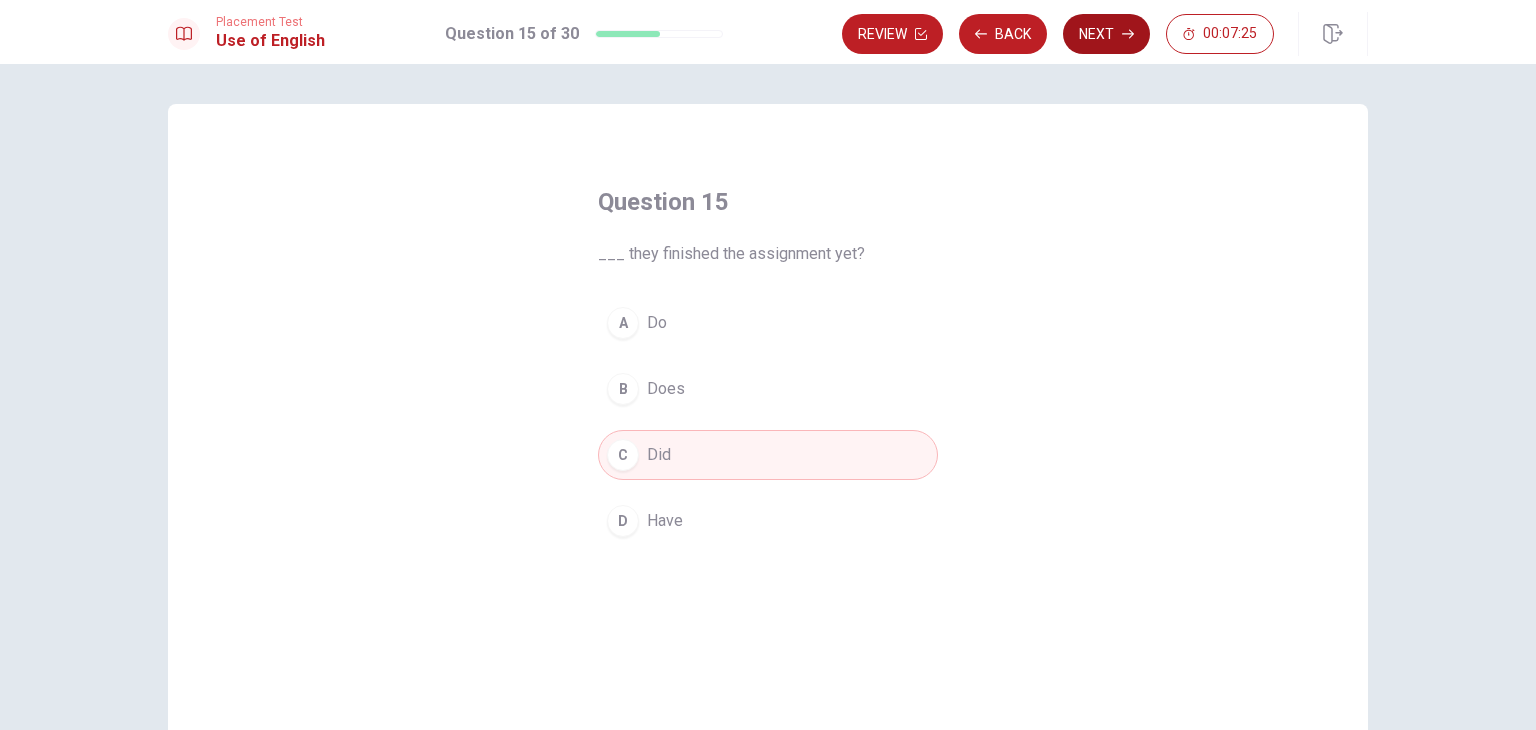 click on "Next" at bounding box center (1106, 34) 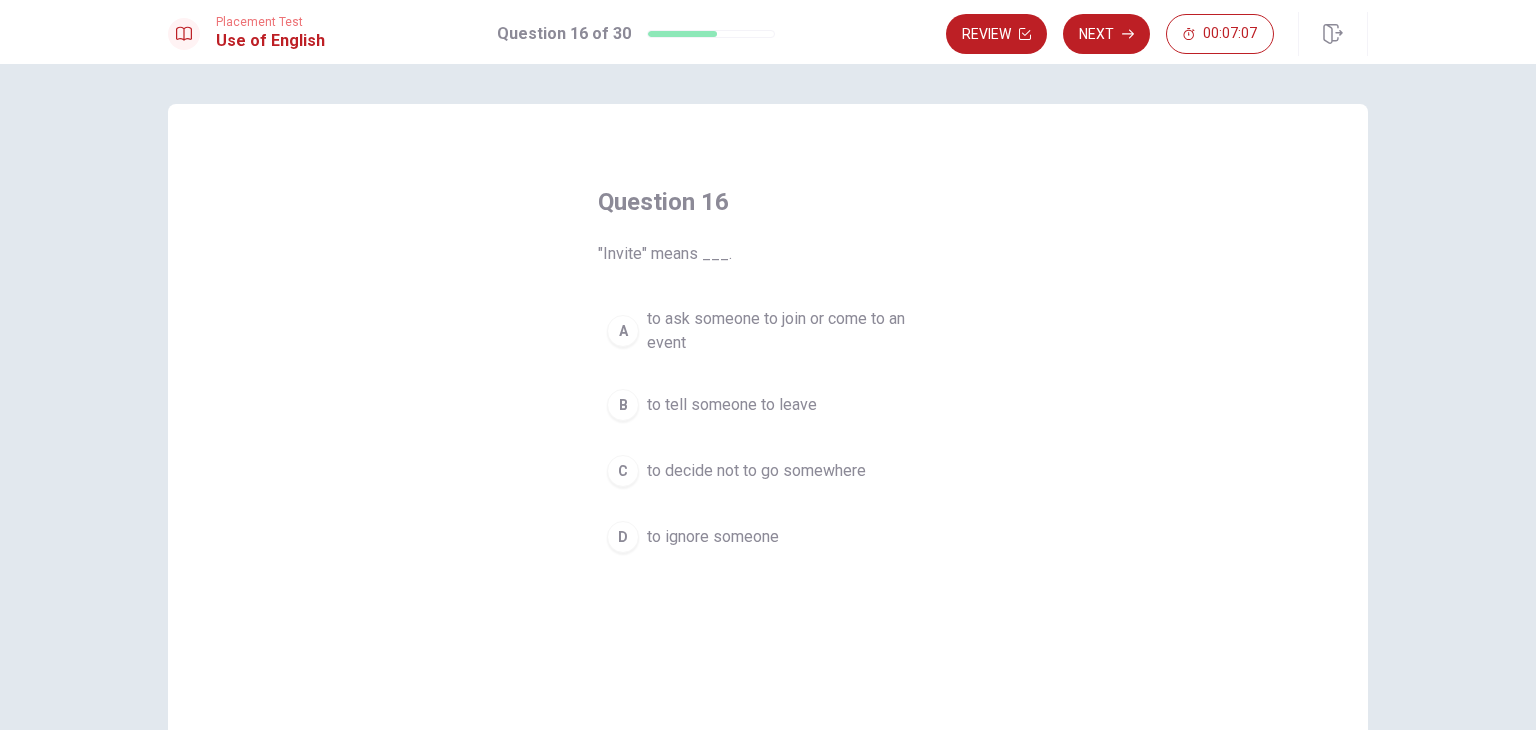 click on "A" at bounding box center (623, 331) 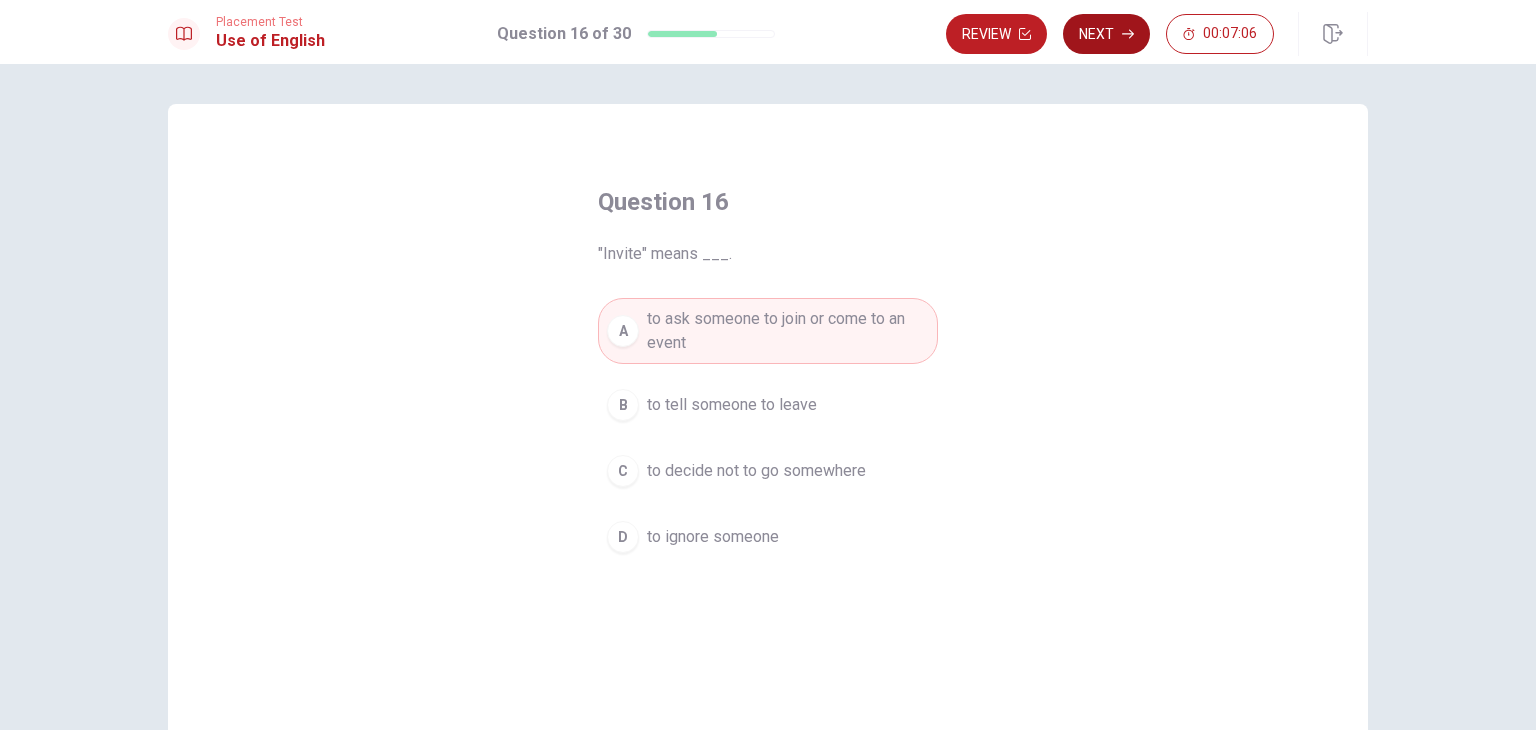 click on "Next" at bounding box center [1106, 34] 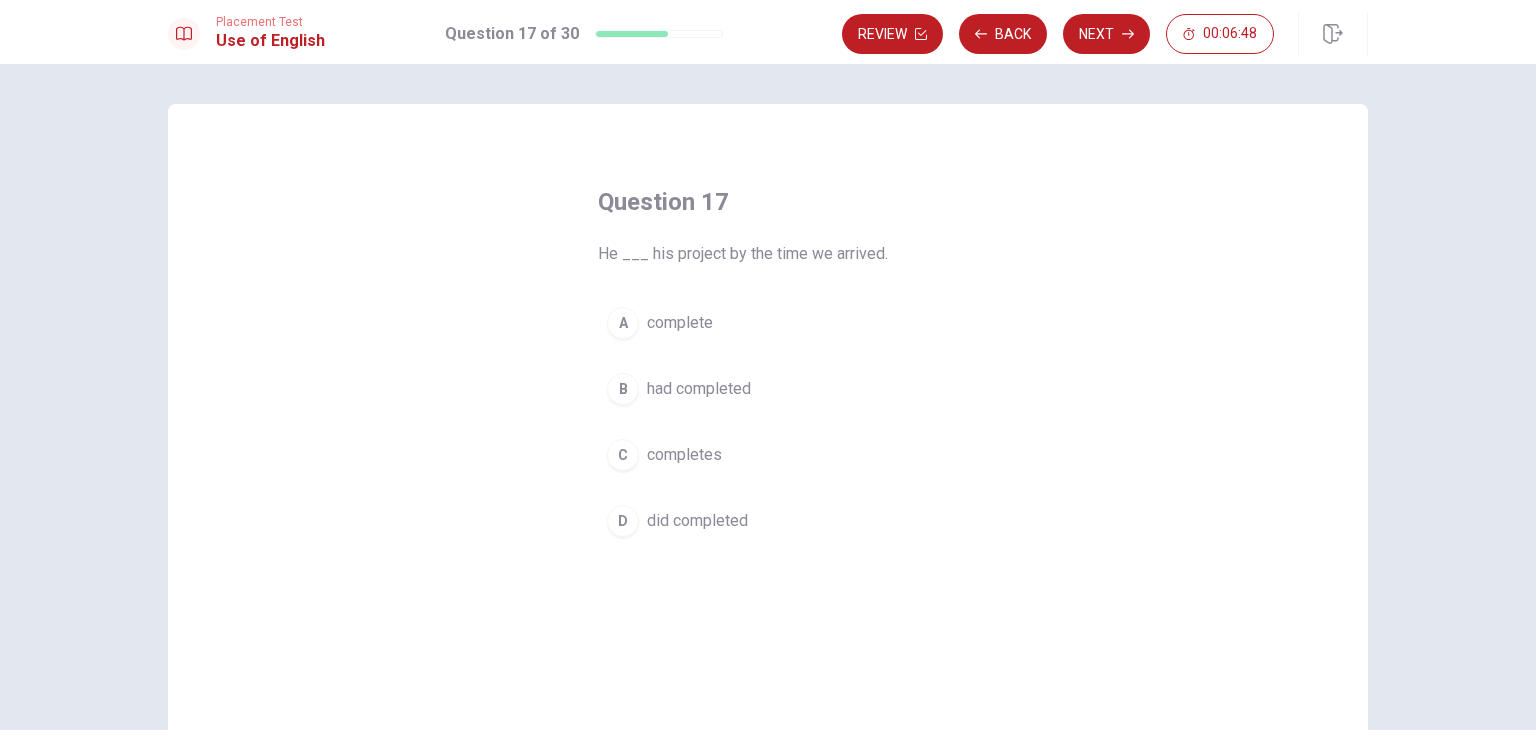 click on "C" at bounding box center [623, 455] 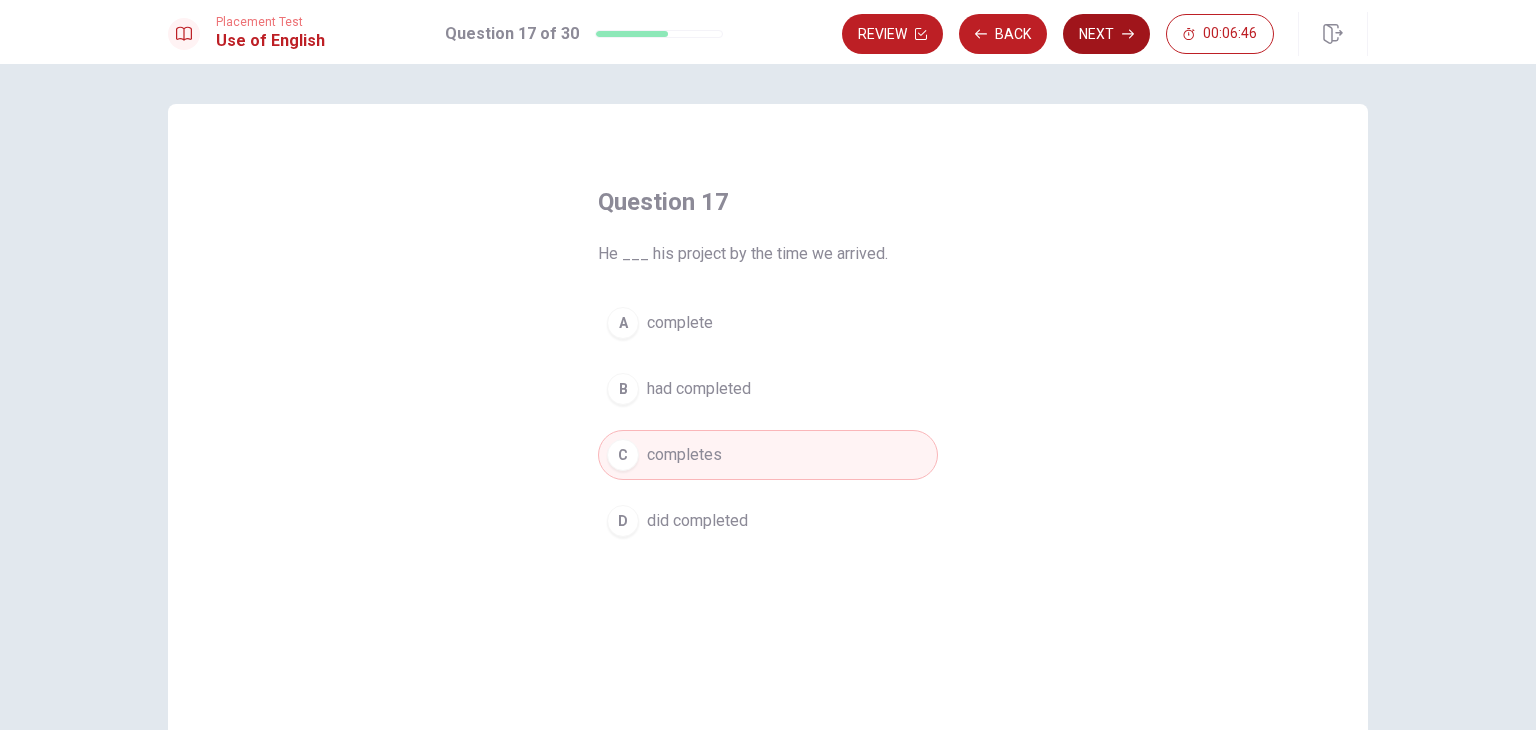 click 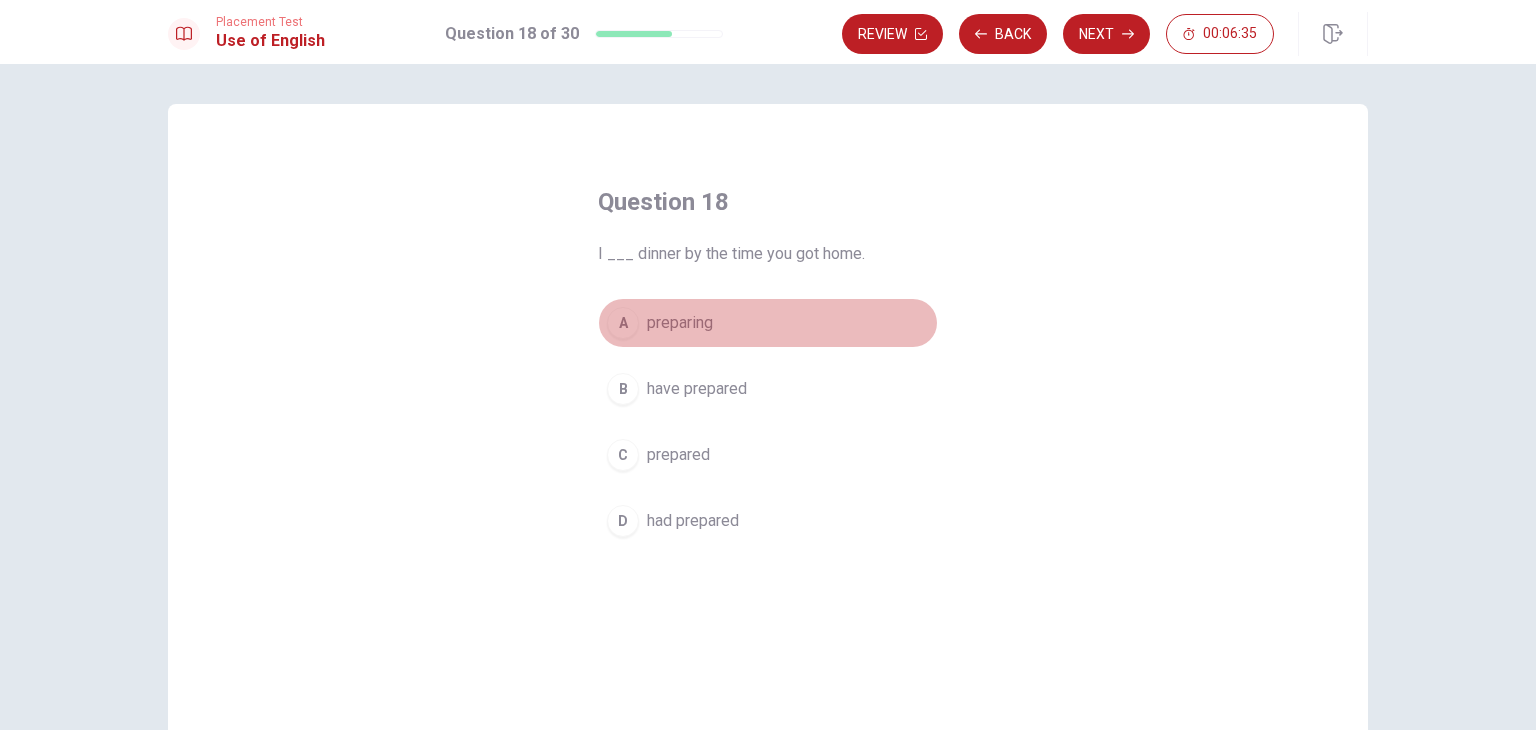 click on "A" at bounding box center (623, 323) 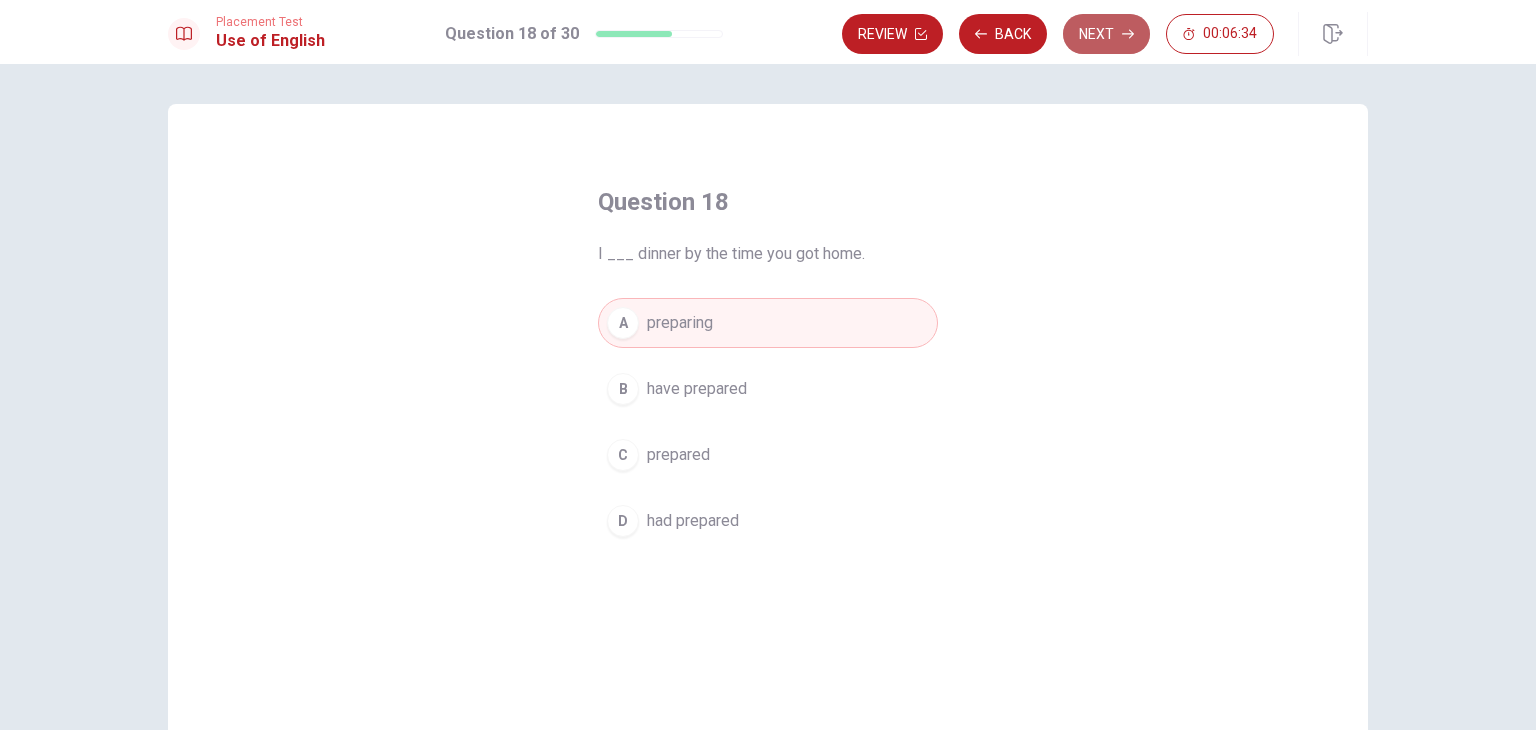 click on "Next" at bounding box center (1106, 34) 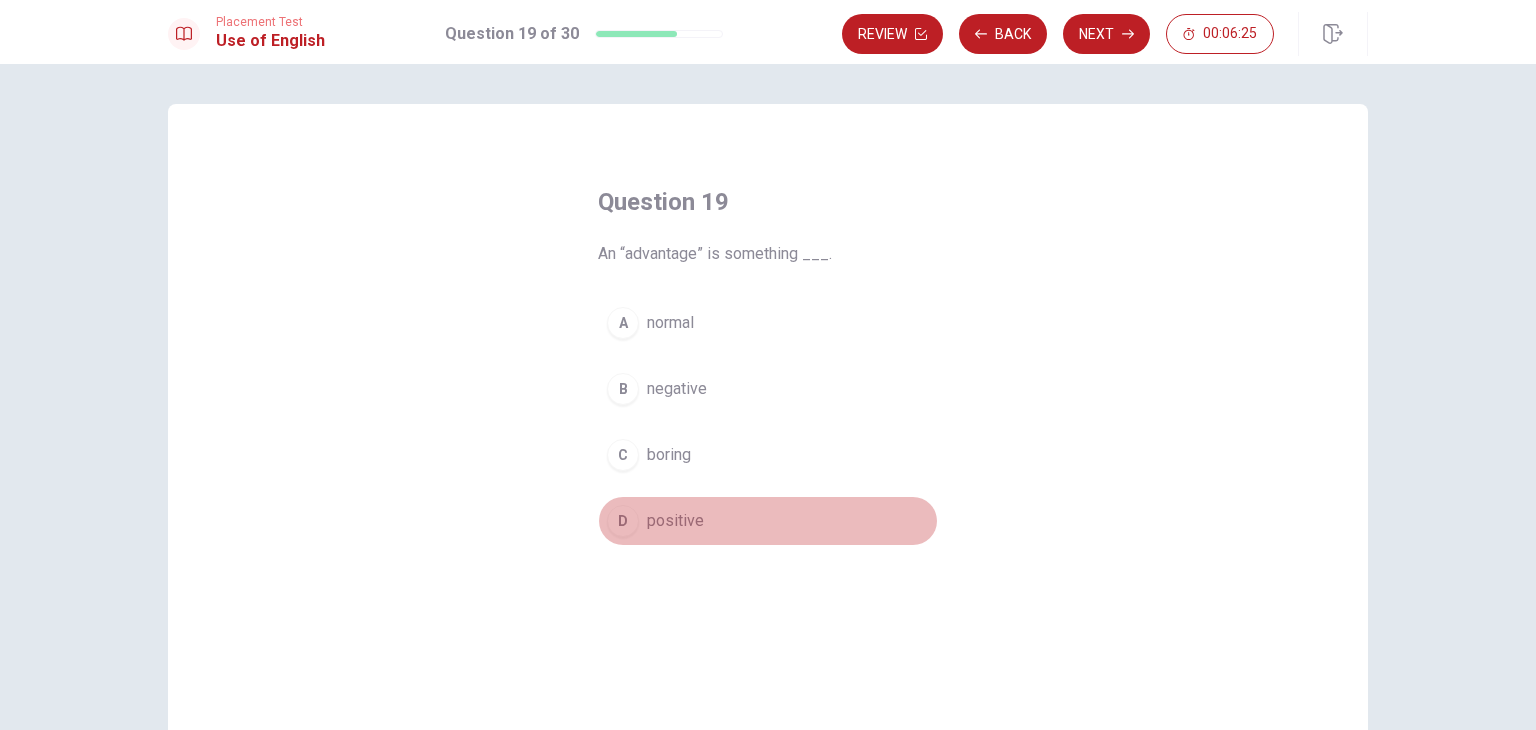 click on "D" at bounding box center (623, 521) 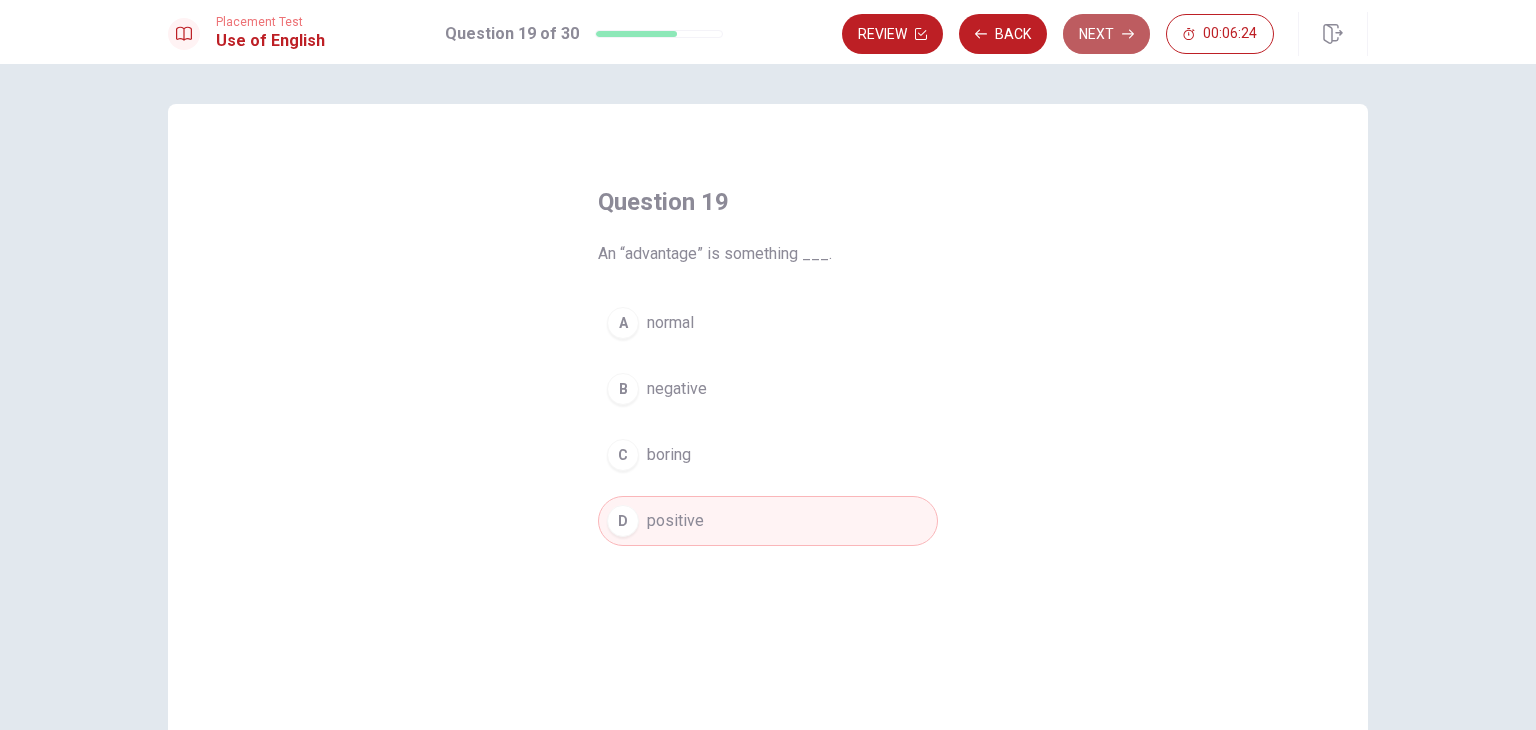 click on "Next" at bounding box center (1106, 34) 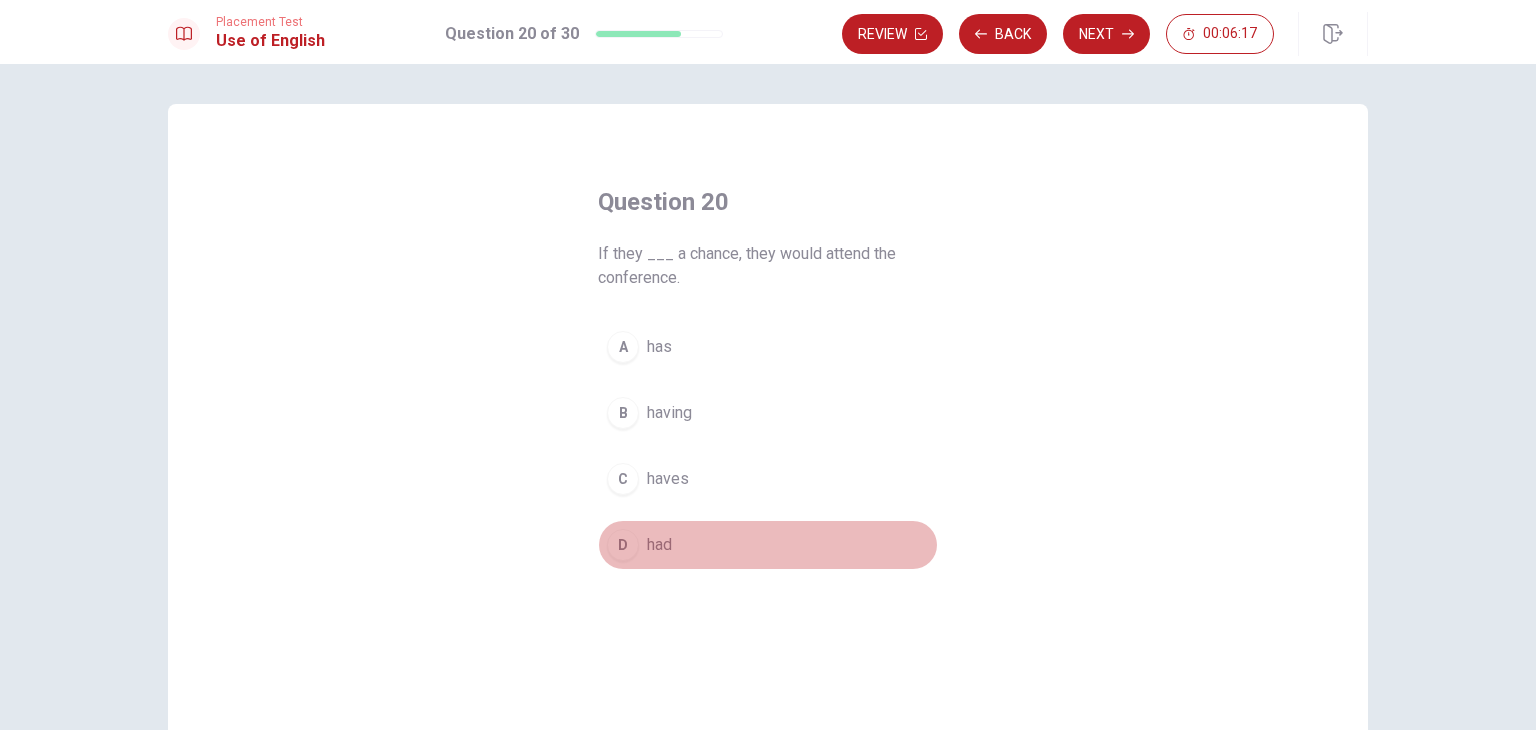 click on "D" at bounding box center [623, 545] 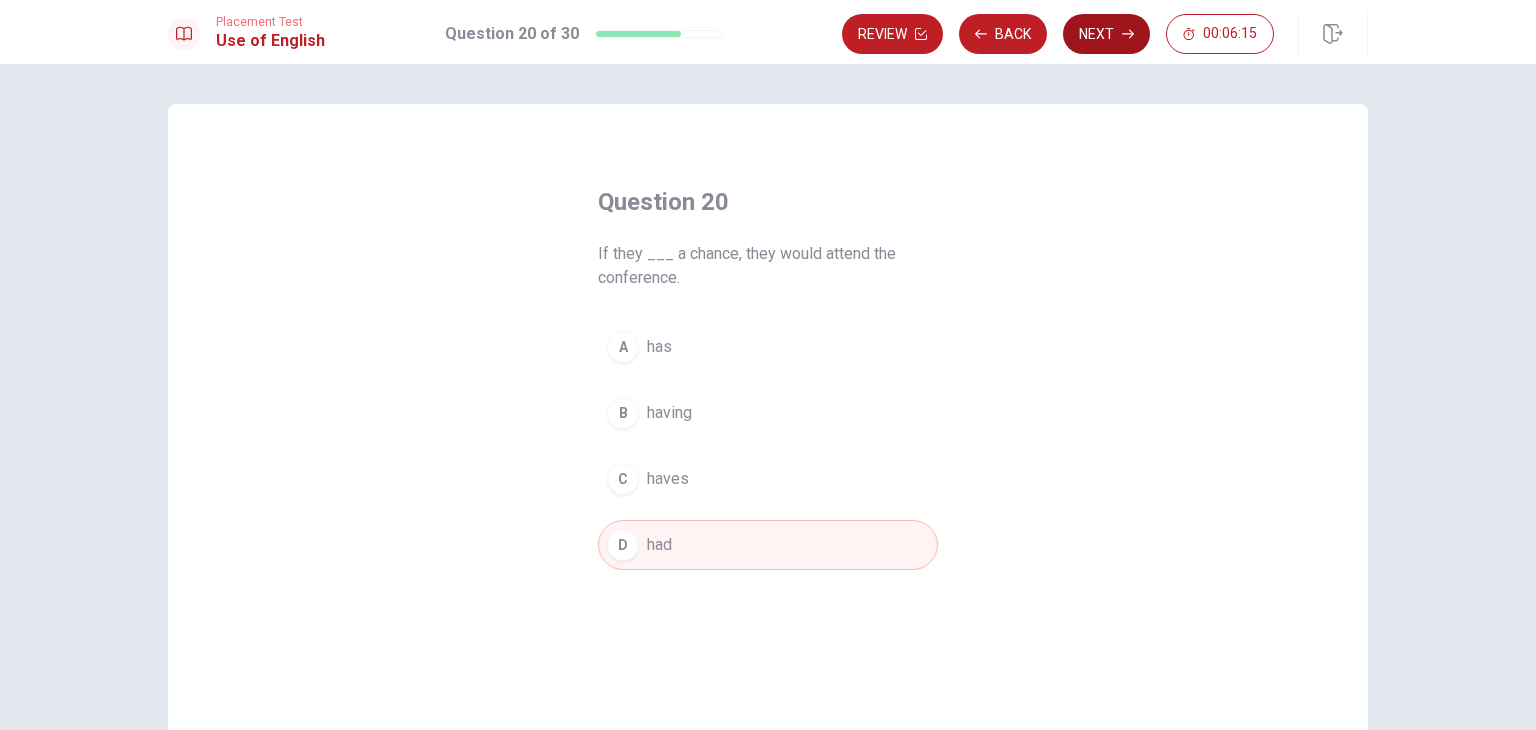 click 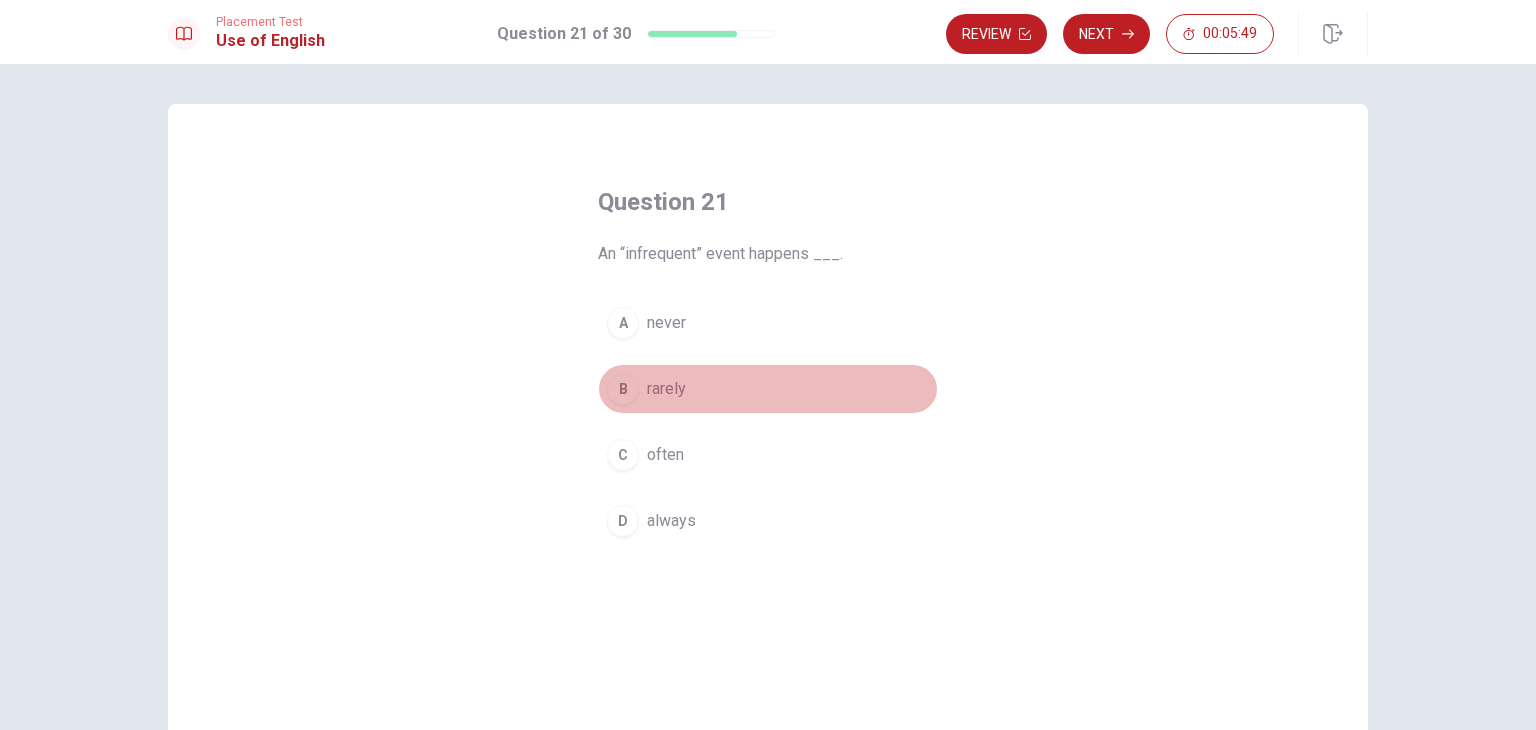 click on "B" at bounding box center (623, 389) 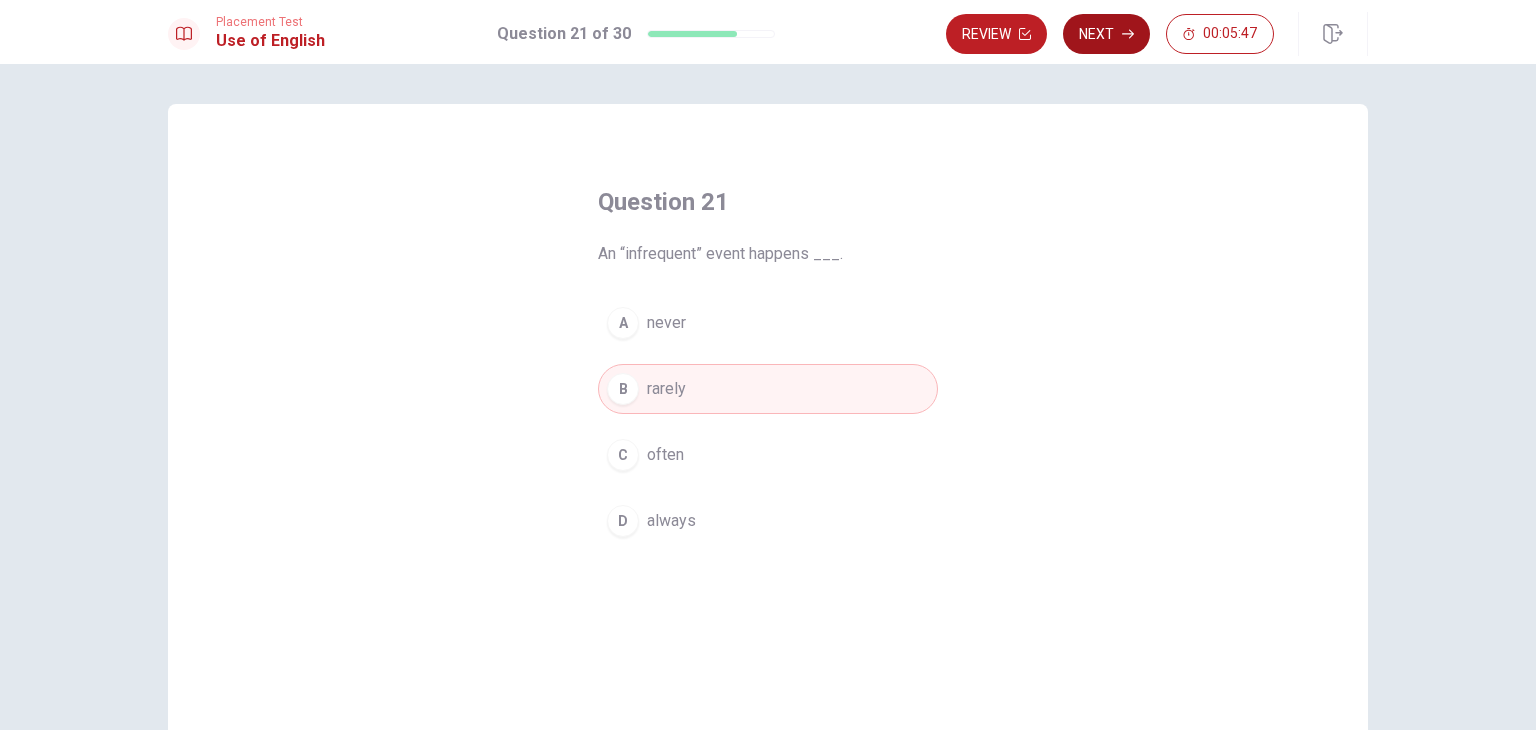click 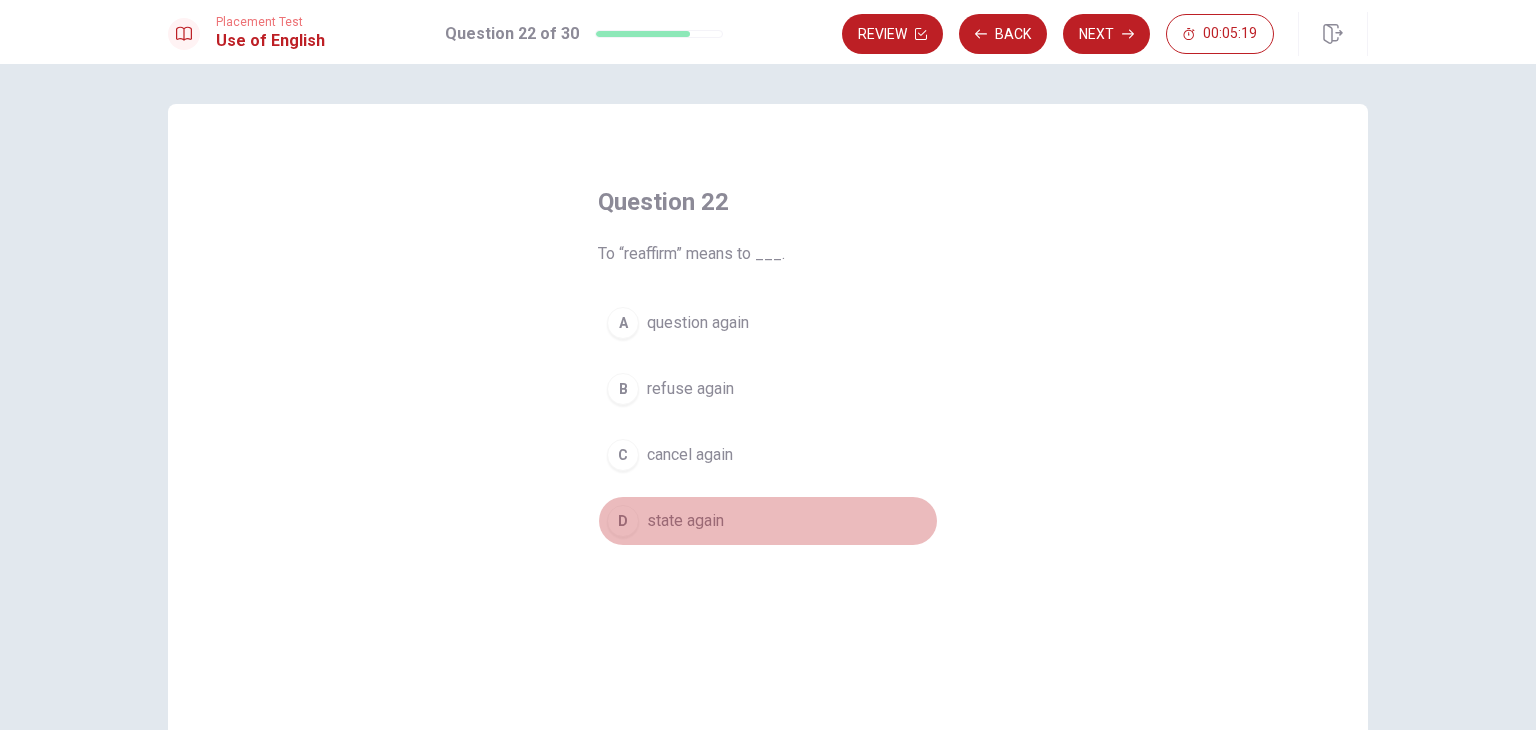 click on "D" at bounding box center [623, 521] 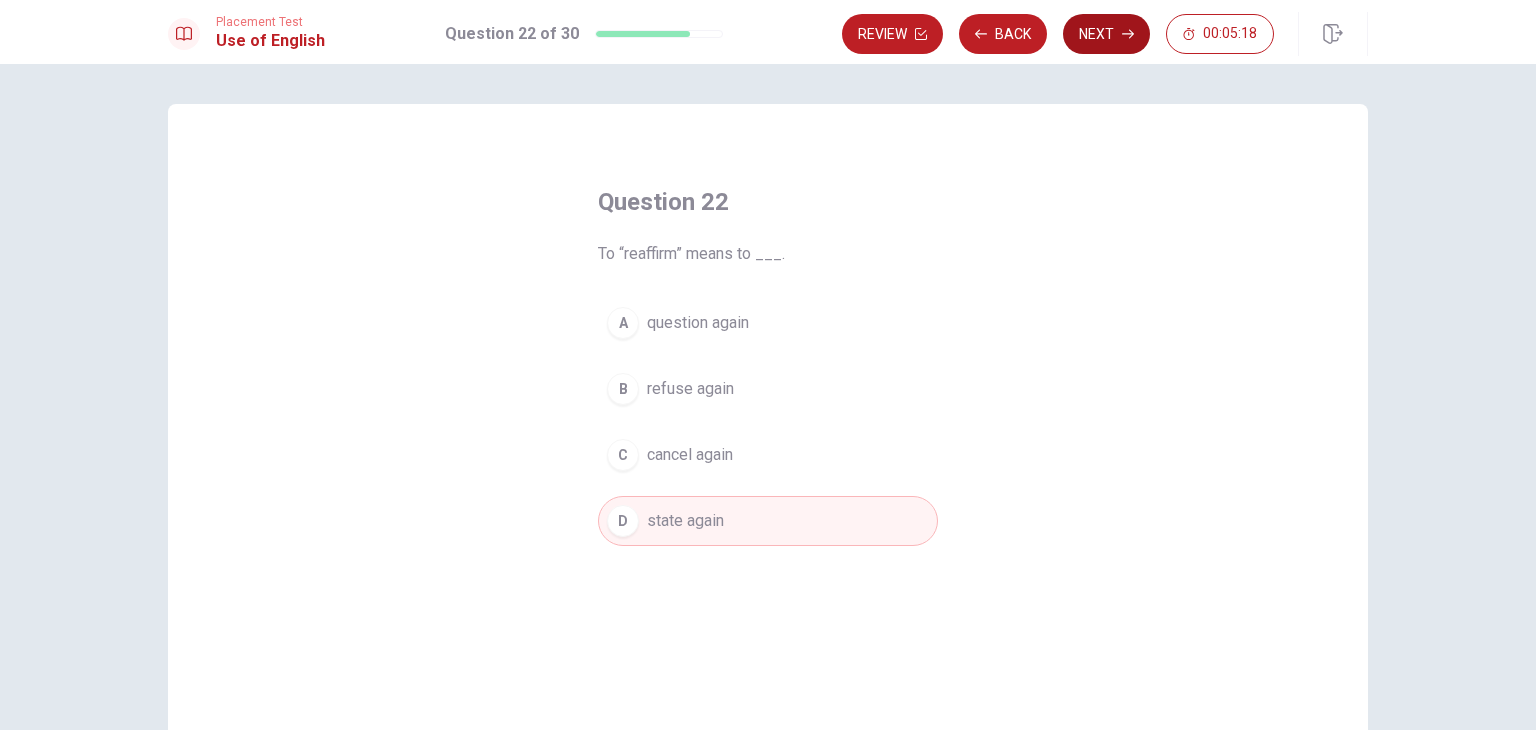 click on "Next" at bounding box center [1106, 34] 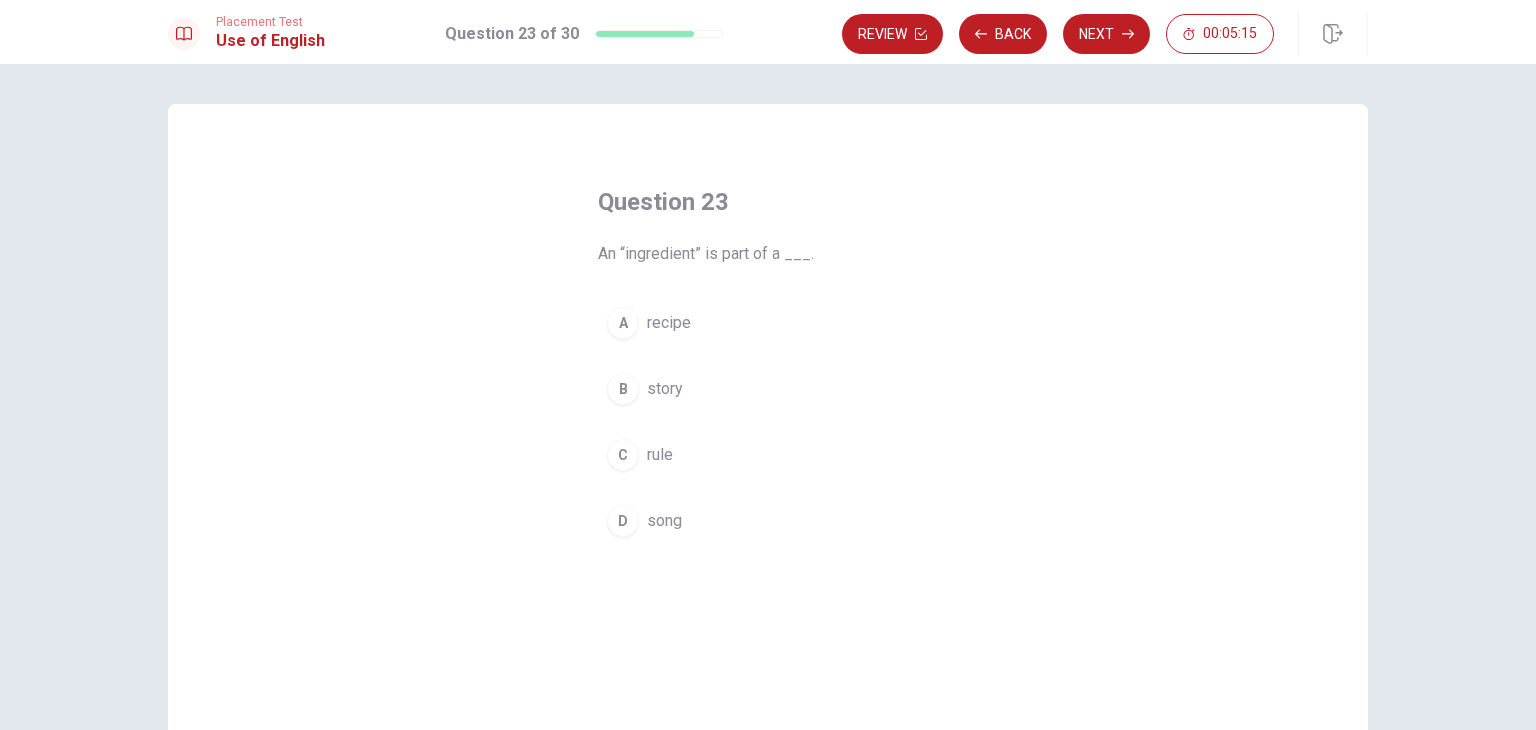 click on "A" at bounding box center [623, 323] 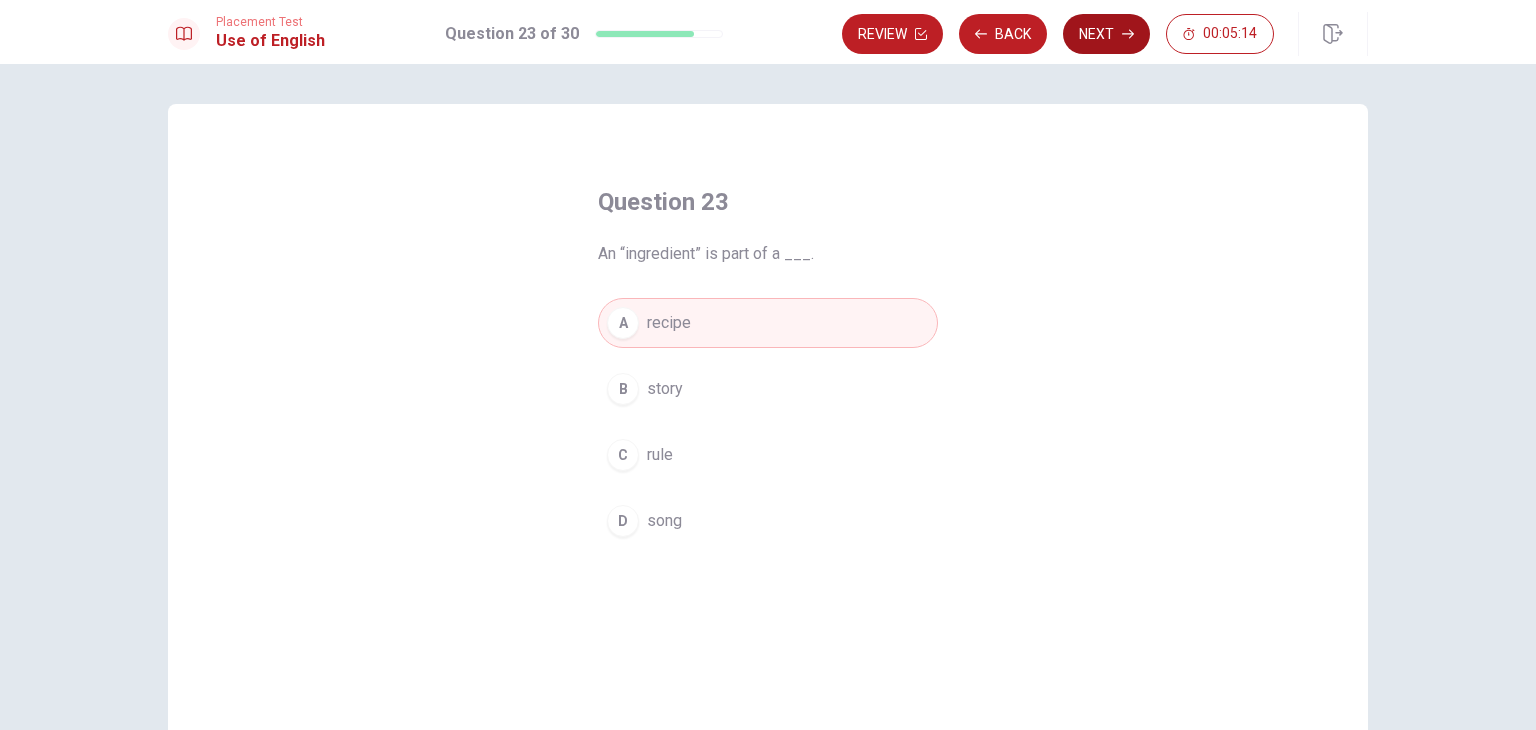 click on "Next" at bounding box center [1106, 34] 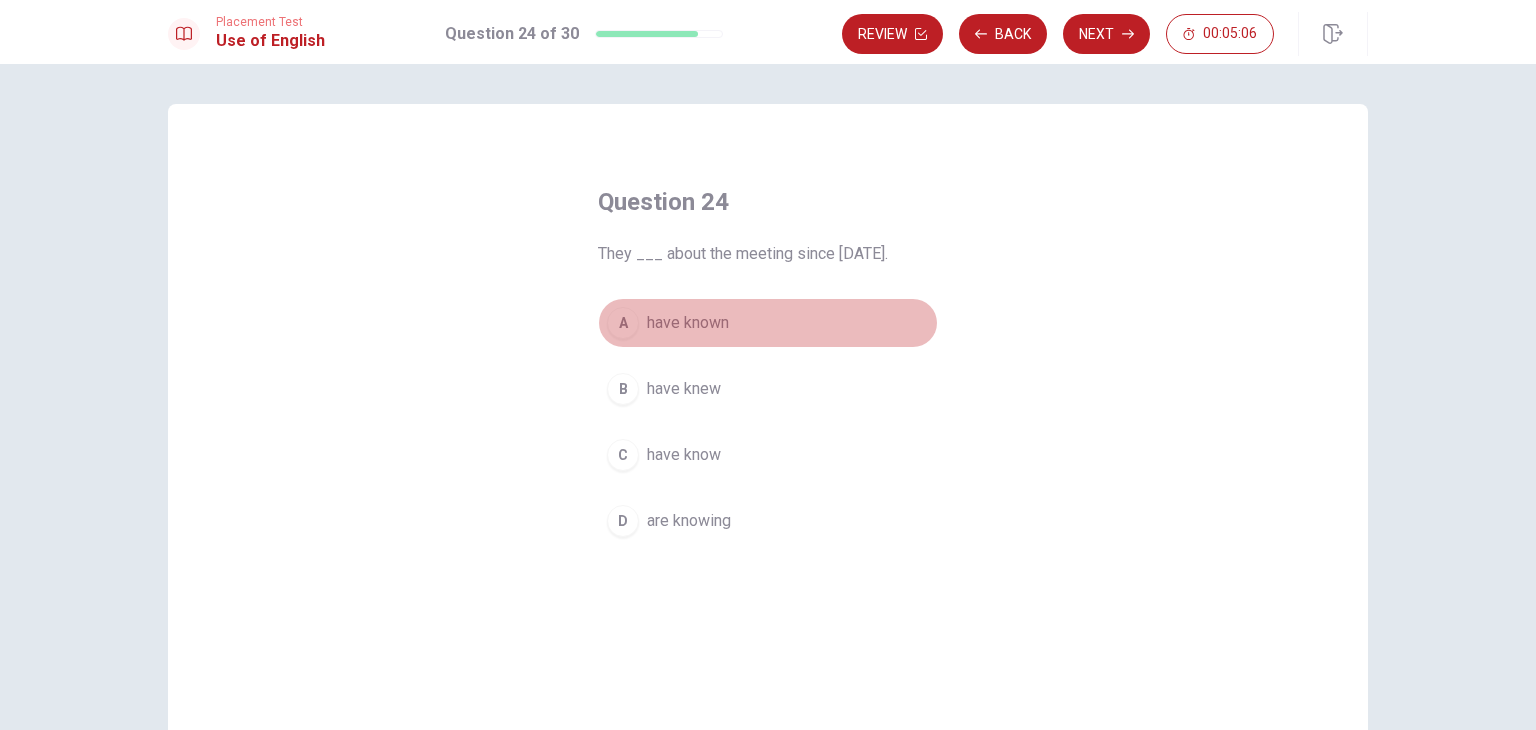 click on "A" at bounding box center (623, 323) 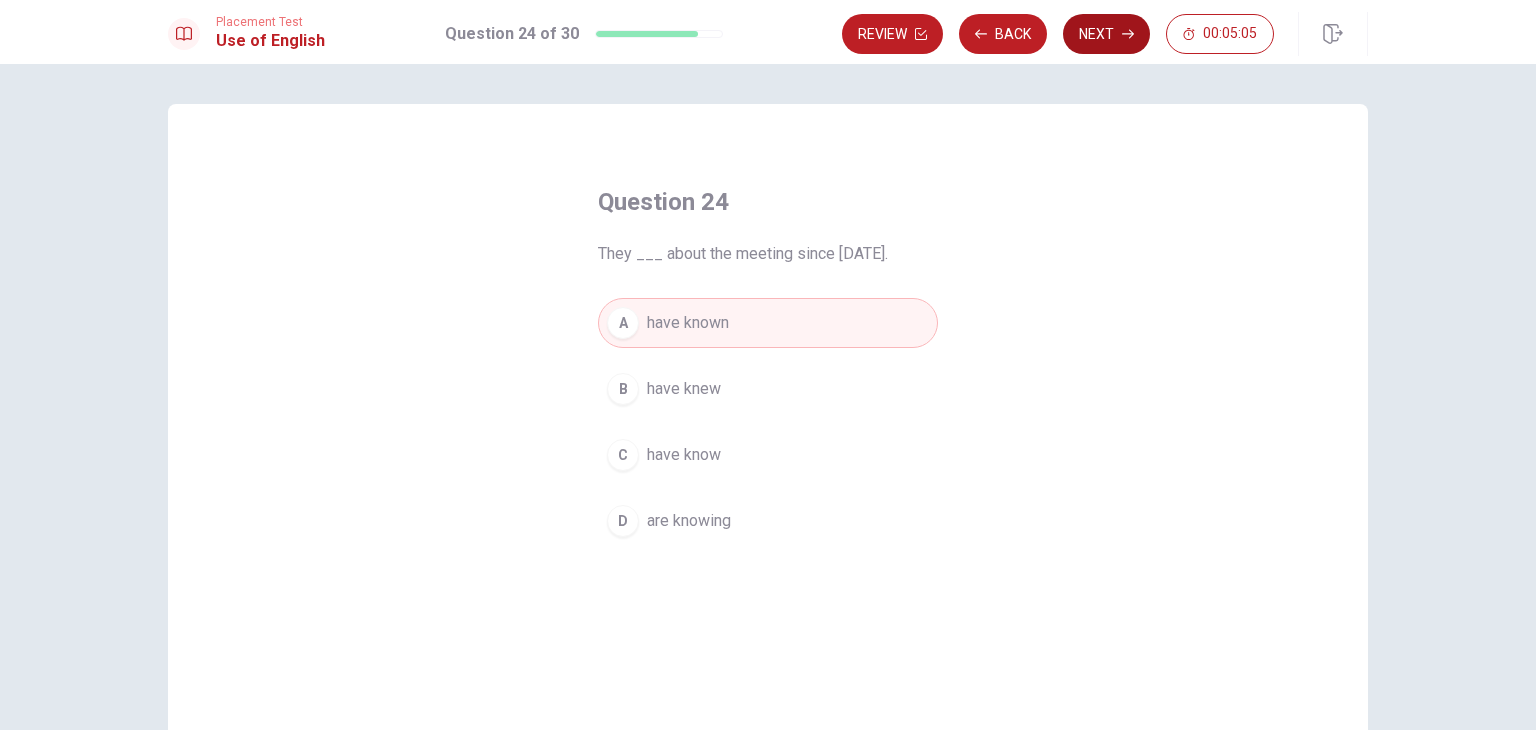 click on "Next" at bounding box center (1106, 34) 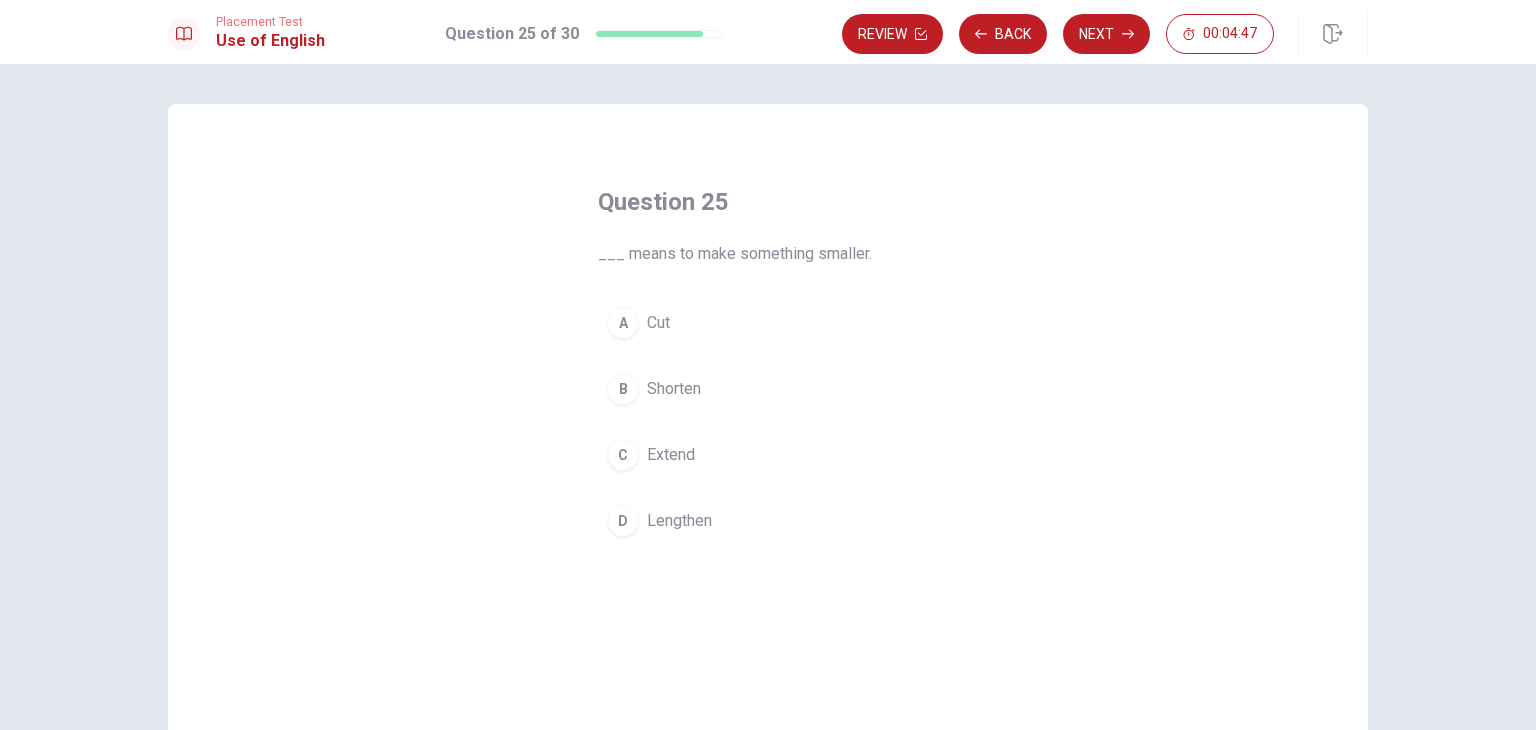 click on "B" at bounding box center [623, 389] 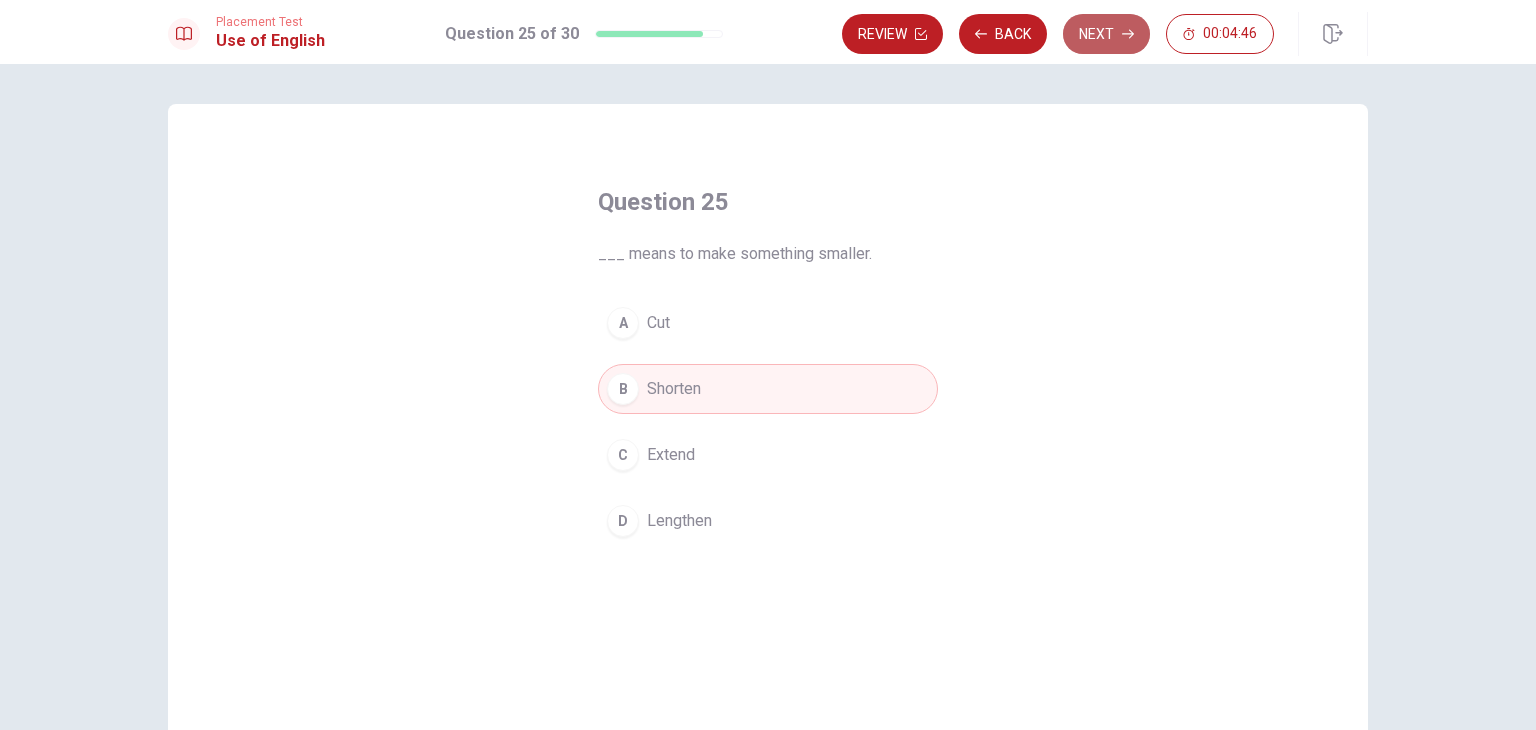 click on "Next" at bounding box center (1106, 34) 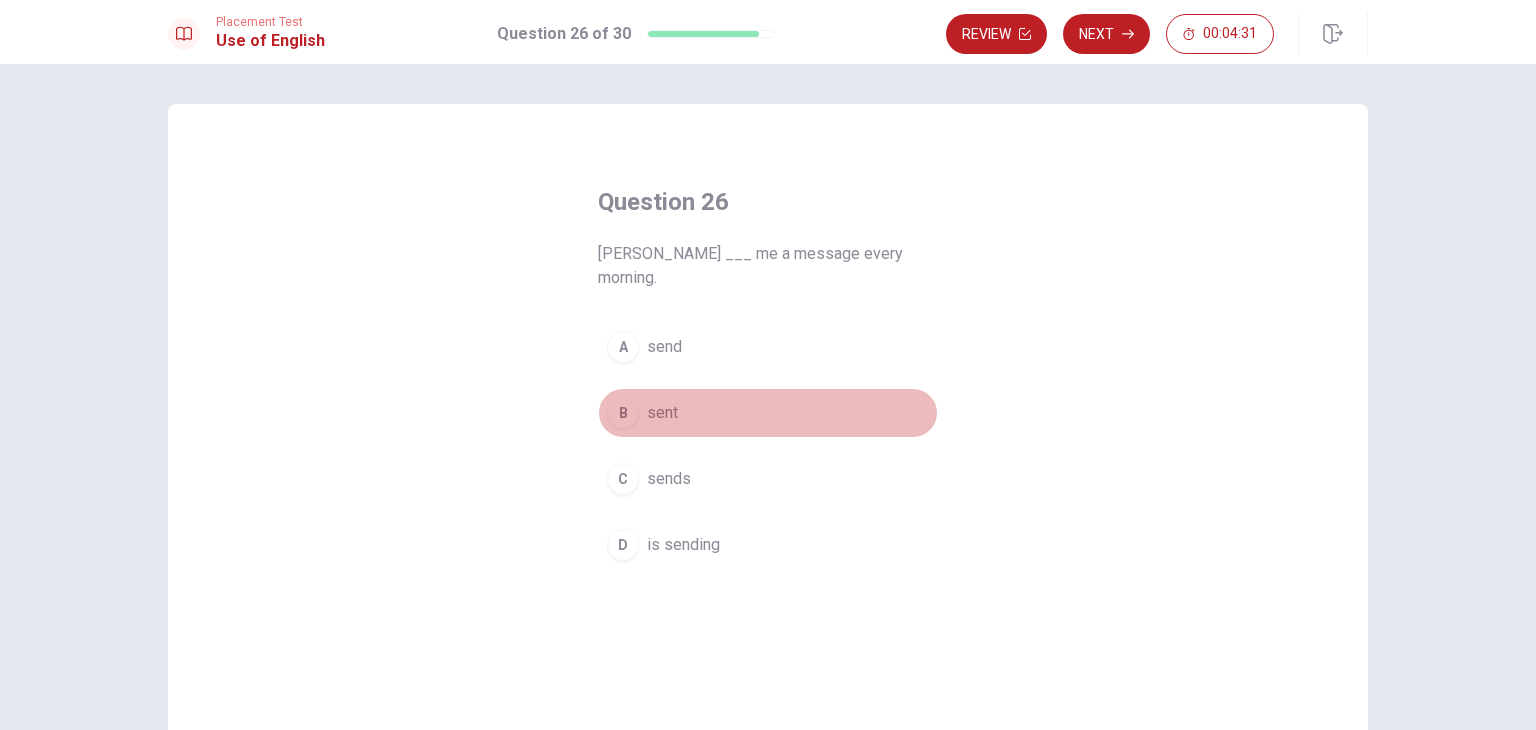 click on "B" at bounding box center (623, 413) 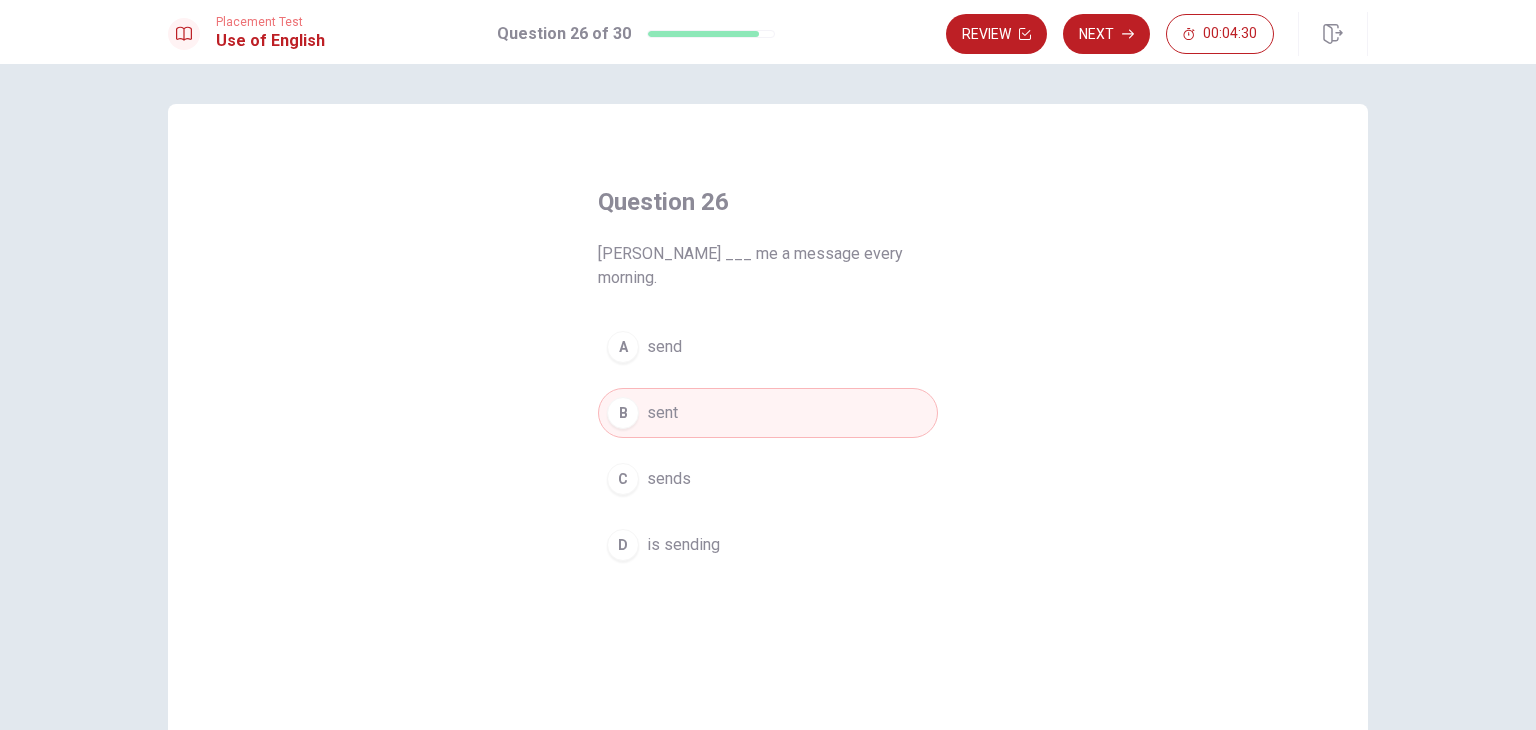 click on "A" at bounding box center (623, 347) 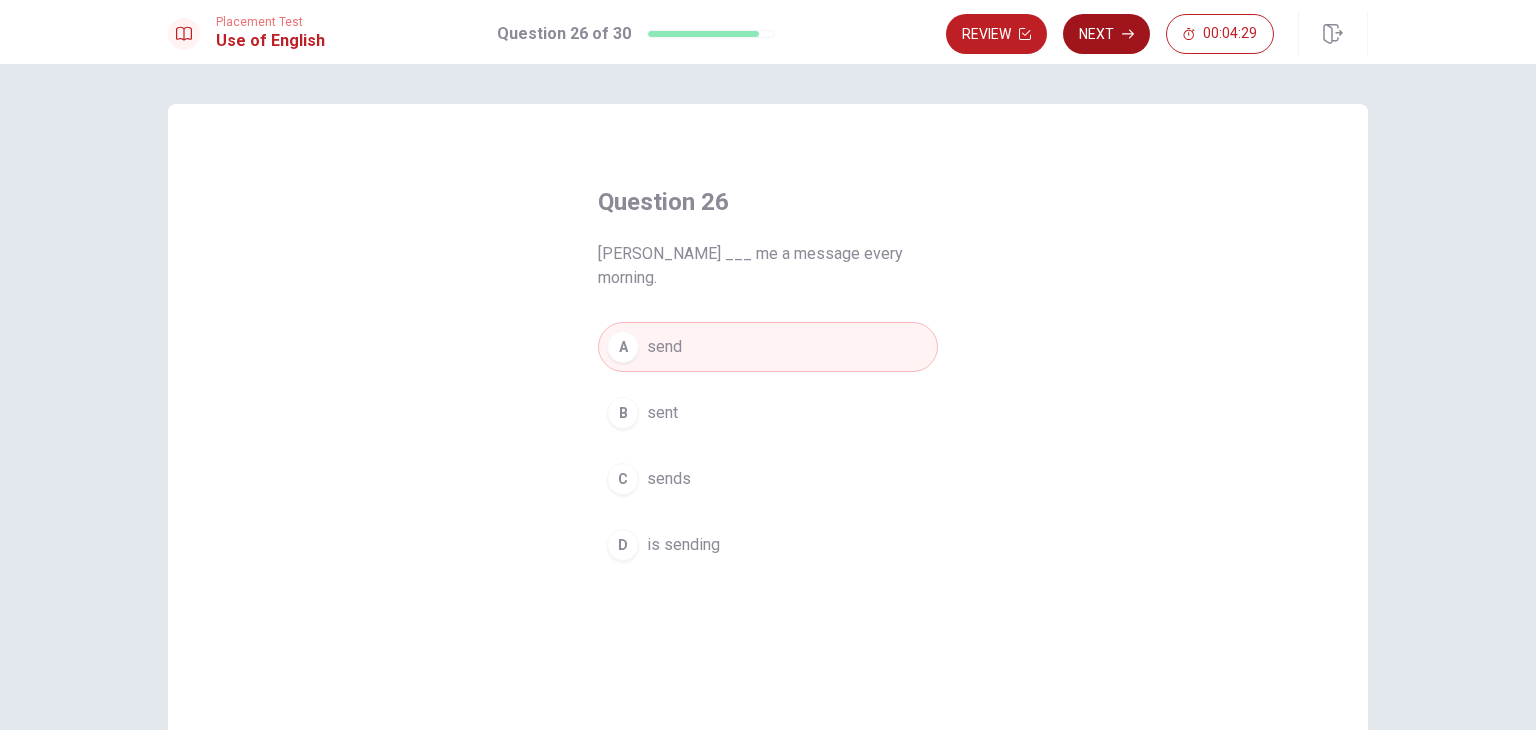 click on "Next" at bounding box center [1106, 34] 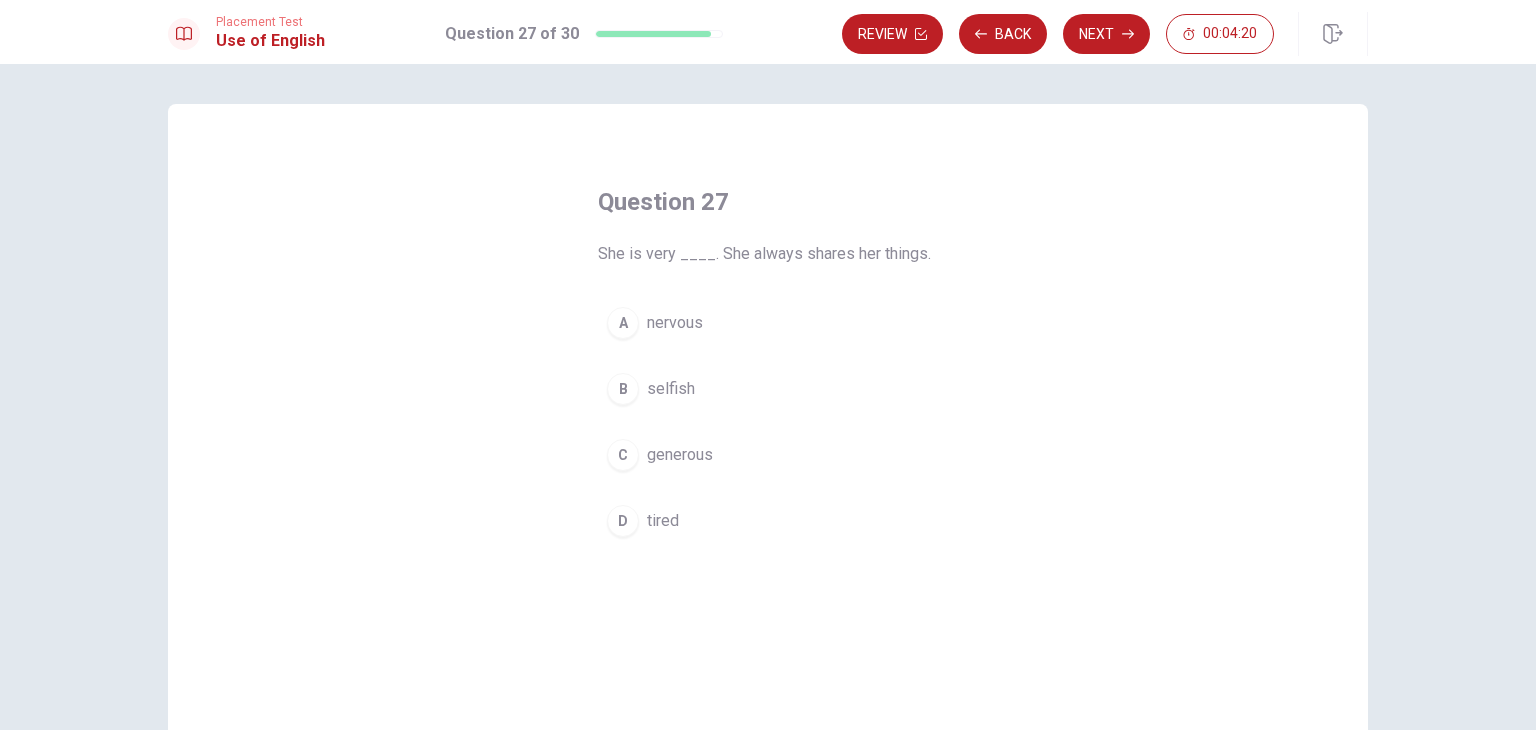 click on "C" at bounding box center [623, 455] 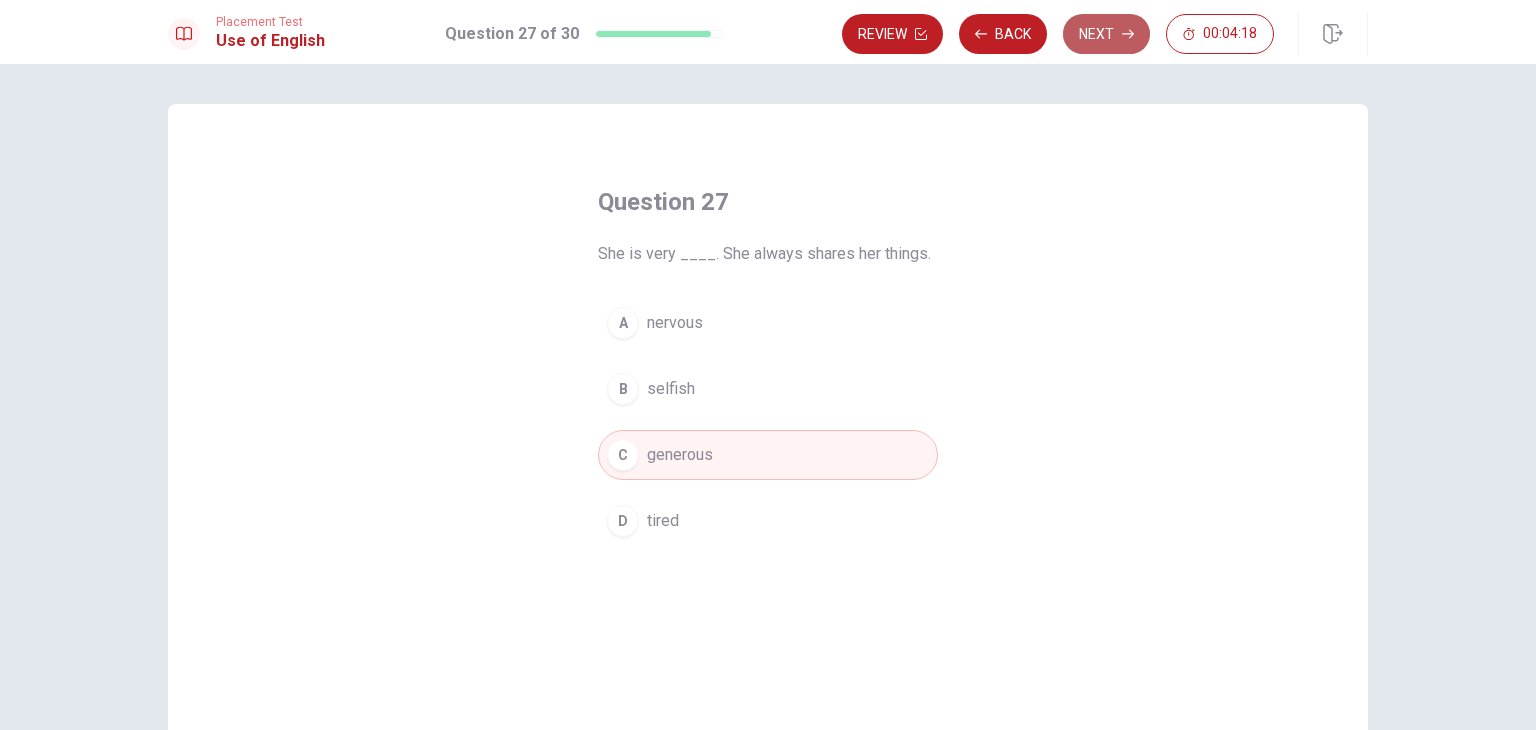 click on "Next" at bounding box center [1106, 34] 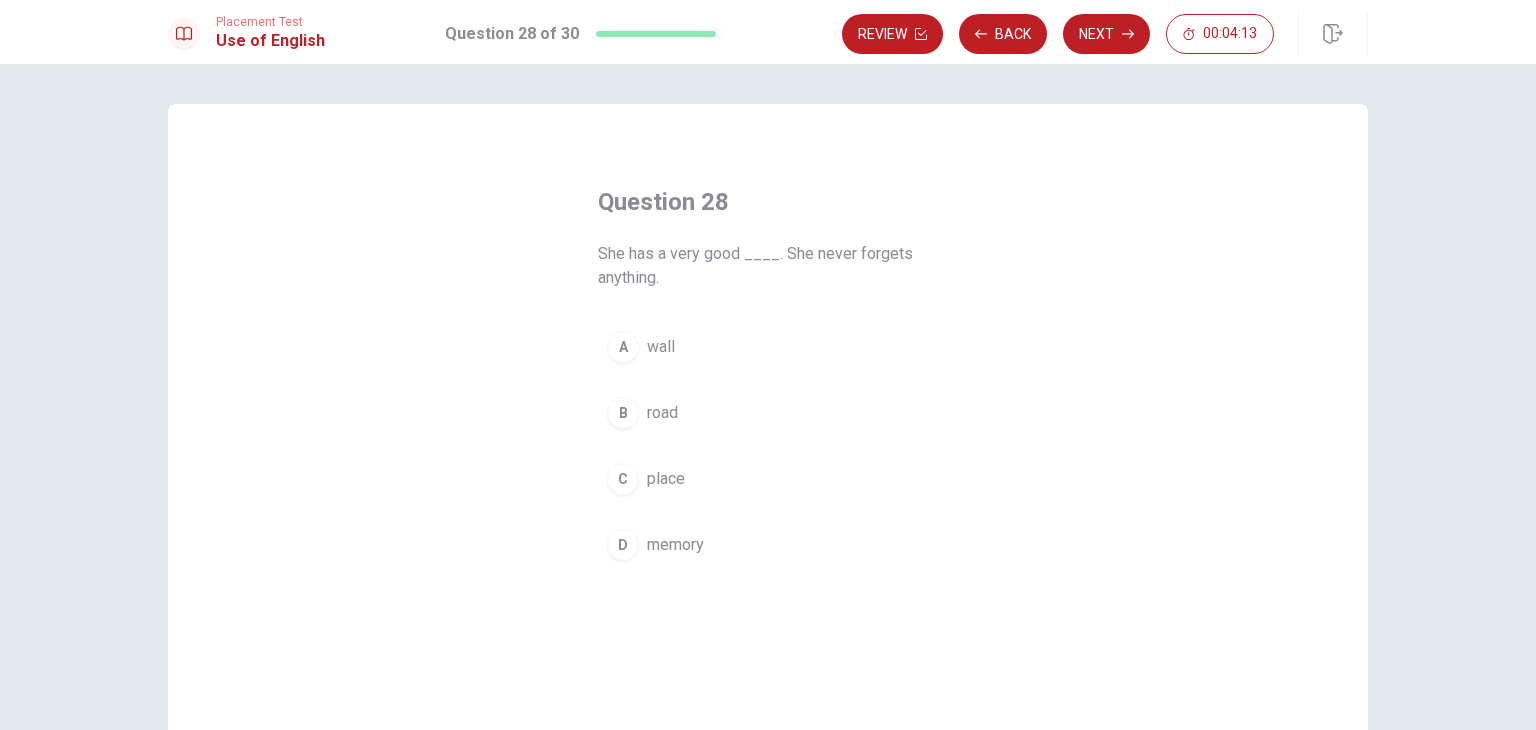 click on "D" at bounding box center (623, 545) 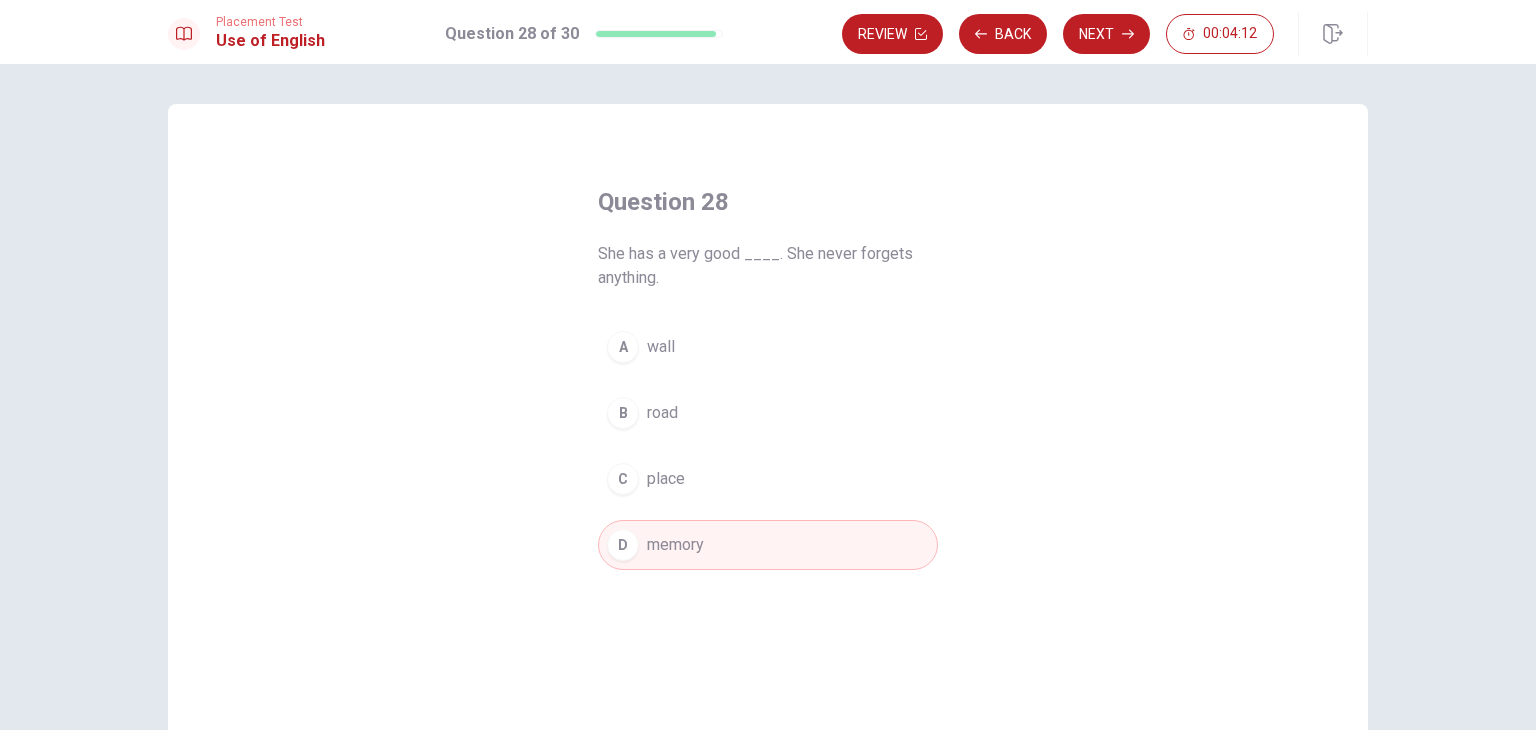 click on "Next" at bounding box center [1106, 34] 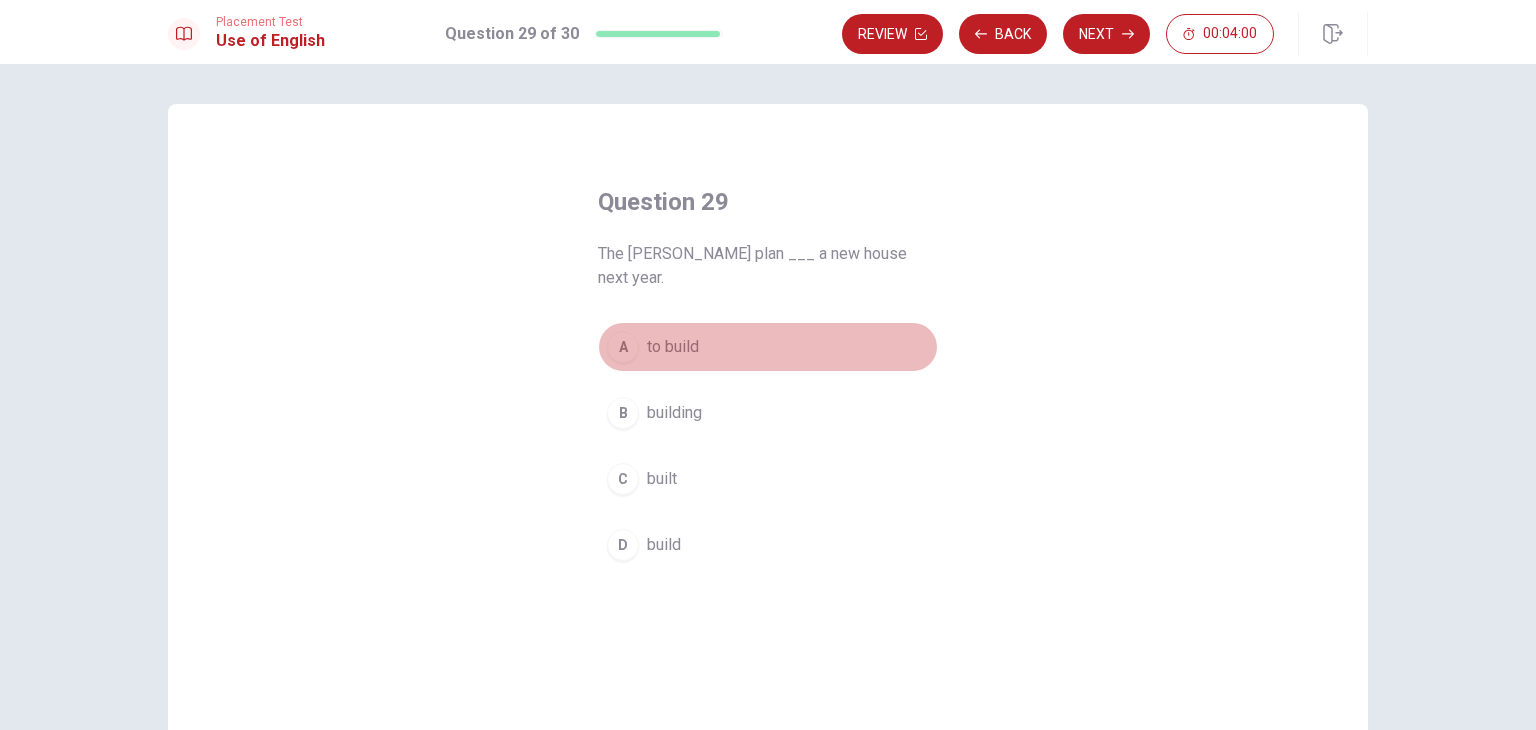 click on "A" at bounding box center [623, 347] 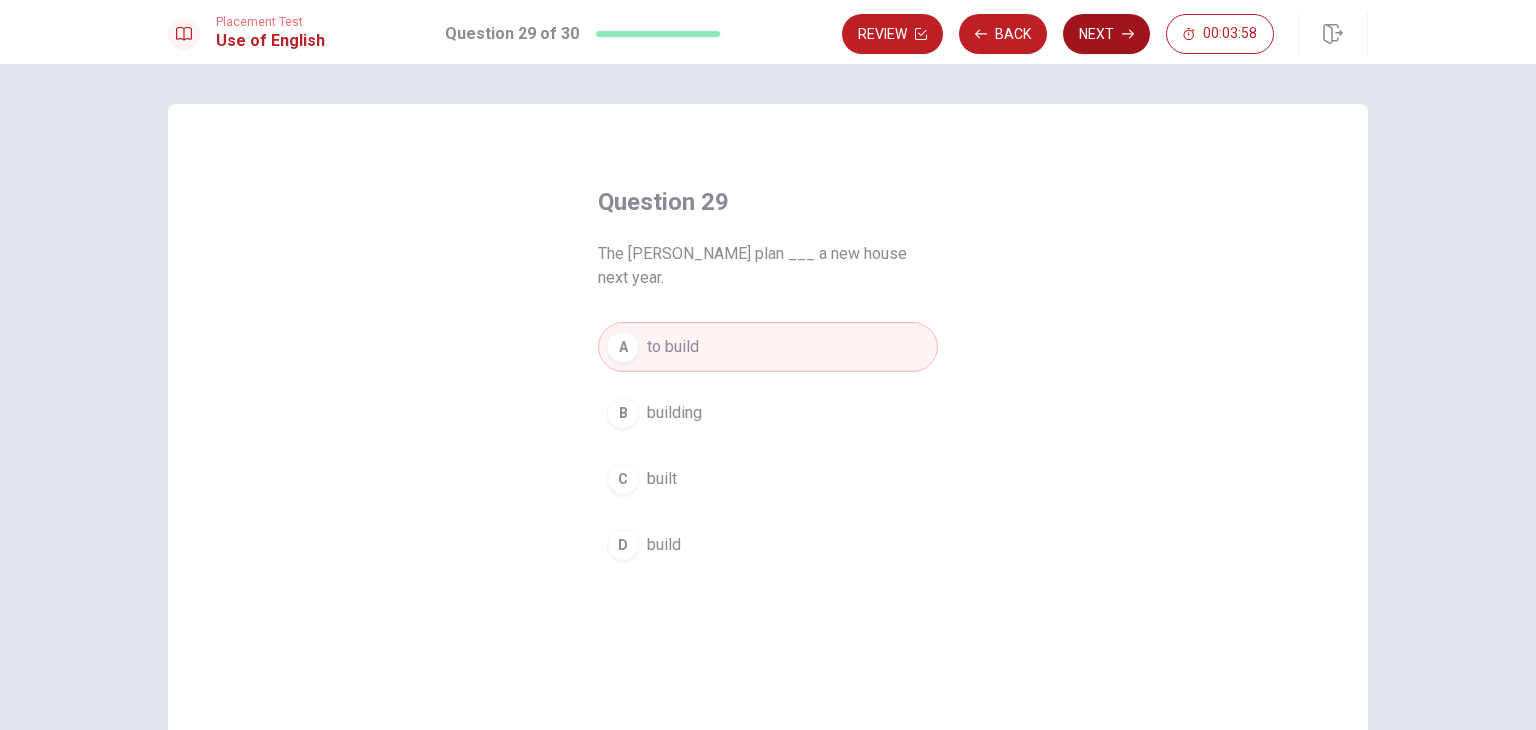 click on "Next" at bounding box center [1106, 34] 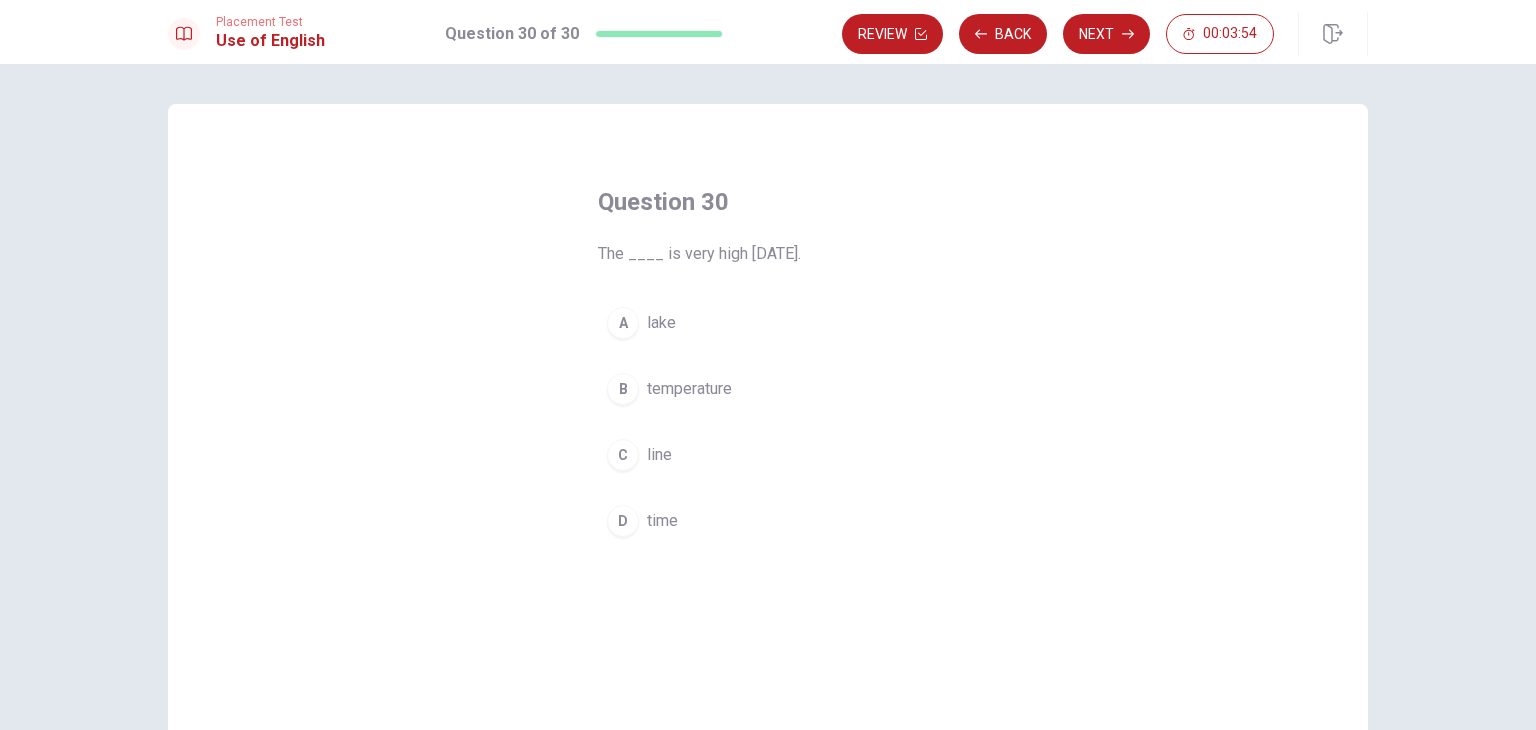 click on "B" at bounding box center (623, 389) 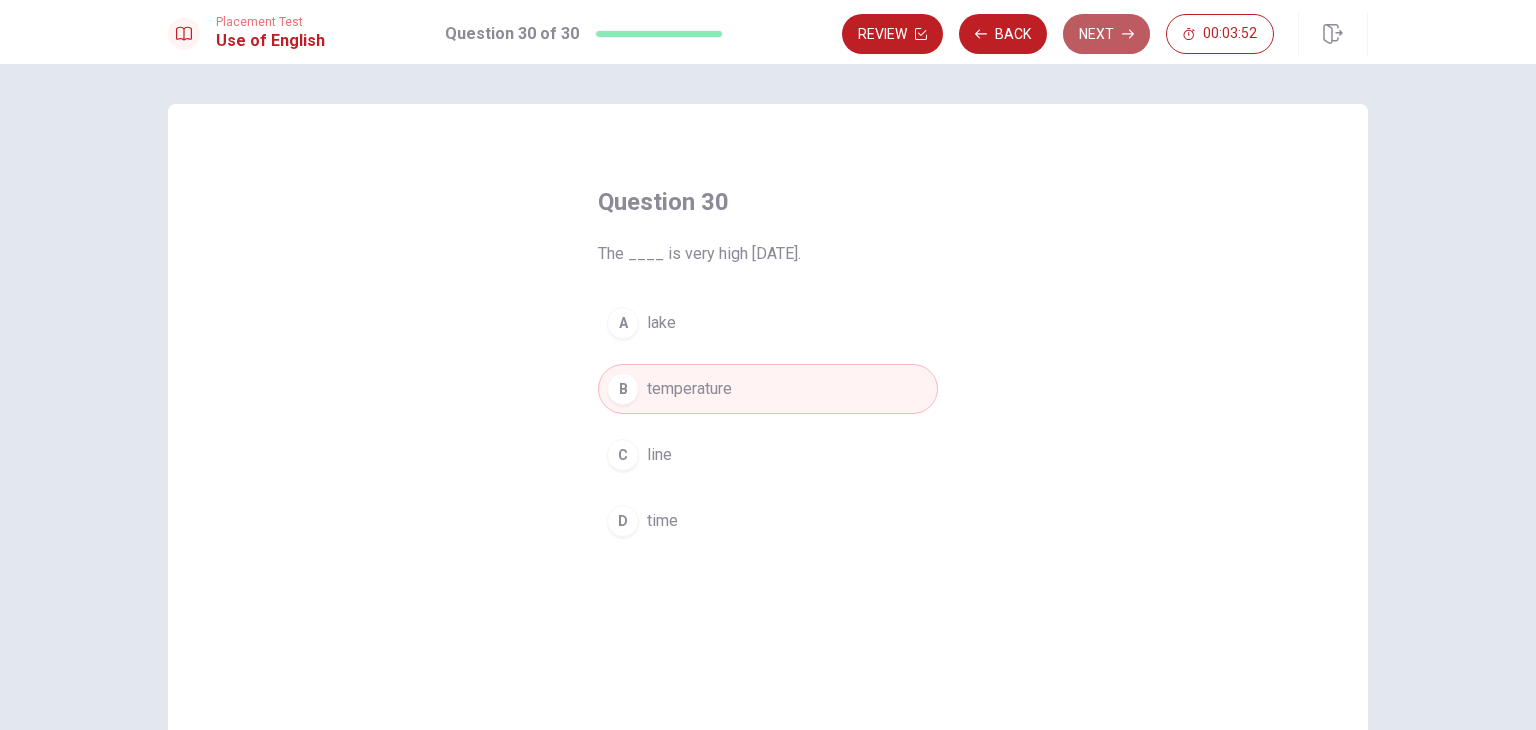 click on "Next" at bounding box center (1106, 34) 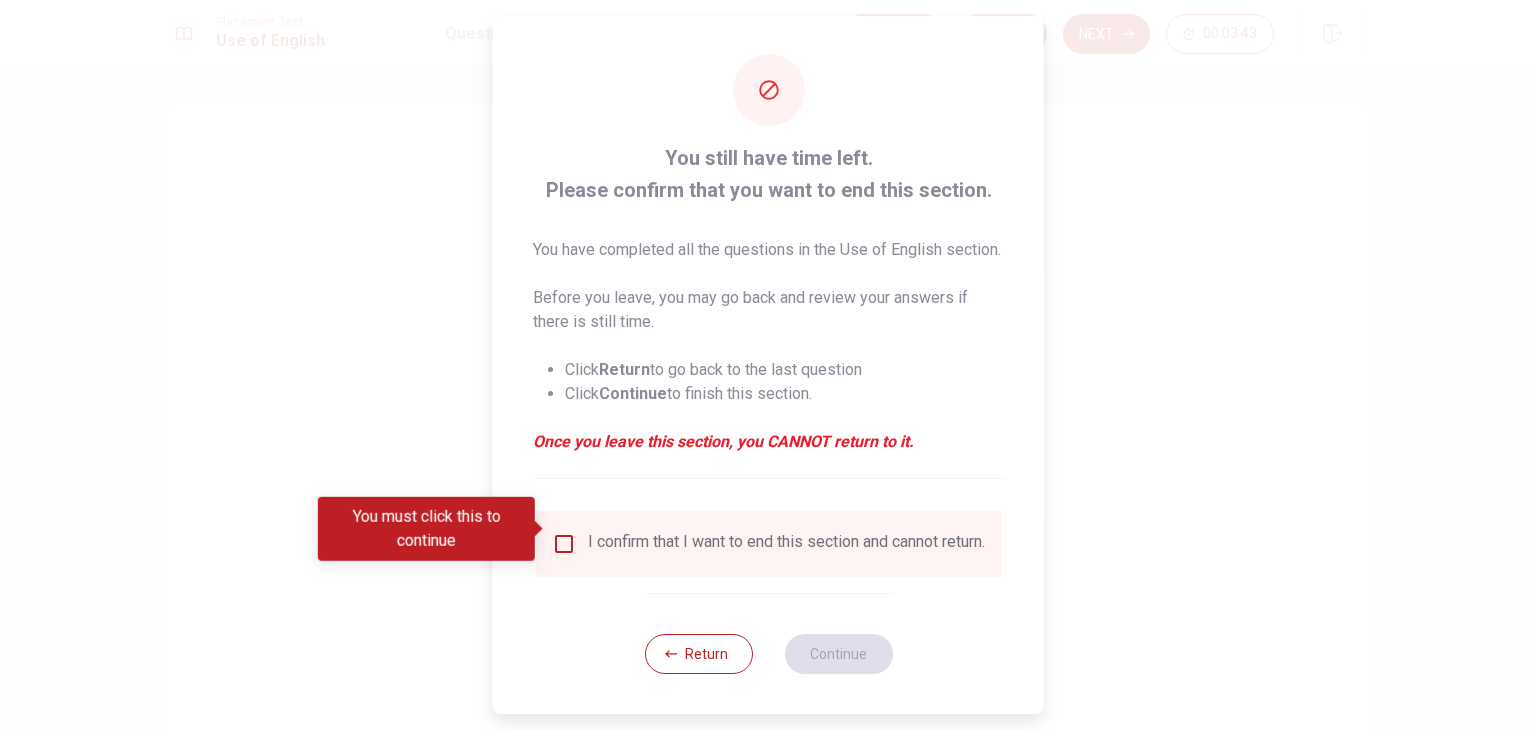 scroll, scrollTop: 40, scrollLeft: 0, axis: vertical 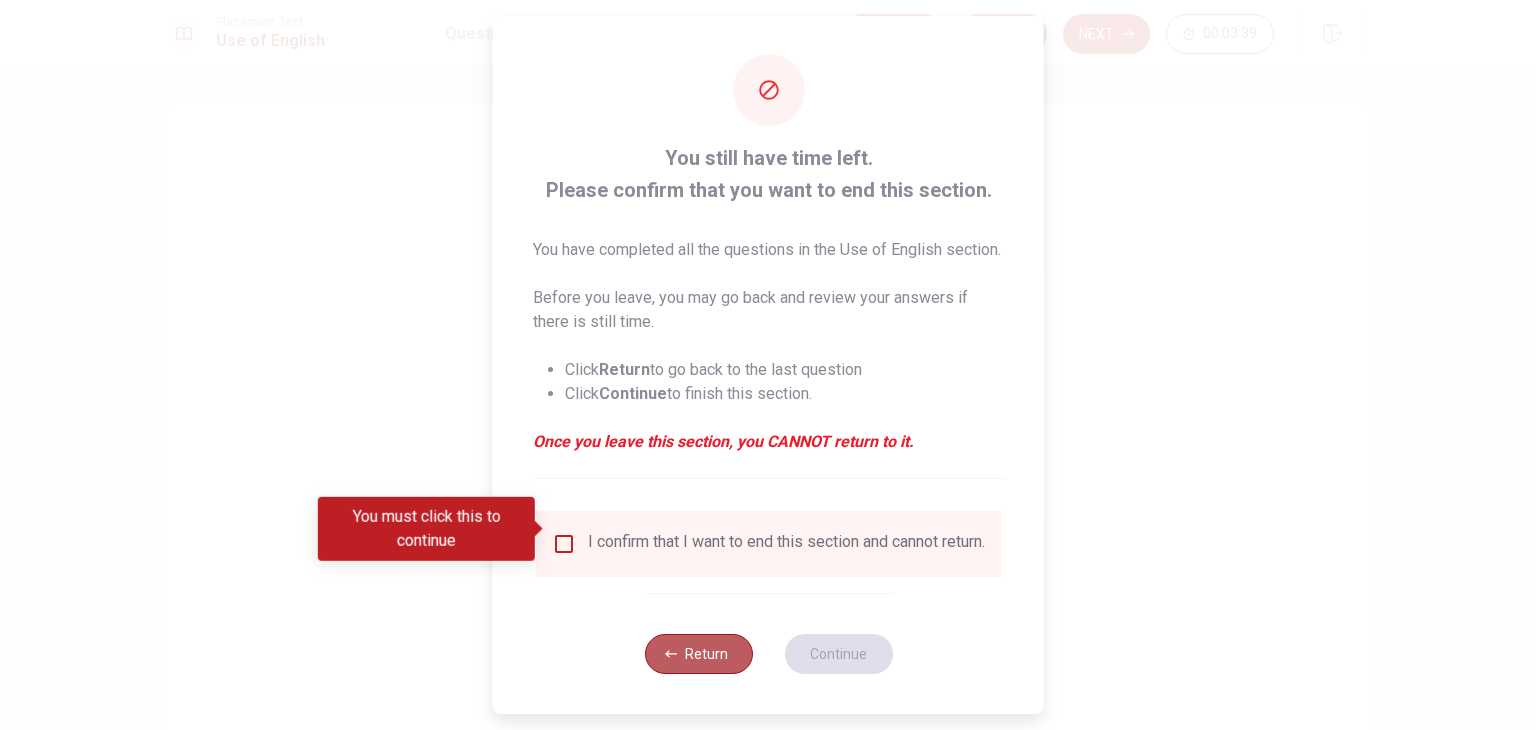 click on "Return" at bounding box center [698, 654] 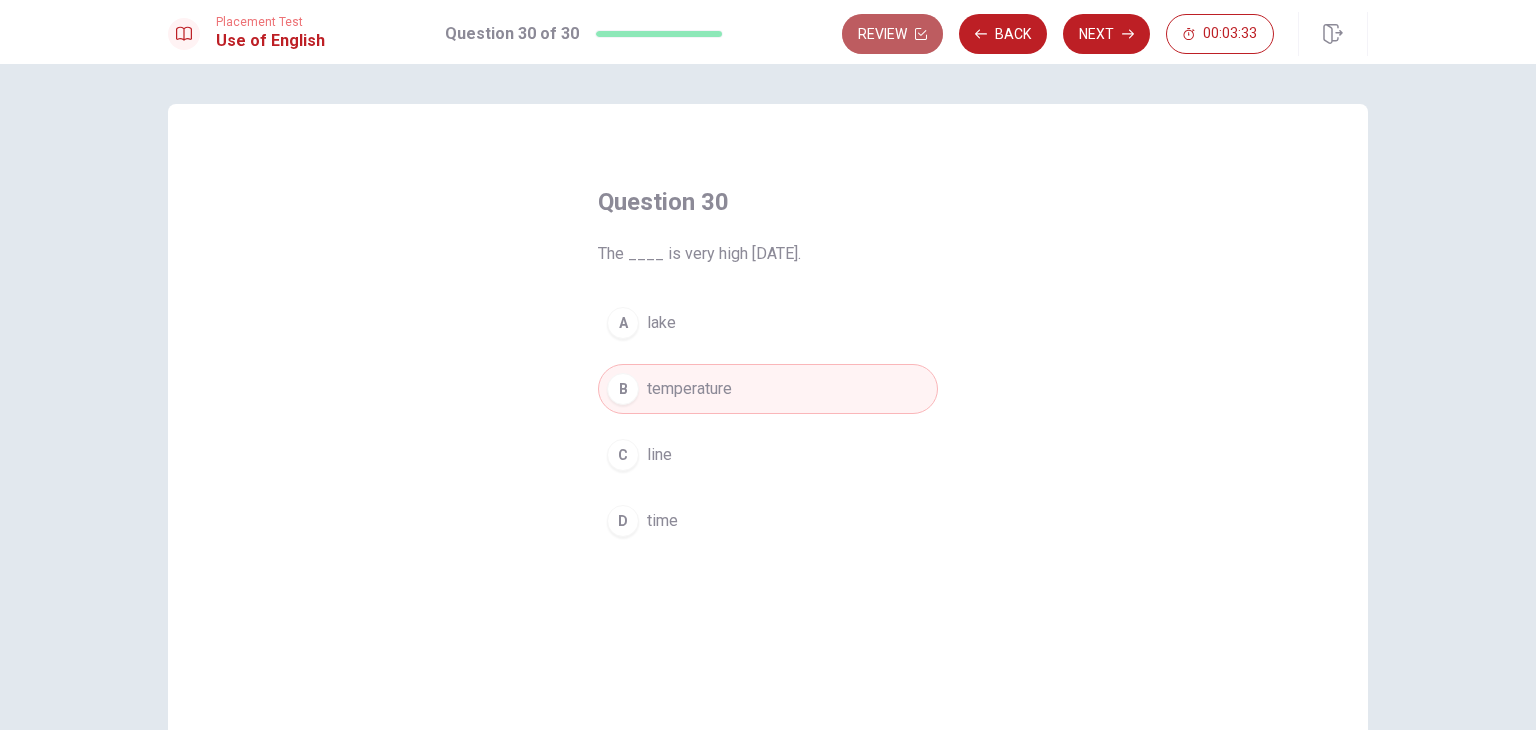 click 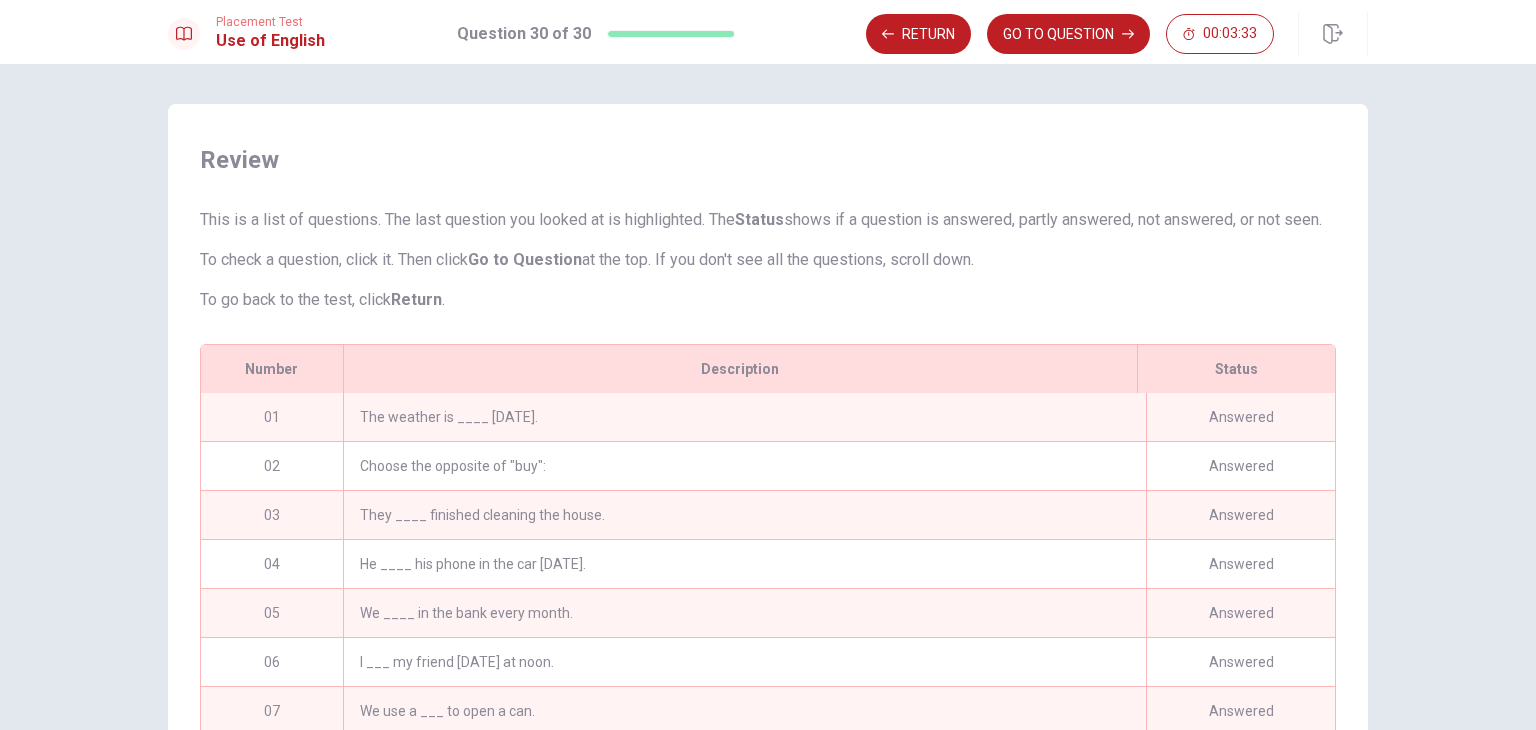 scroll, scrollTop: 275, scrollLeft: 0, axis: vertical 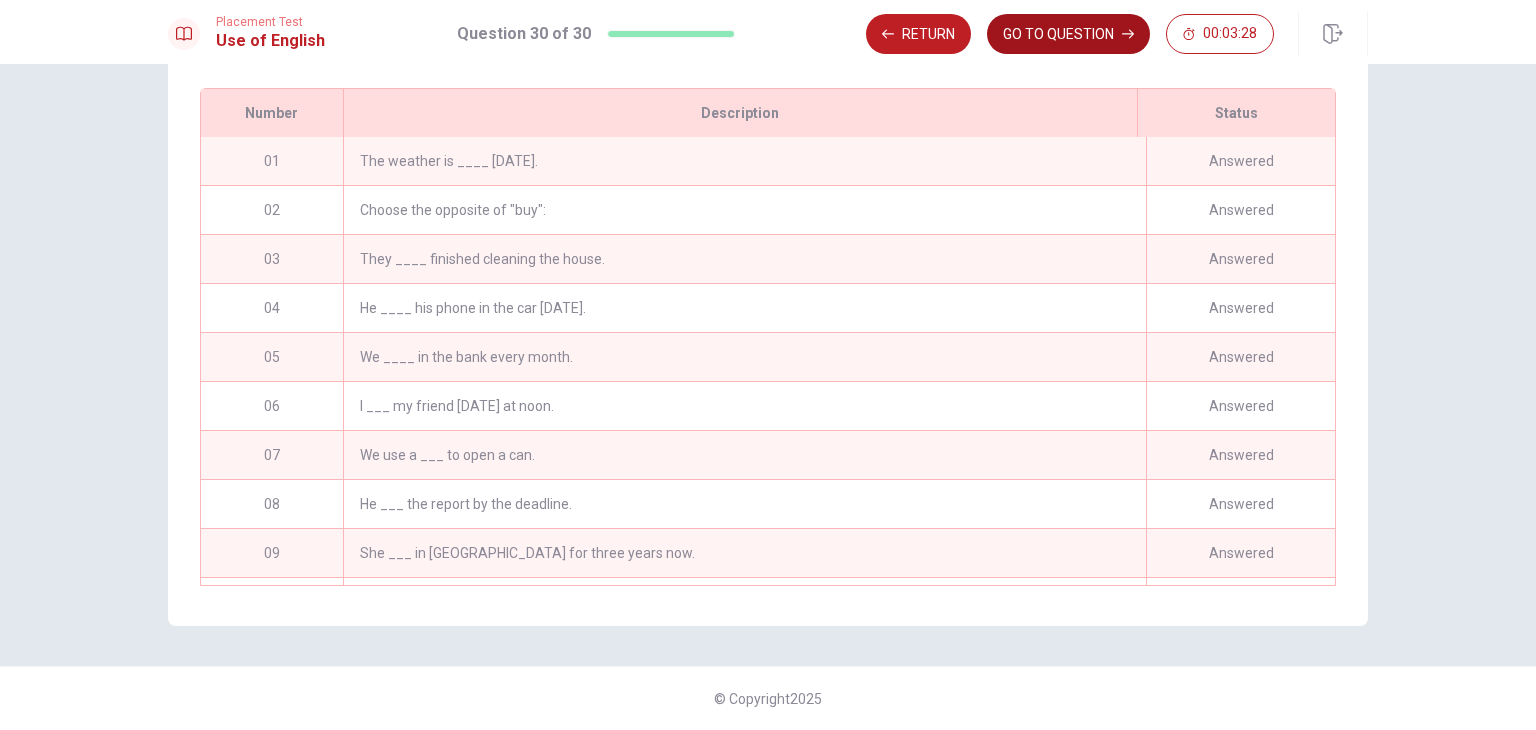 click on "GO TO QUESTION" at bounding box center (1068, 34) 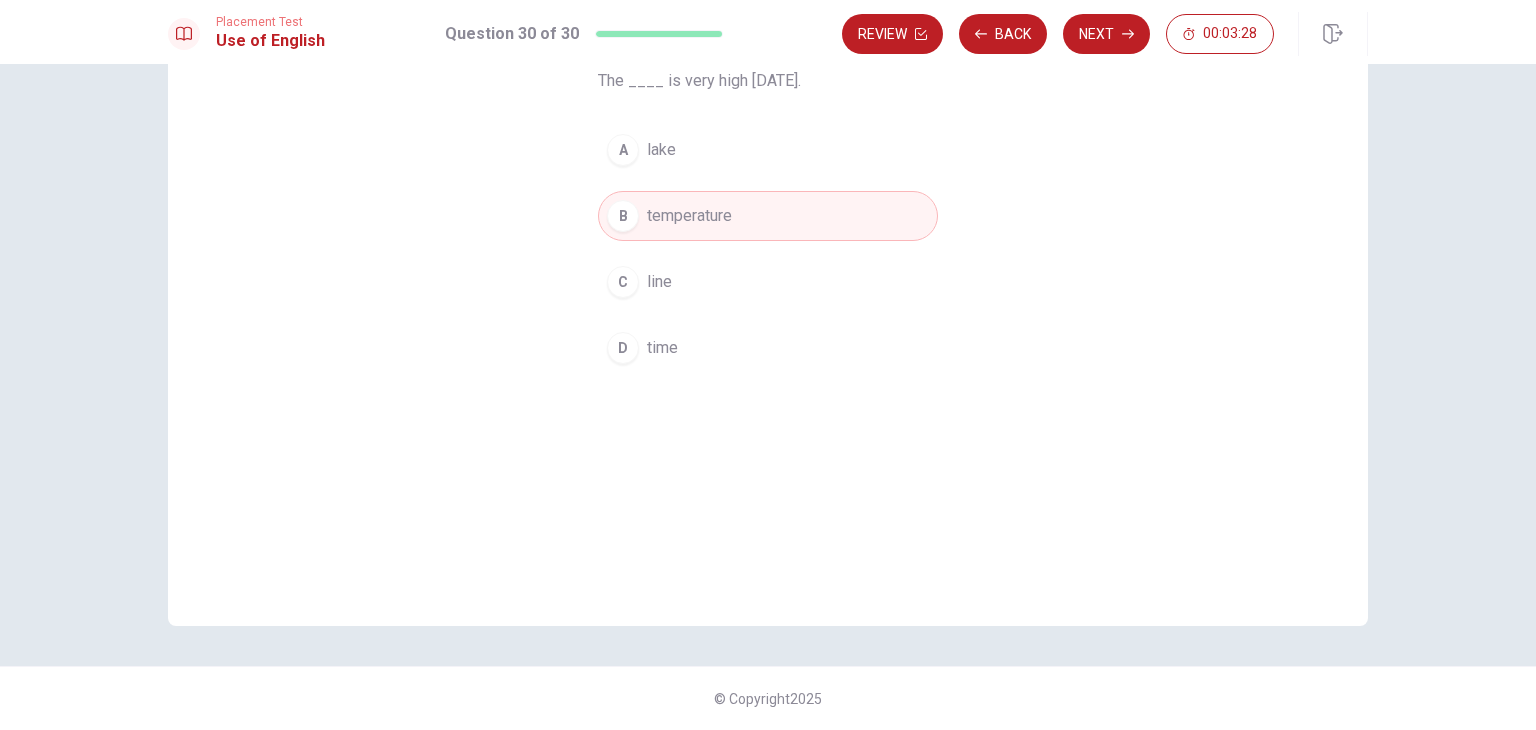 scroll, scrollTop: 173, scrollLeft: 0, axis: vertical 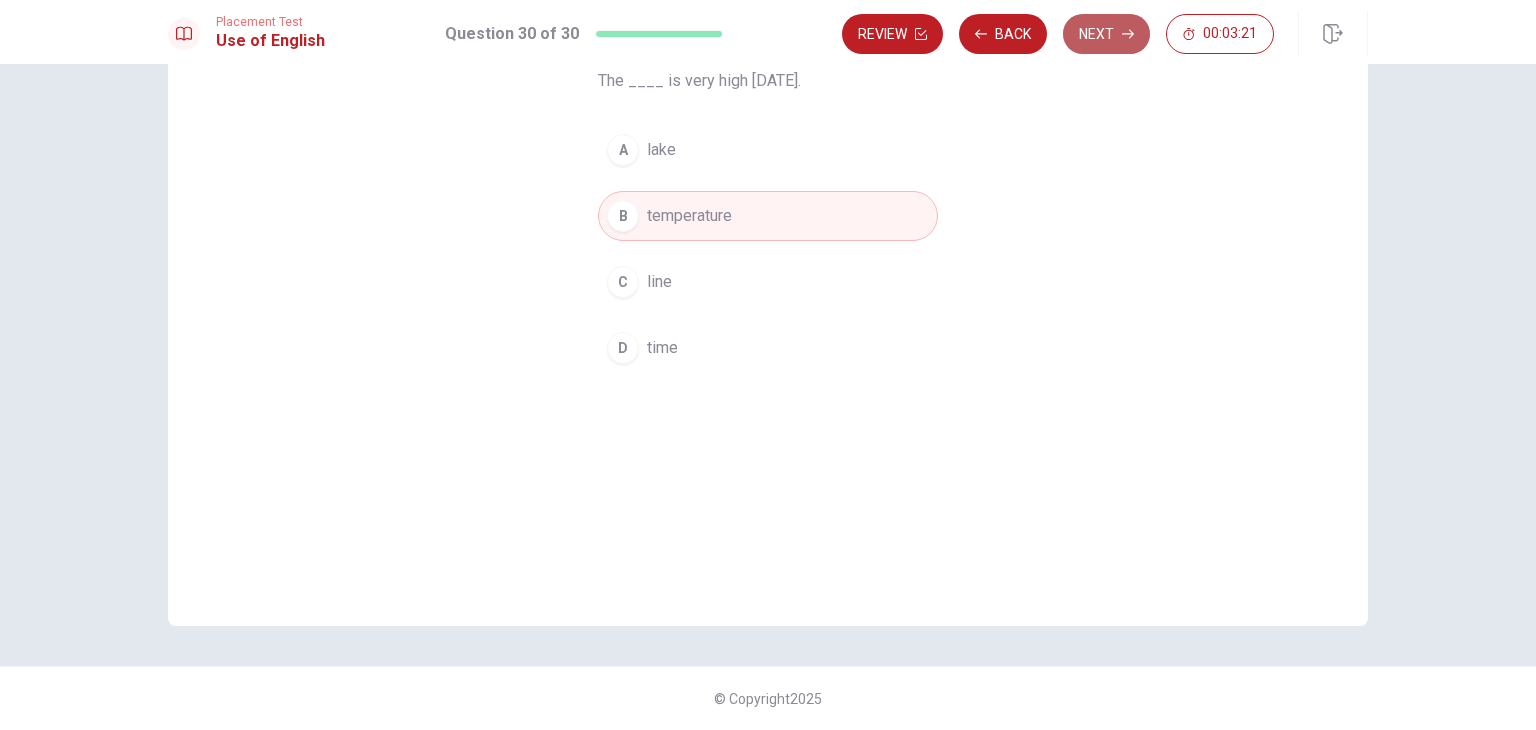 click on "Next" at bounding box center (1106, 34) 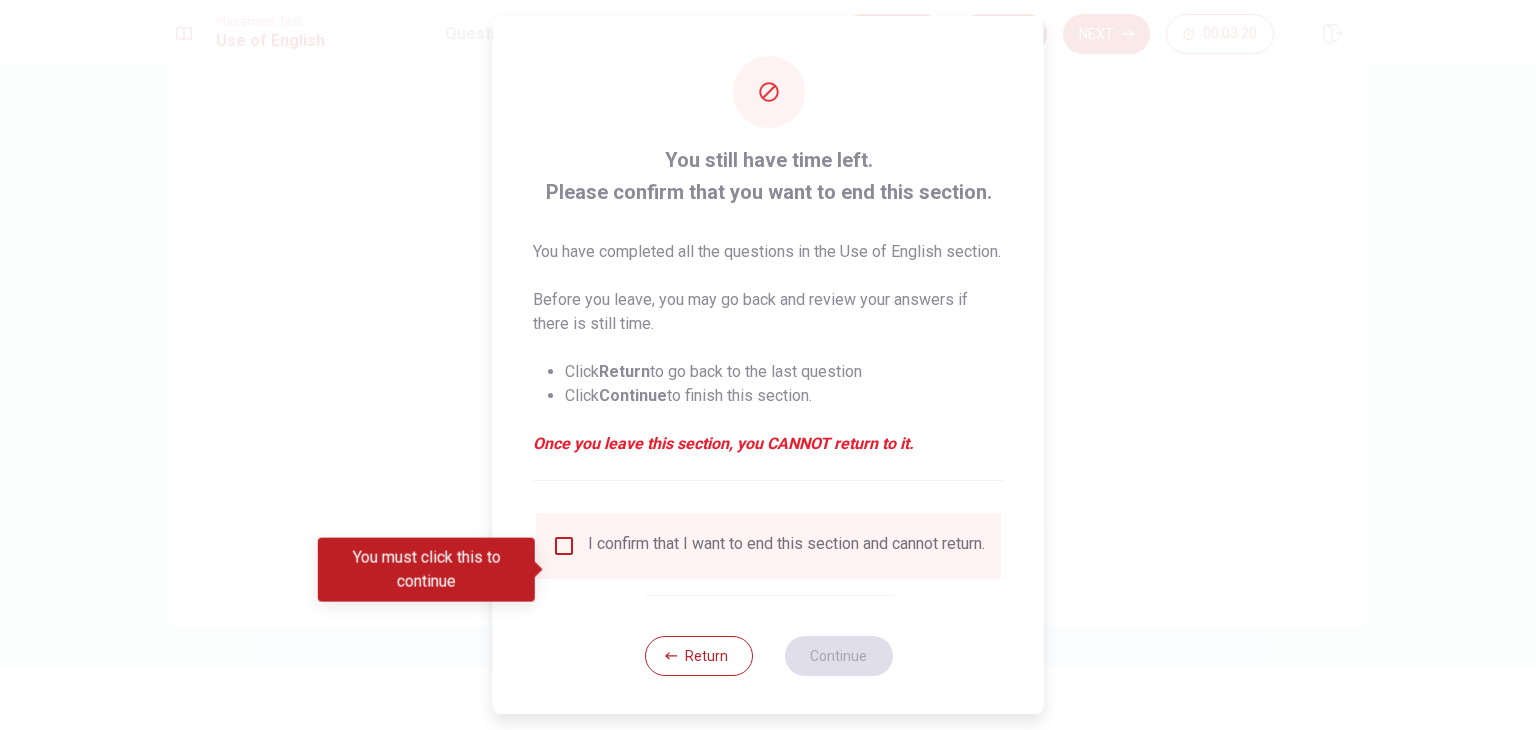 click on "I confirm that I want to end this section and cannot return." at bounding box center [768, 546] 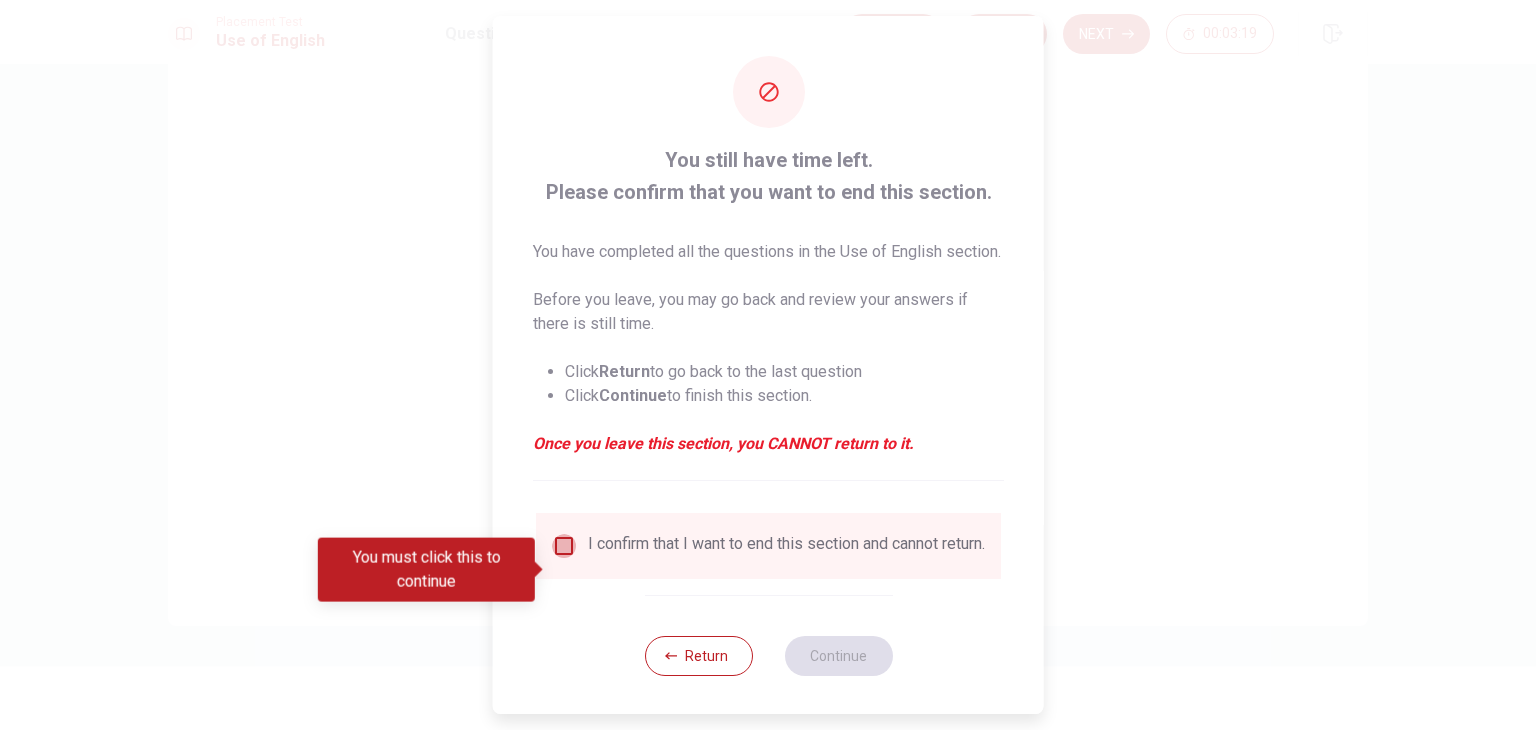 click at bounding box center [564, 546] 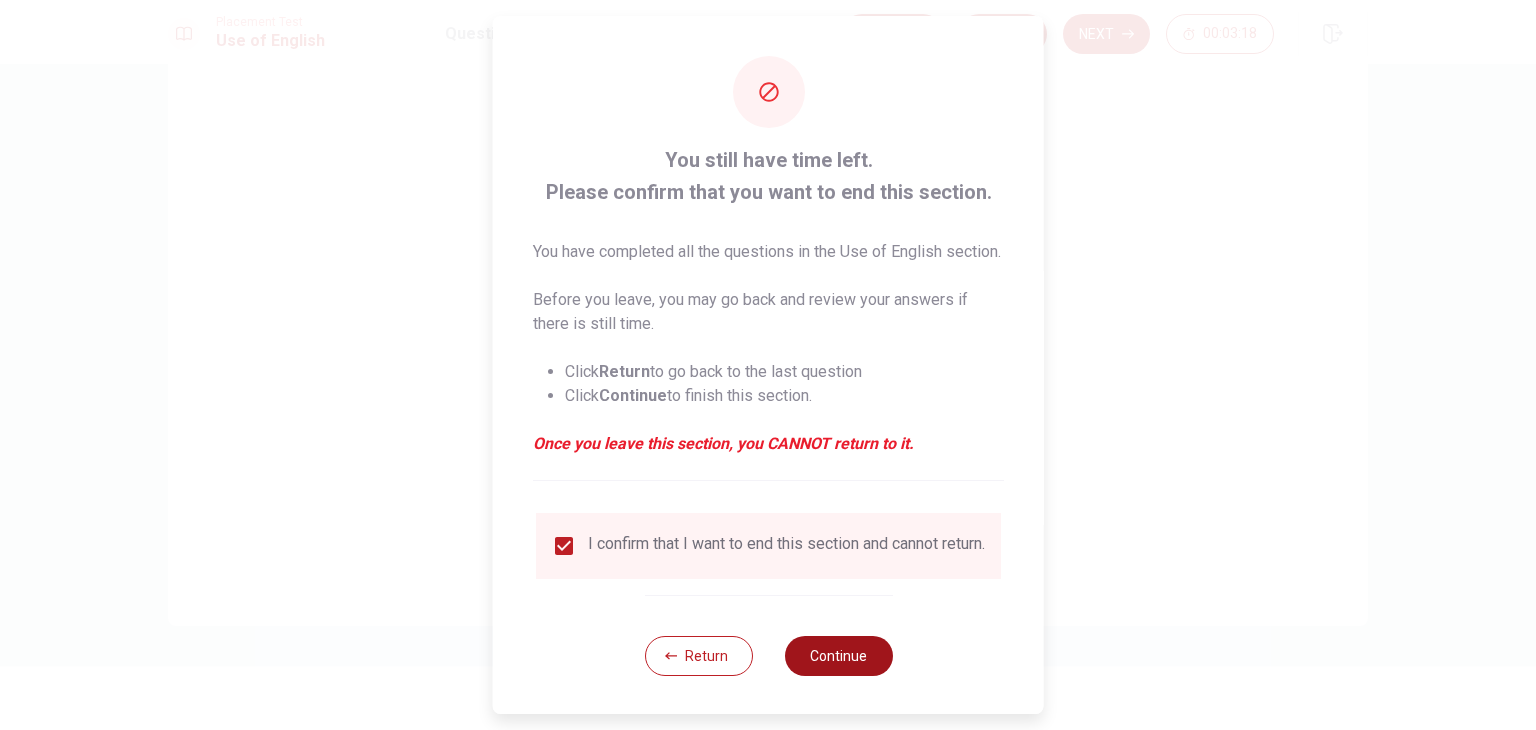 click on "Continue" at bounding box center (838, 656) 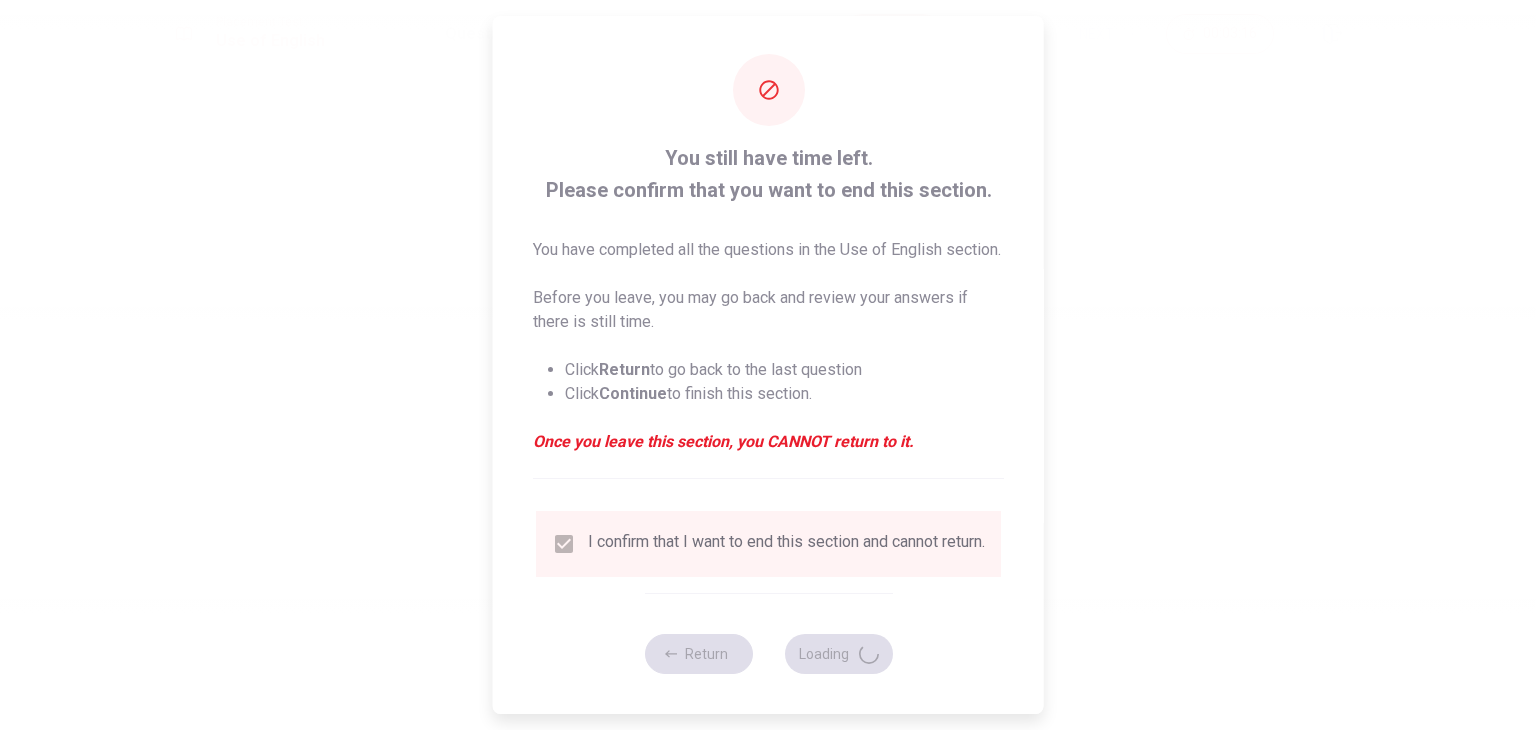 scroll, scrollTop: 40, scrollLeft: 0, axis: vertical 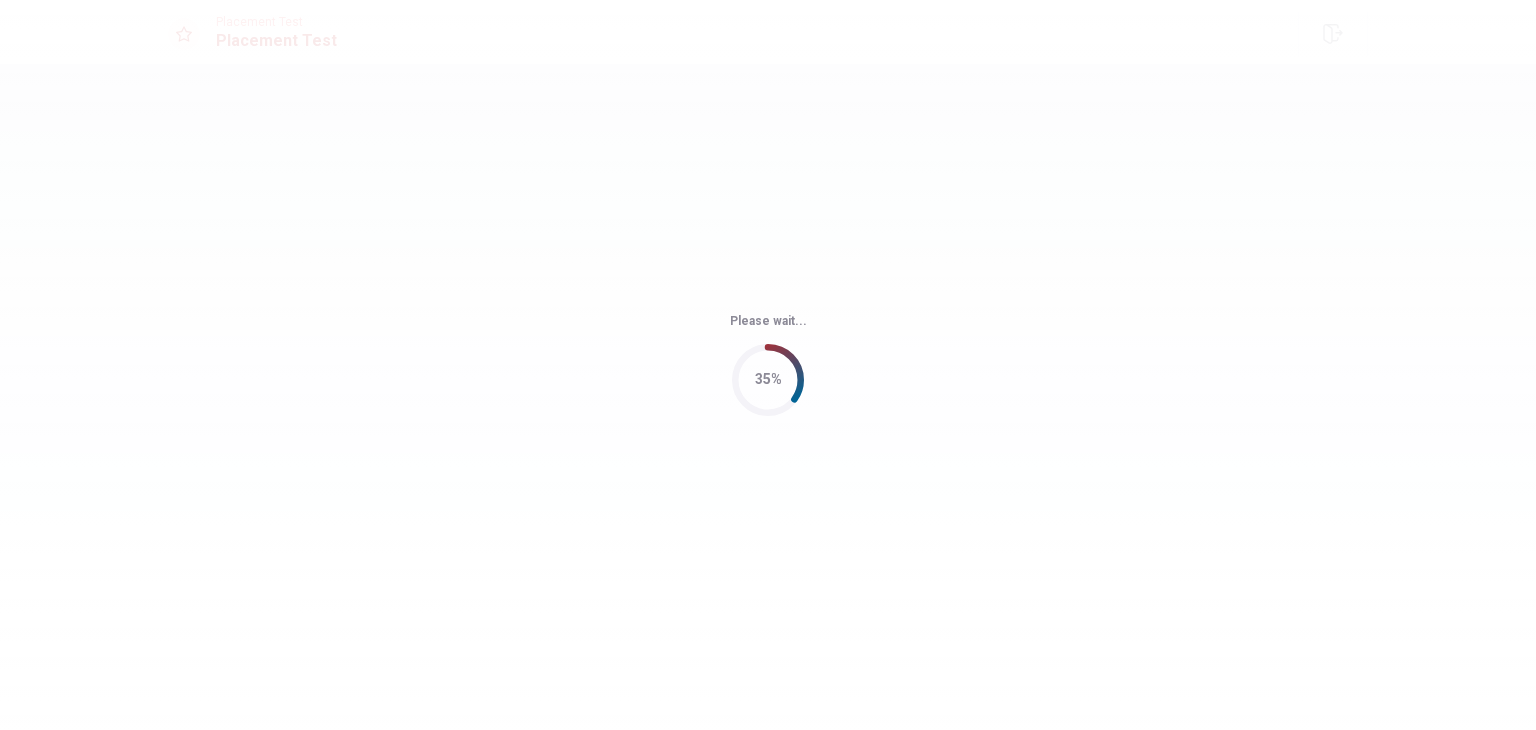click on "Please wait... 35%" at bounding box center [768, 365] 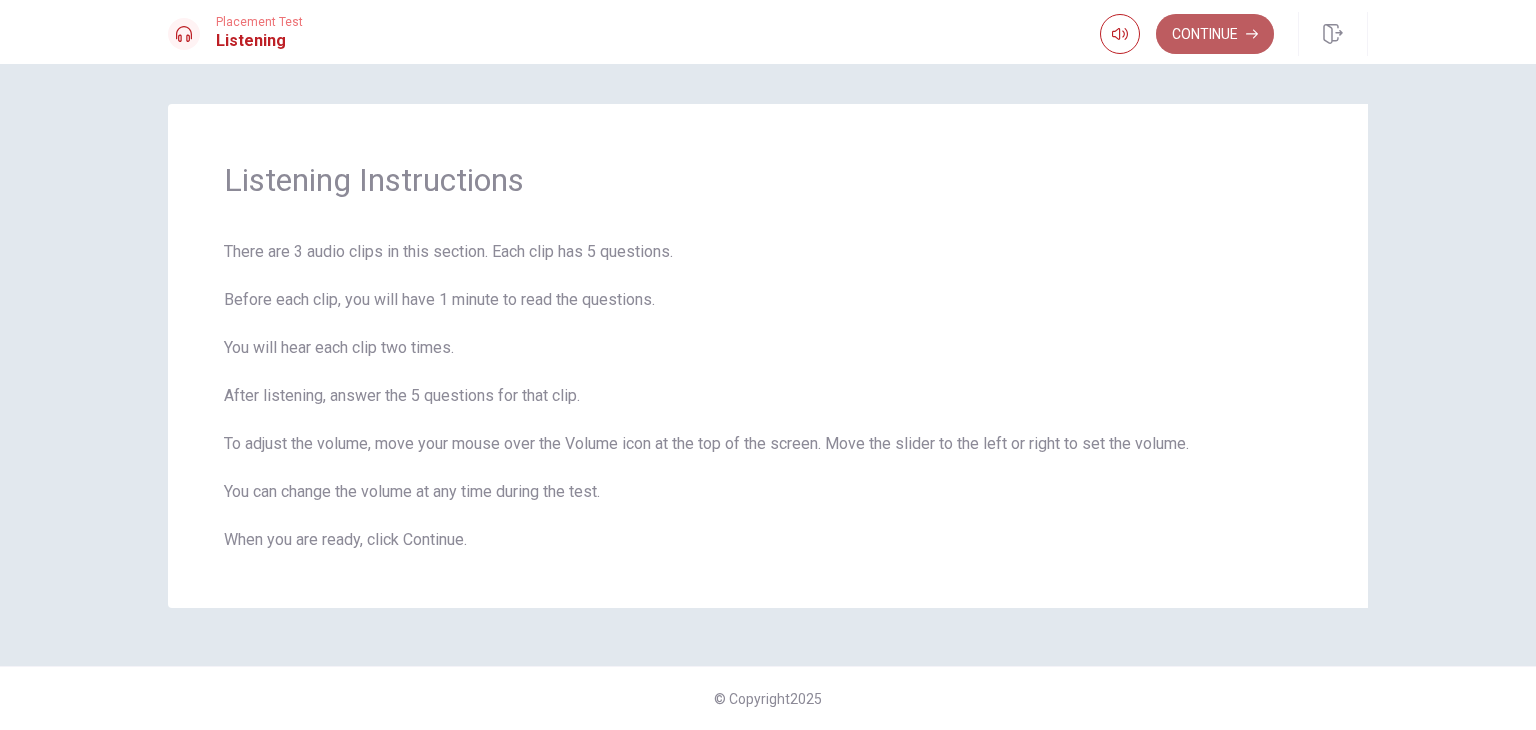 click 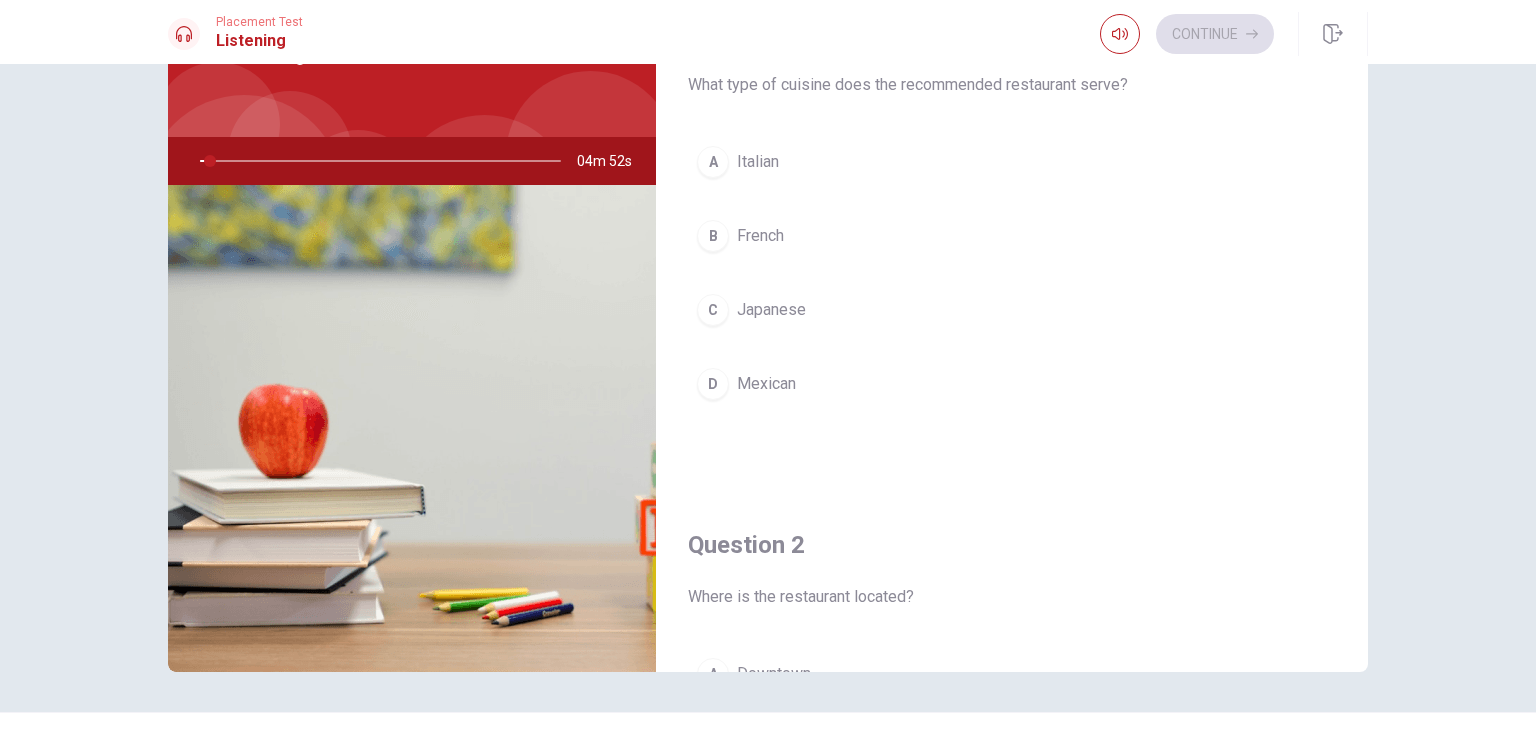 scroll, scrollTop: 173, scrollLeft: 0, axis: vertical 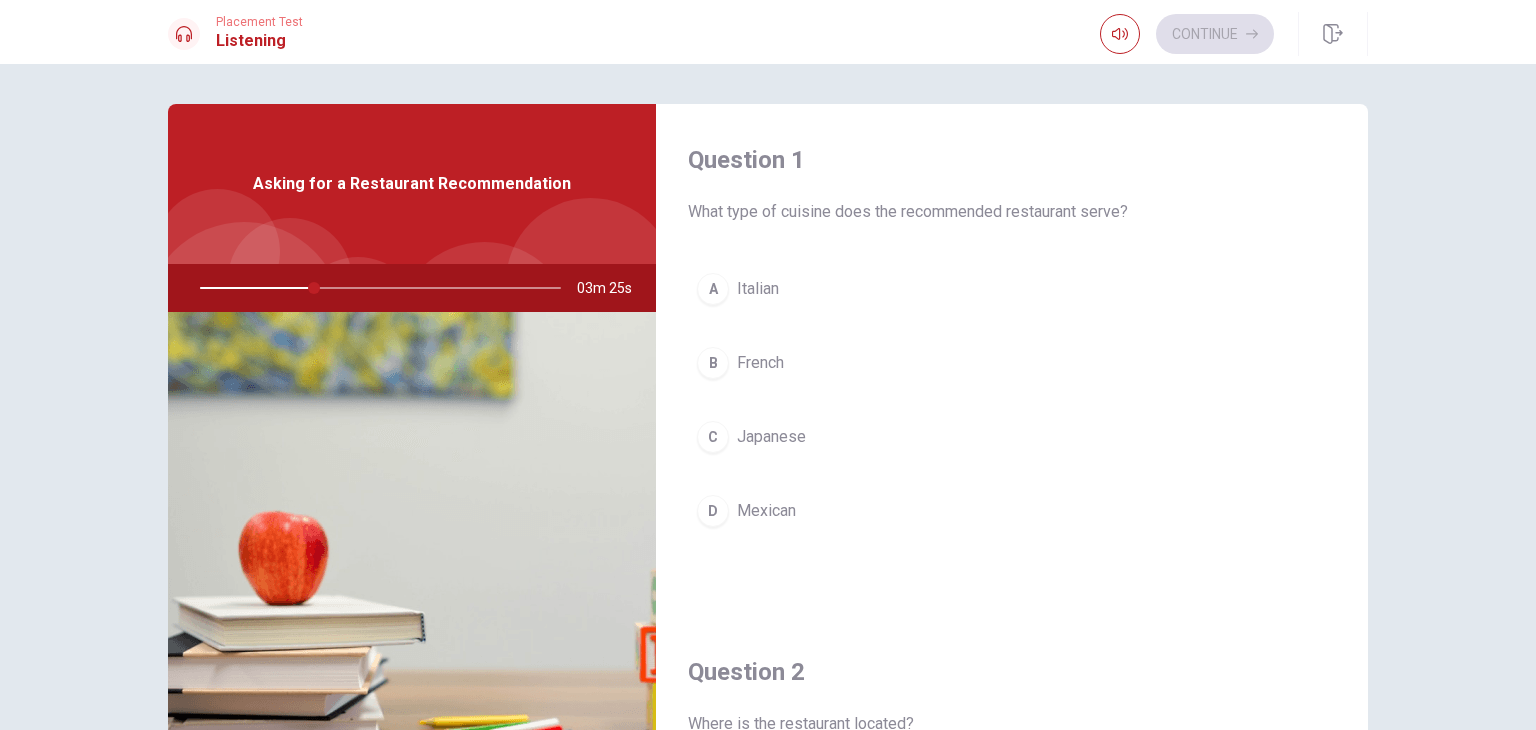 click on "A" at bounding box center [713, 289] 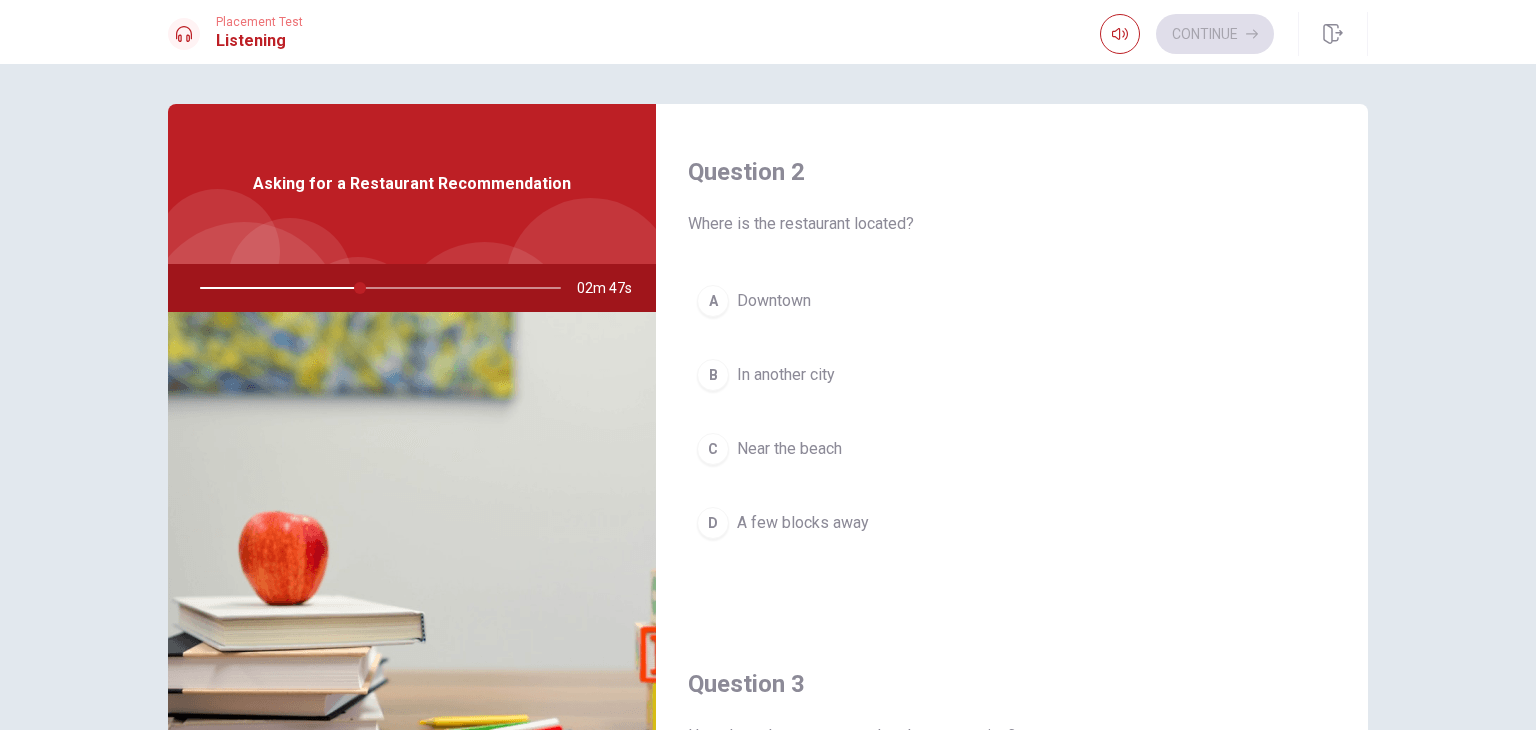 scroll, scrollTop: 600, scrollLeft: 0, axis: vertical 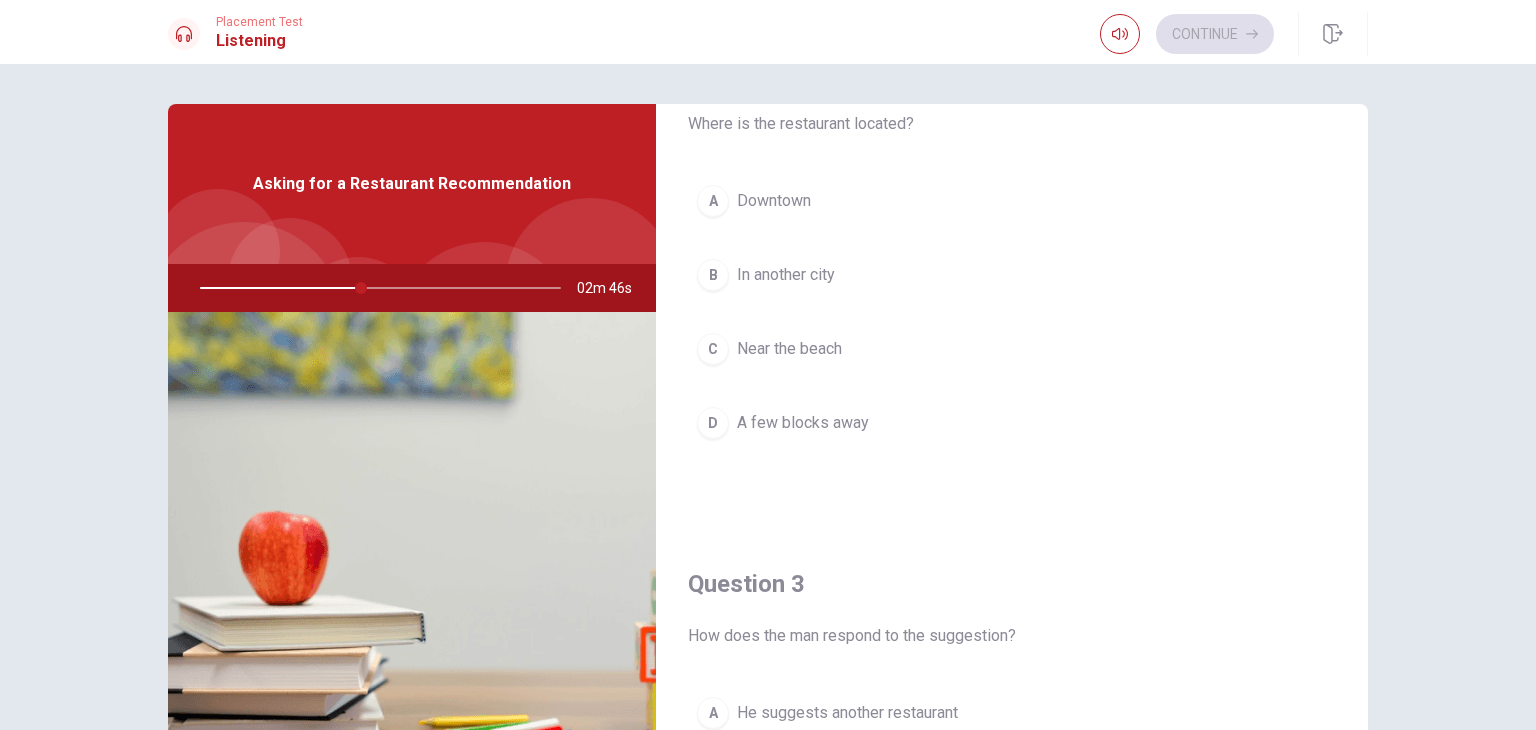 click on "D" at bounding box center (713, 423) 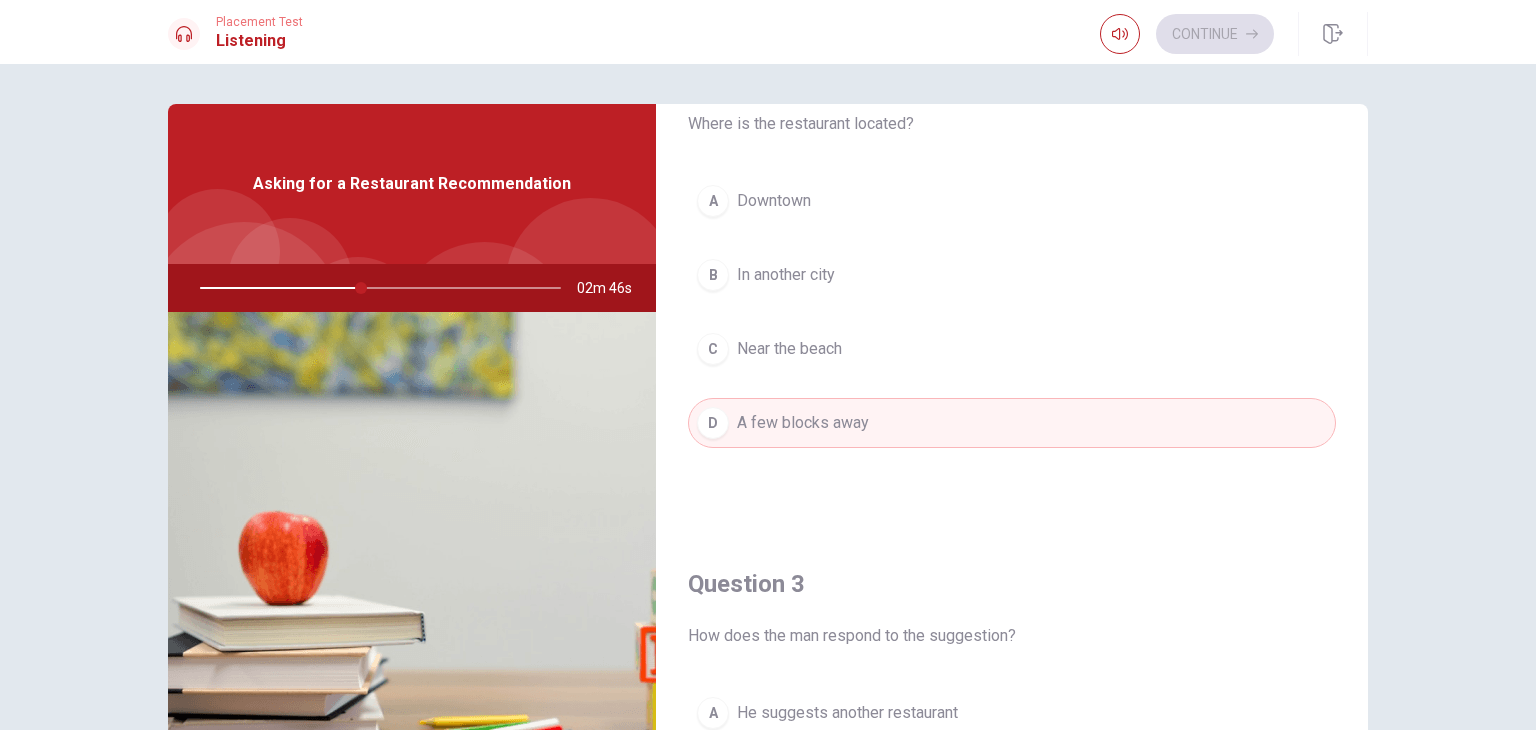 scroll, scrollTop: 900, scrollLeft: 0, axis: vertical 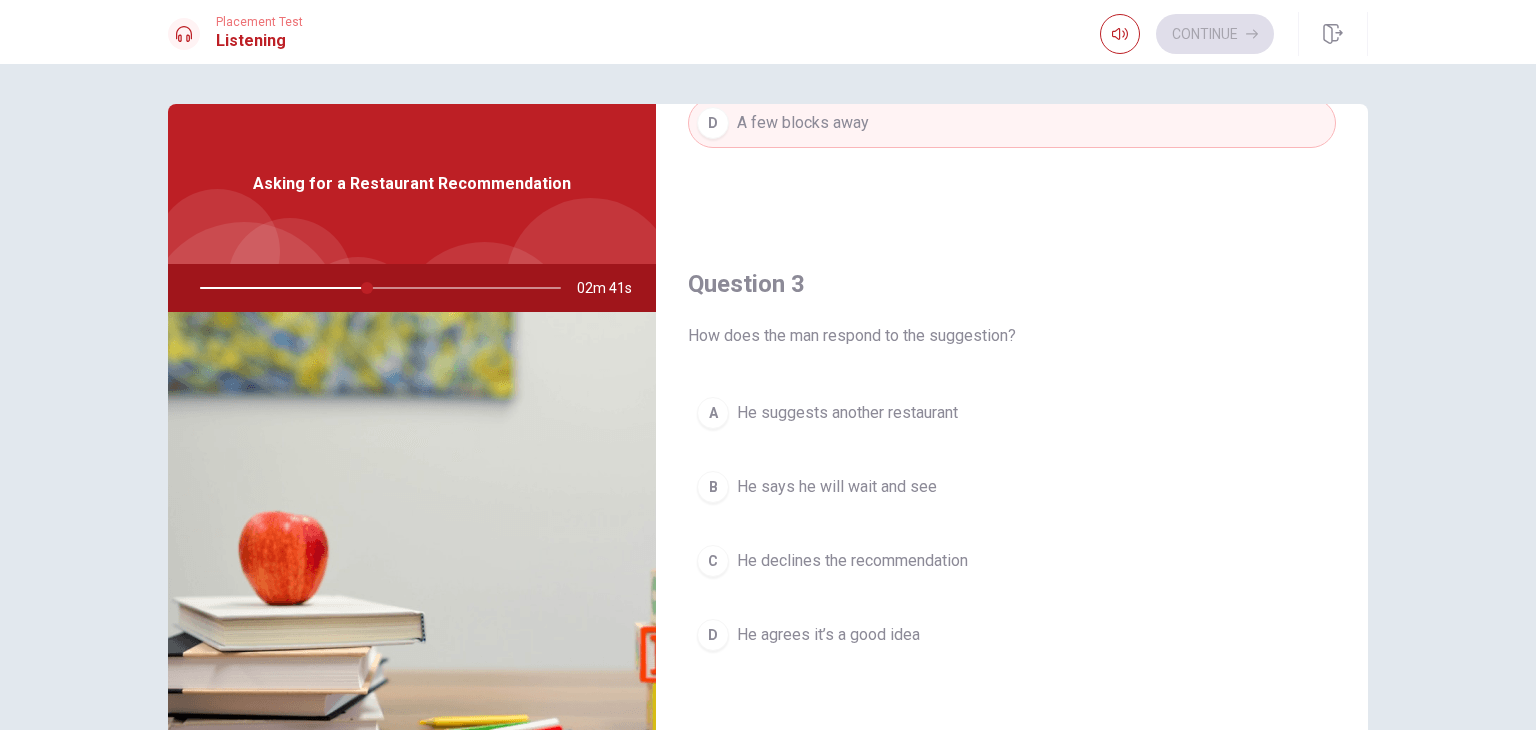click on "D" at bounding box center [713, 635] 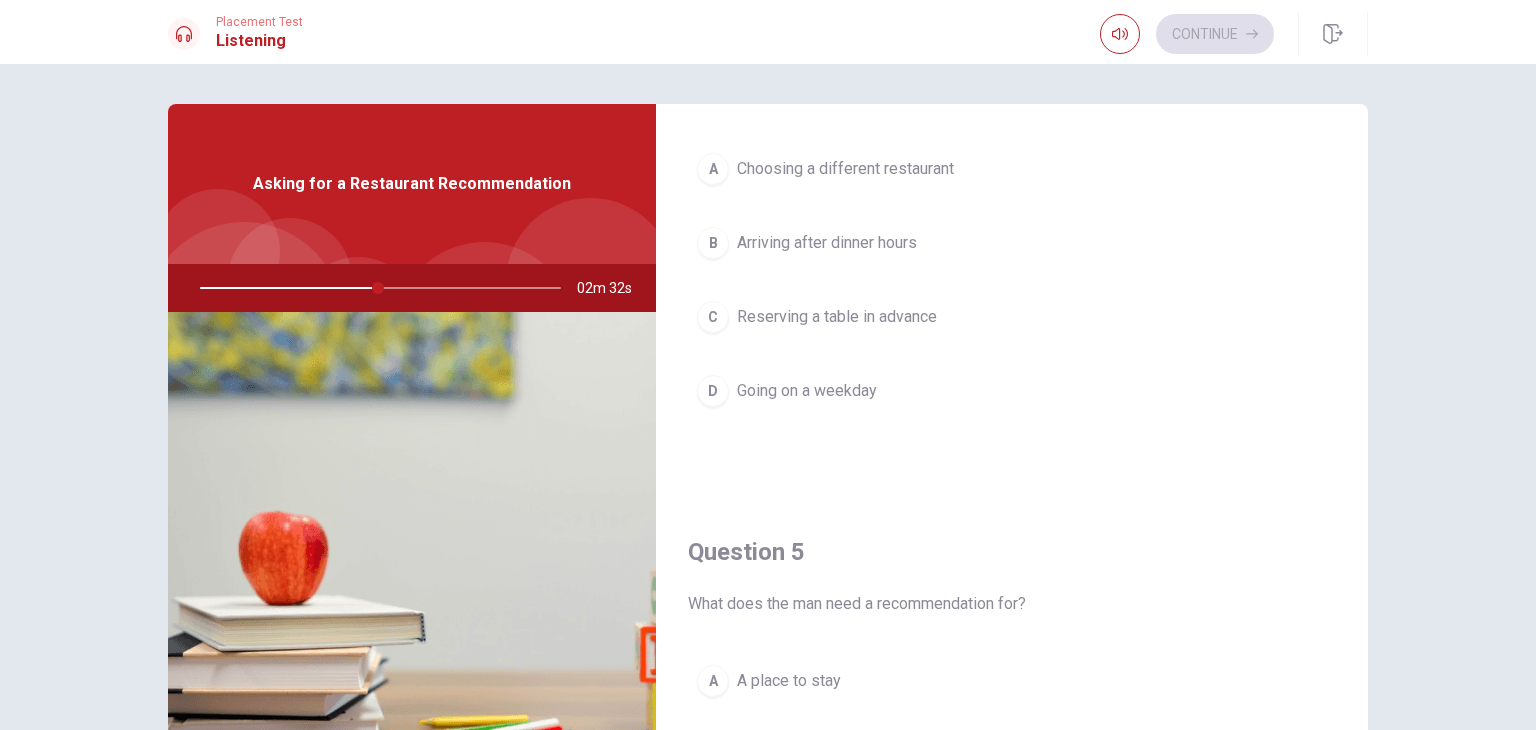 scroll, scrollTop: 1556, scrollLeft: 0, axis: vertical 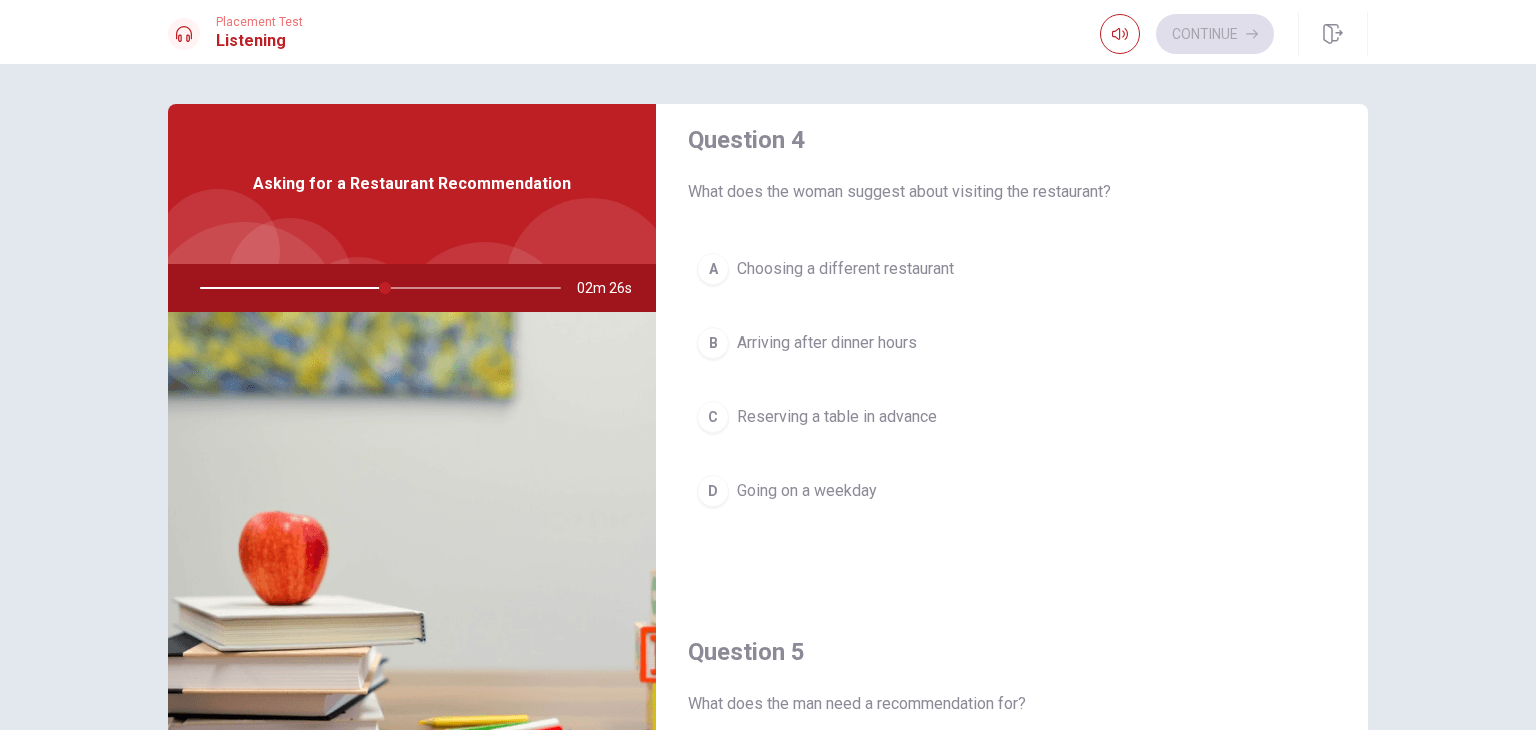 click on "C" at bounding box center (713, 417) 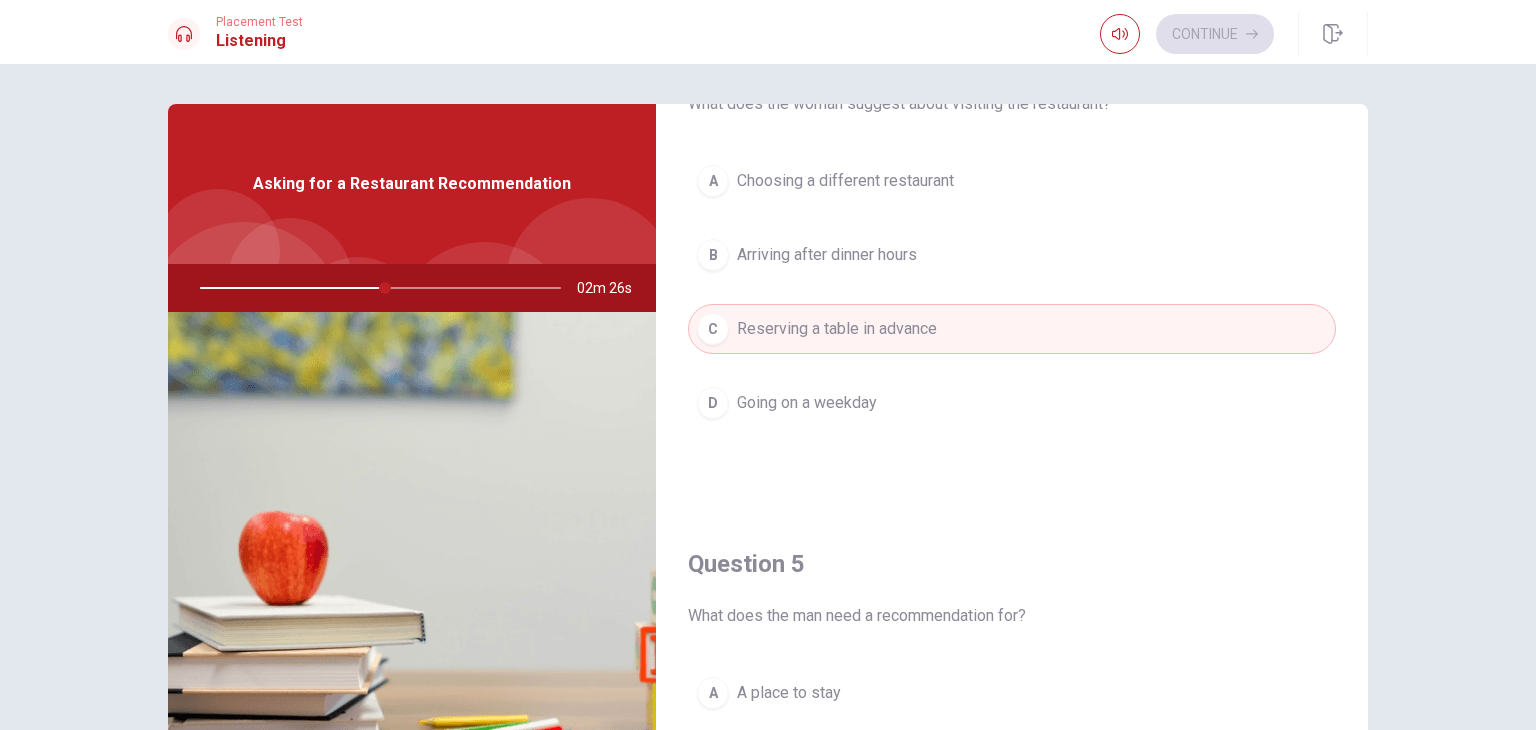 scroll, scrollTop: 1856, scrollLeft: 0, axis: vertical 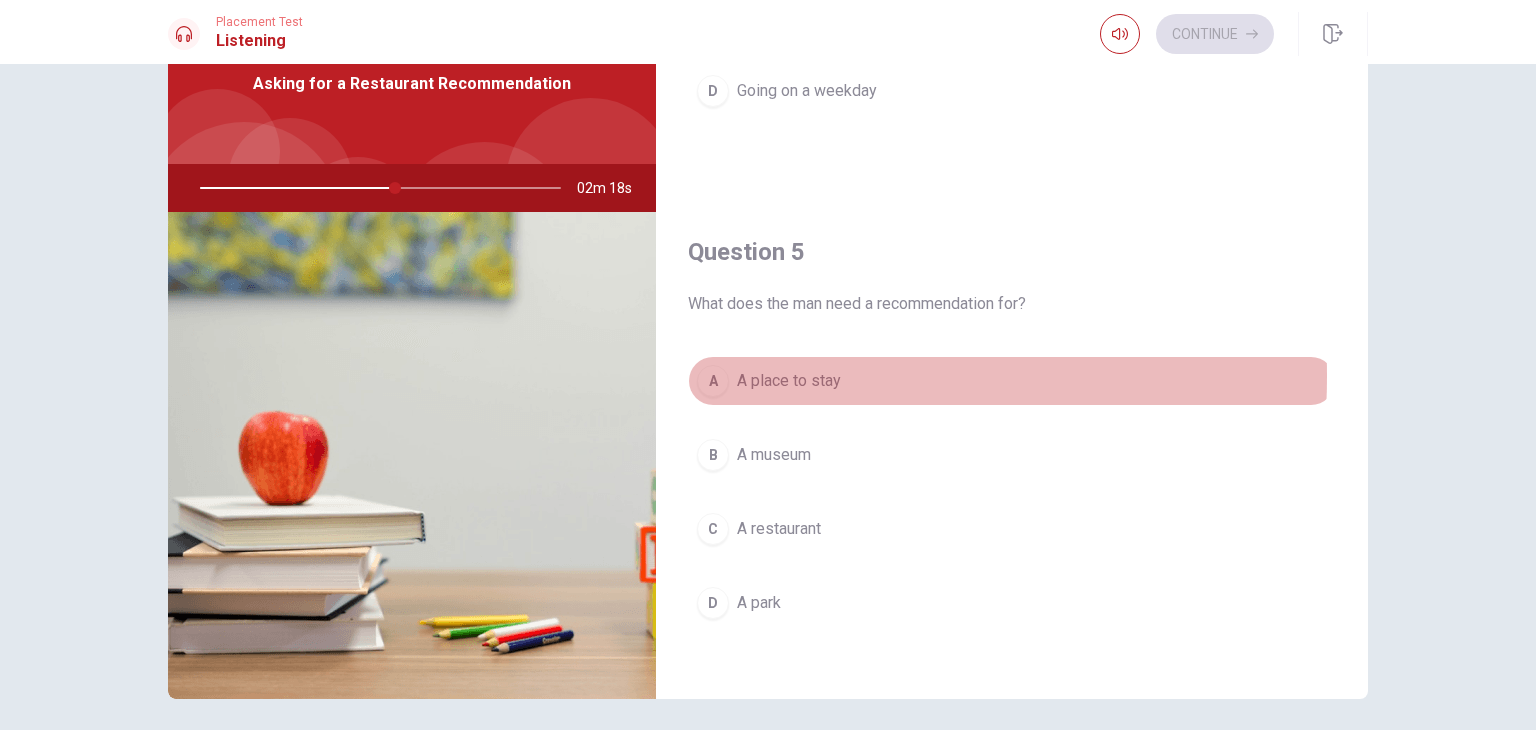 click on "A" at bounding box center (713, 381) 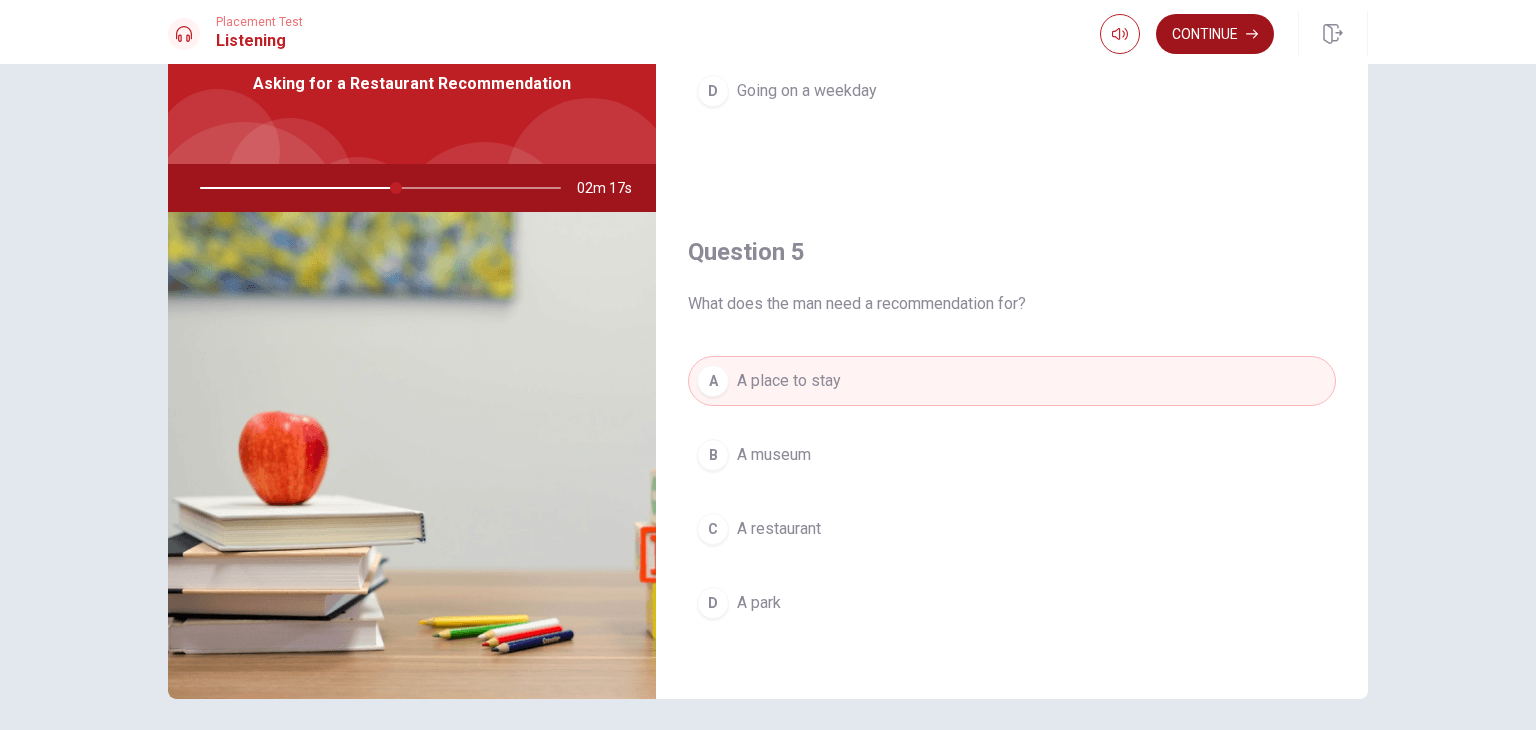 click on "Continue" at bounding box center (1215, 34) 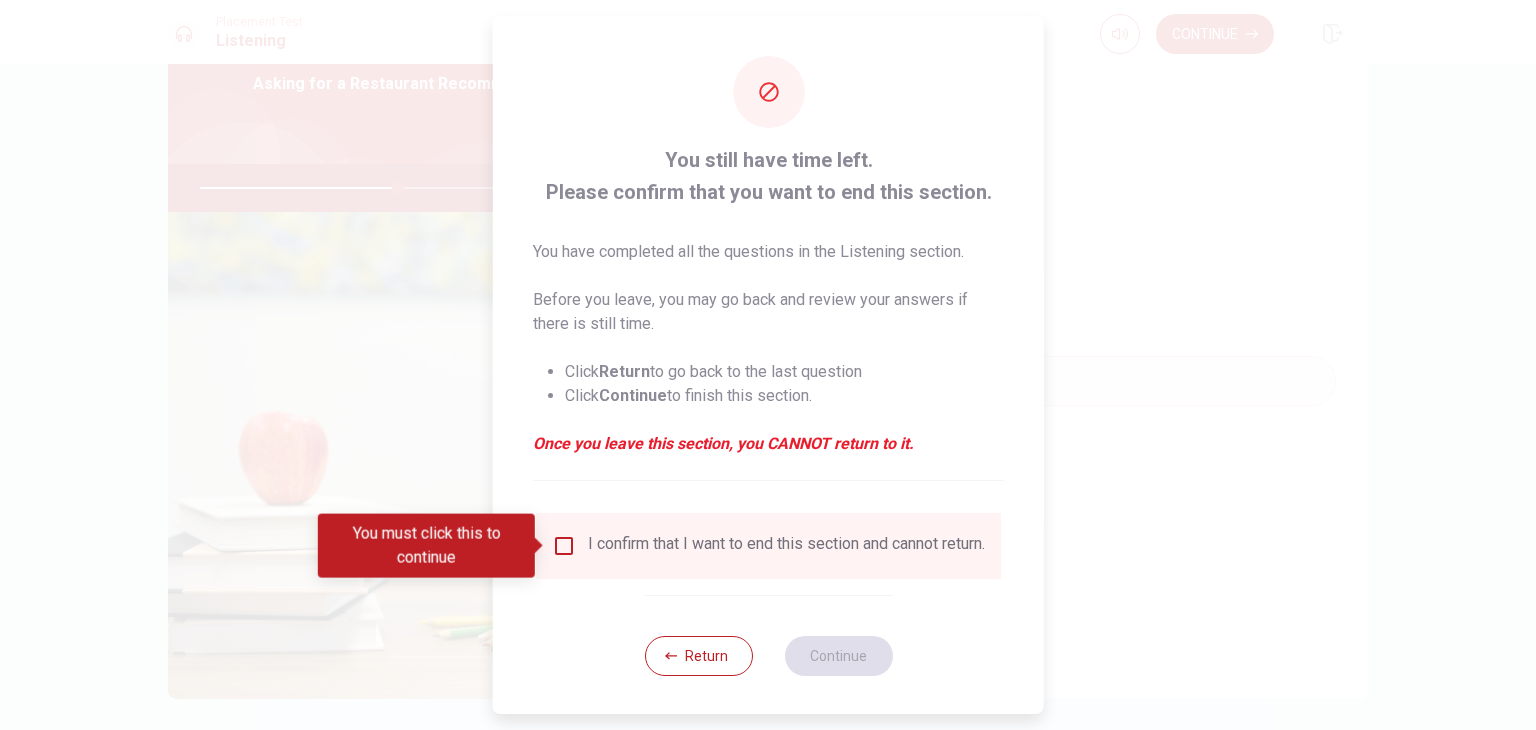 click at bounding box center [564, 546] 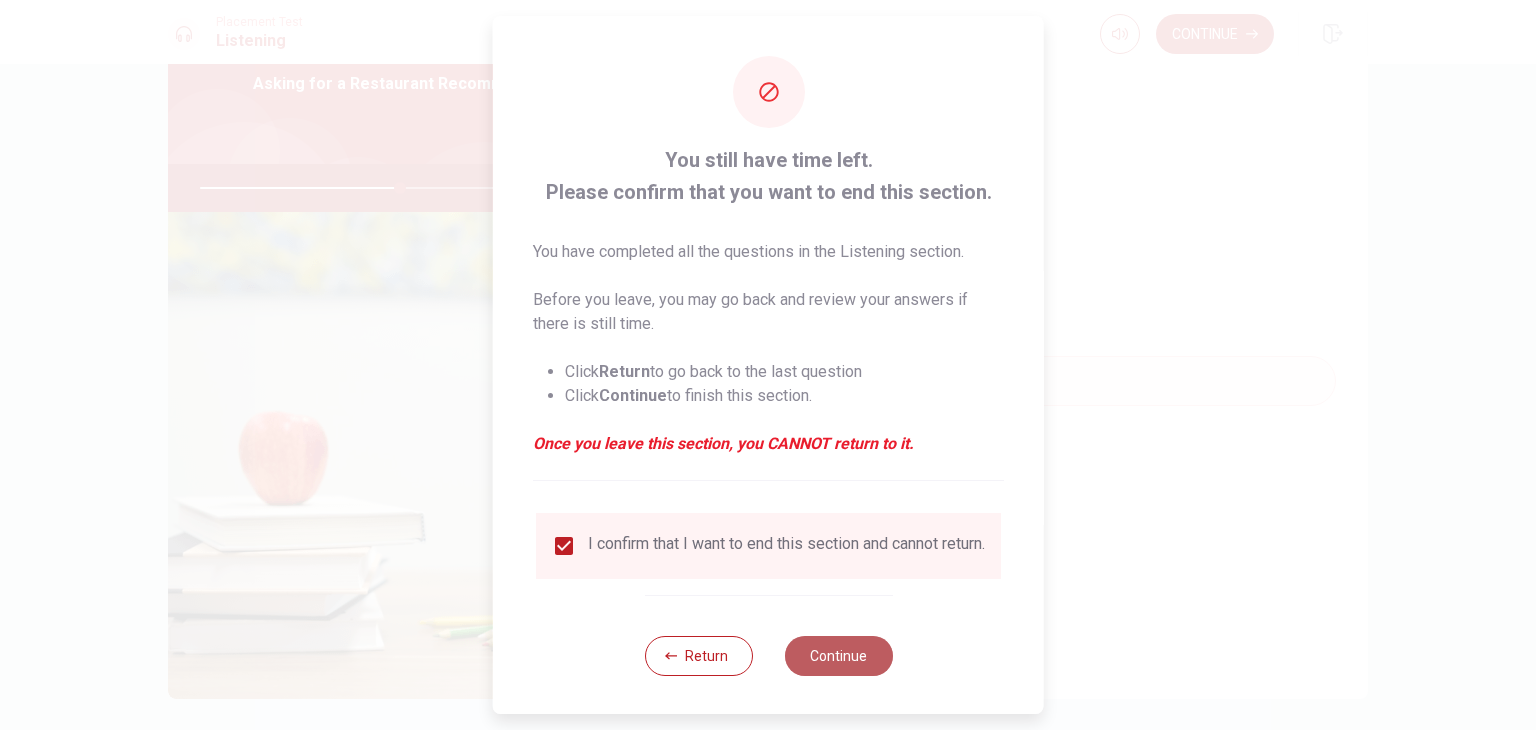 click on "Continue" at bounding box center (838, 656) 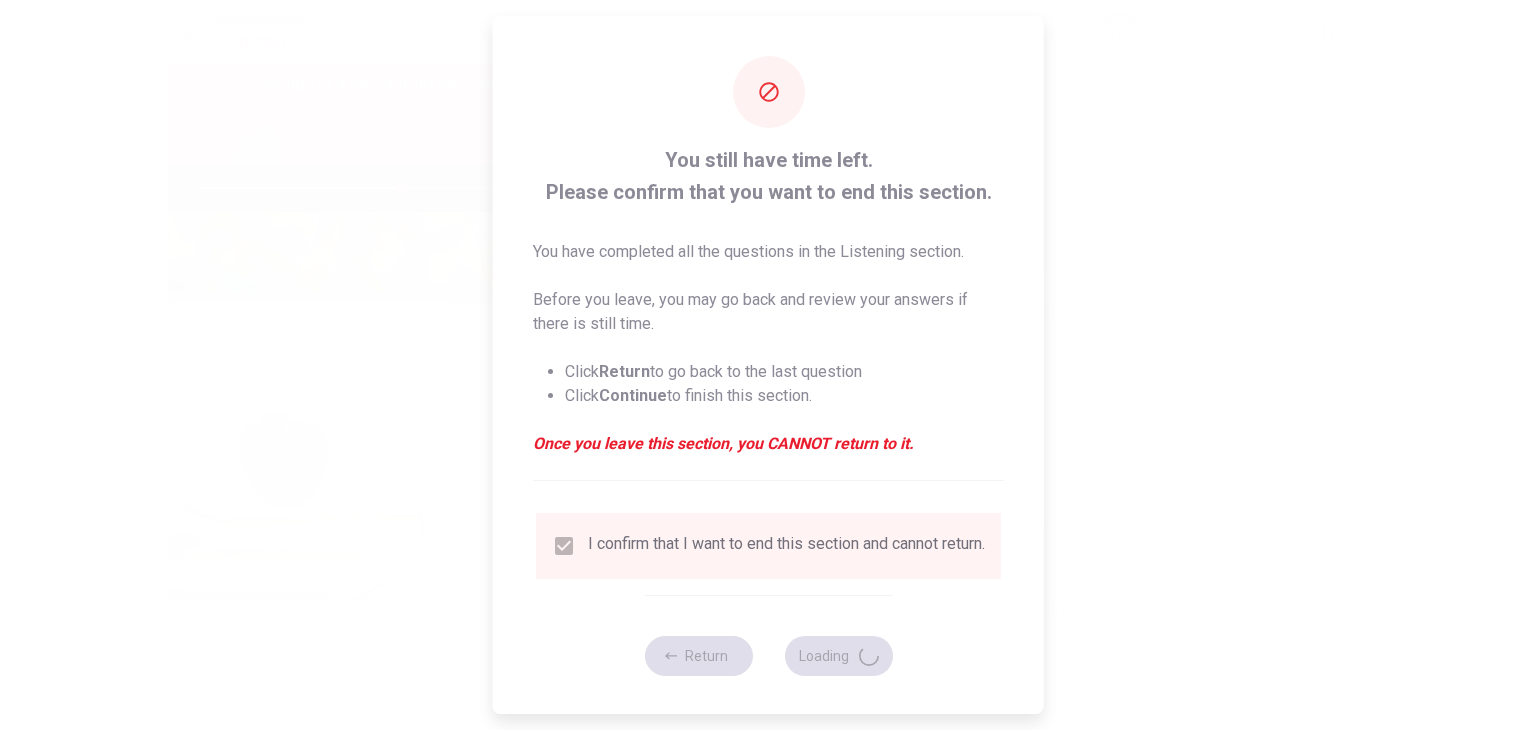 type on "56" 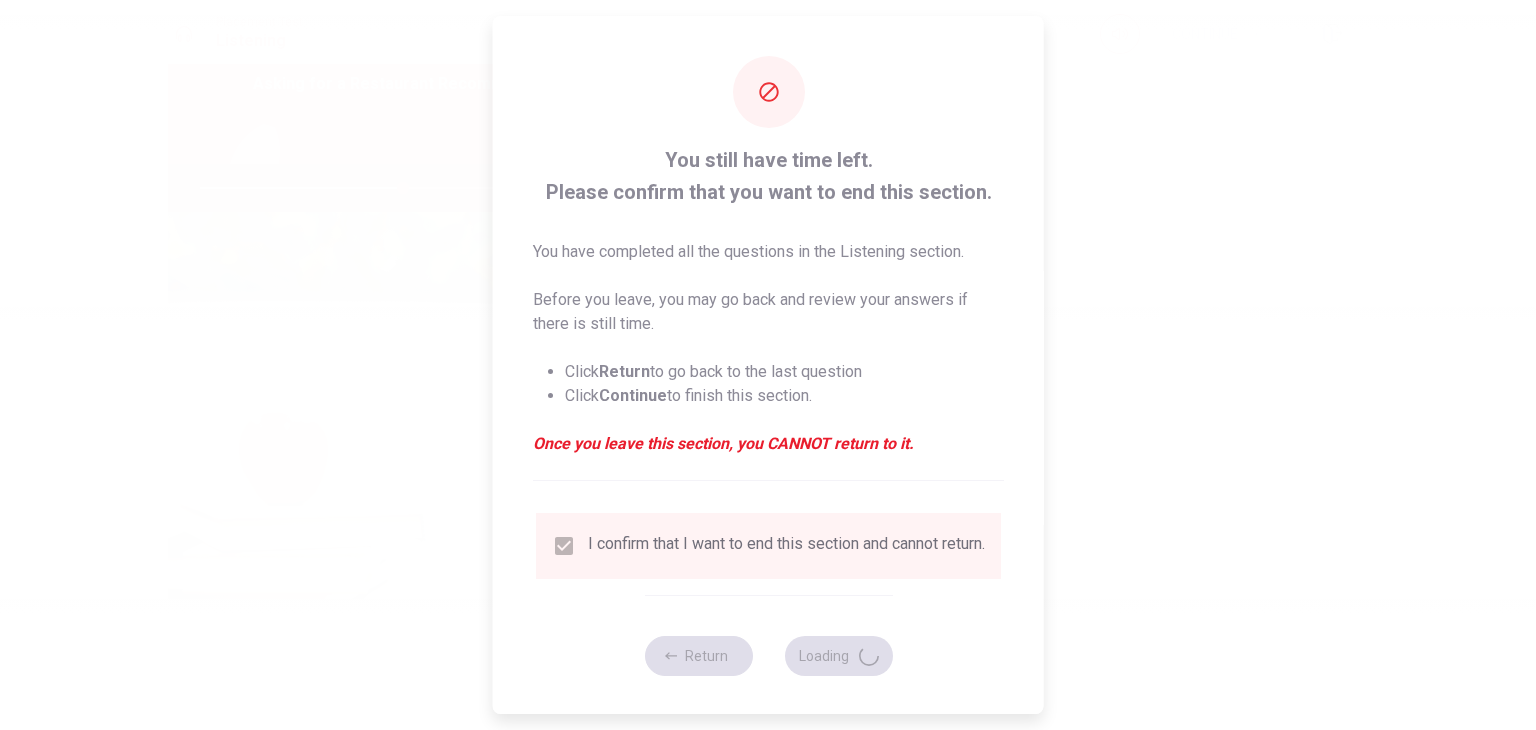 scroll, scrollTop: 0, scrollLeft: 0, axis: both 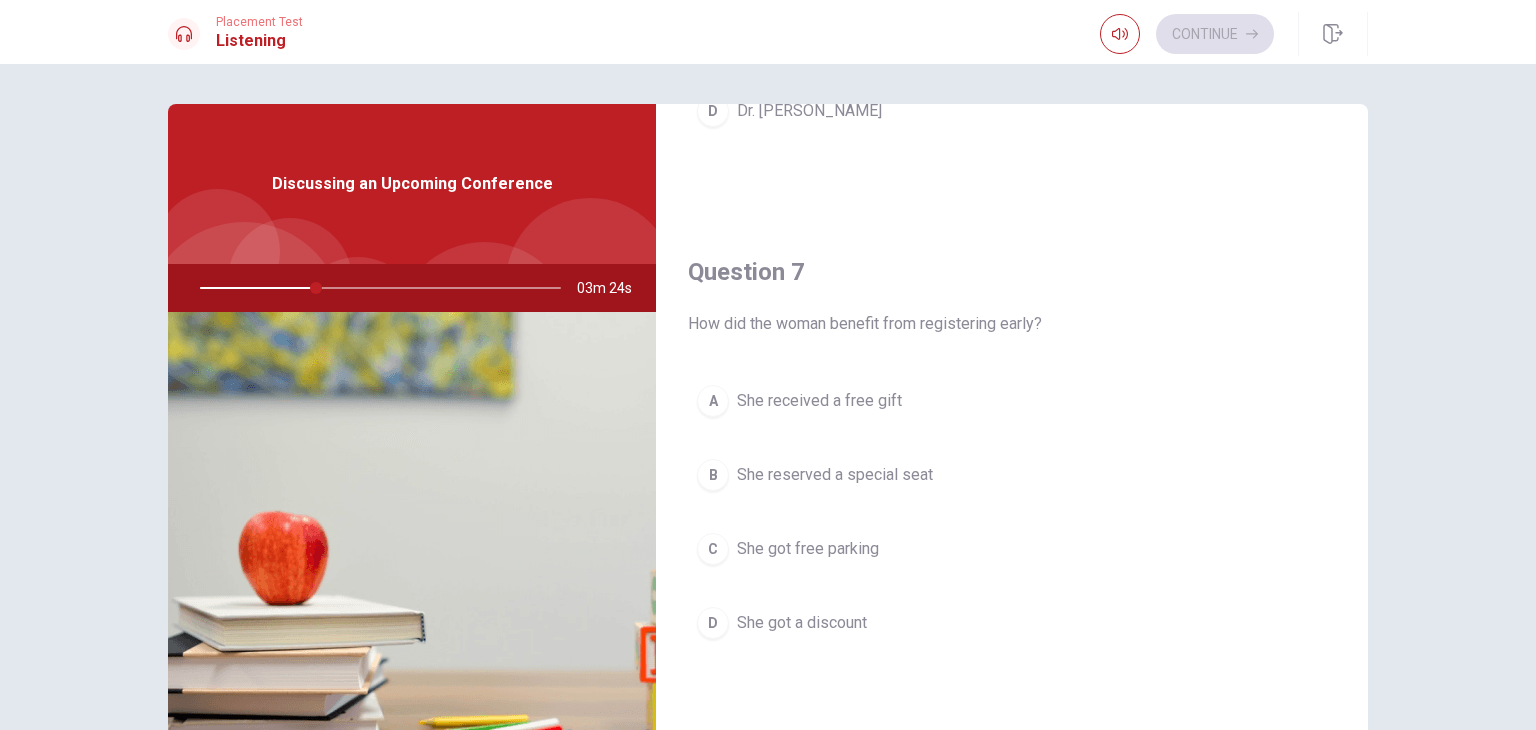click on "D" at bounding box center (713, 623) 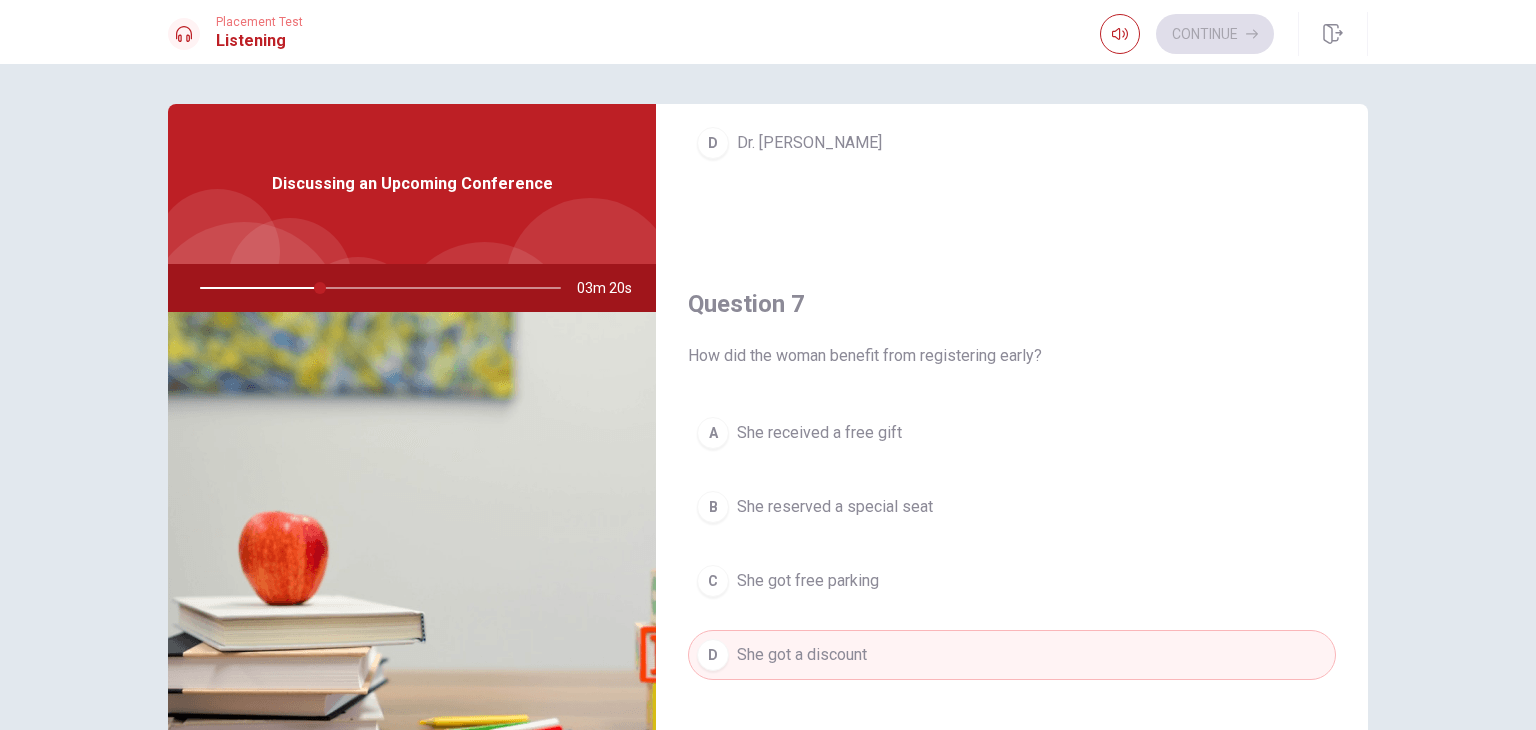 scroll, scrollTop: 100, scrollLeft: 0, axis: vertical 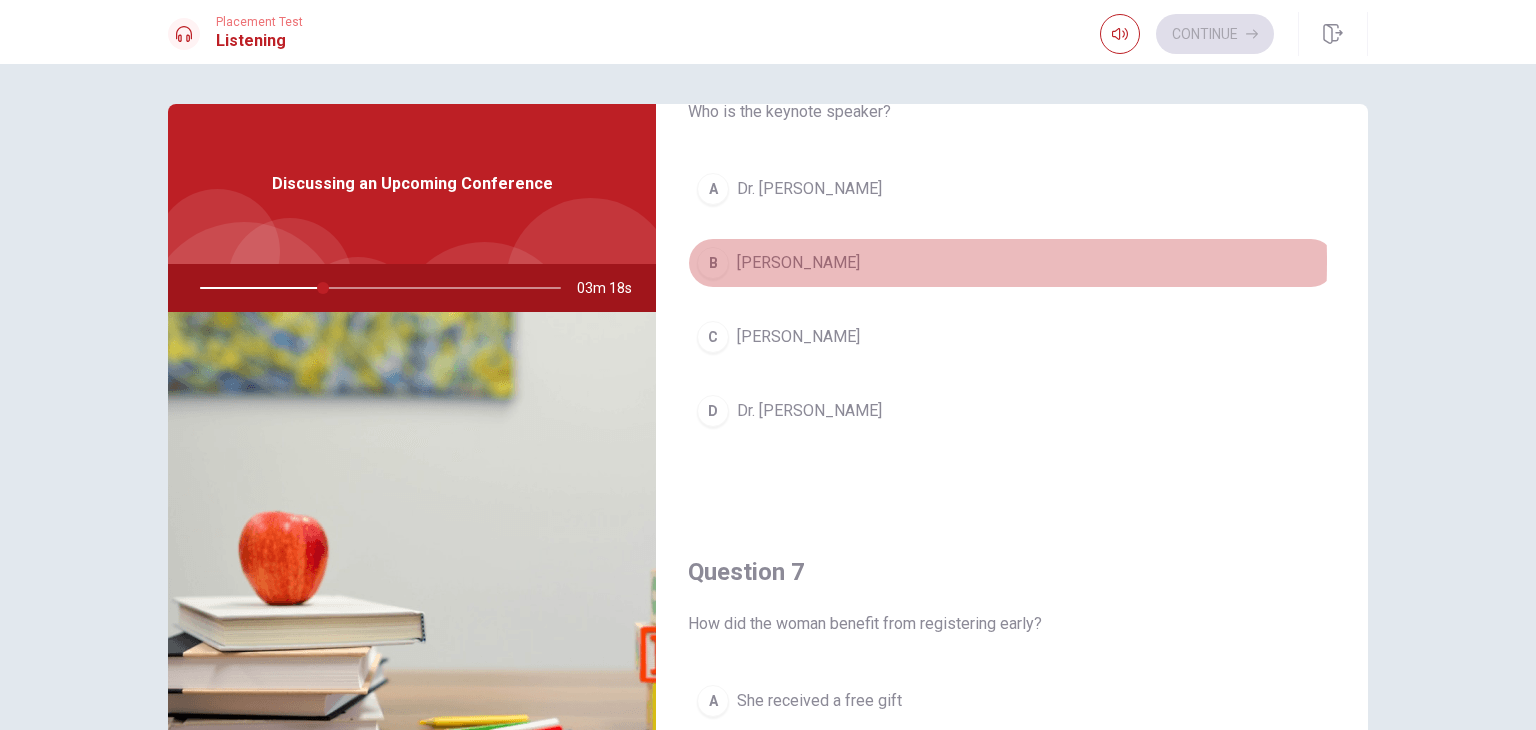 click on "B" at bounding box center (713, 263) 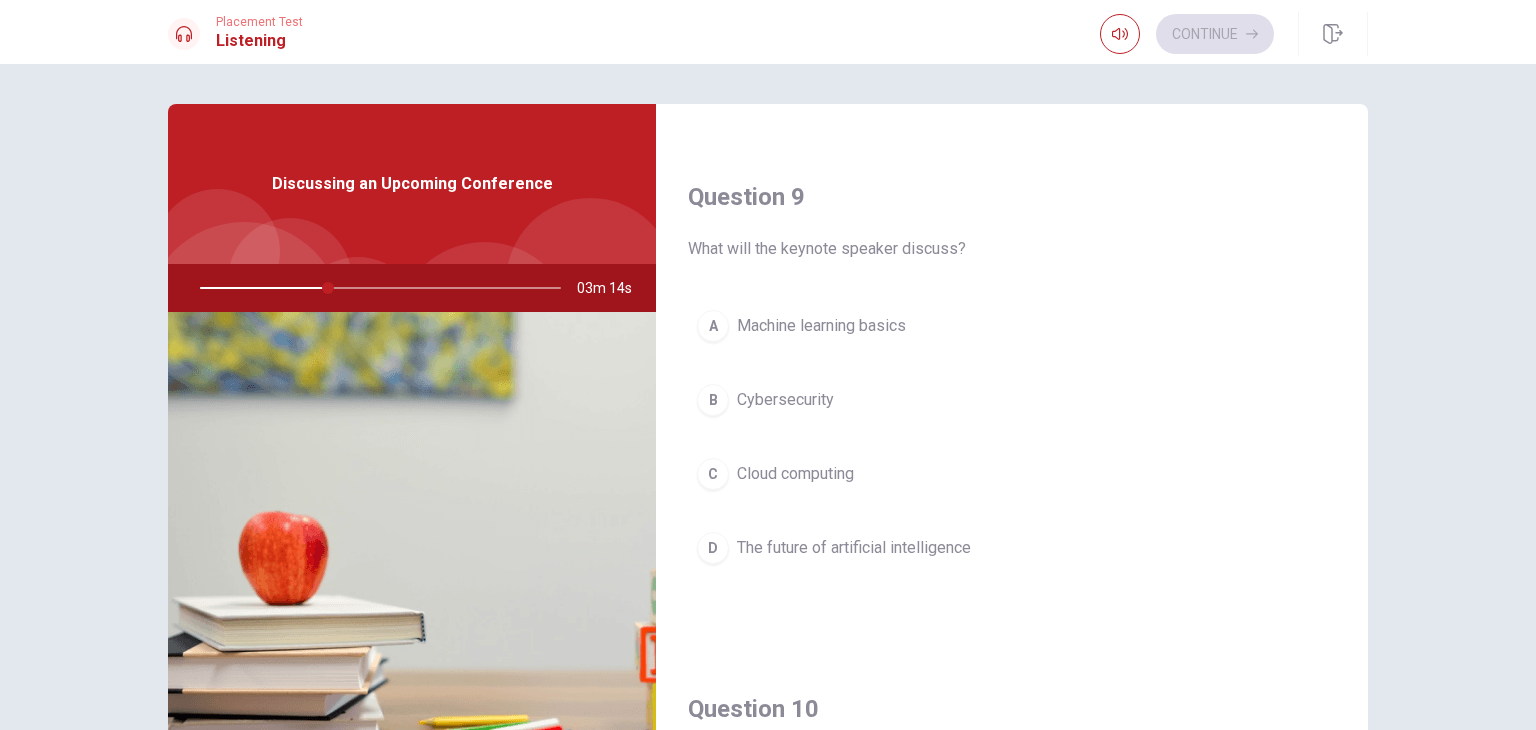 scroll, scrollTop: 1500, scrollLeft: 0, axis: vertical 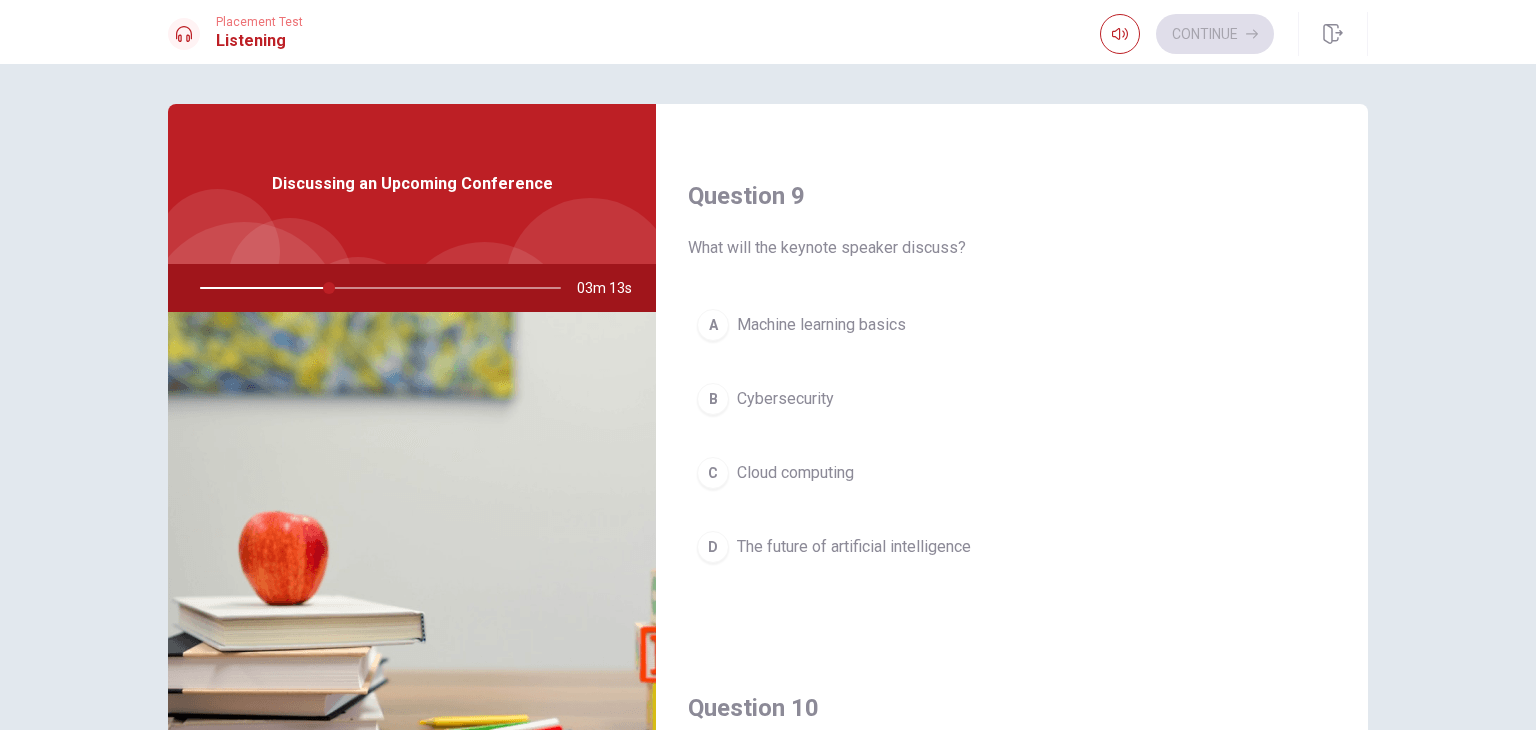 click on "D" at bounding box center (713, 547) 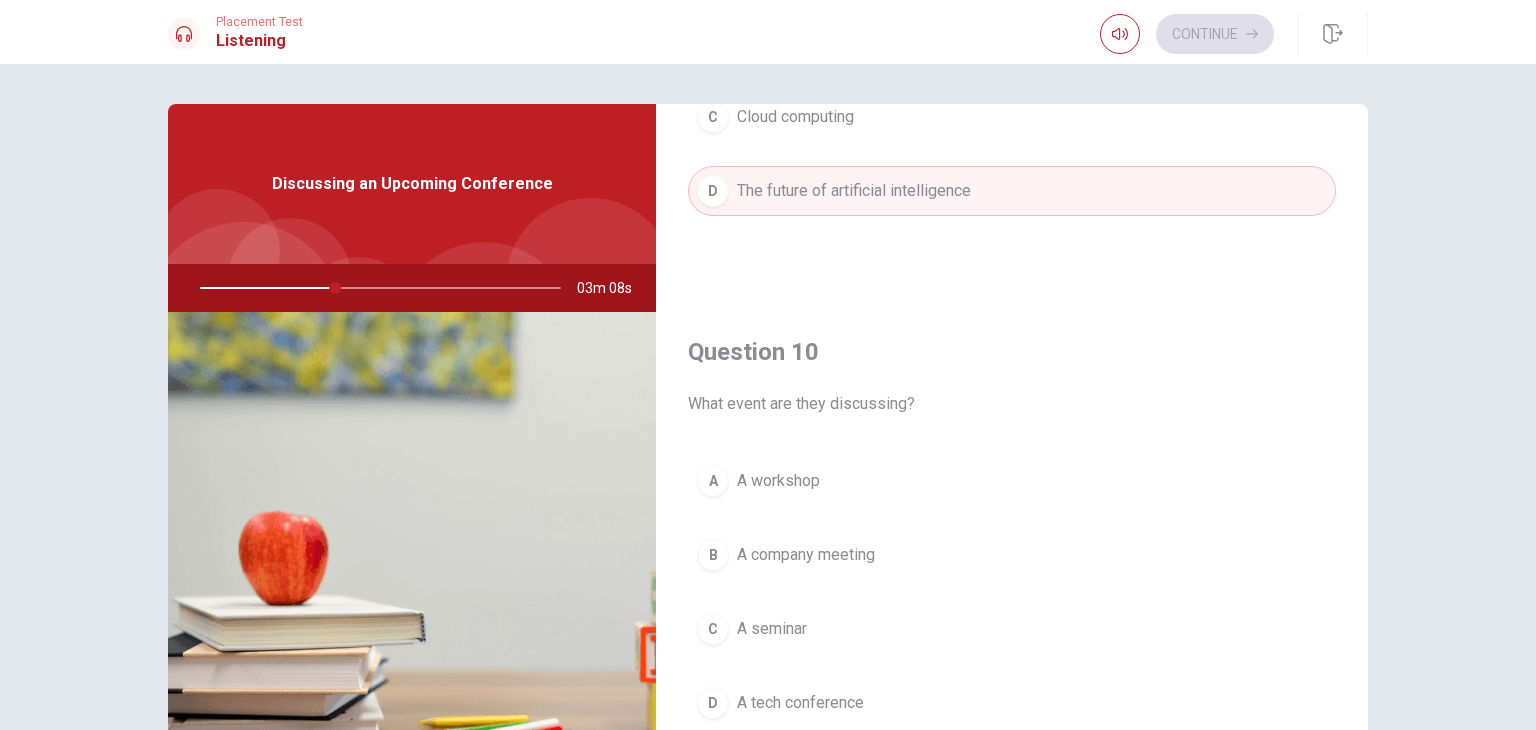 scroll, scrollTop: 1856, scrollLeft: 0, axis: vertical 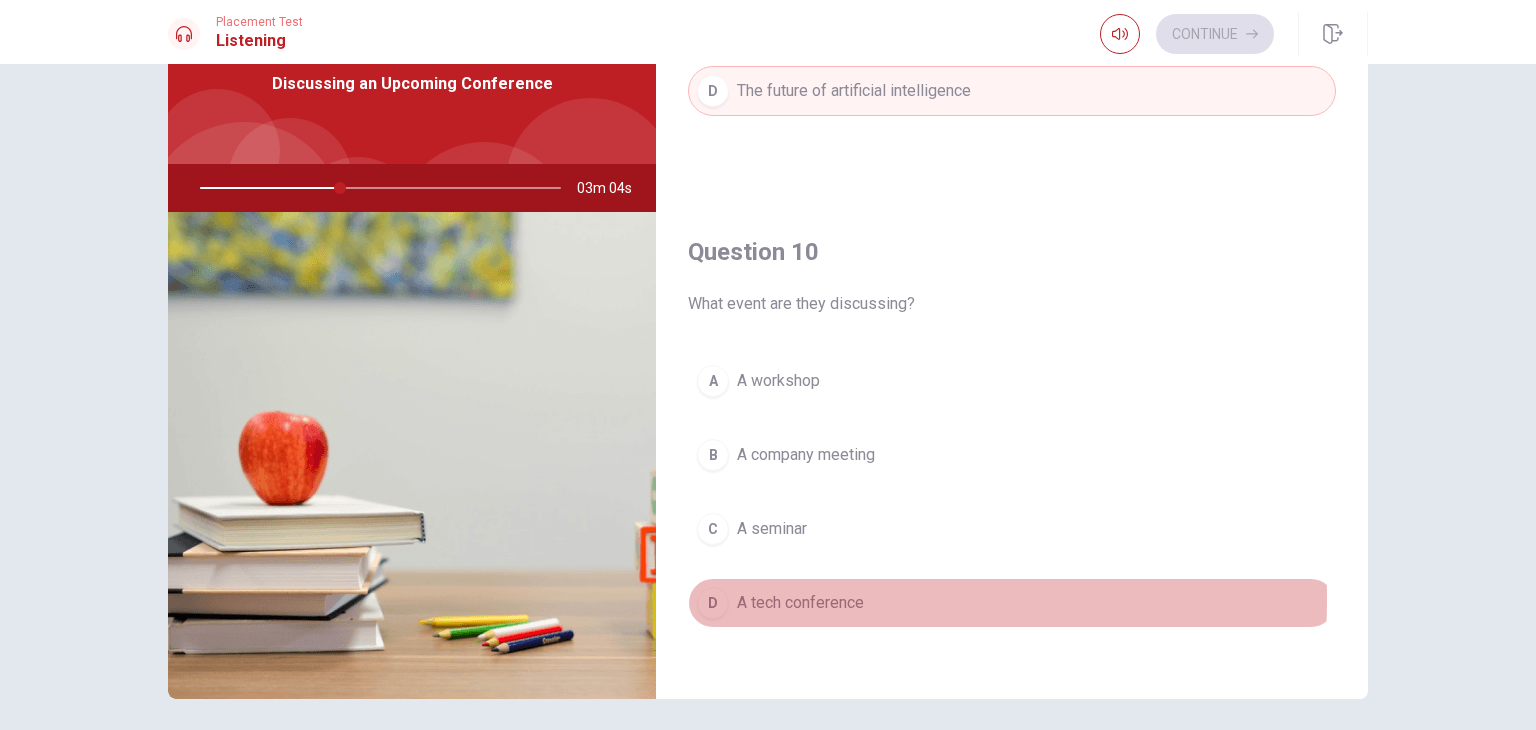 click on "D" at bounding box center (713, 603) 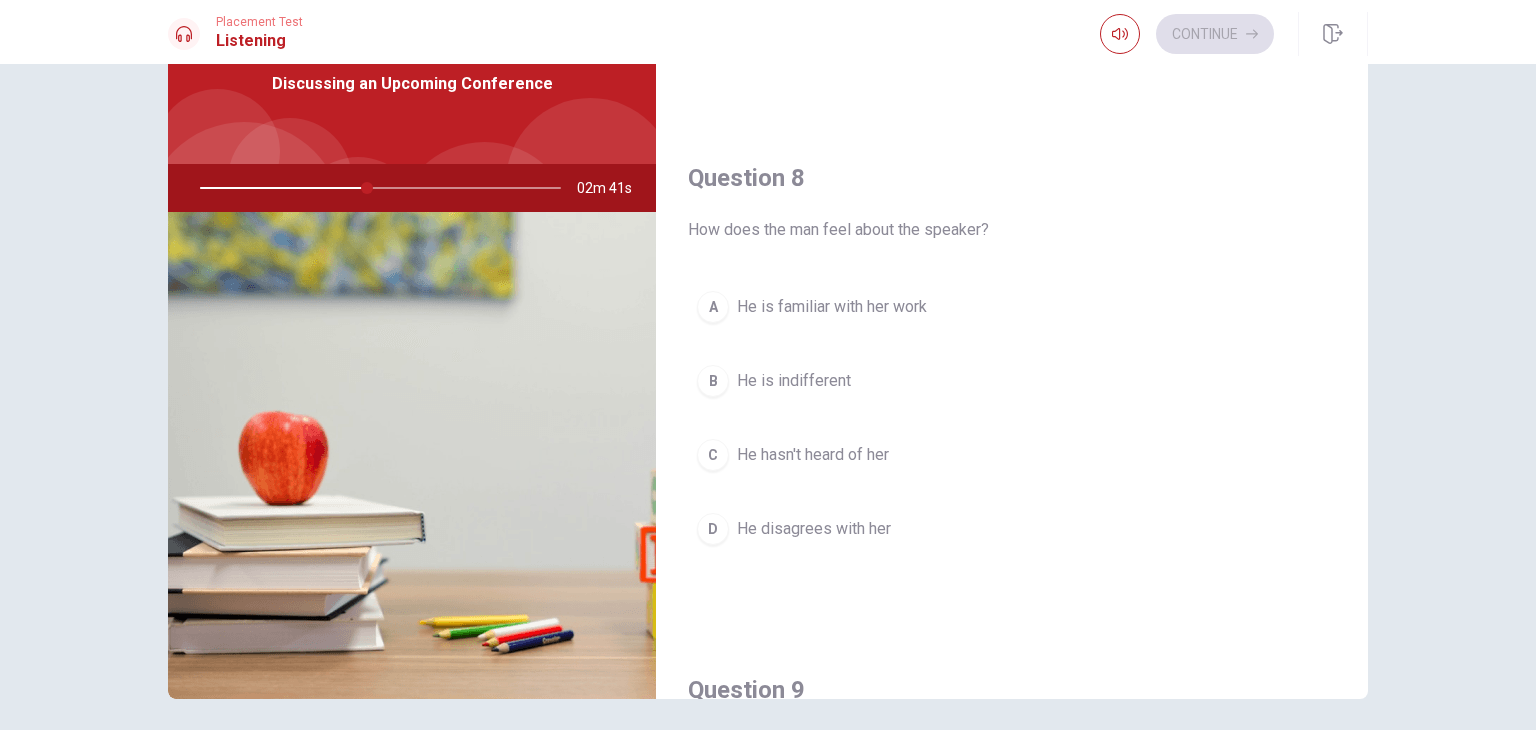 scroll, scrollTop: 900, scrollLeft: 0, axis: vertical 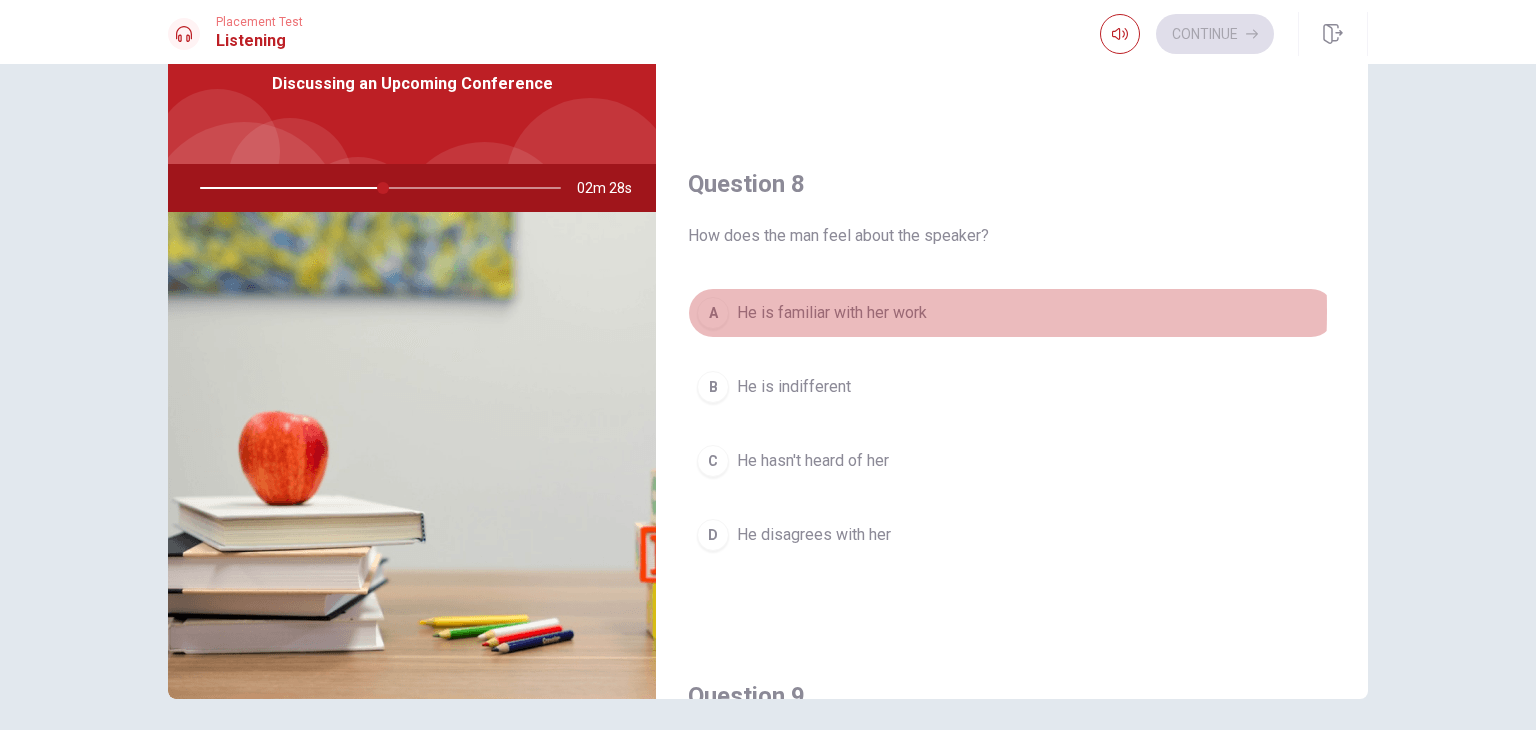 click on "A" at bounding box center [713, 313] 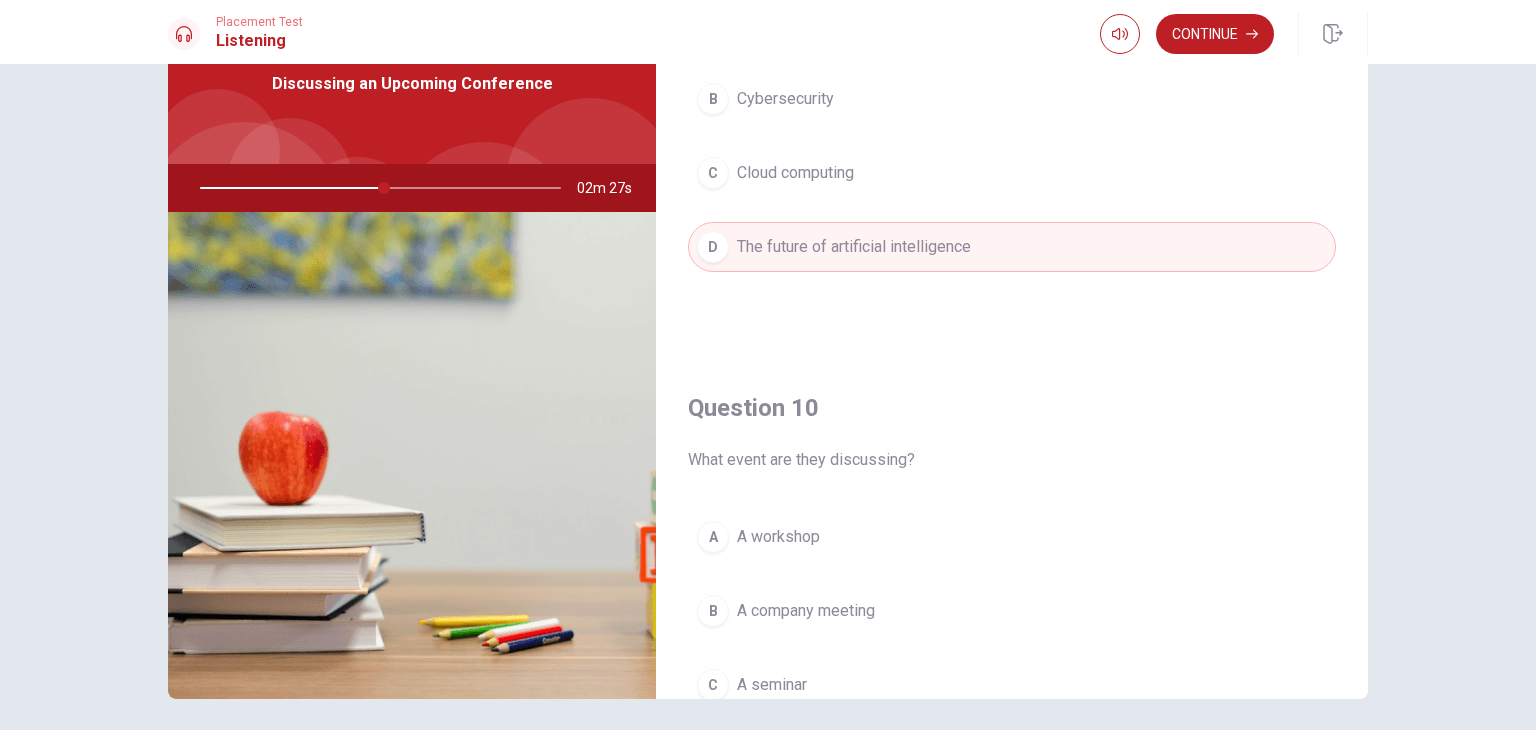 scroll, scrollTop: 1856, scrollLeft: 0, axis: vertical 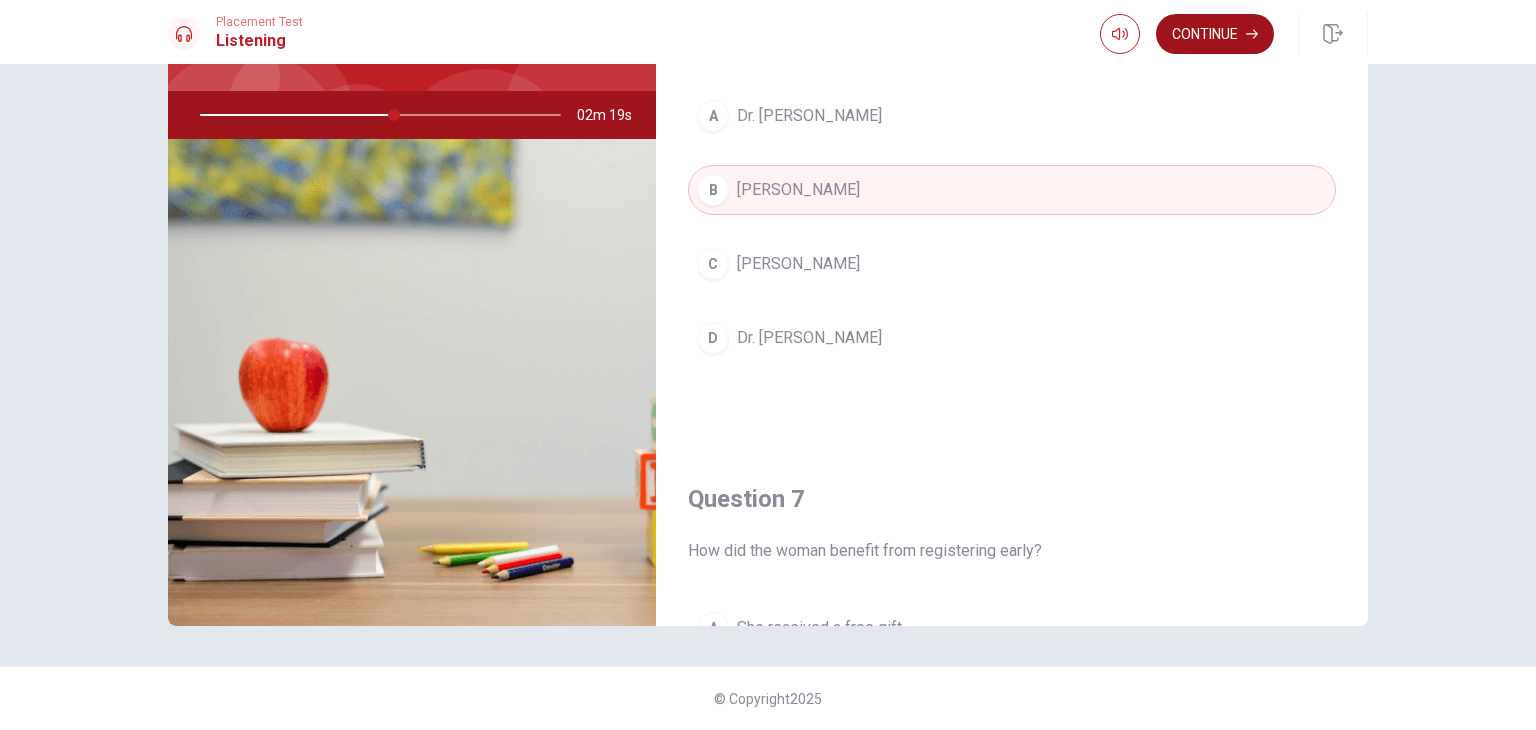 click 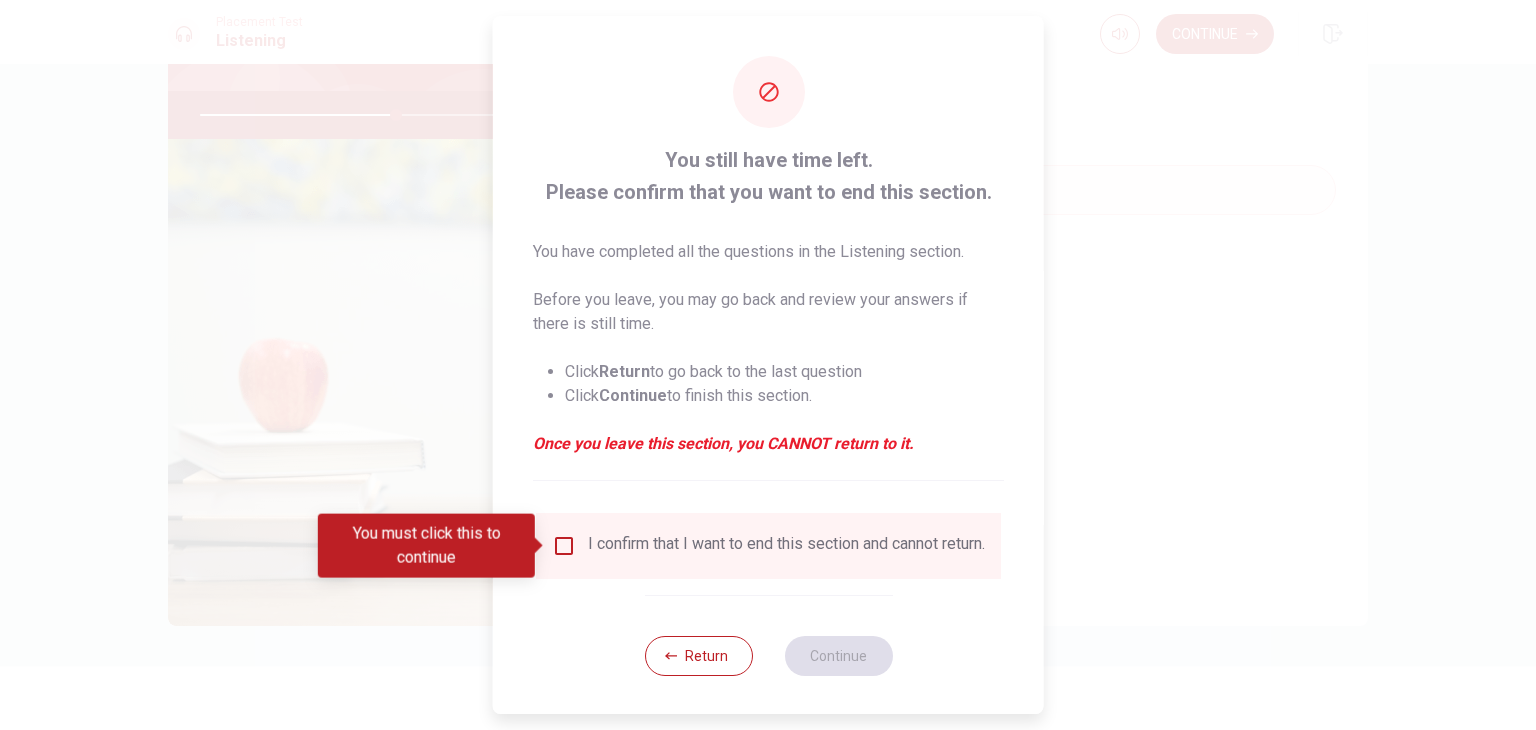 click at bounding box center [564, 546] 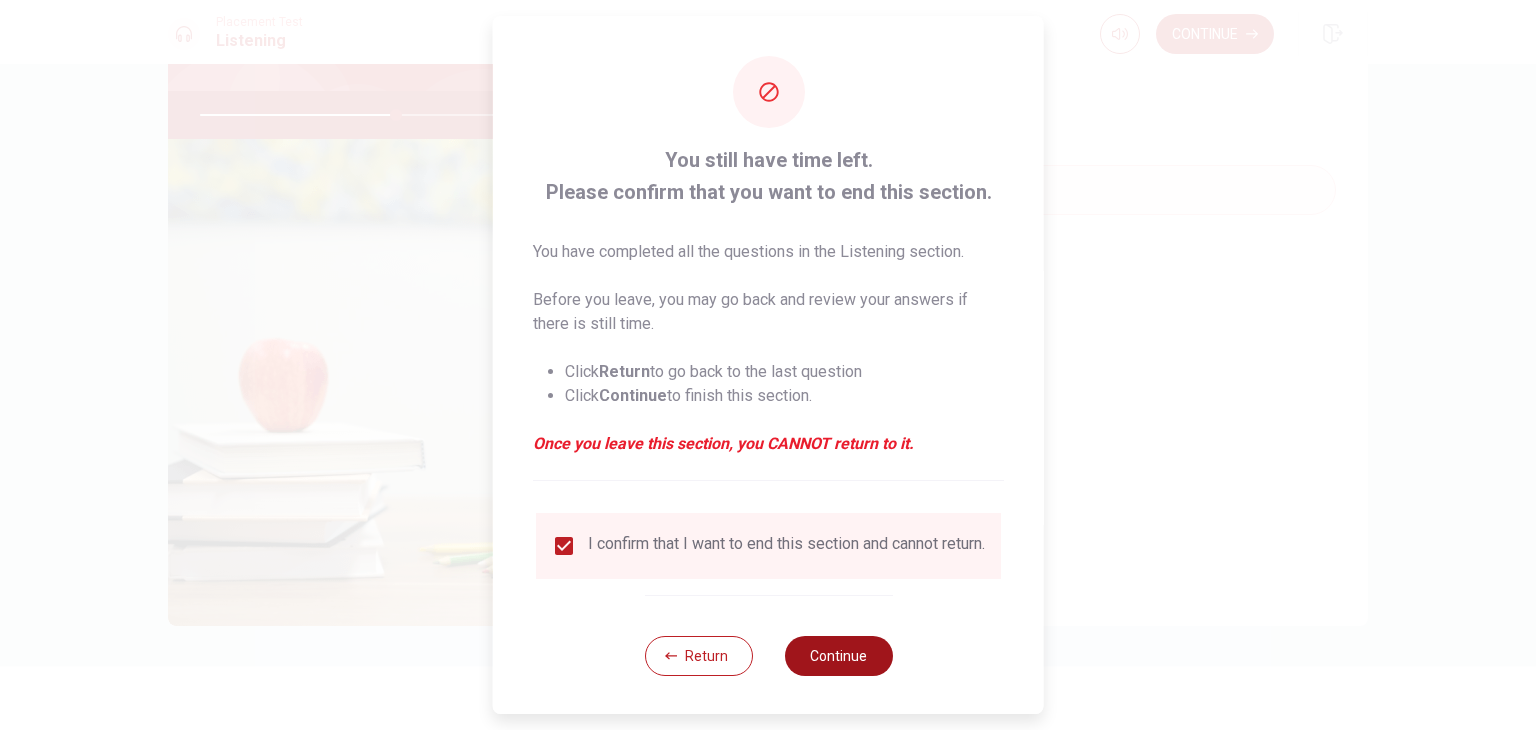 click on "Continue" at bounding box center (838, 656) 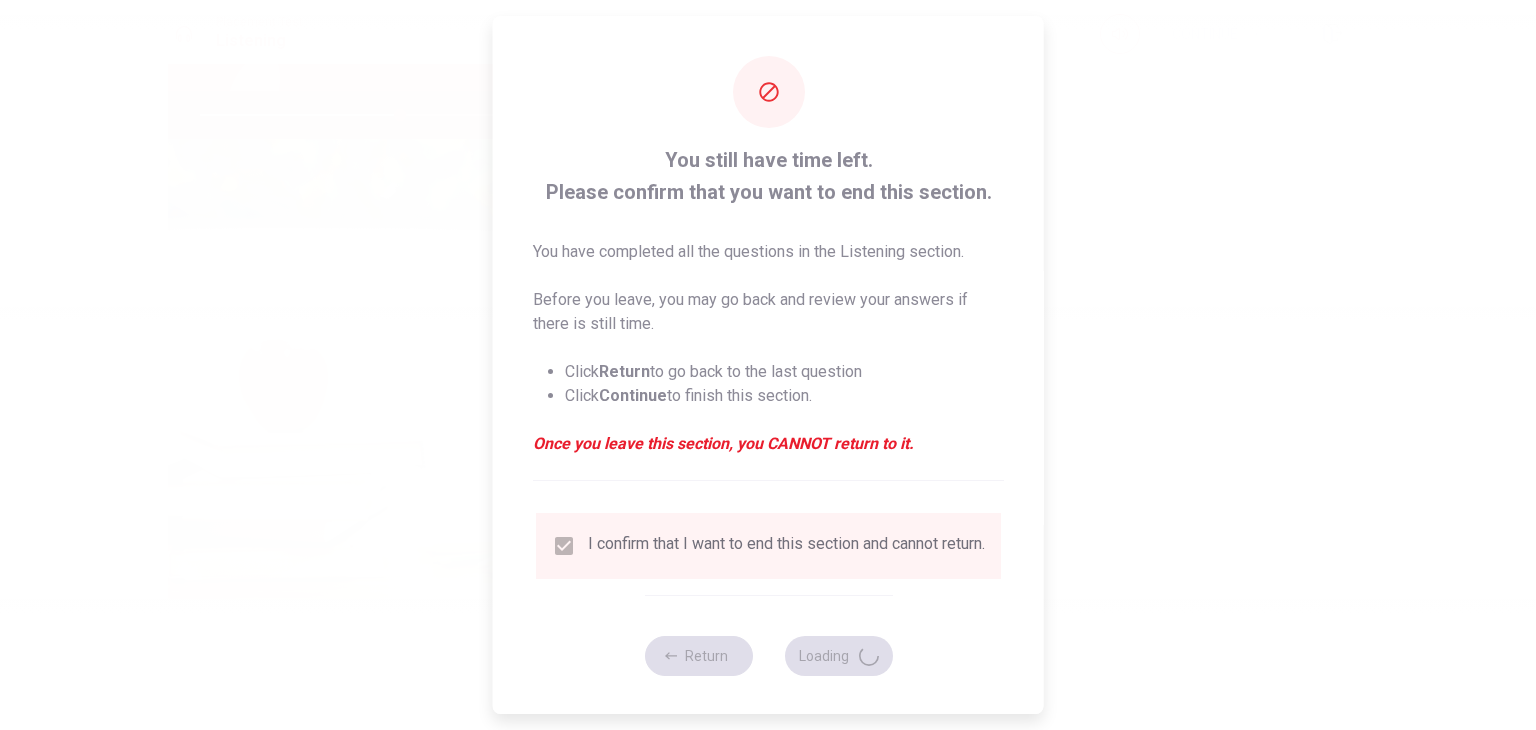 type on "56" 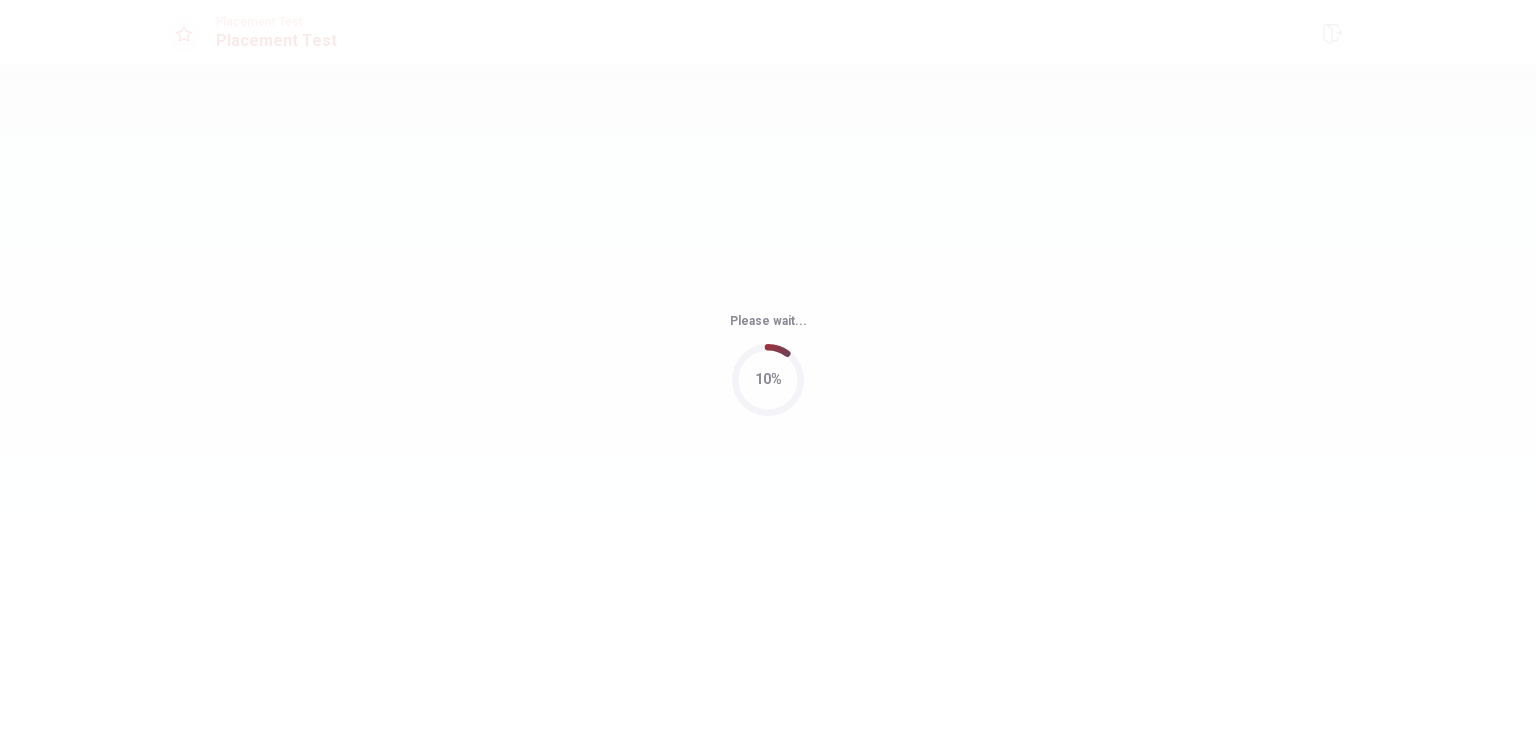 scroll, scrollTop: 0, scrollLeft: 0, axis: both 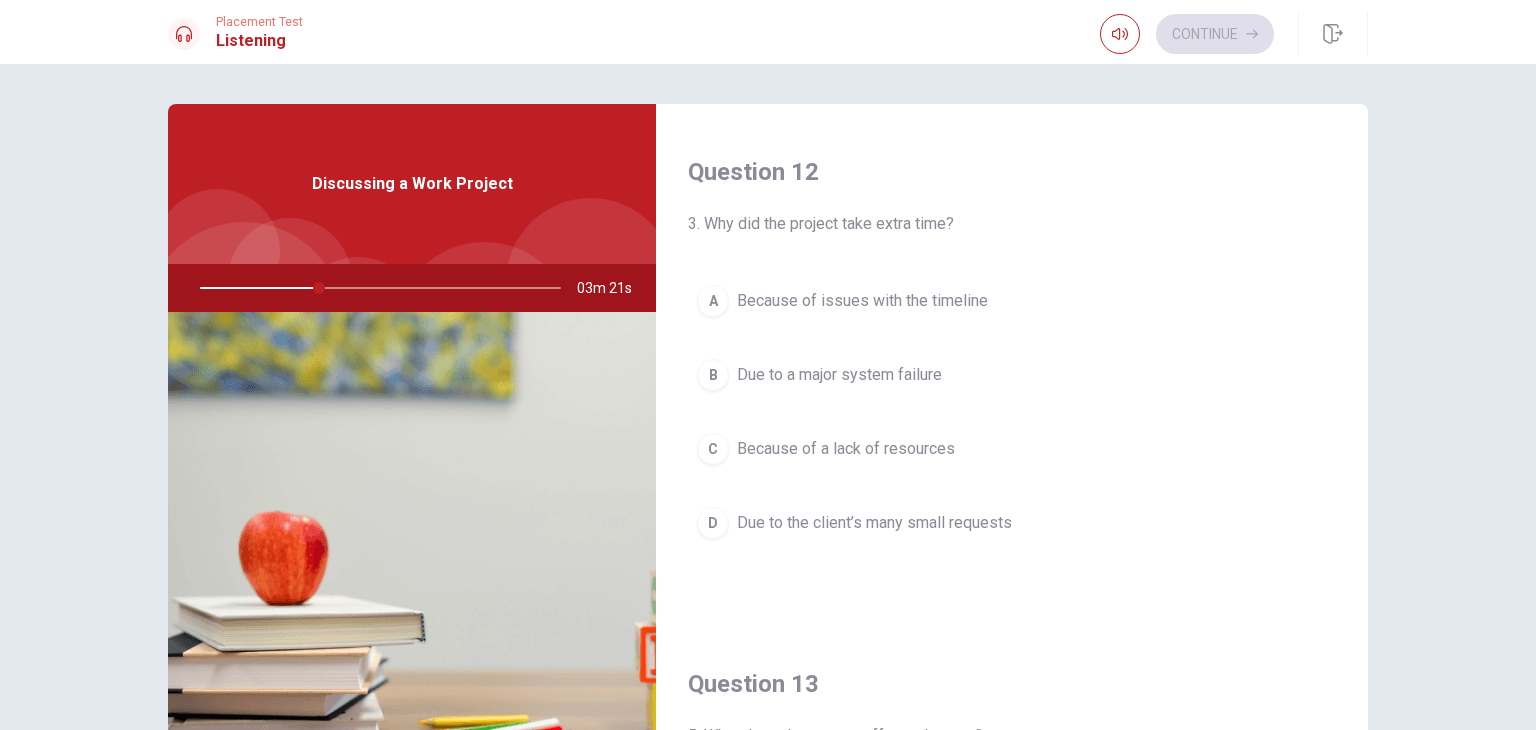 click on "D" at bounding box center (713, 523) 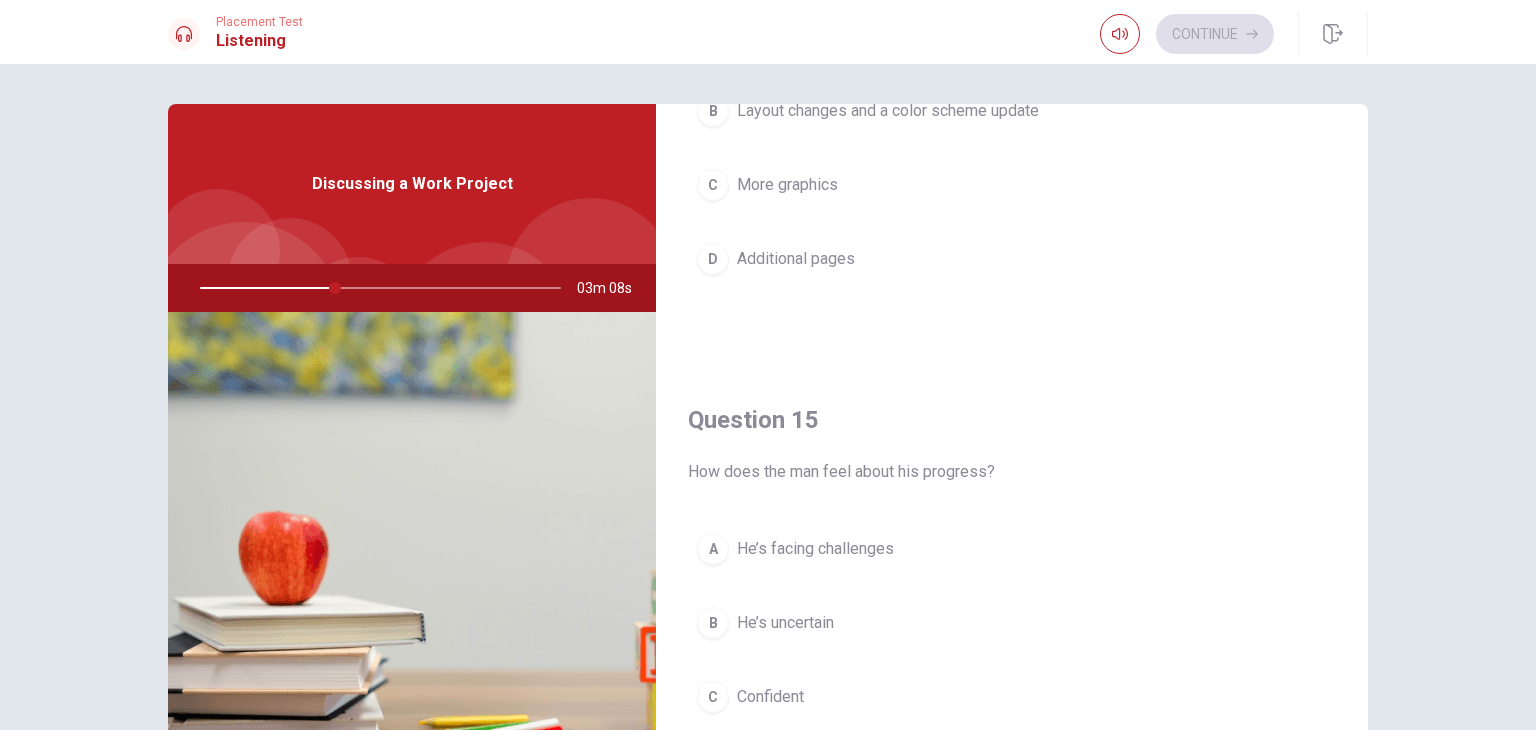 scroll, scrollTop: 1856, scrollLeft: 0, axis: vertical 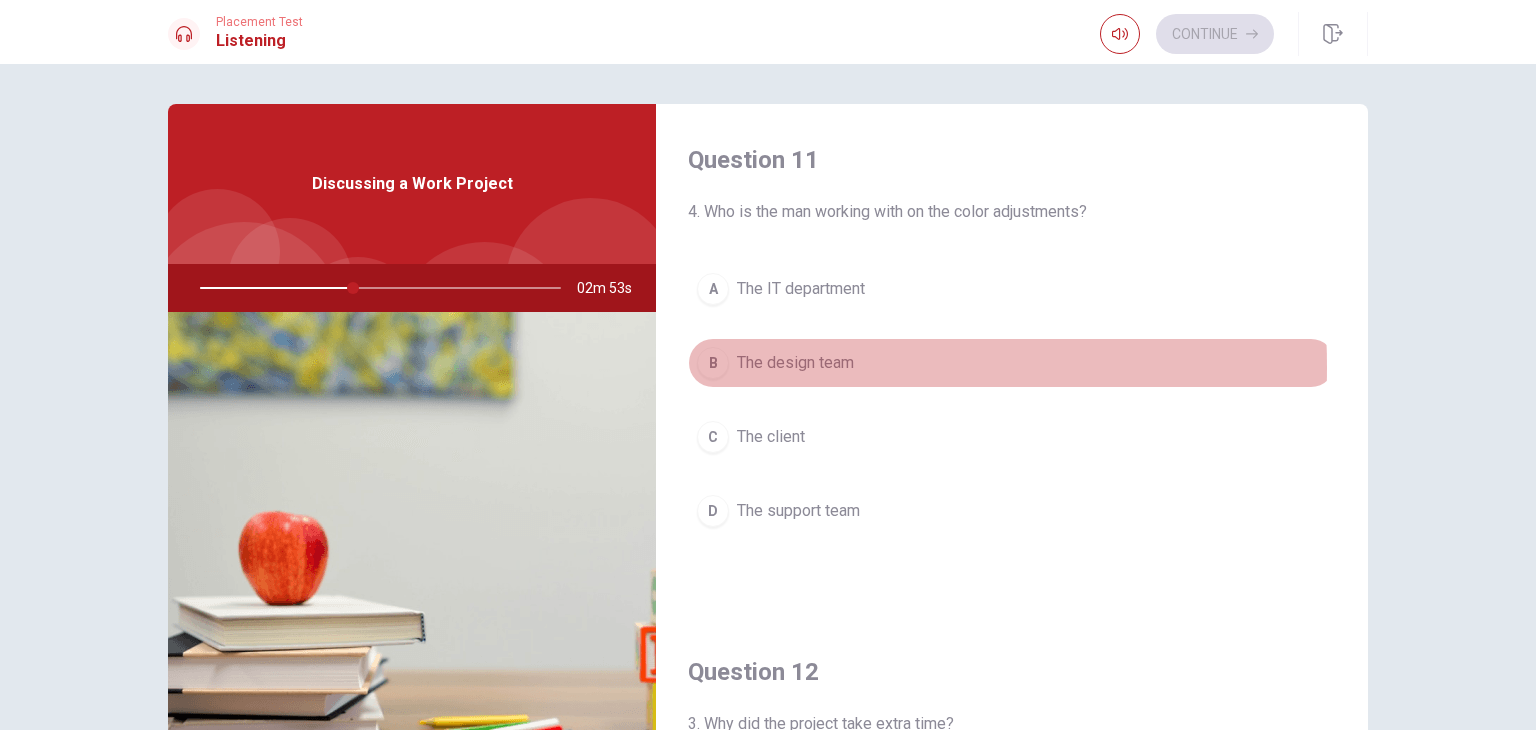 click on "B The design team" at bounding box center (1012, 363) 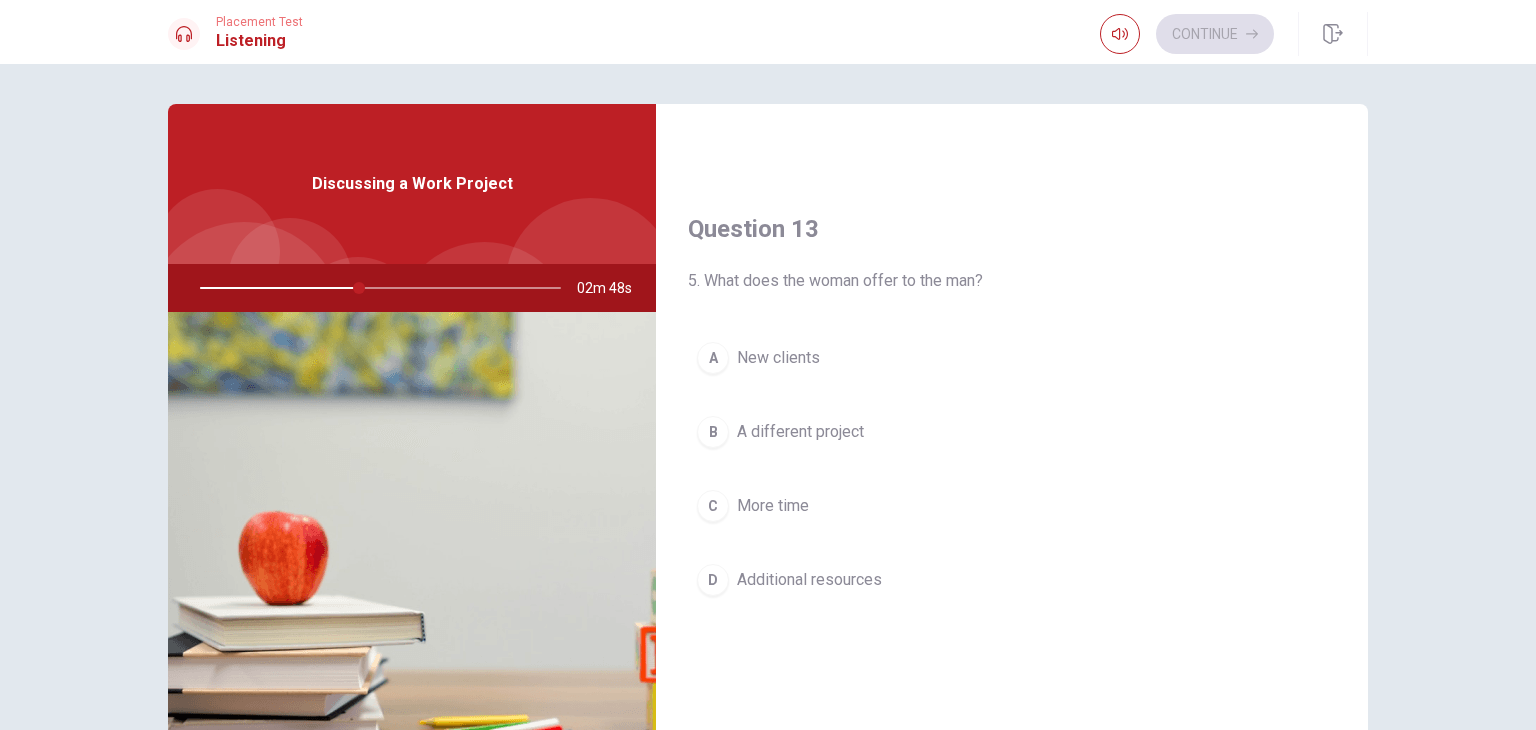 scroll, scrollTop: 1000, scrollLeft: 0, axis: vertical 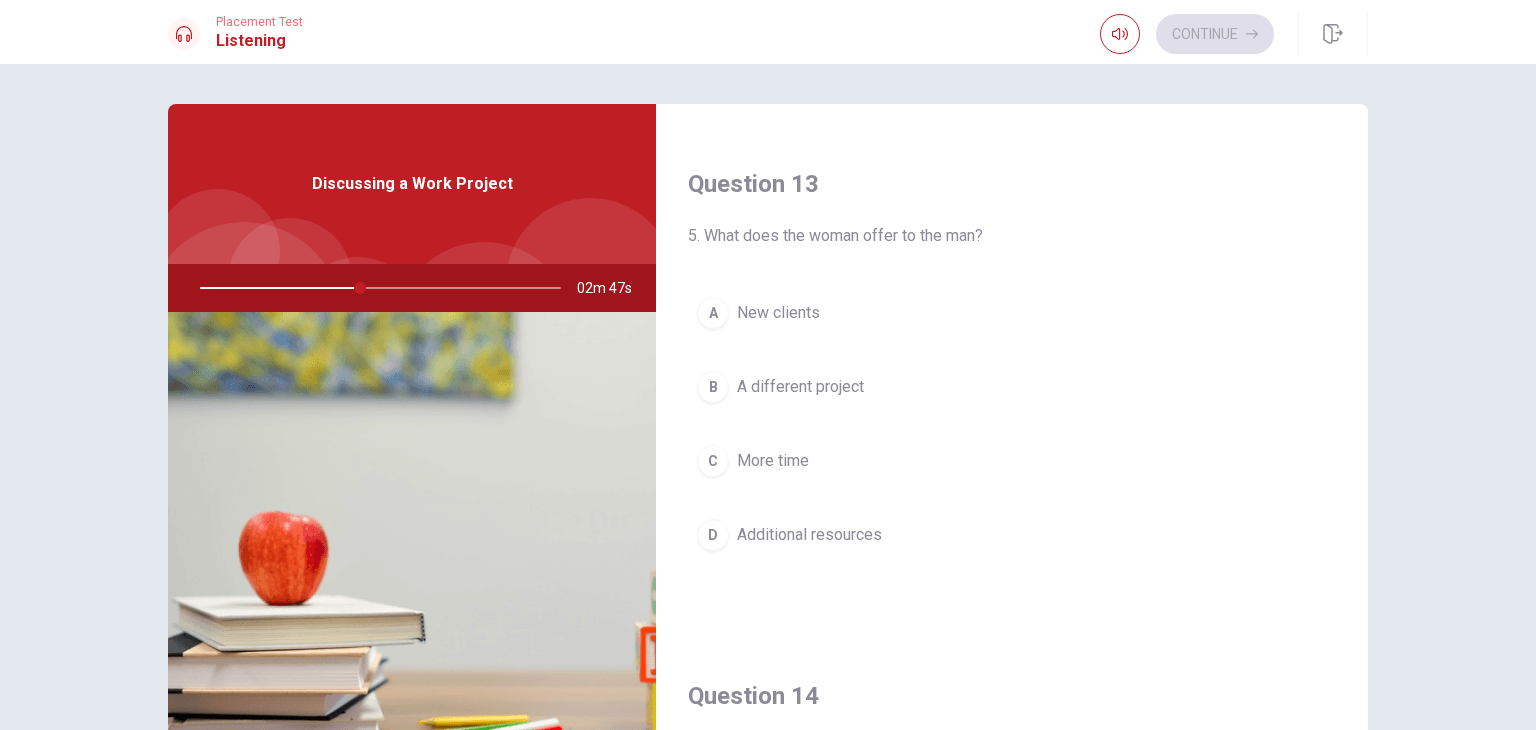 click on "D" at bounding box center (713, 535) 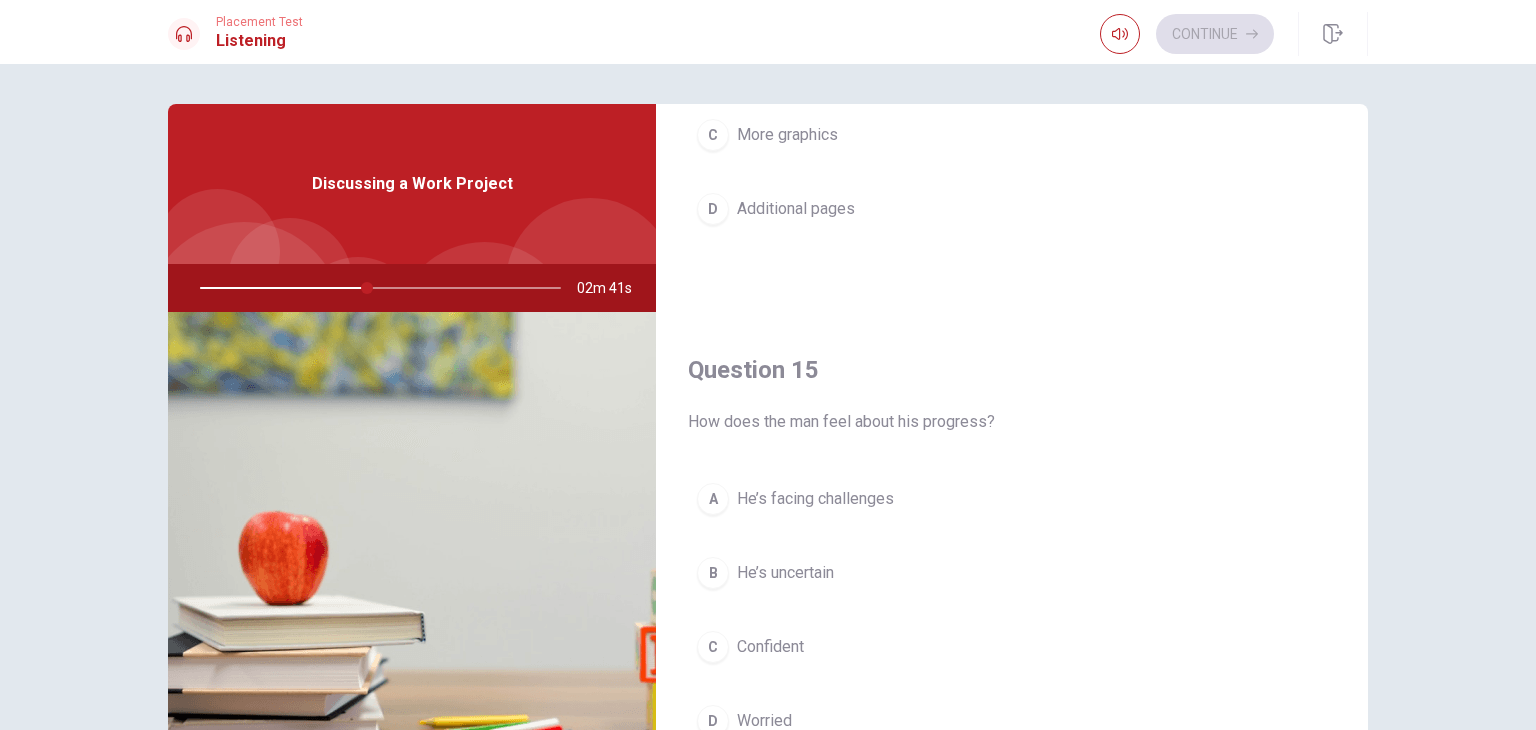 scroll, scrollTop: 1856, scrollLeft: 0, axis: vertical 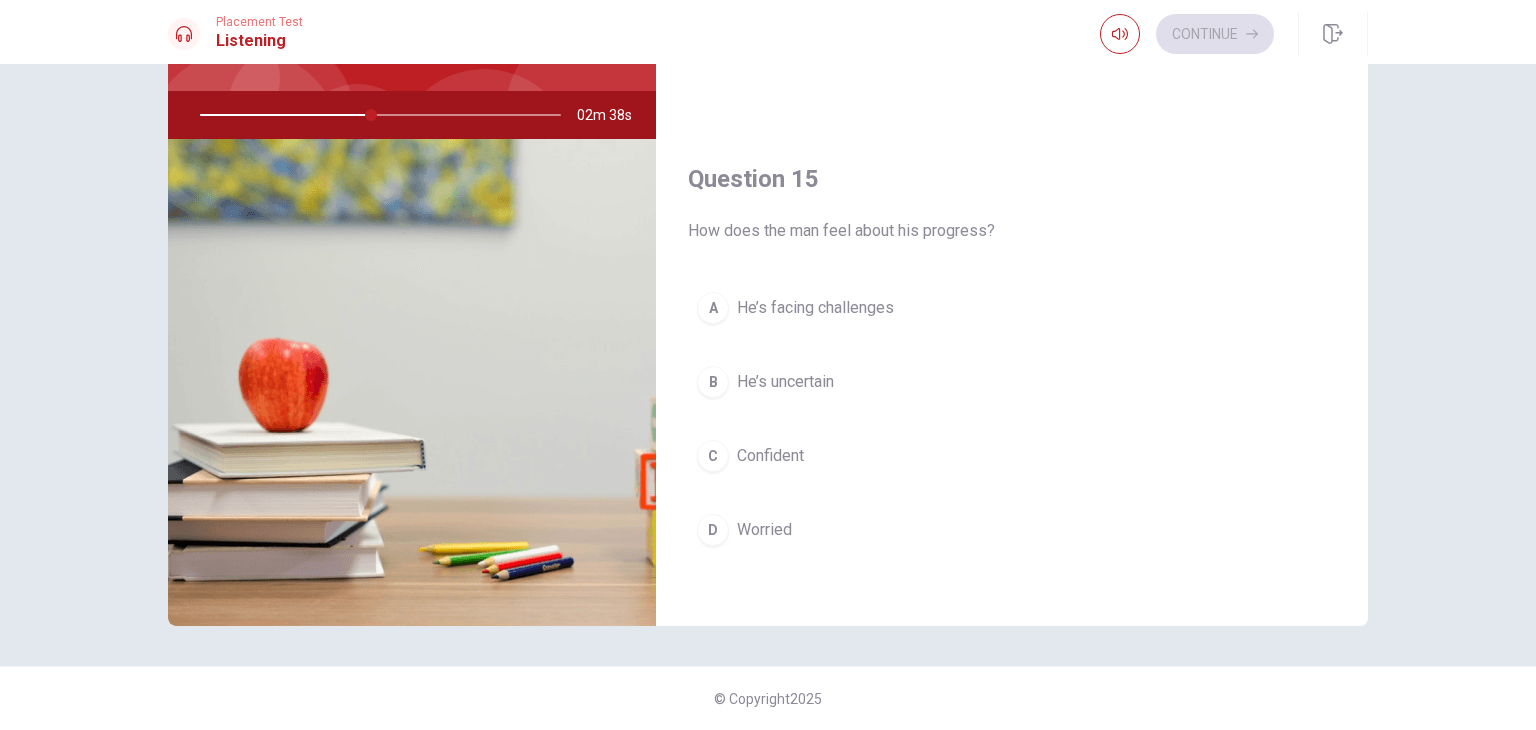 click on "C" at bounding box center (713, 456) 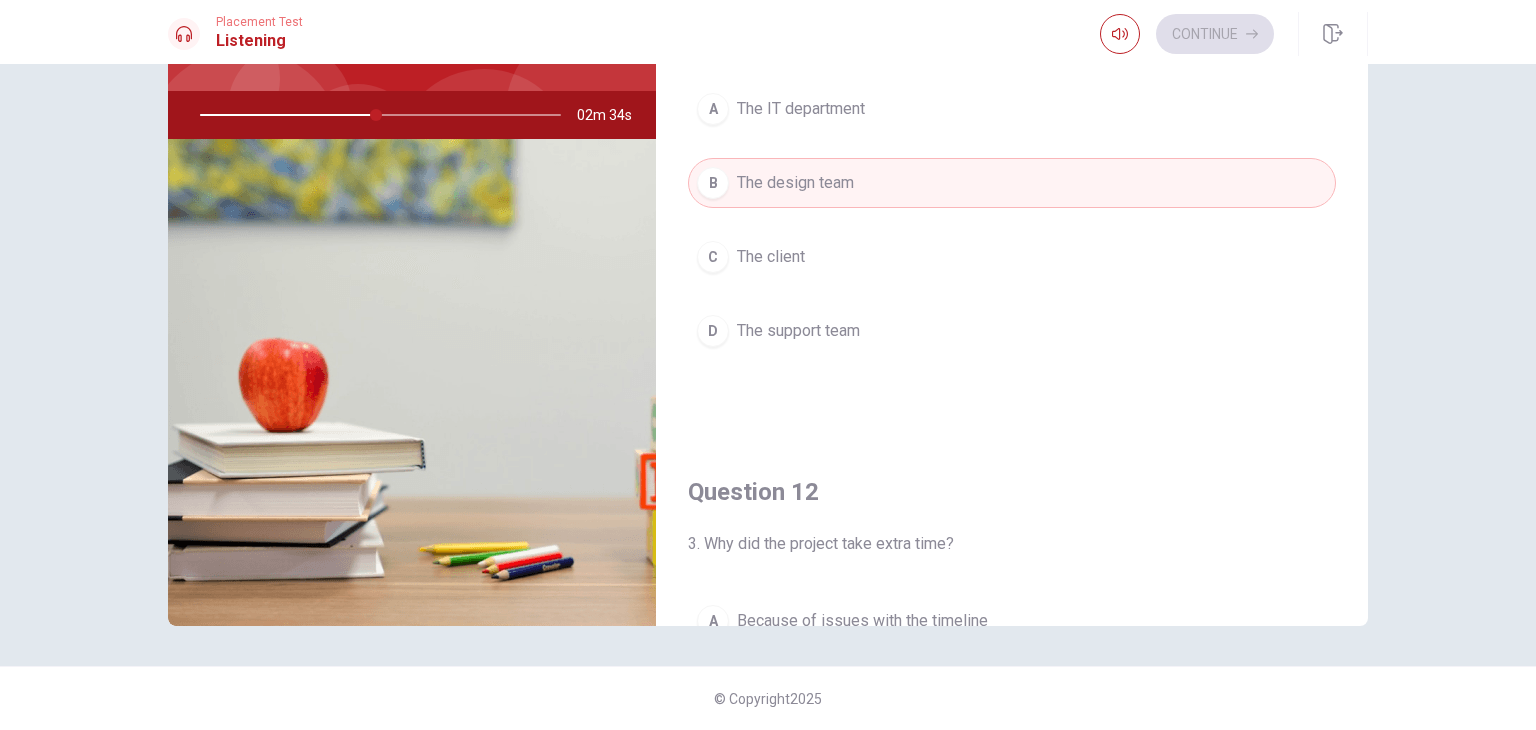 scroll, scrollTop: 0, scrollLeft: 0, axis: both 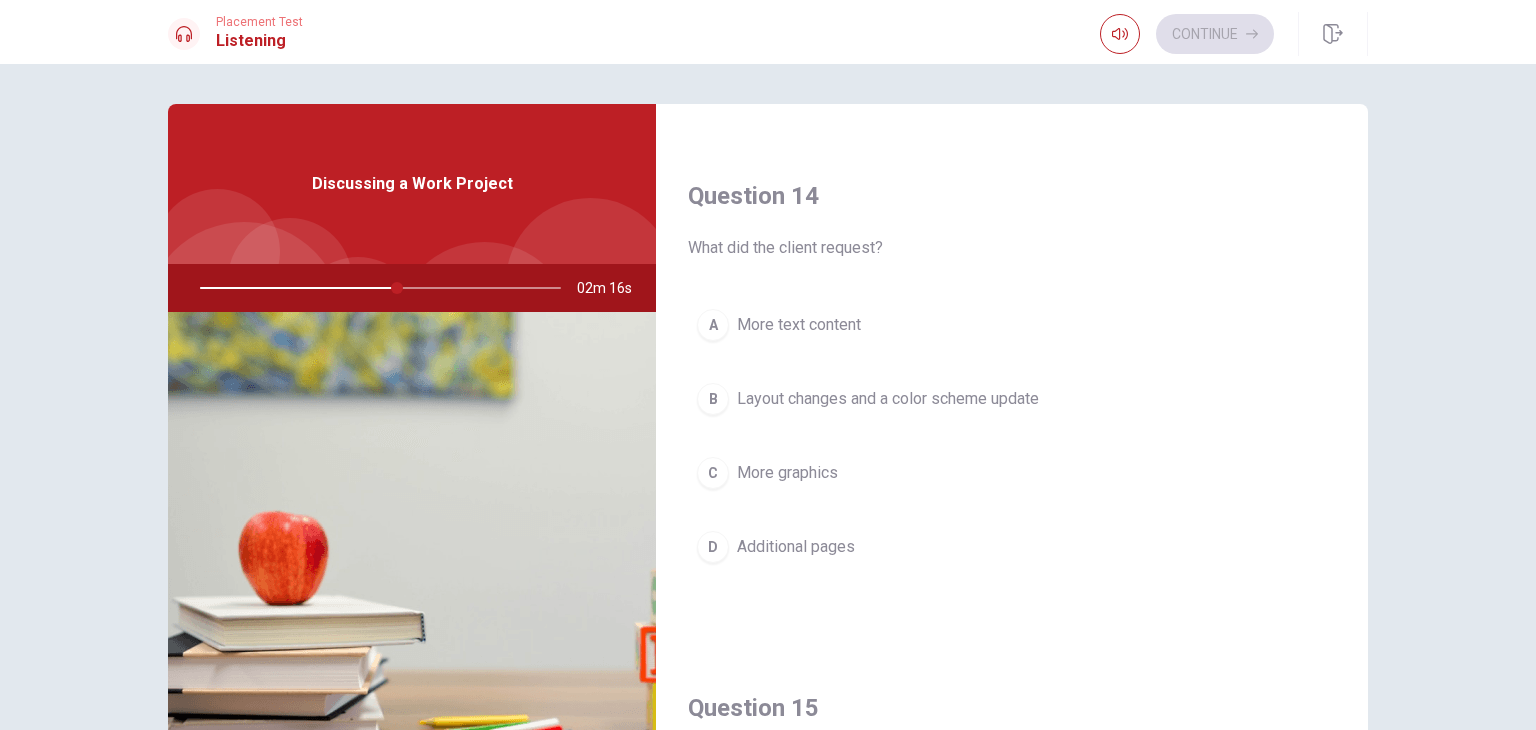 click on "B" at bounding box center (713, 399) 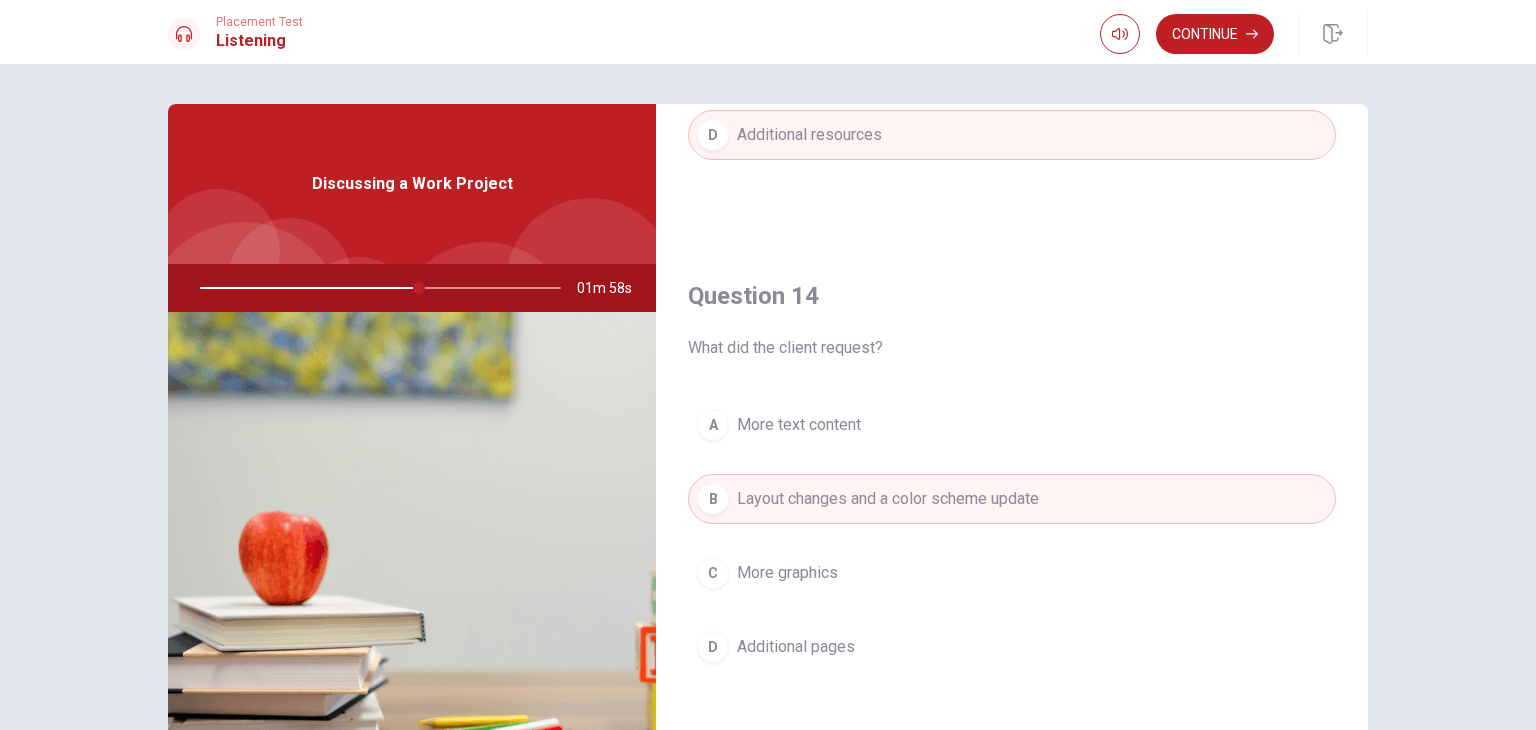 scroll, scrollTop: 1856, scrollLeft: 0, axis: vertical 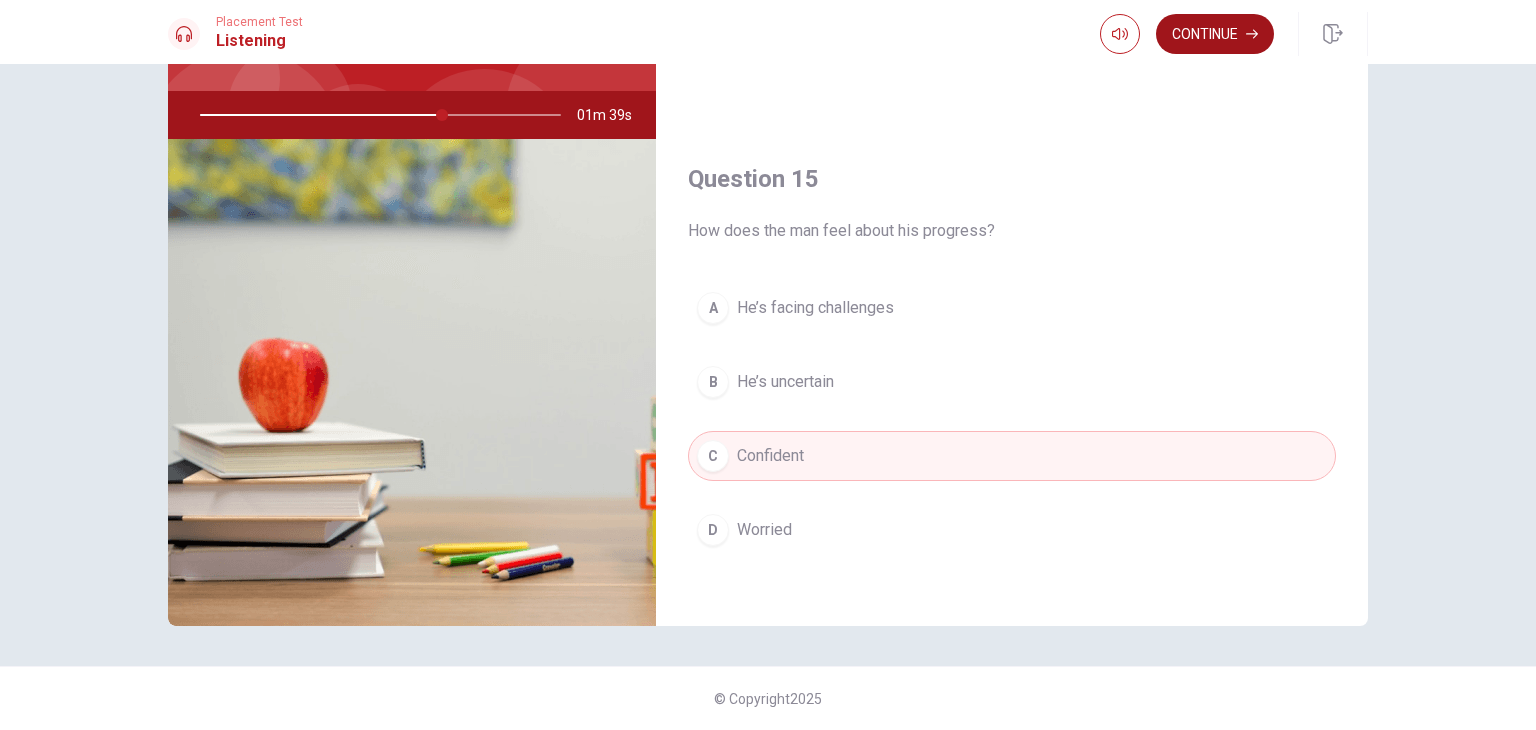 click on "Continue" at bounding box center (1215, 34) 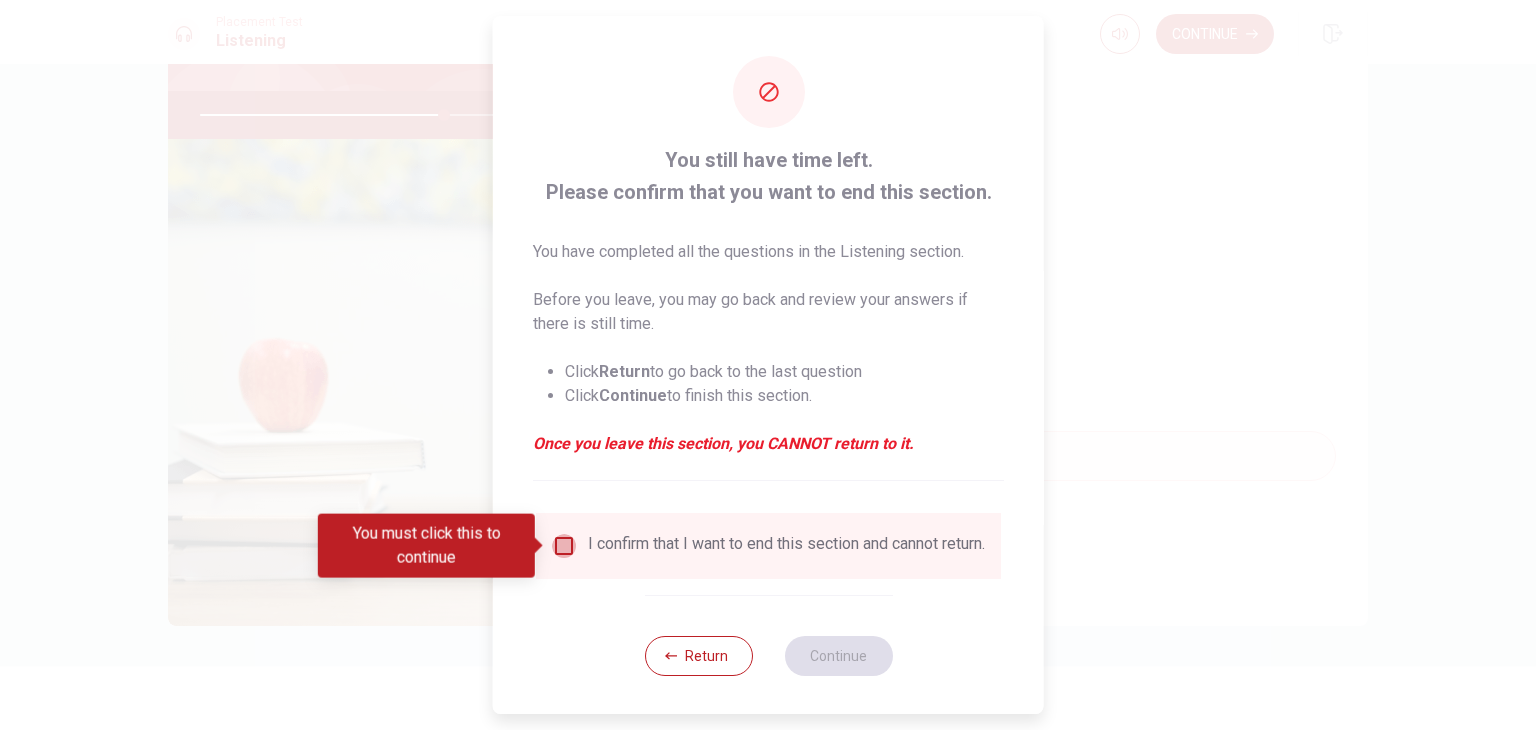 click at bounding box center [564, 546] 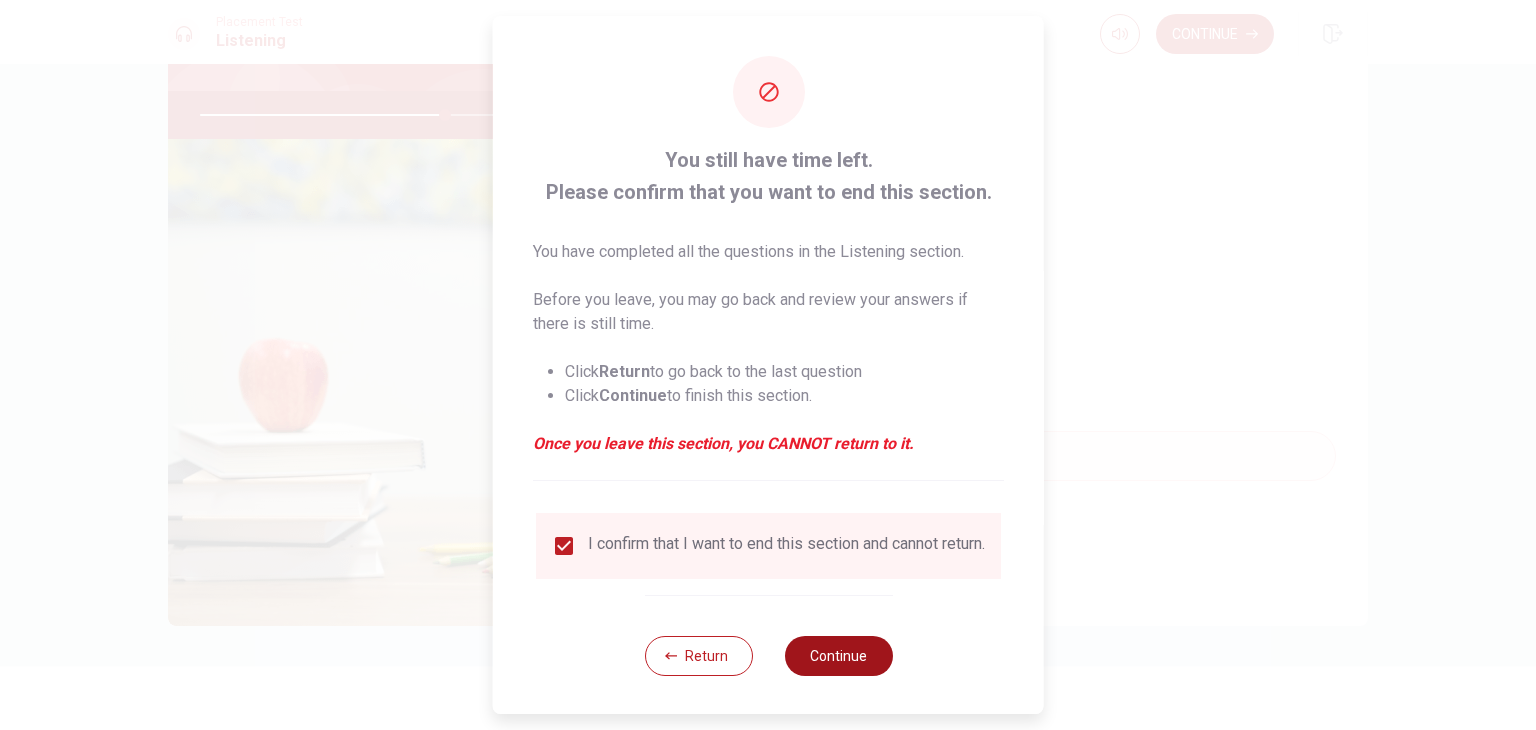 click on "Continue" at bounding box center (838, 656) 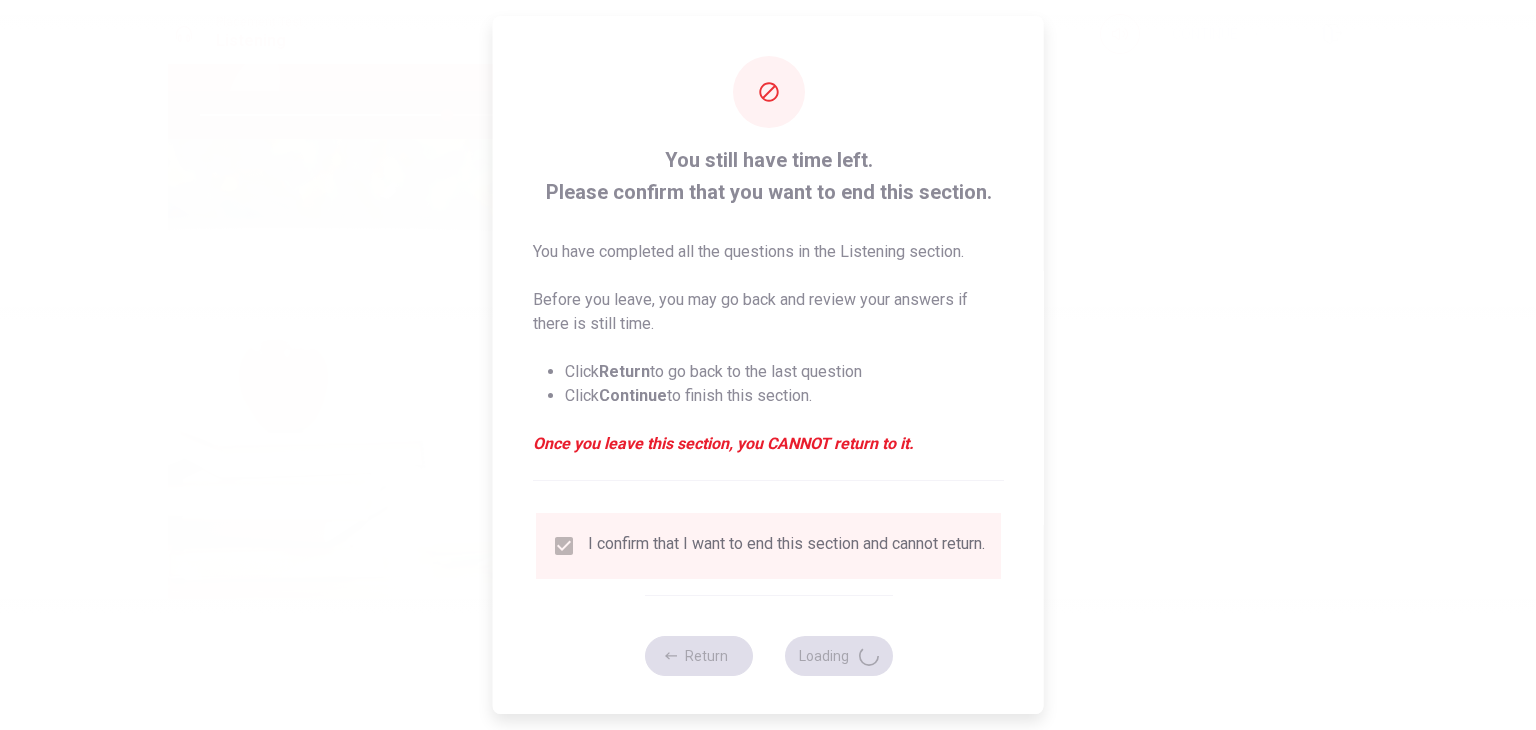 type on "69" 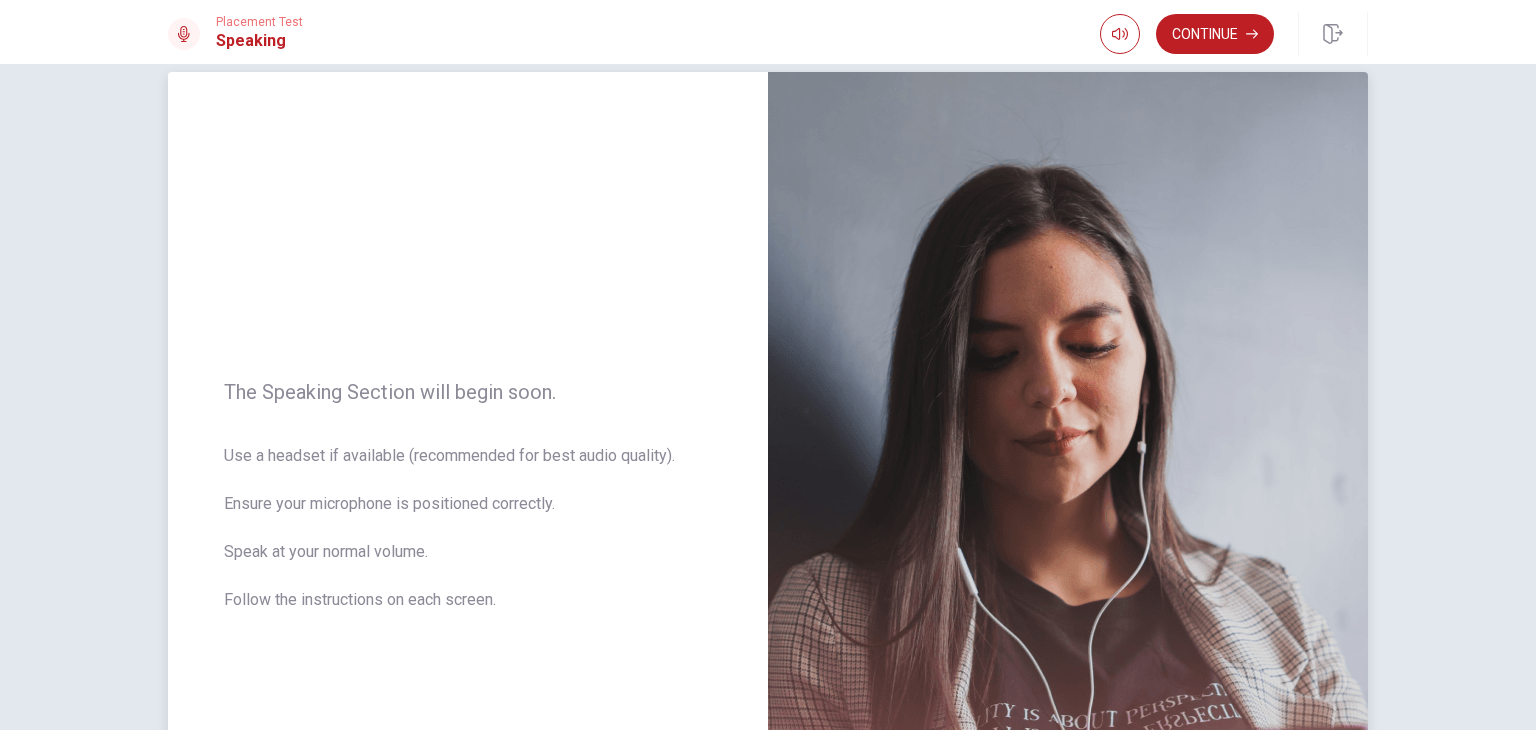 scroll, scrollTop: 0, scrollLeft: 0, axis: both 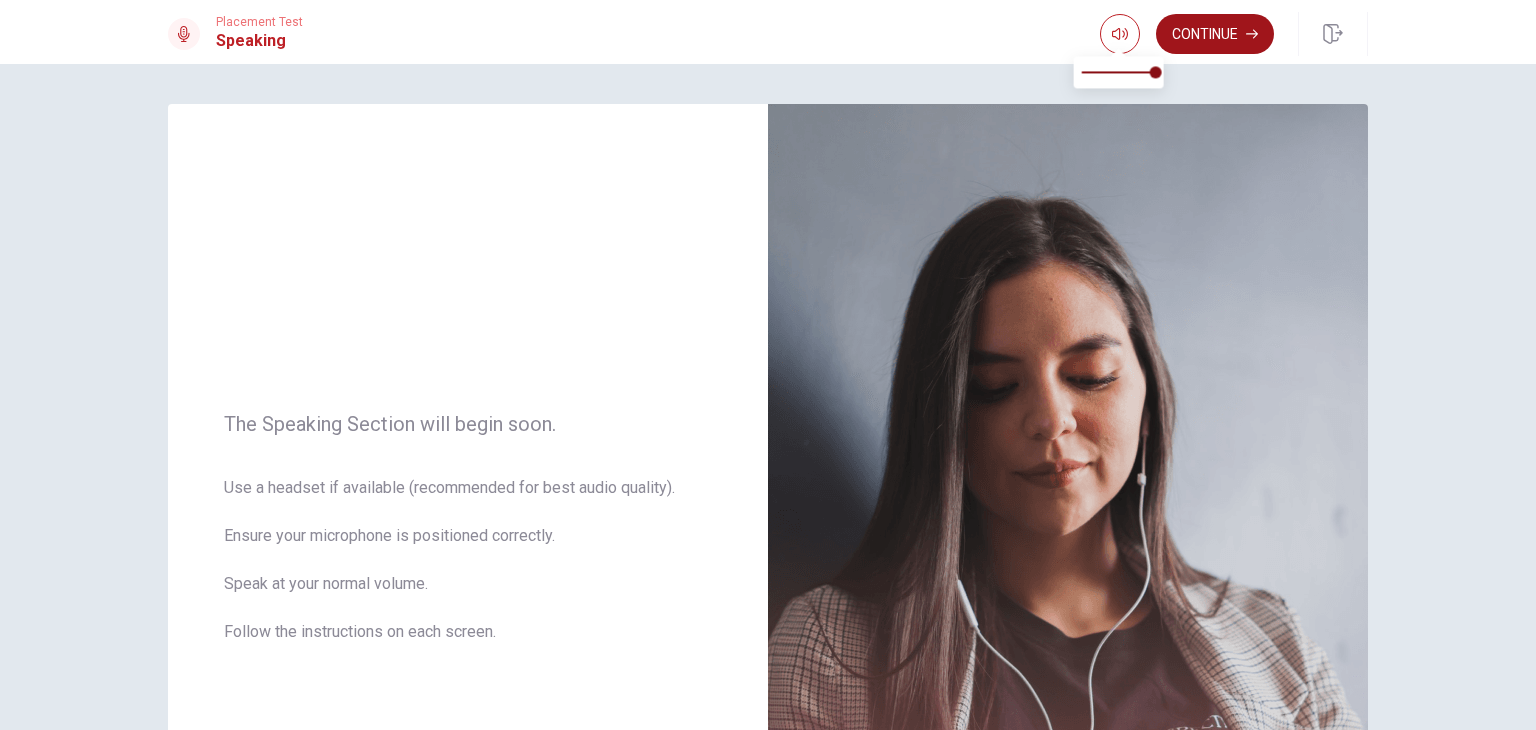 click on "Continue" at bounding box center [1215, 34] 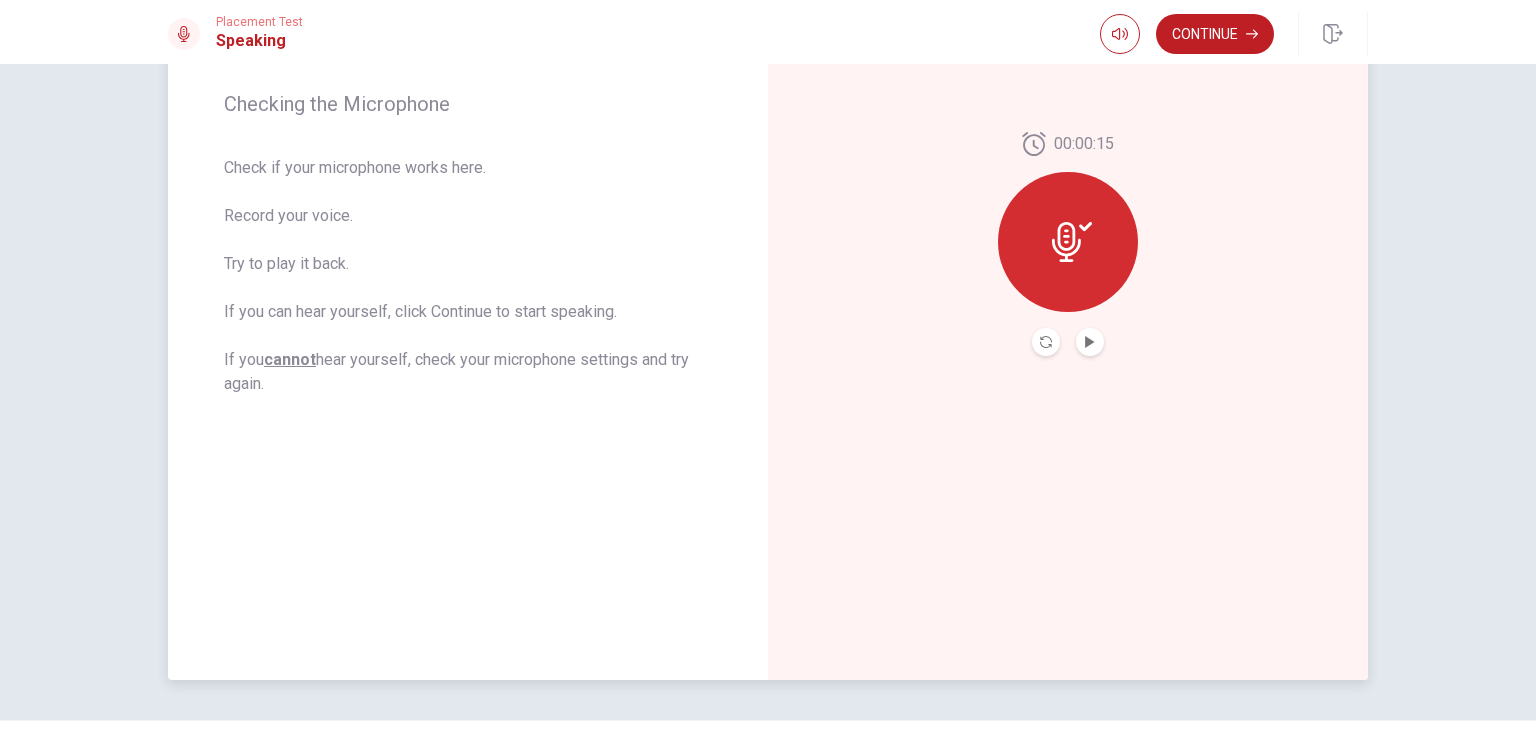 scroll, scrollTop: 300, scrollLeft: 0, axis: vertical 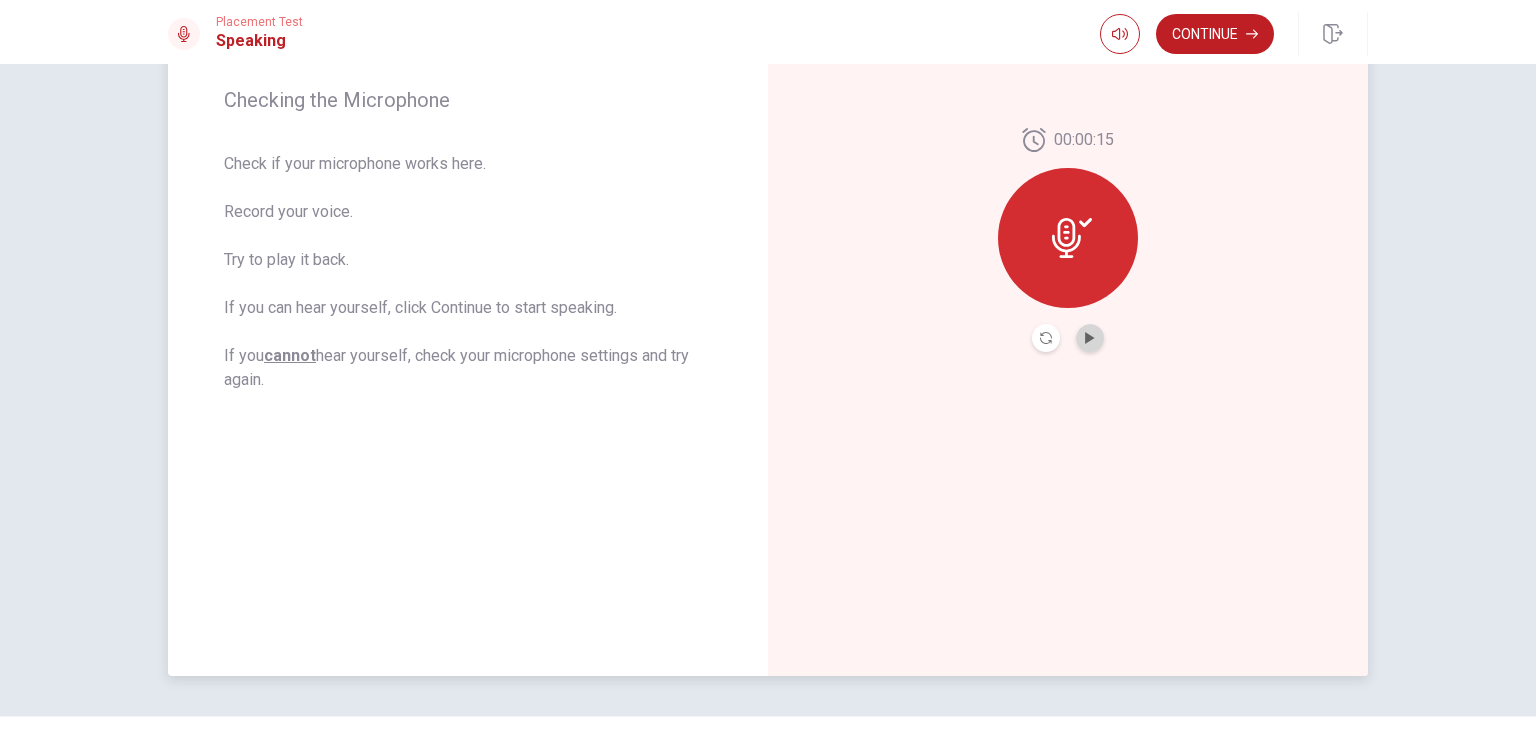 click at bounding box center (1090, 338) 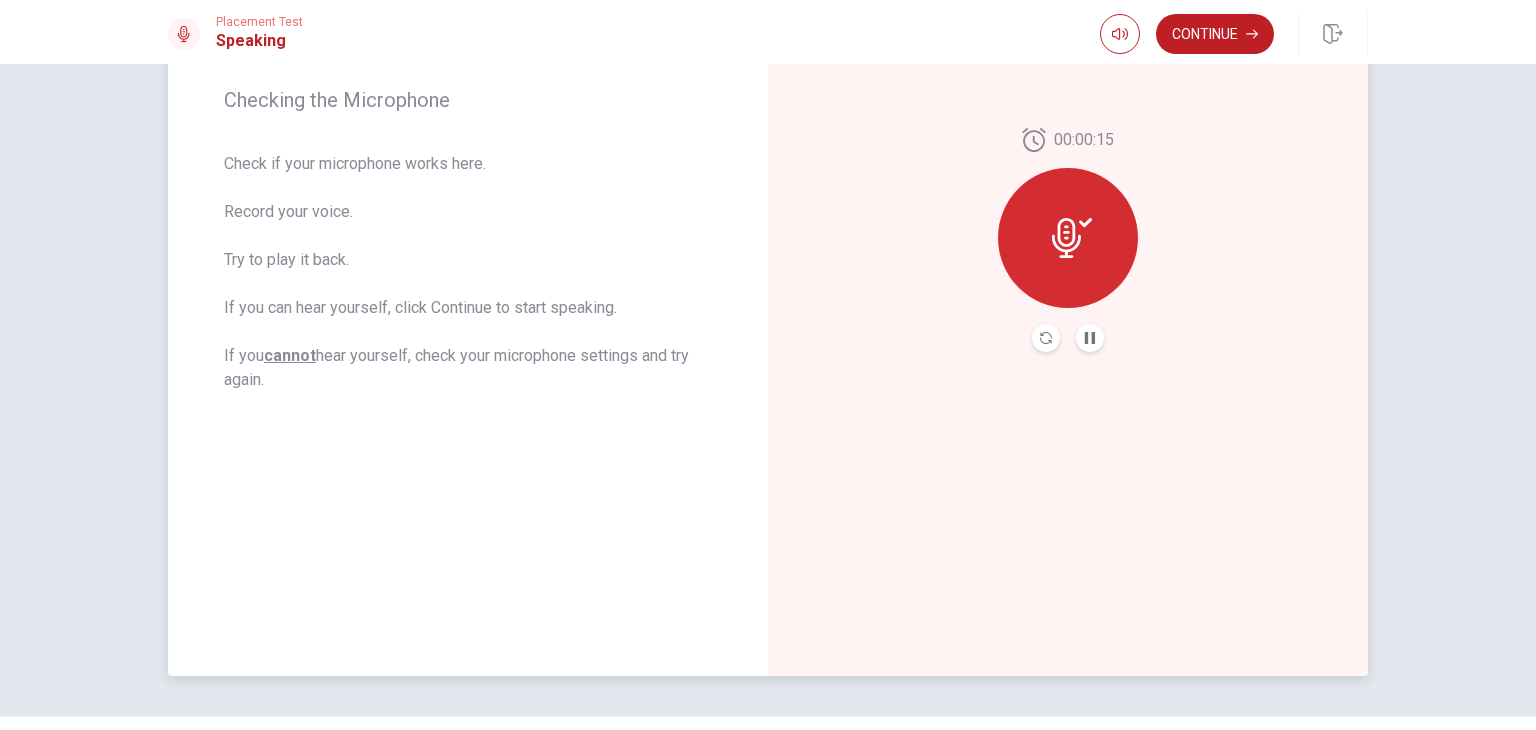 type 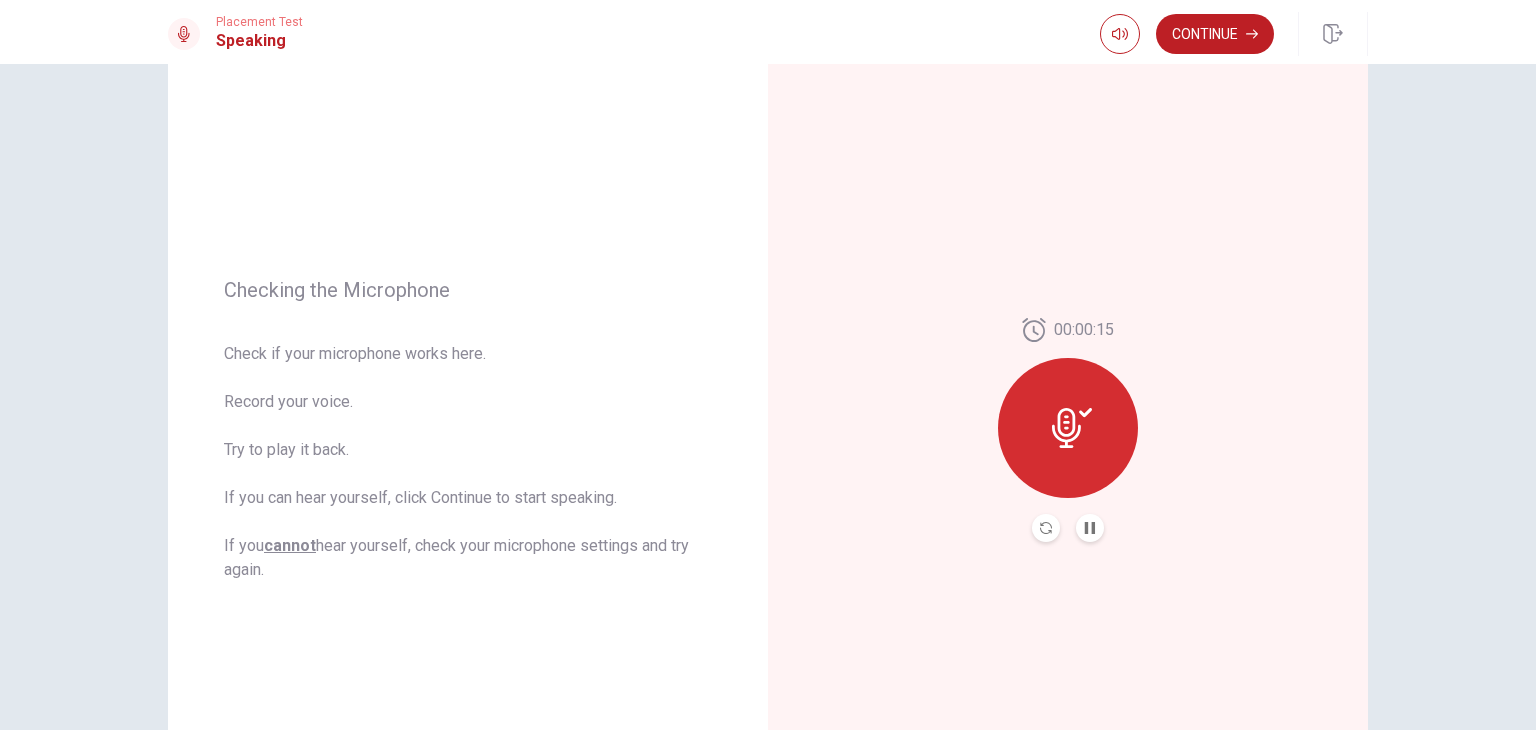 scroll, scrollTop: 100, scrollLeft: 0, axis: vertical 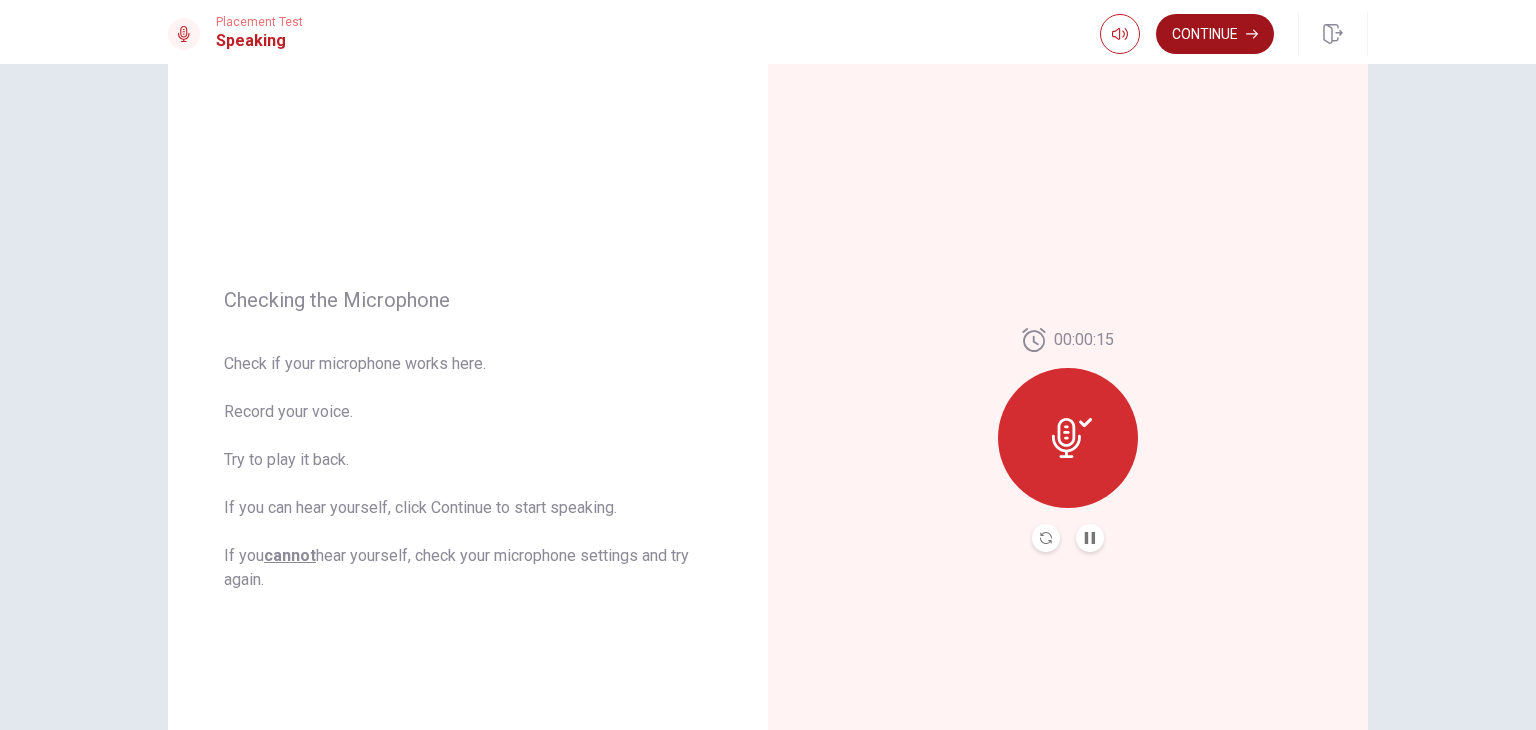 click on "Continue" at bounding box center (1215, 34) 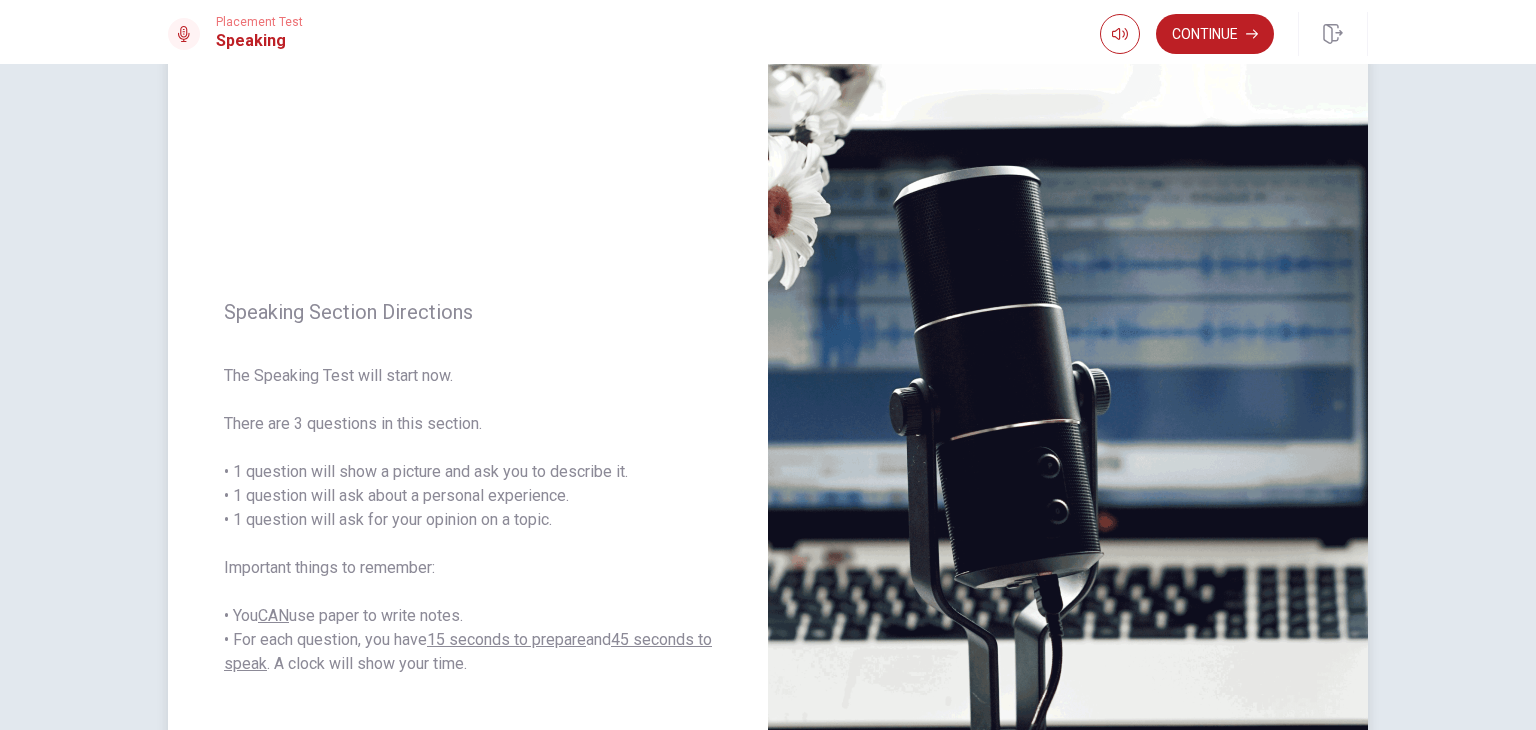 scroll, scrollTop: 100, scrollLeft: 0, axis: vertical 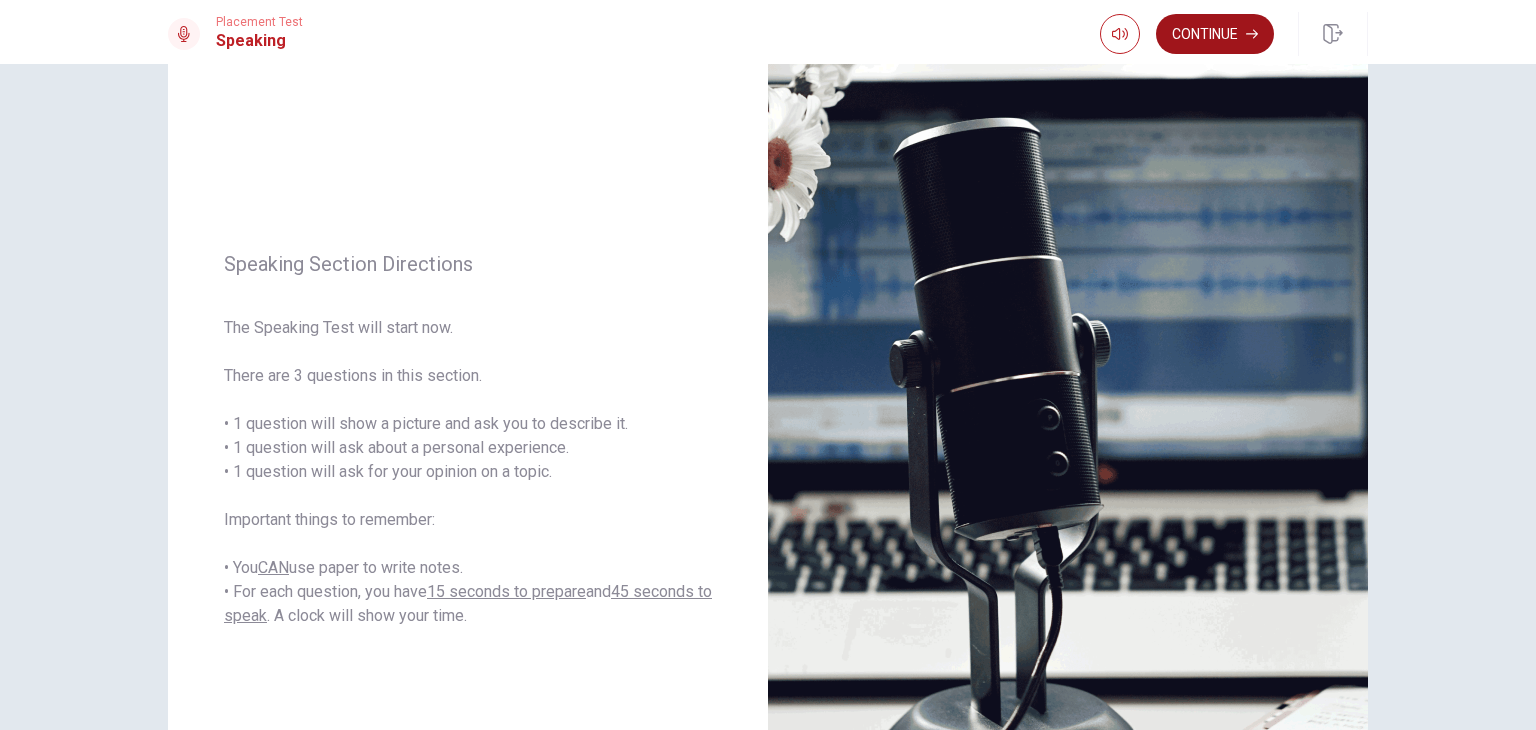 click on "Continue" at bounding box center (1215, 34) 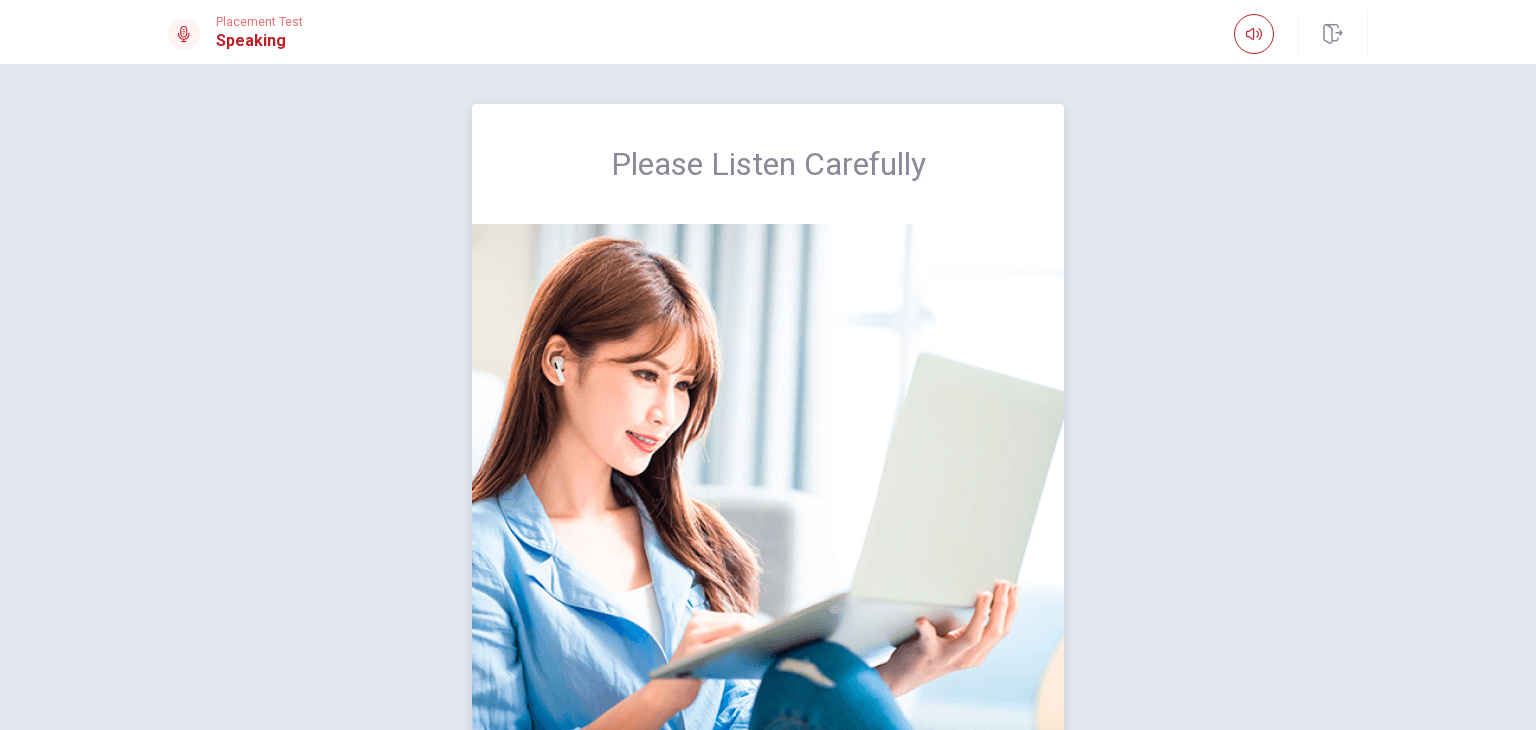 scroll, scrollTop: 100, scrollLeft: 0, axis: vertical 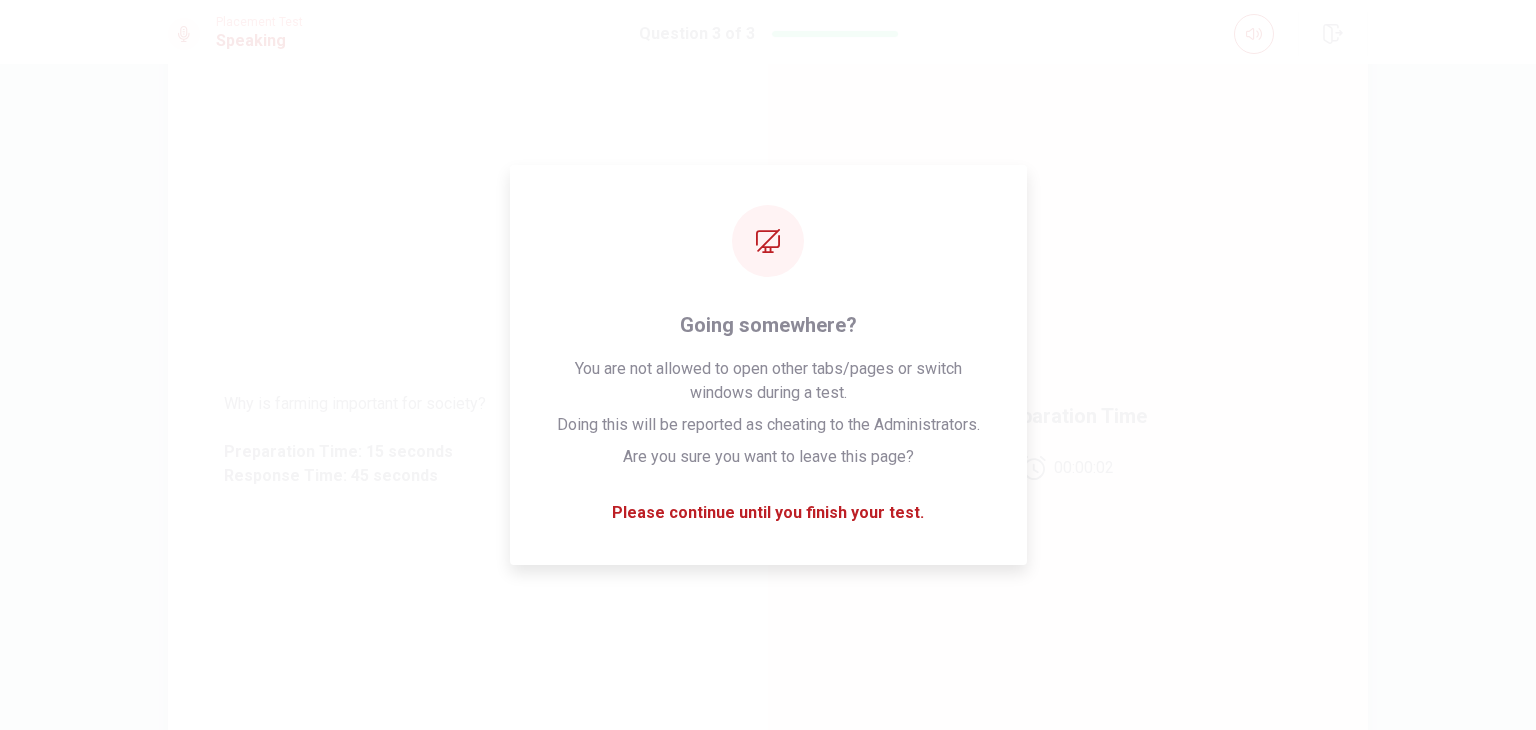 drag, startPoint x: 666, startPoint y: 483, endPoint x: 671, endPoint y: 493, distance: 11.18034 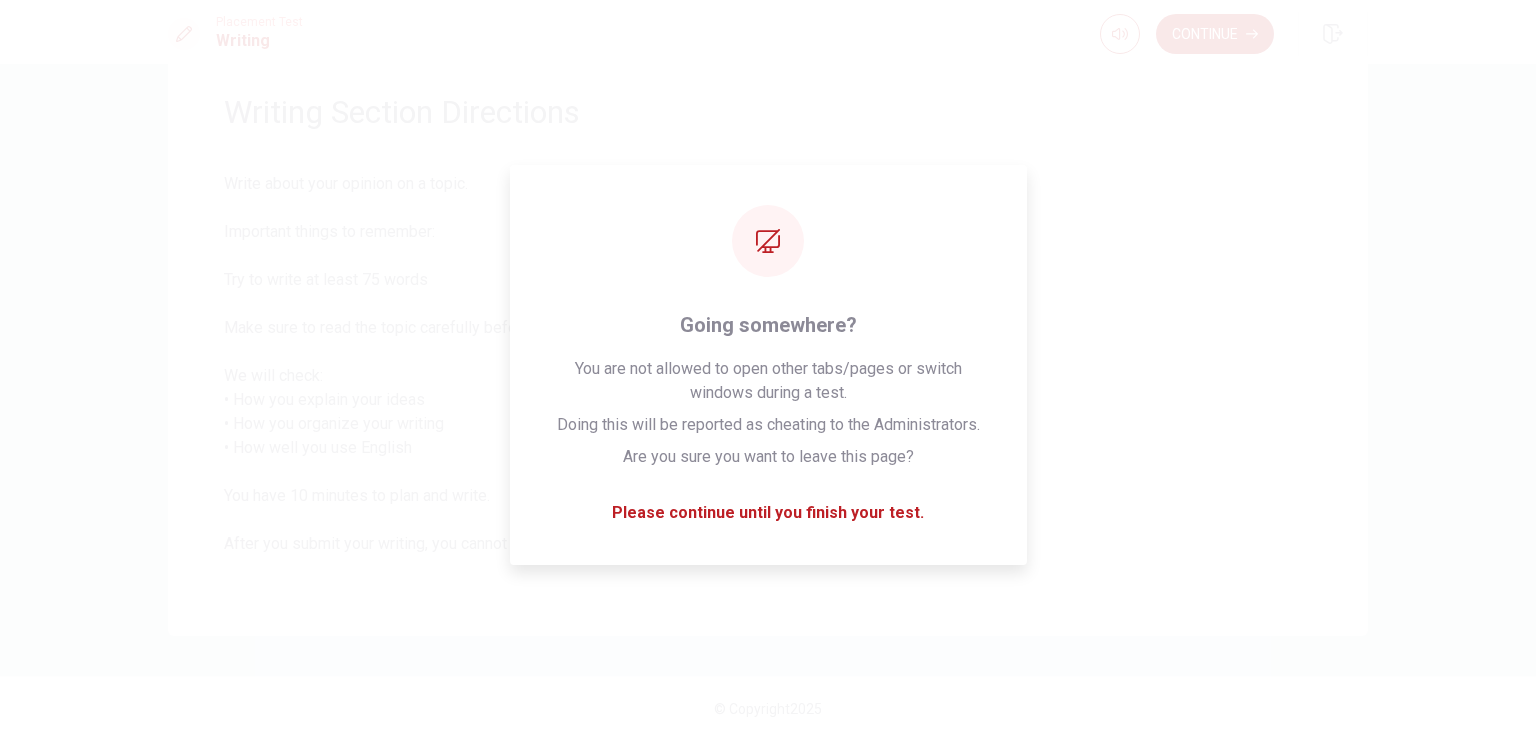 scroll, scrollTop: 78, scrollLeft: 0, axis: vertical 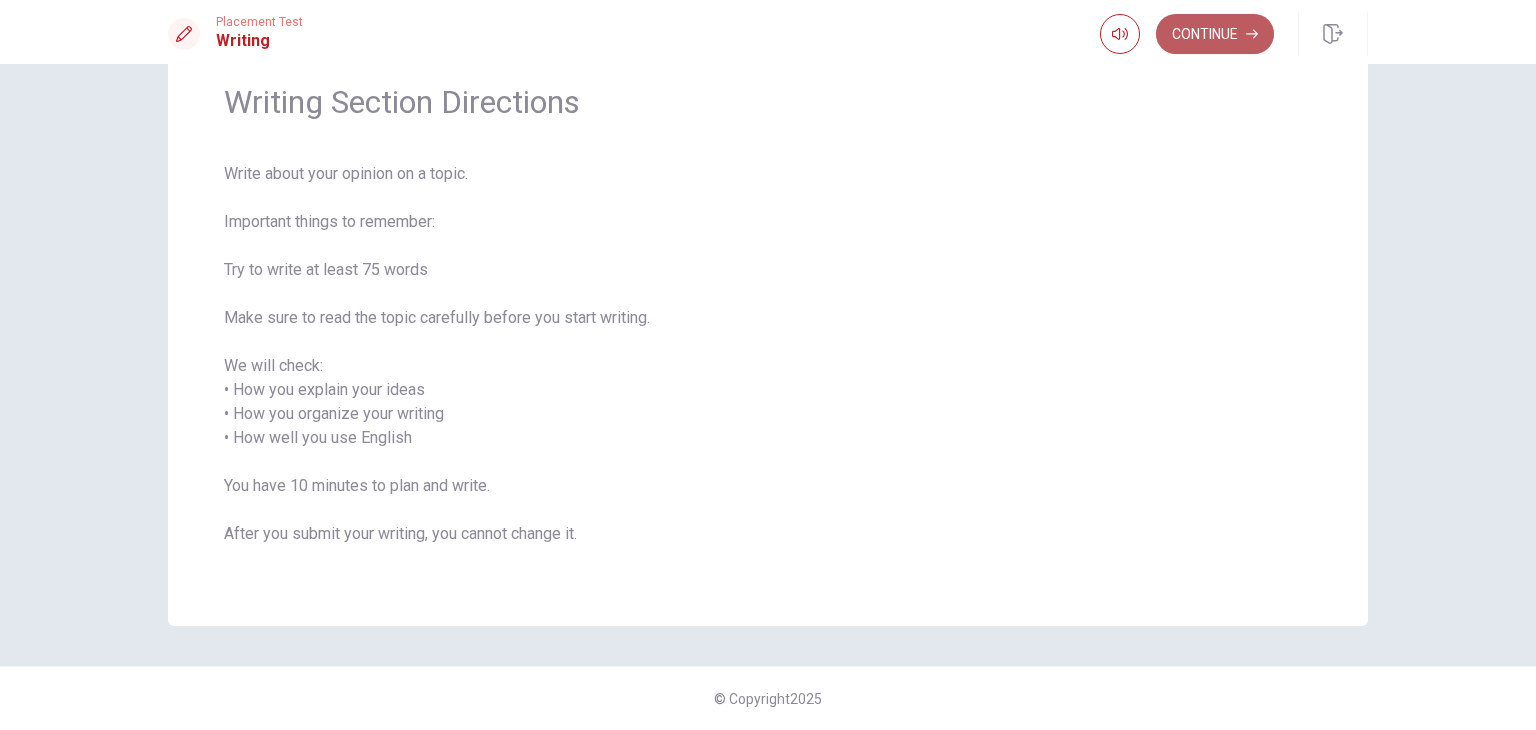 click on "Continue" at bounding box center [1215, 34] 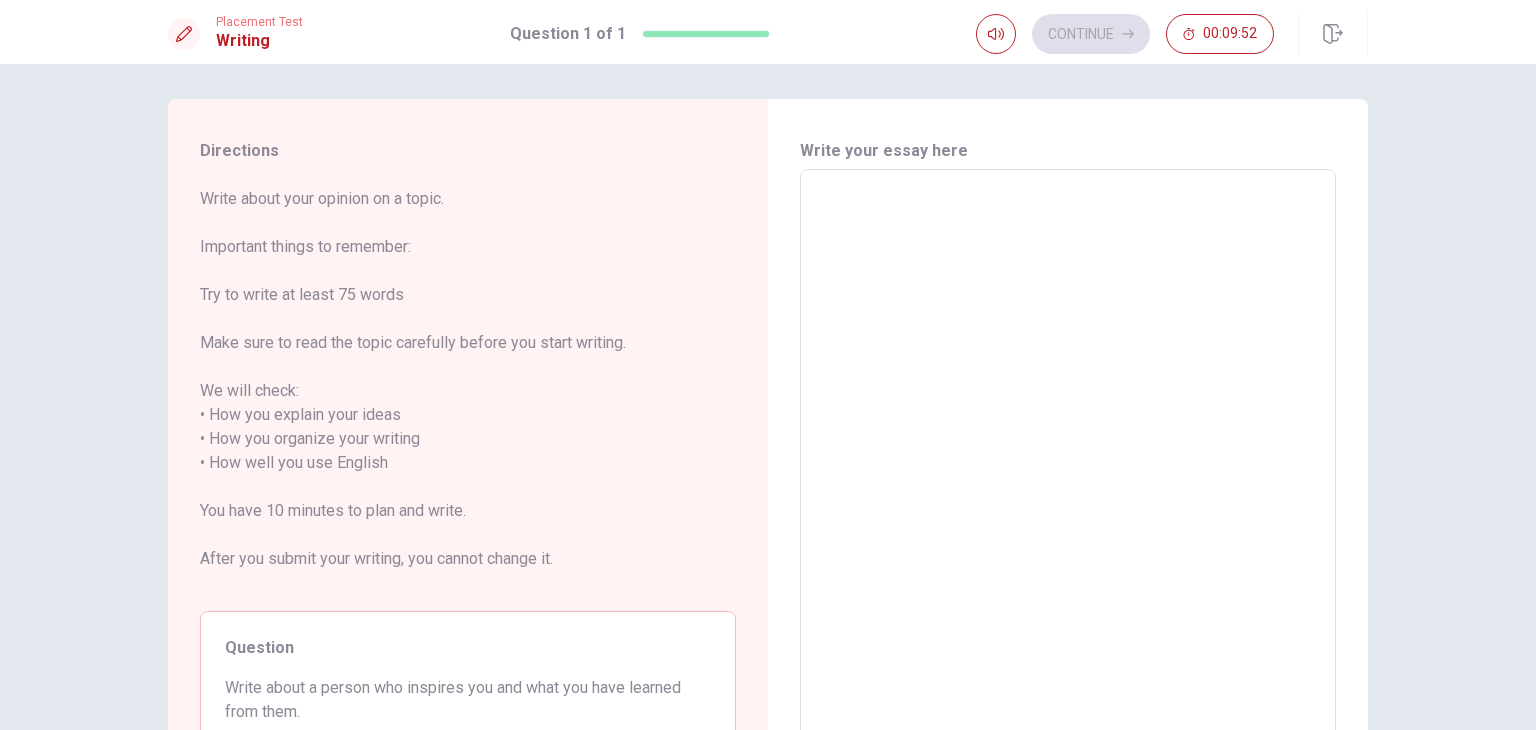 scroll, scrollTop: 0, scrollLeft: 0, axis: both 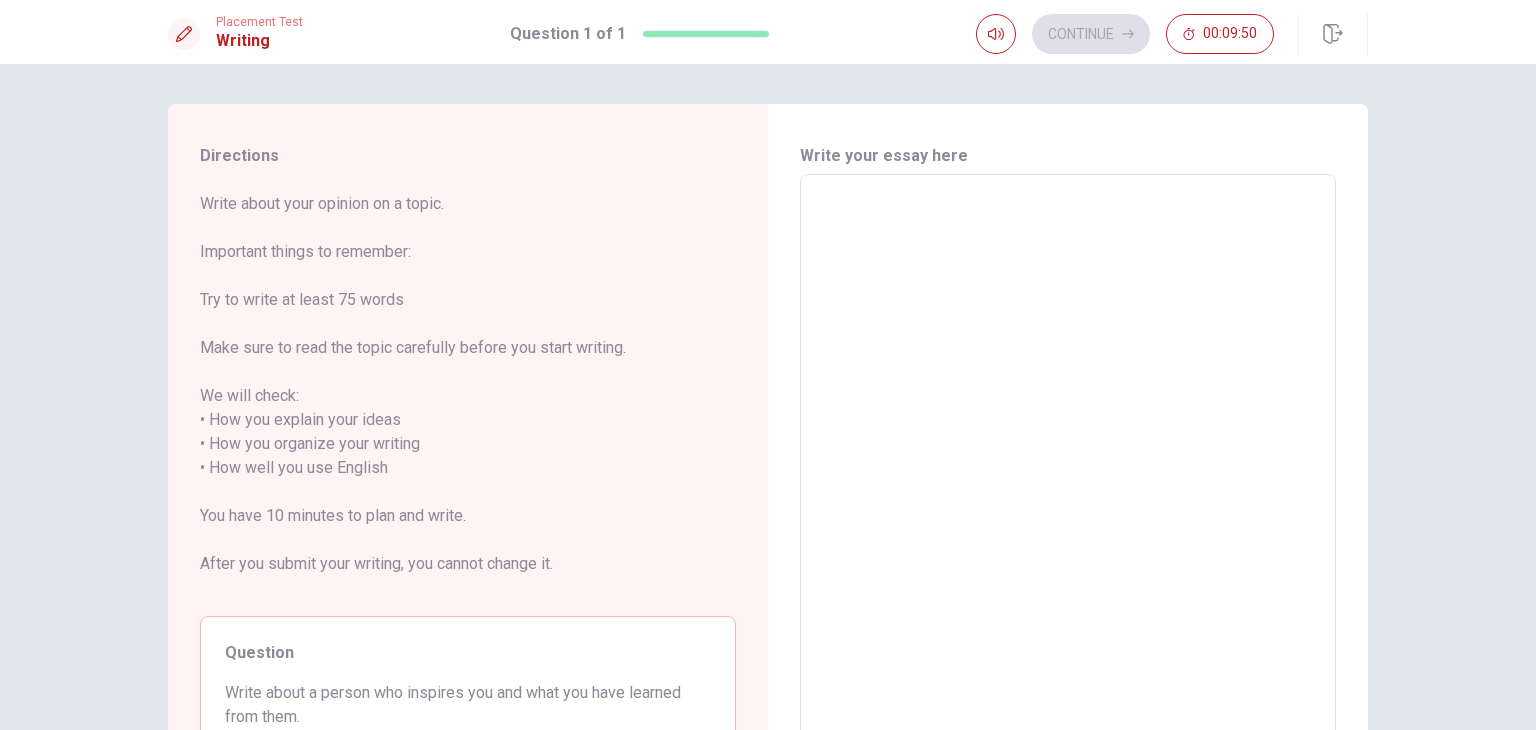 click at bounding box center (1068, 468) 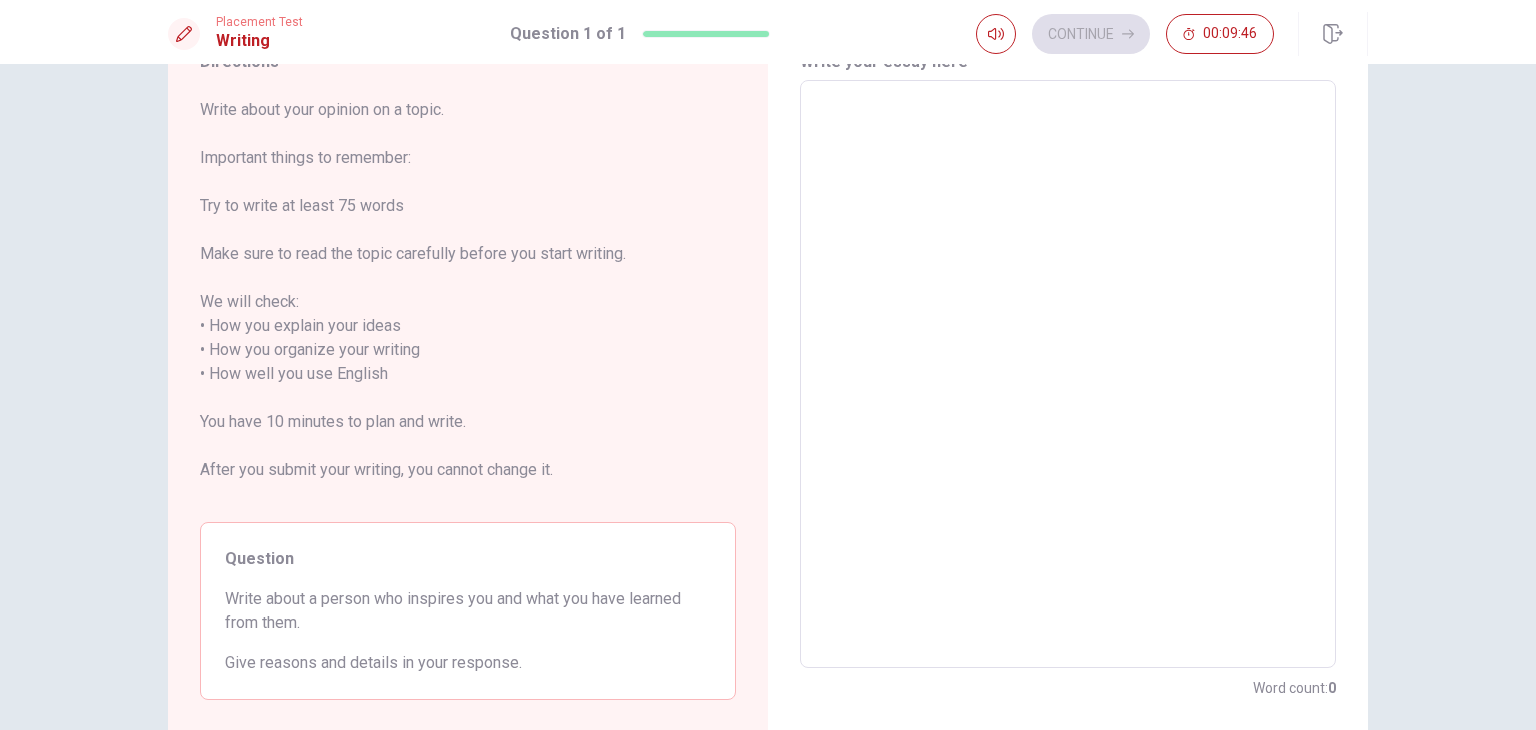 scroll, scrollTop: 0, scrollLeft: 0, axis: both 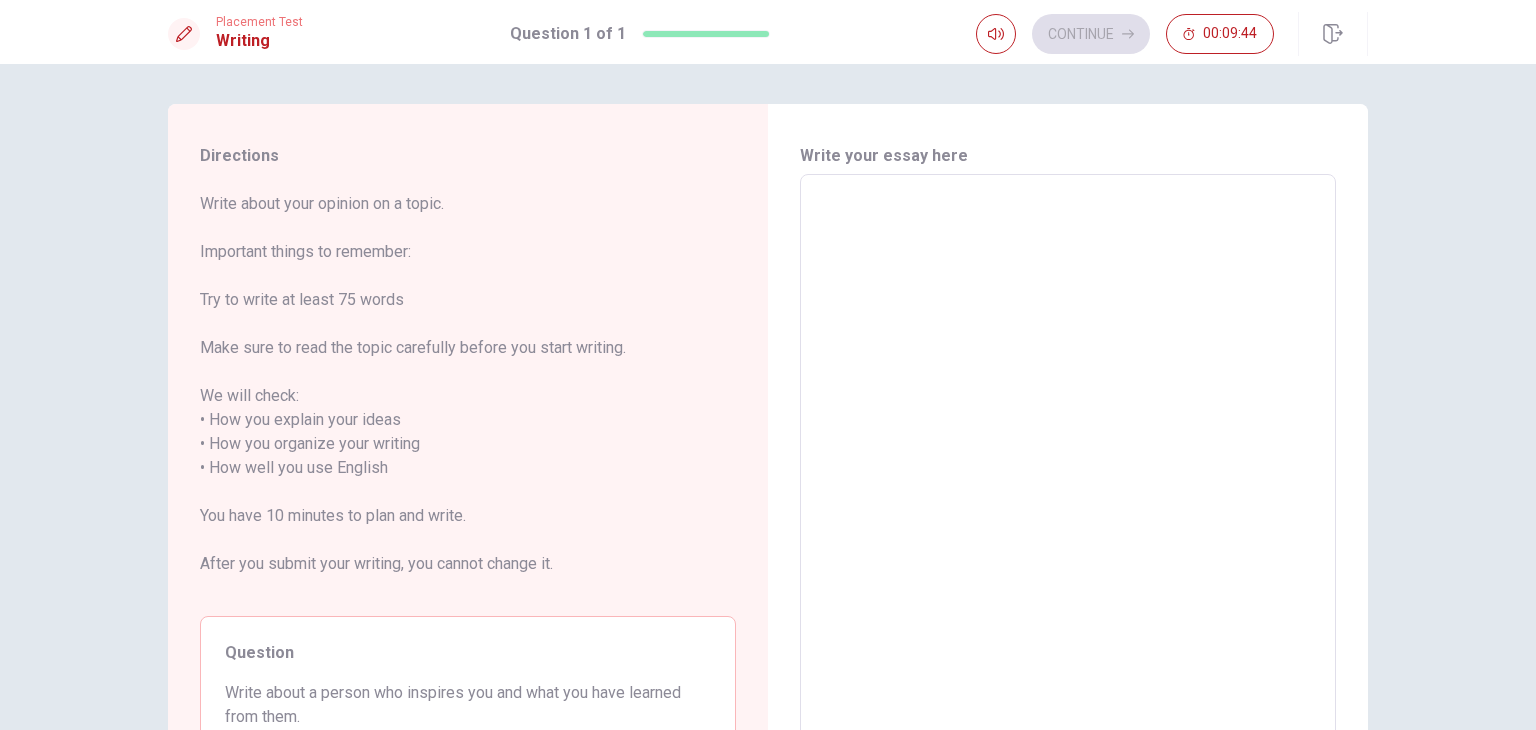 type on "i" 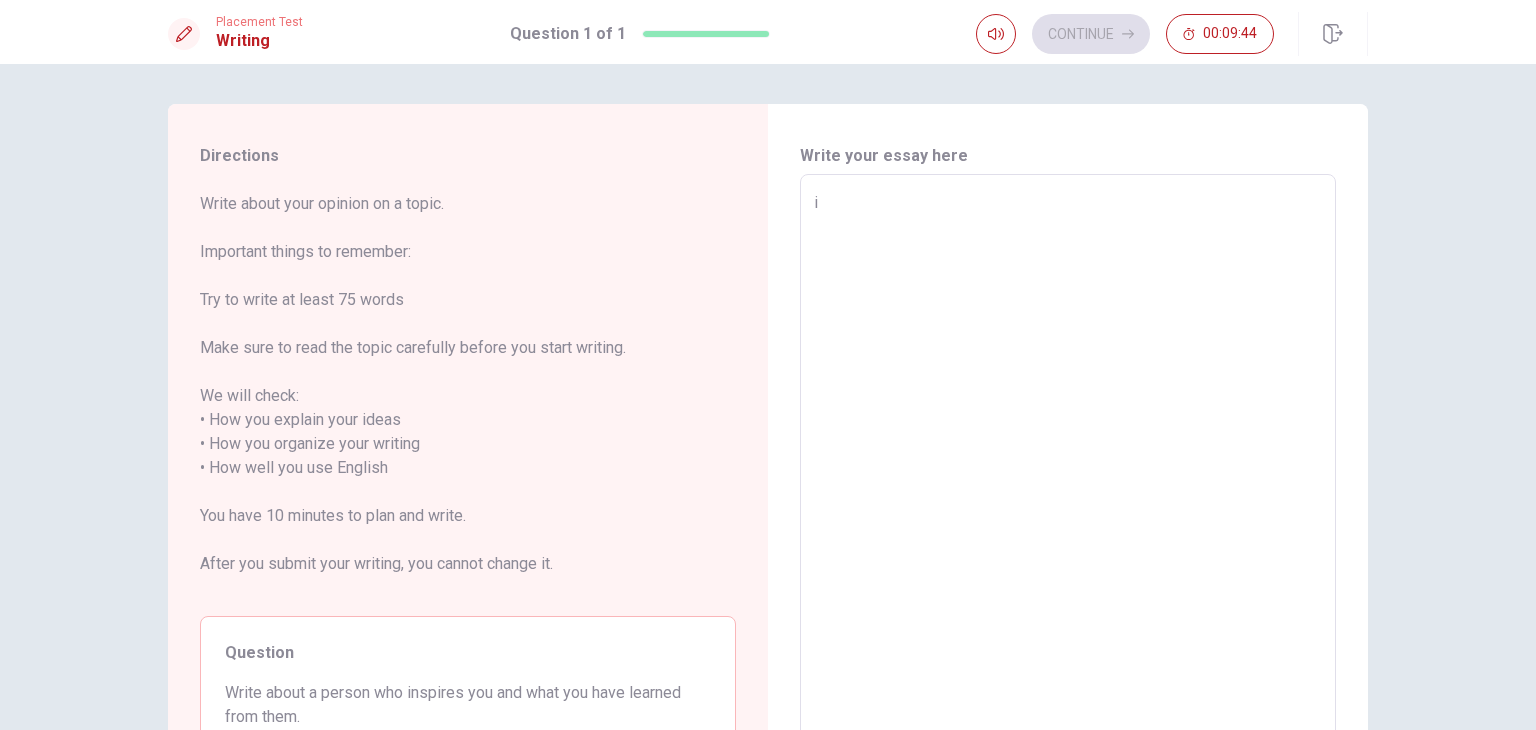 type on "x" 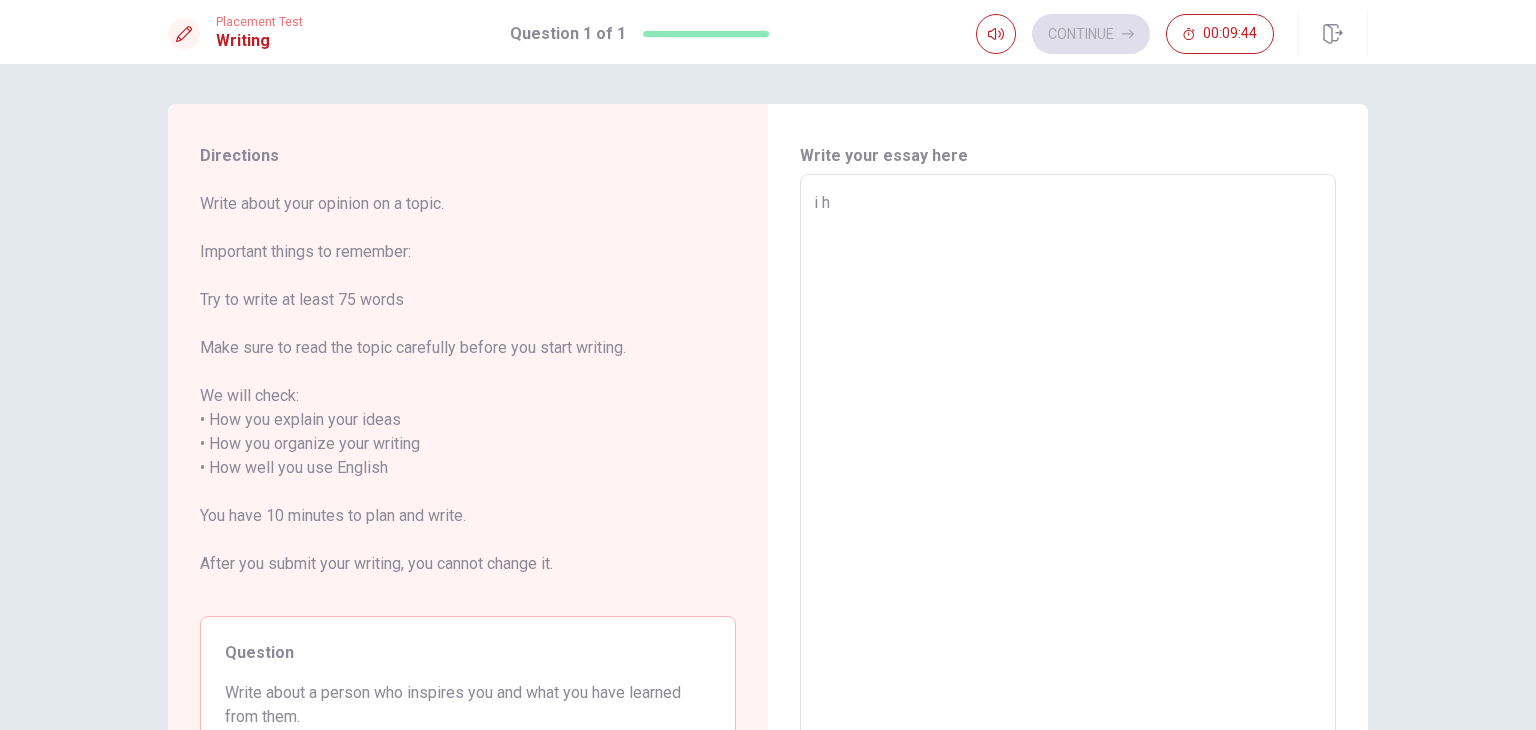 type on "x" 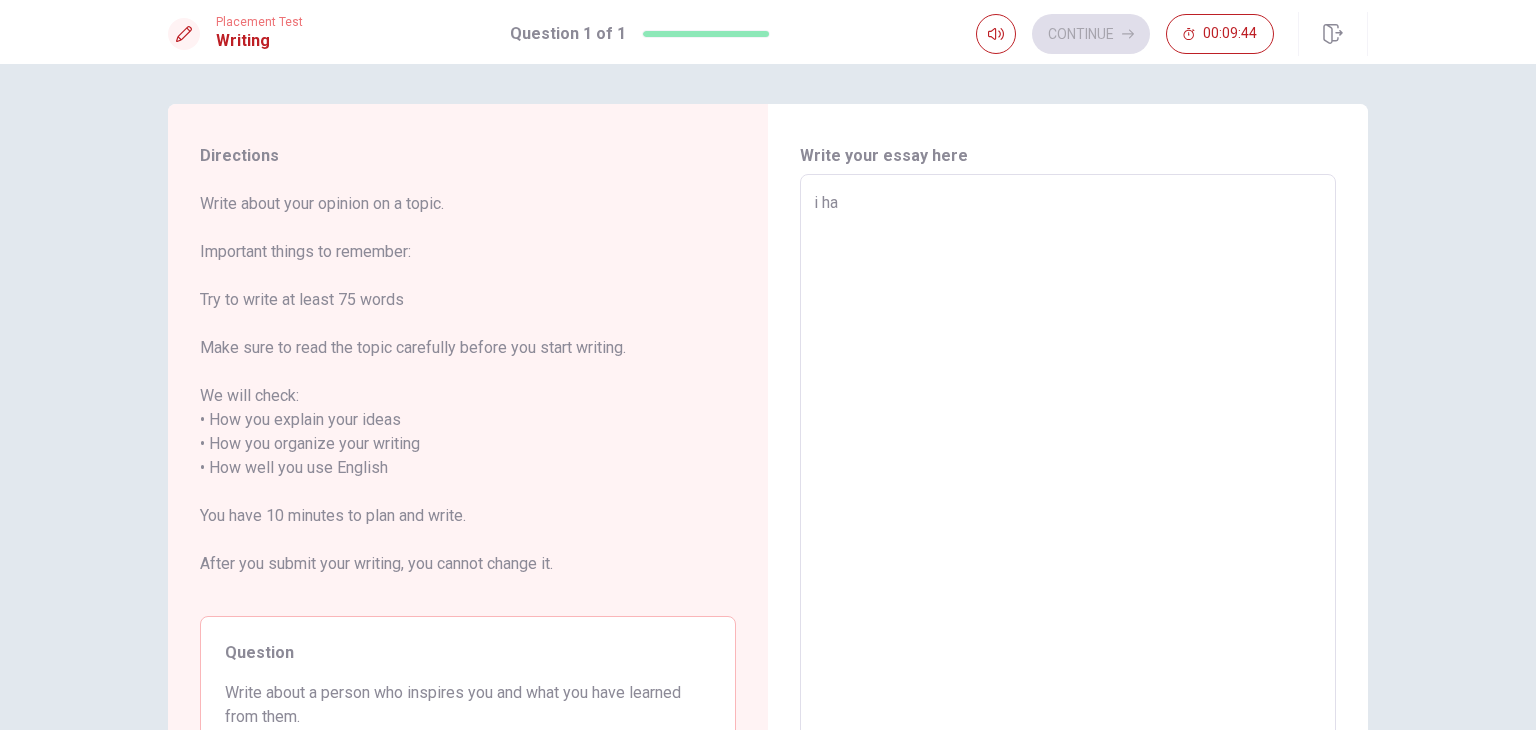 type on "x" 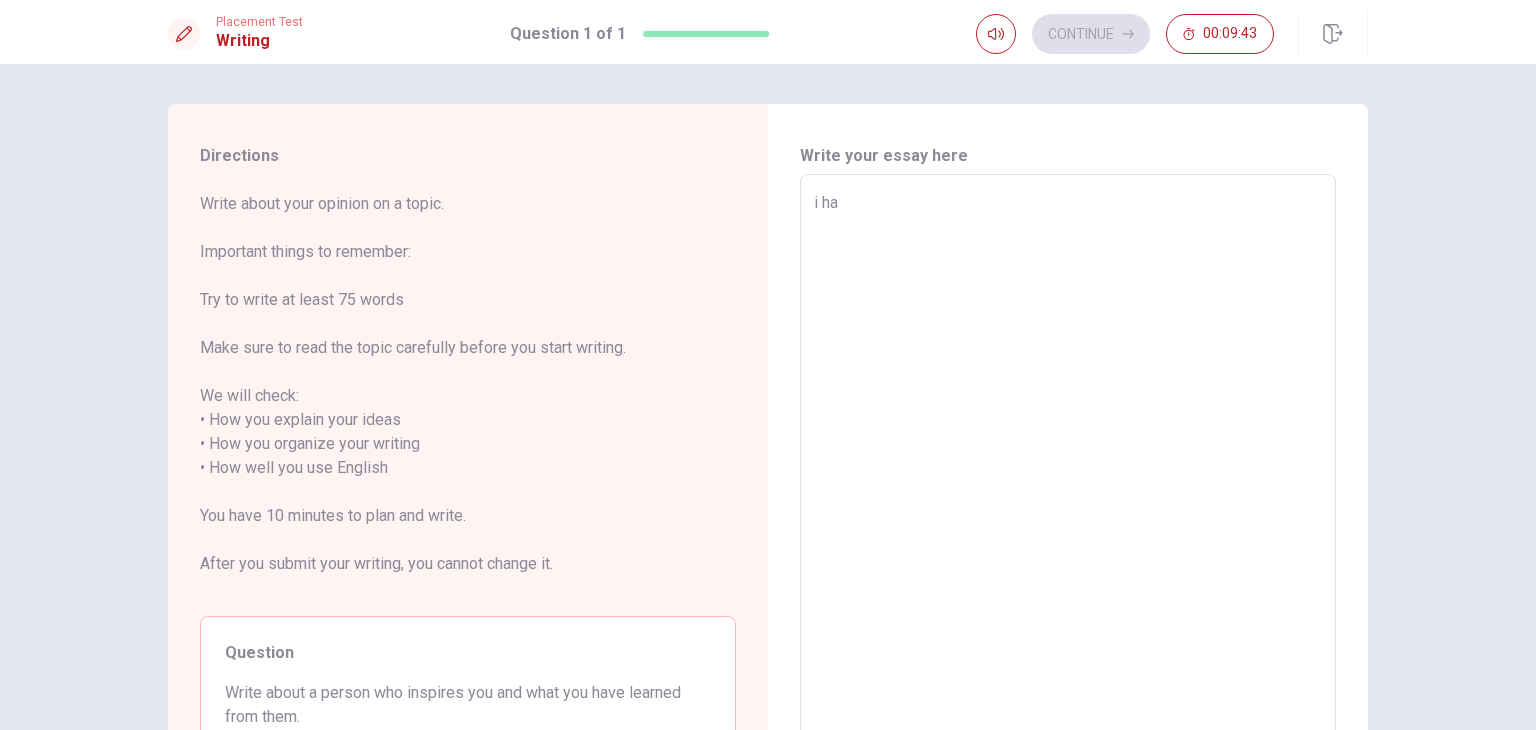 type on "i hav" 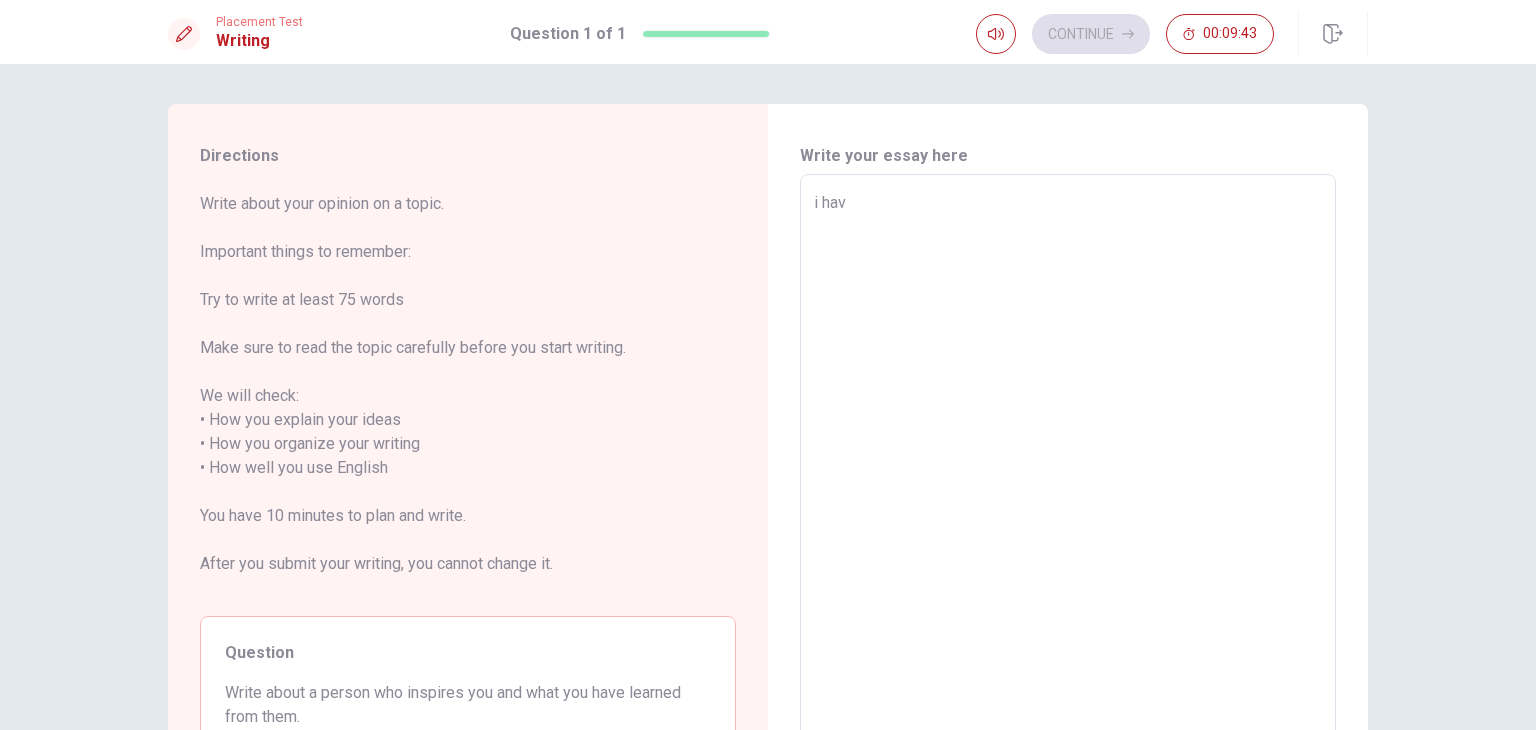 type on "x" 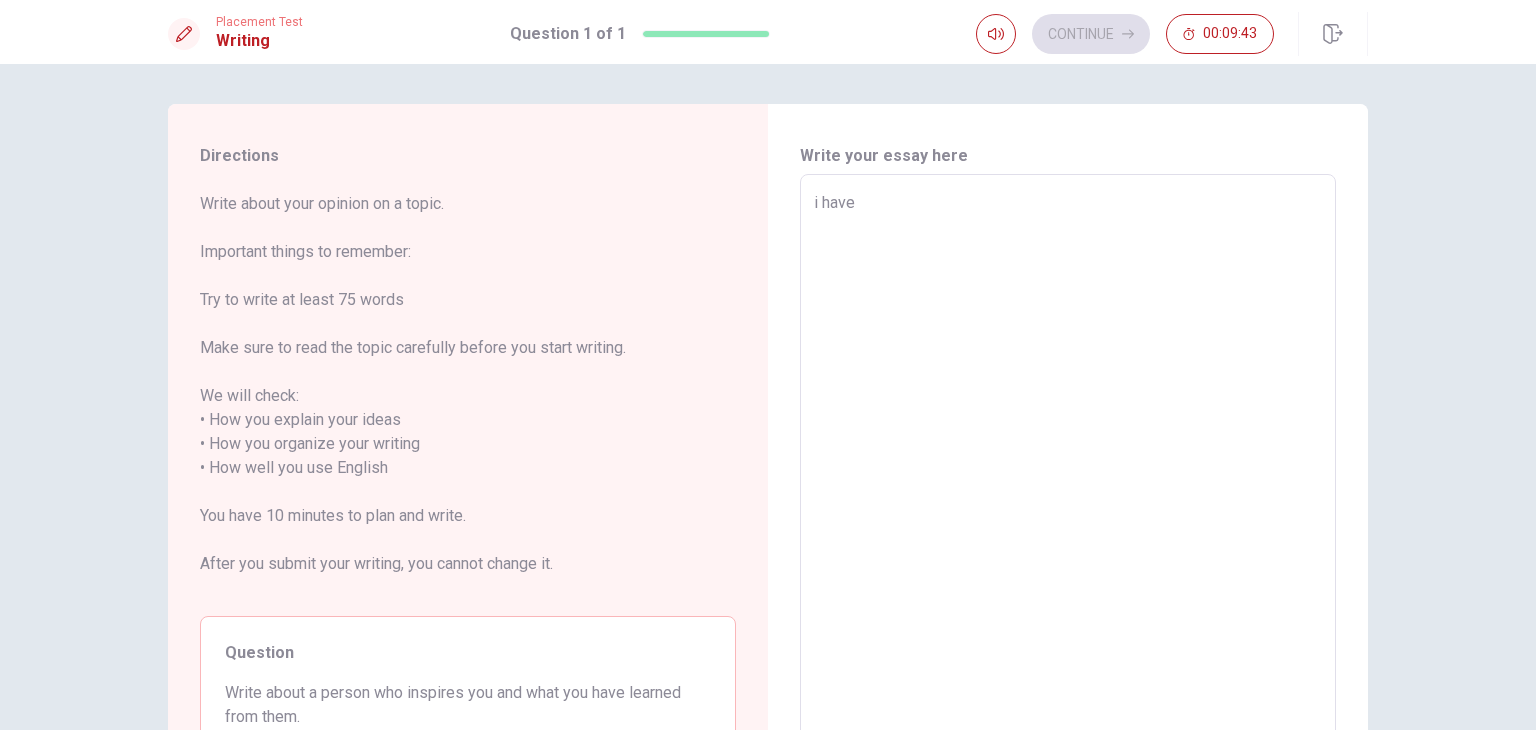 type on "i have" 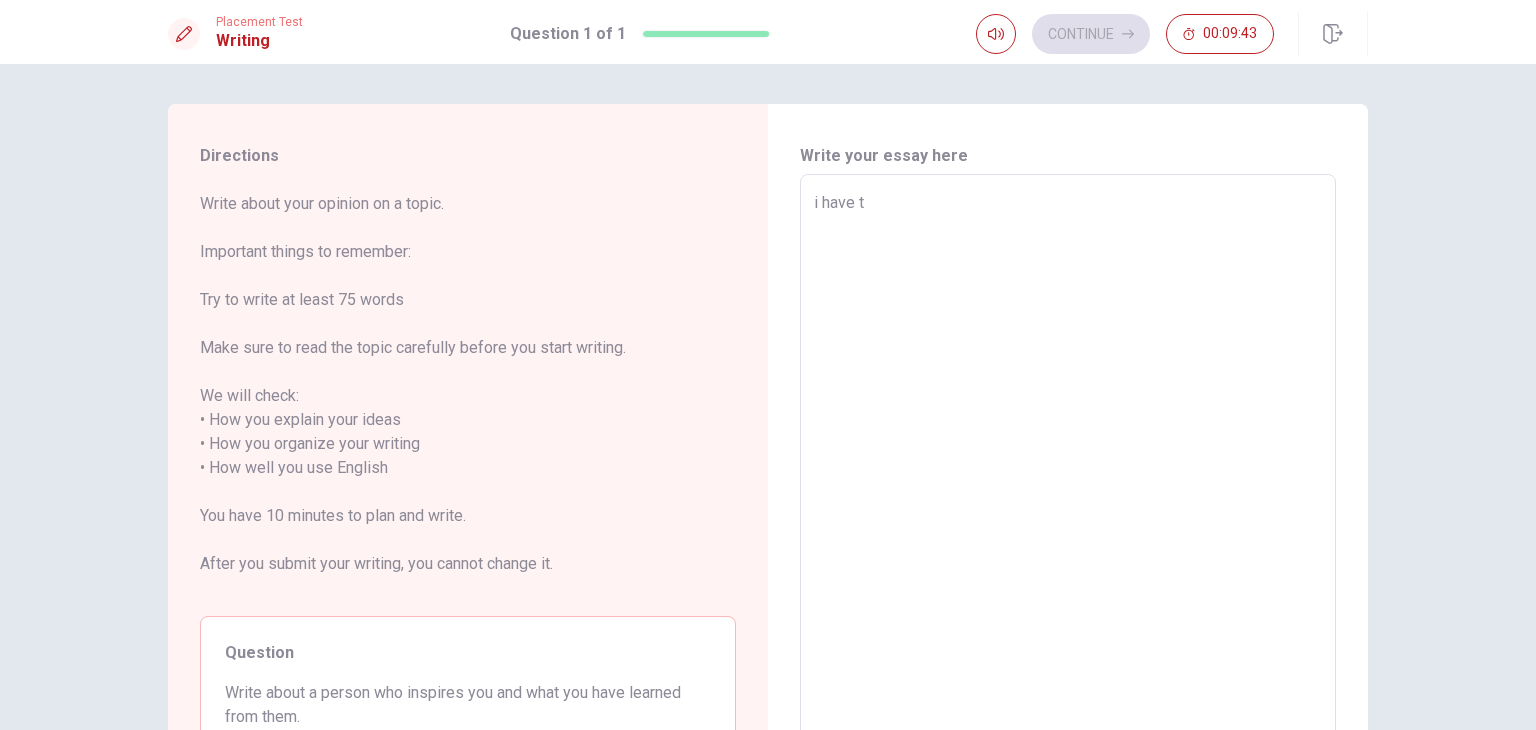 type on "x" 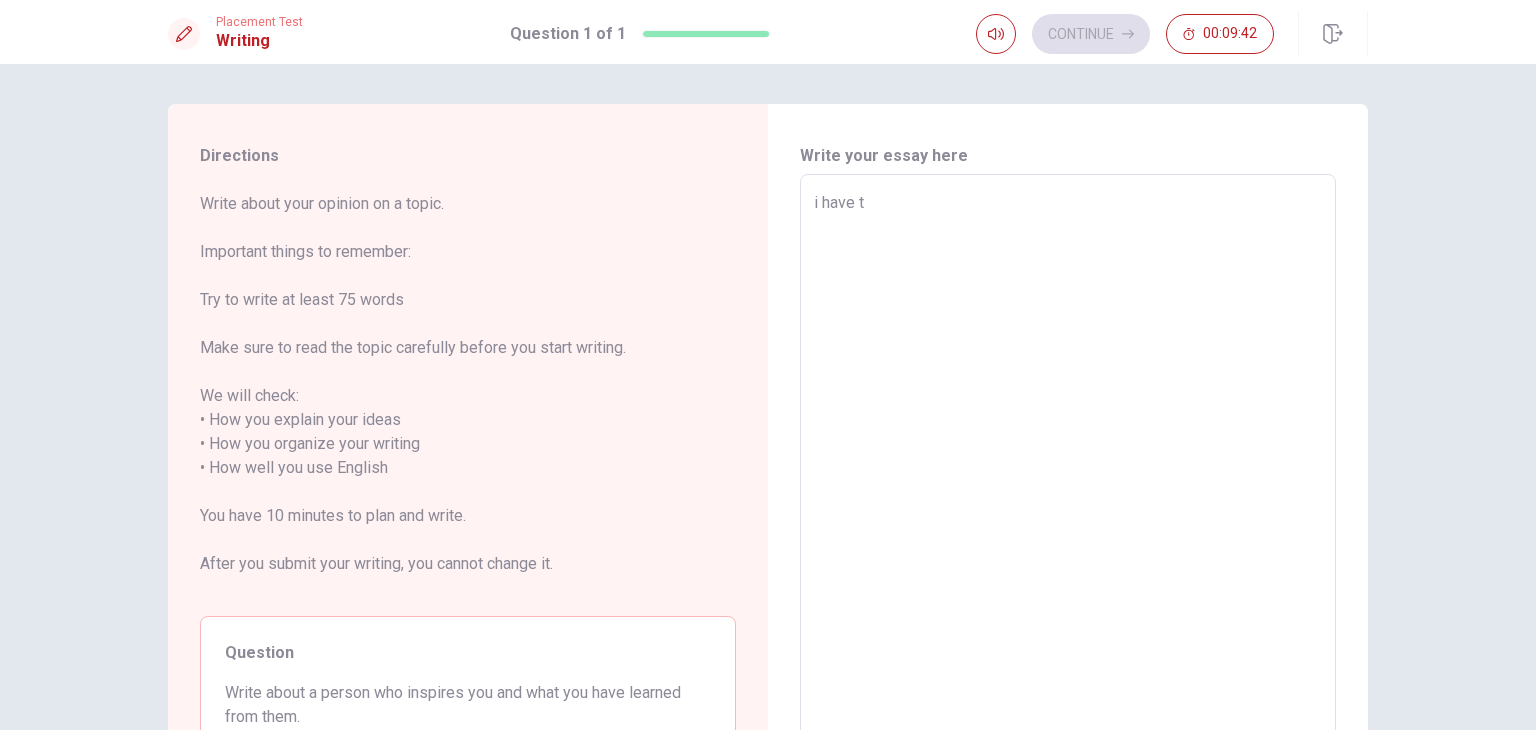 type on "i have tw" 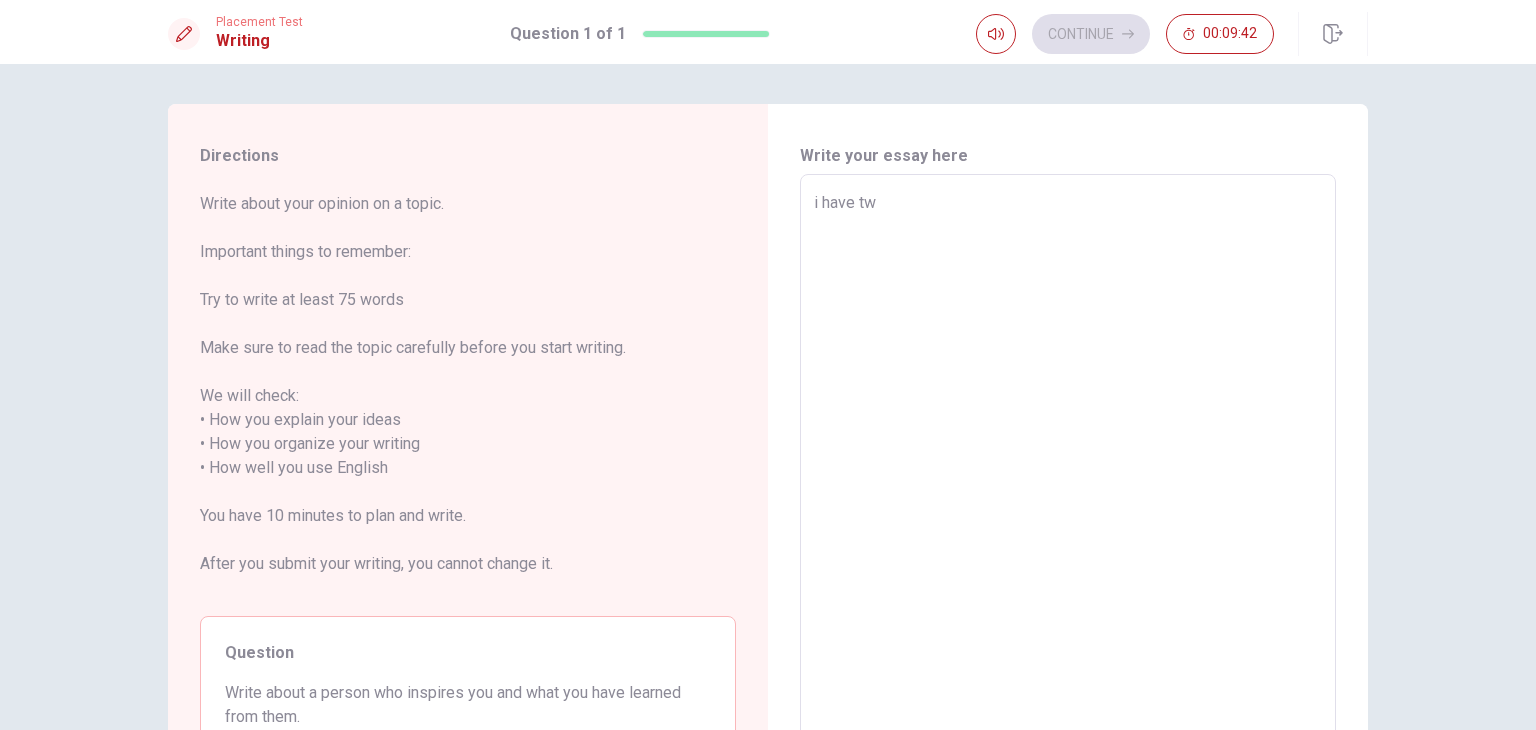 type on "x" 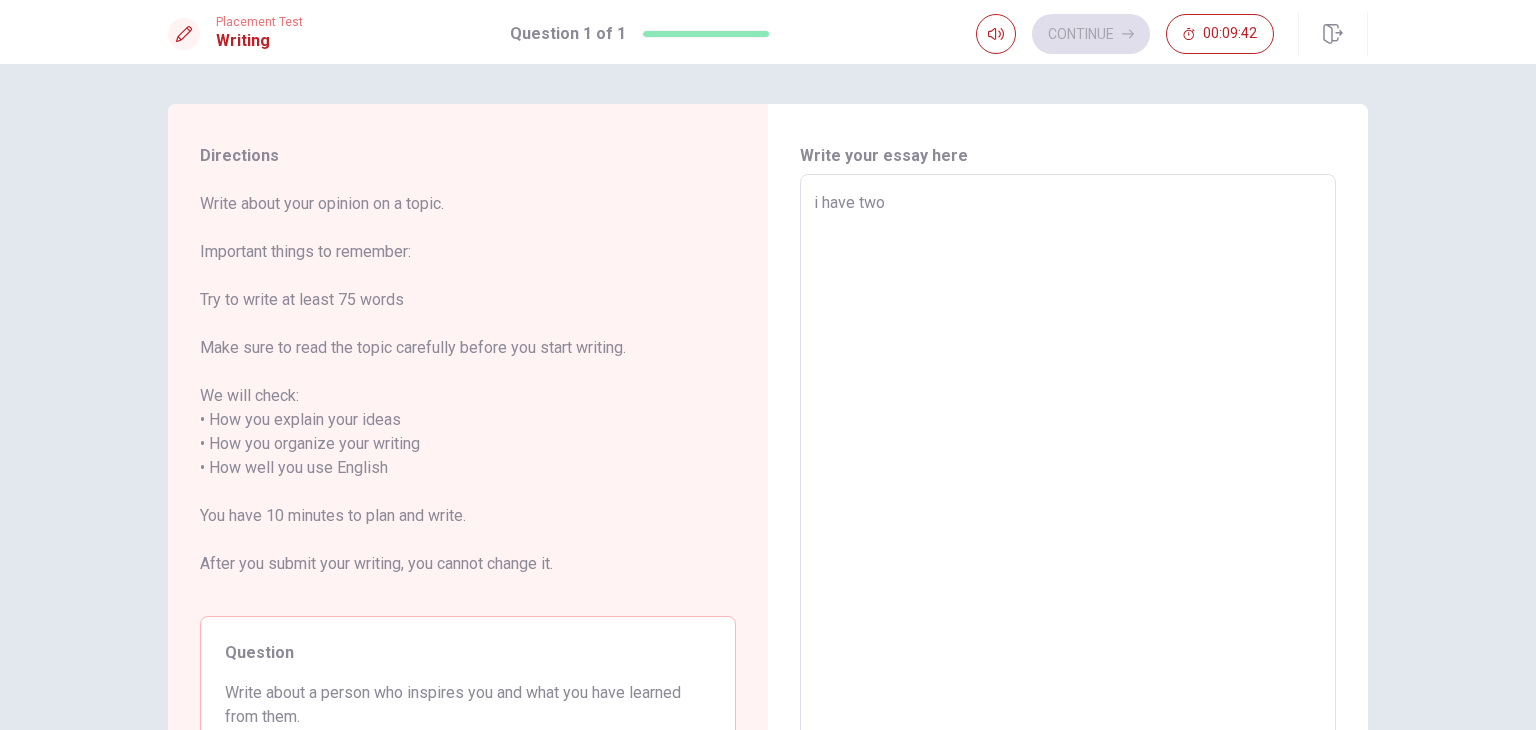 type on "x" 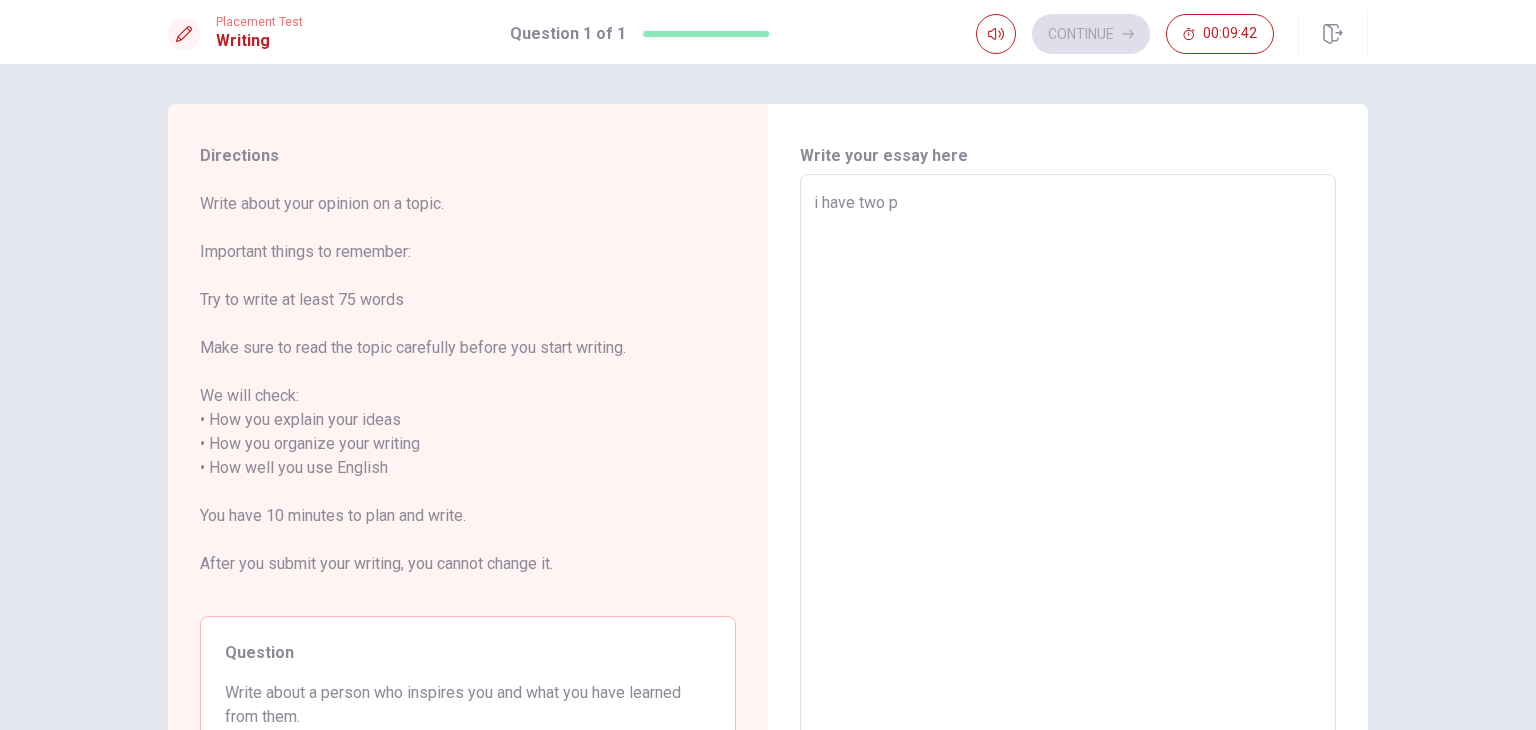 type on "x" 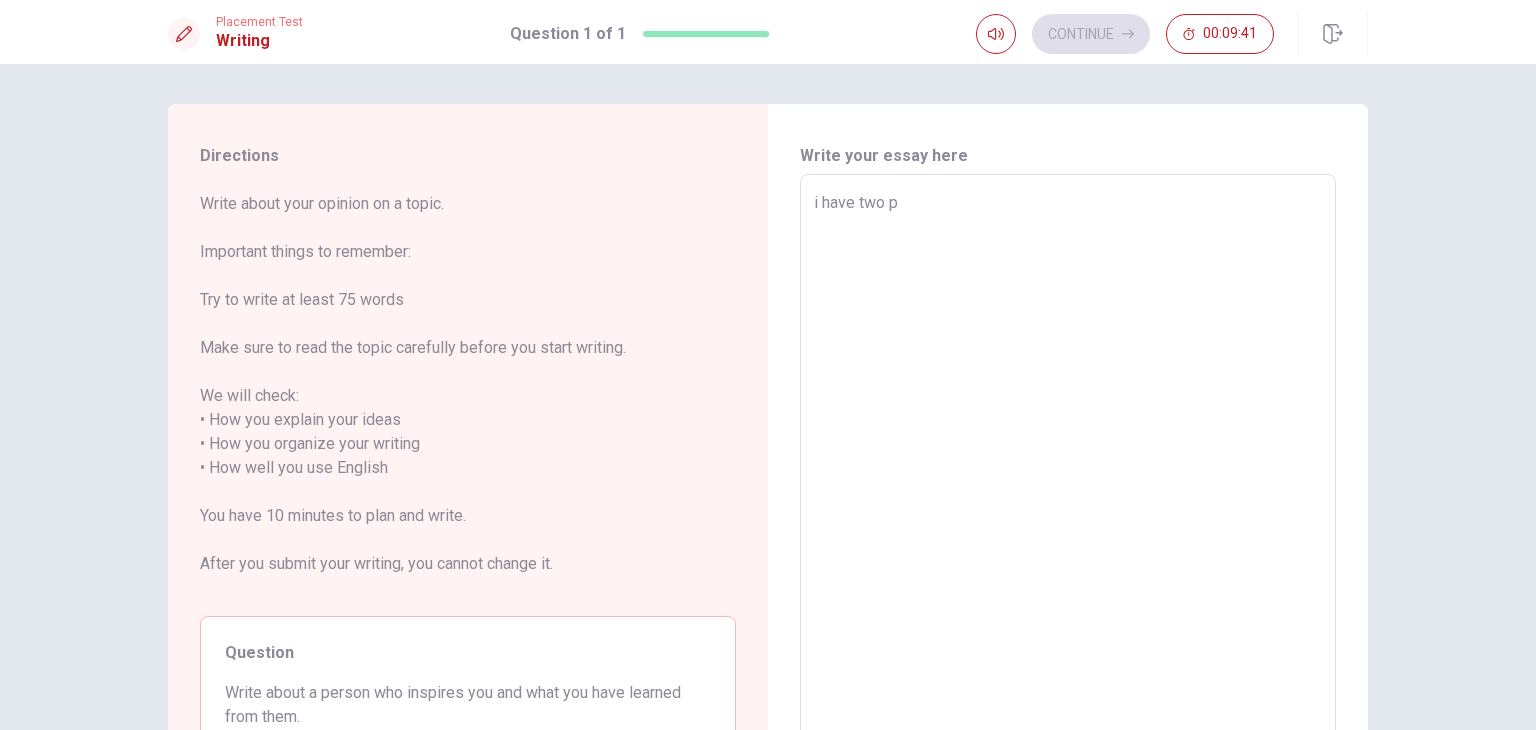 type on "i have two pe" 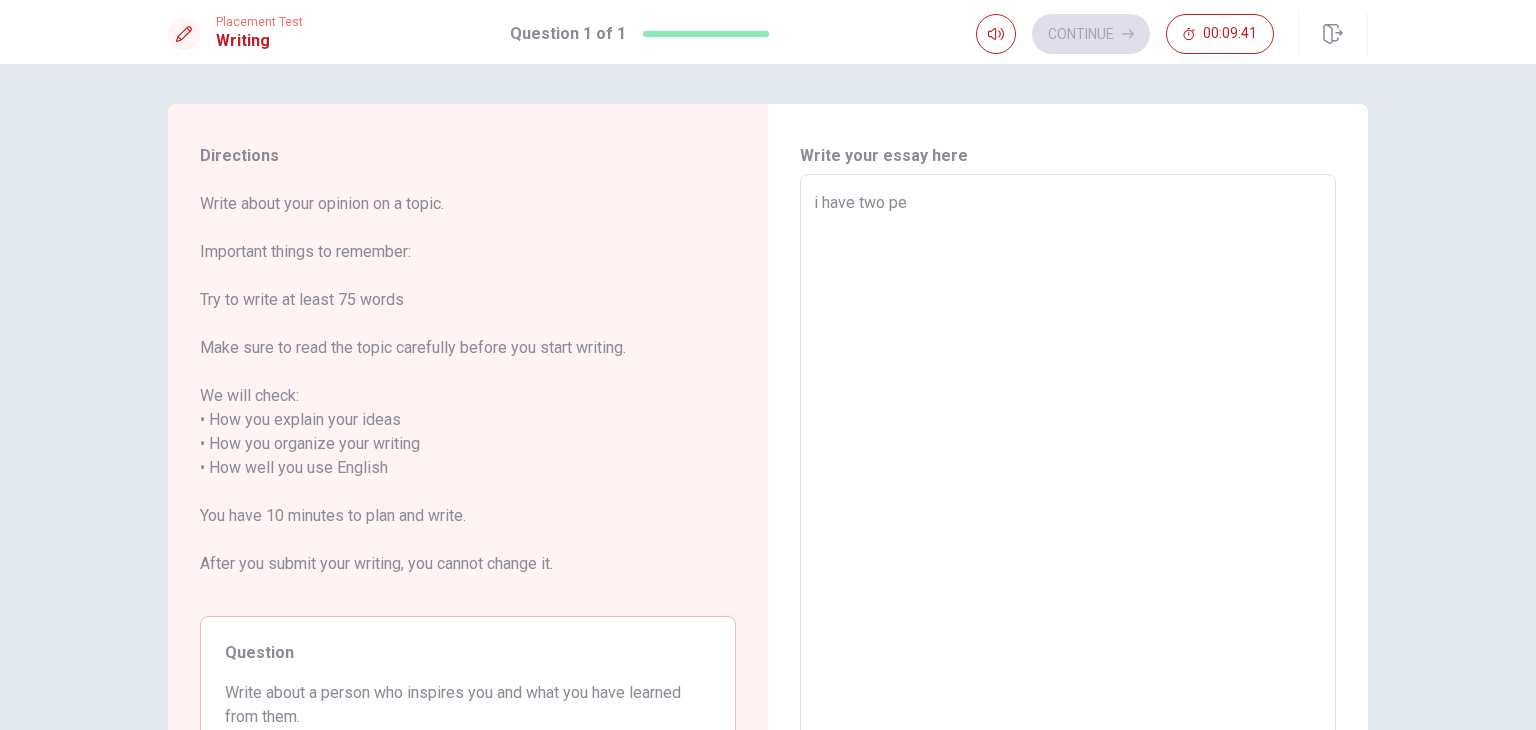 type on "x" 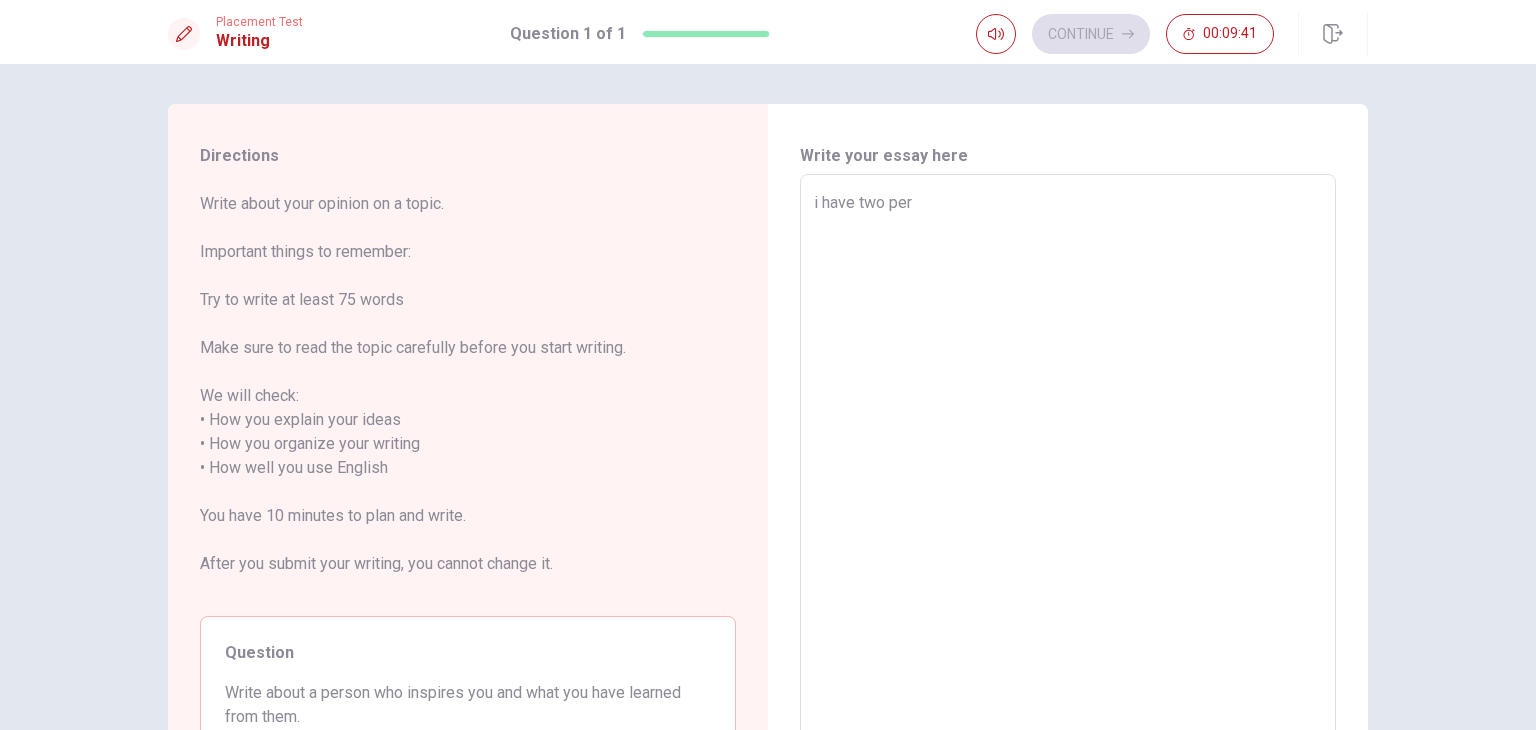 type on "i have two pers" 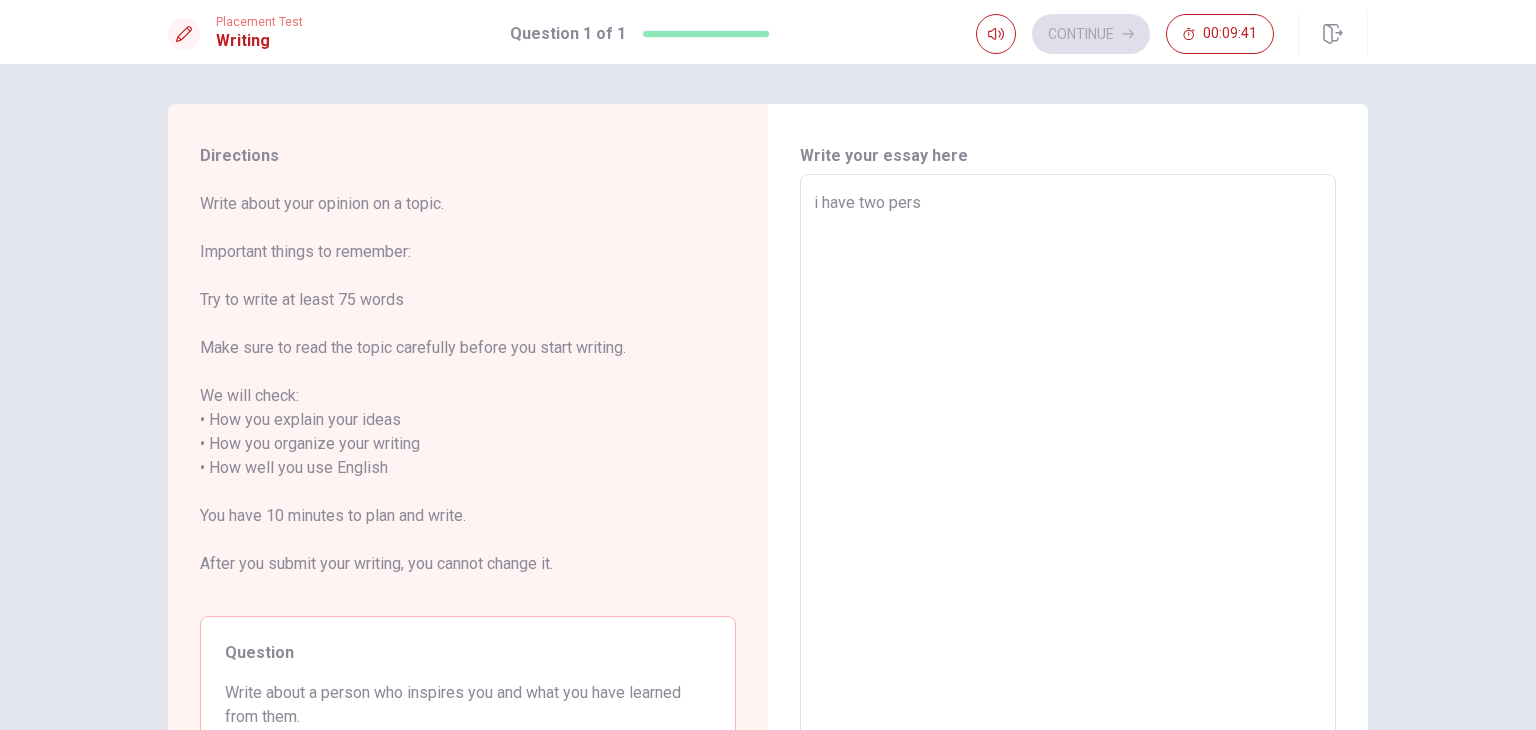 type on "x" 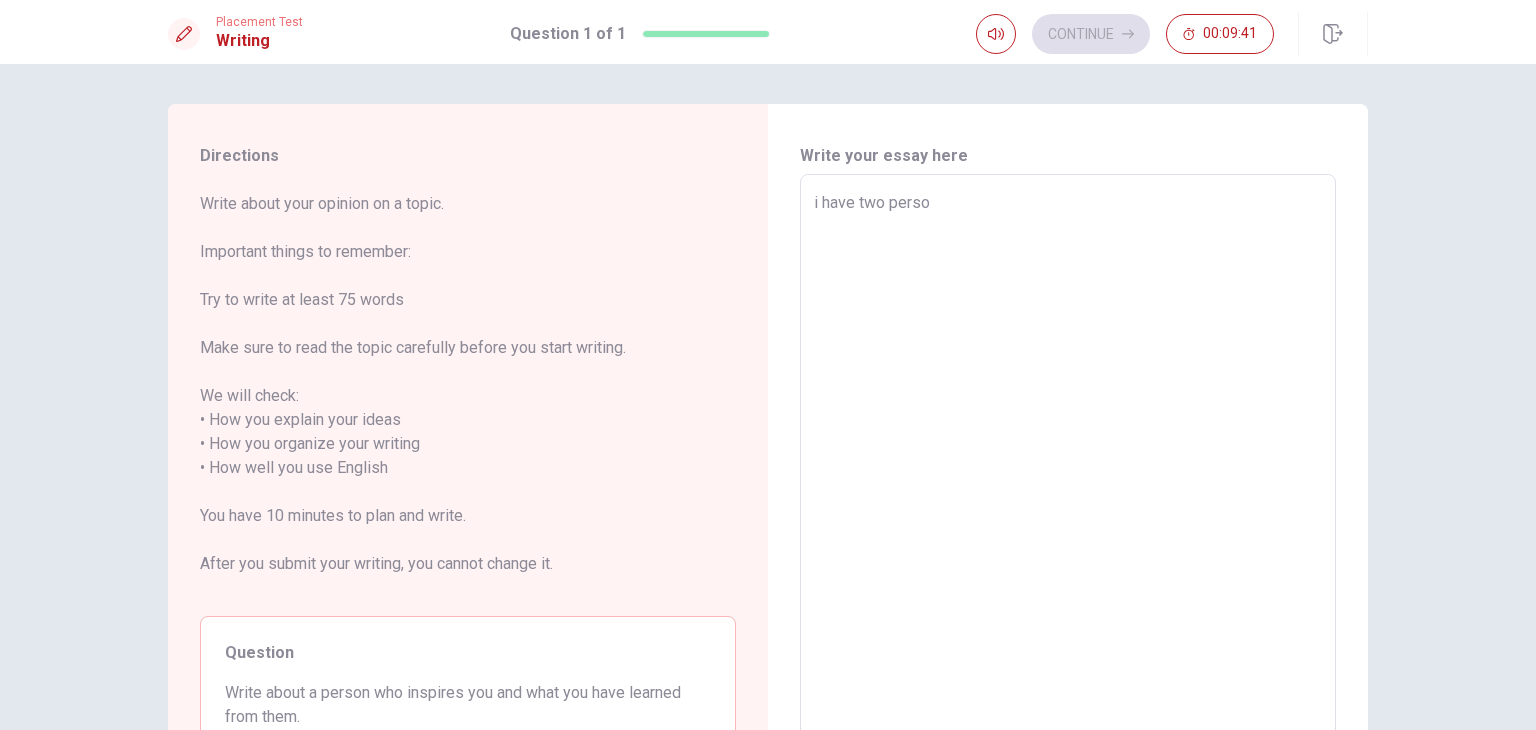type on "x" 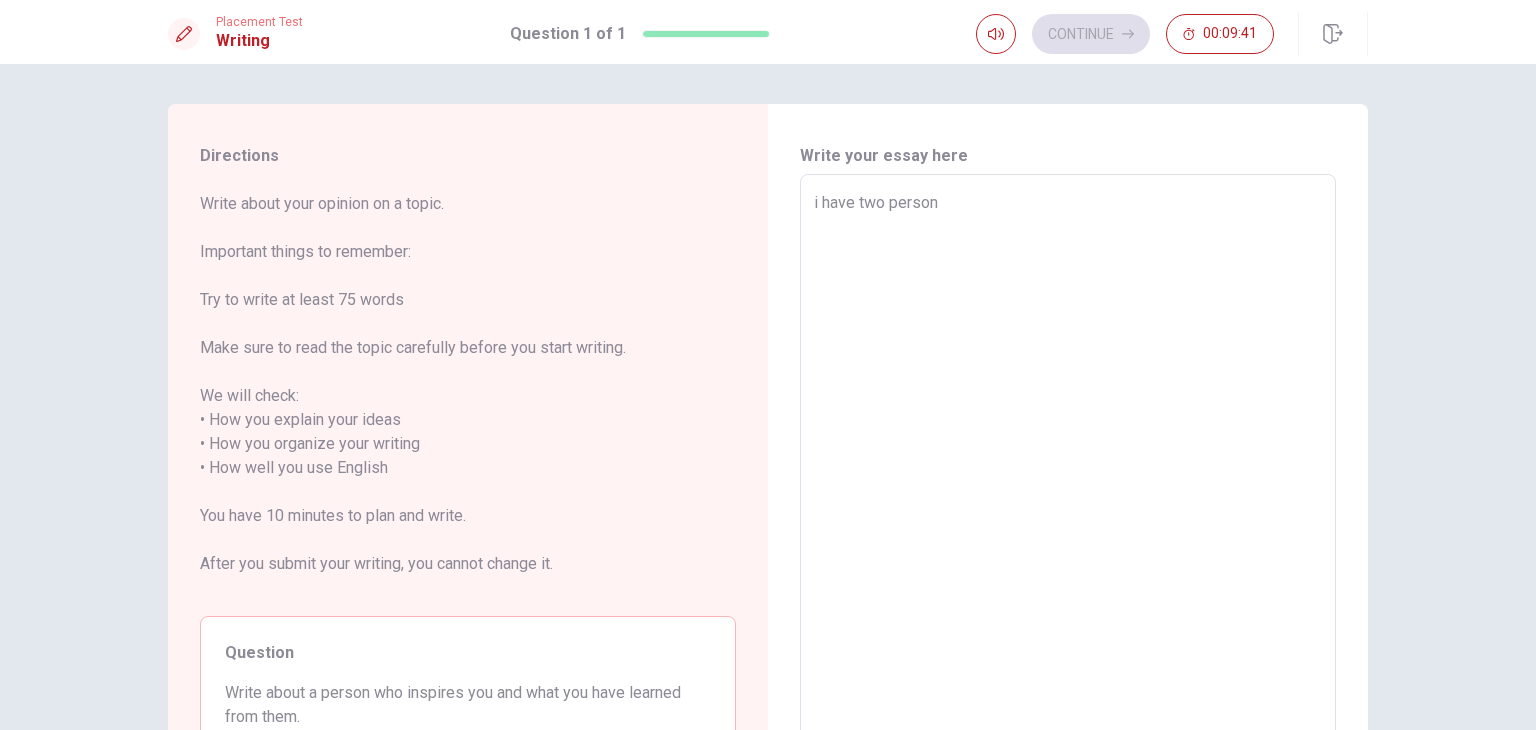 type on "x" 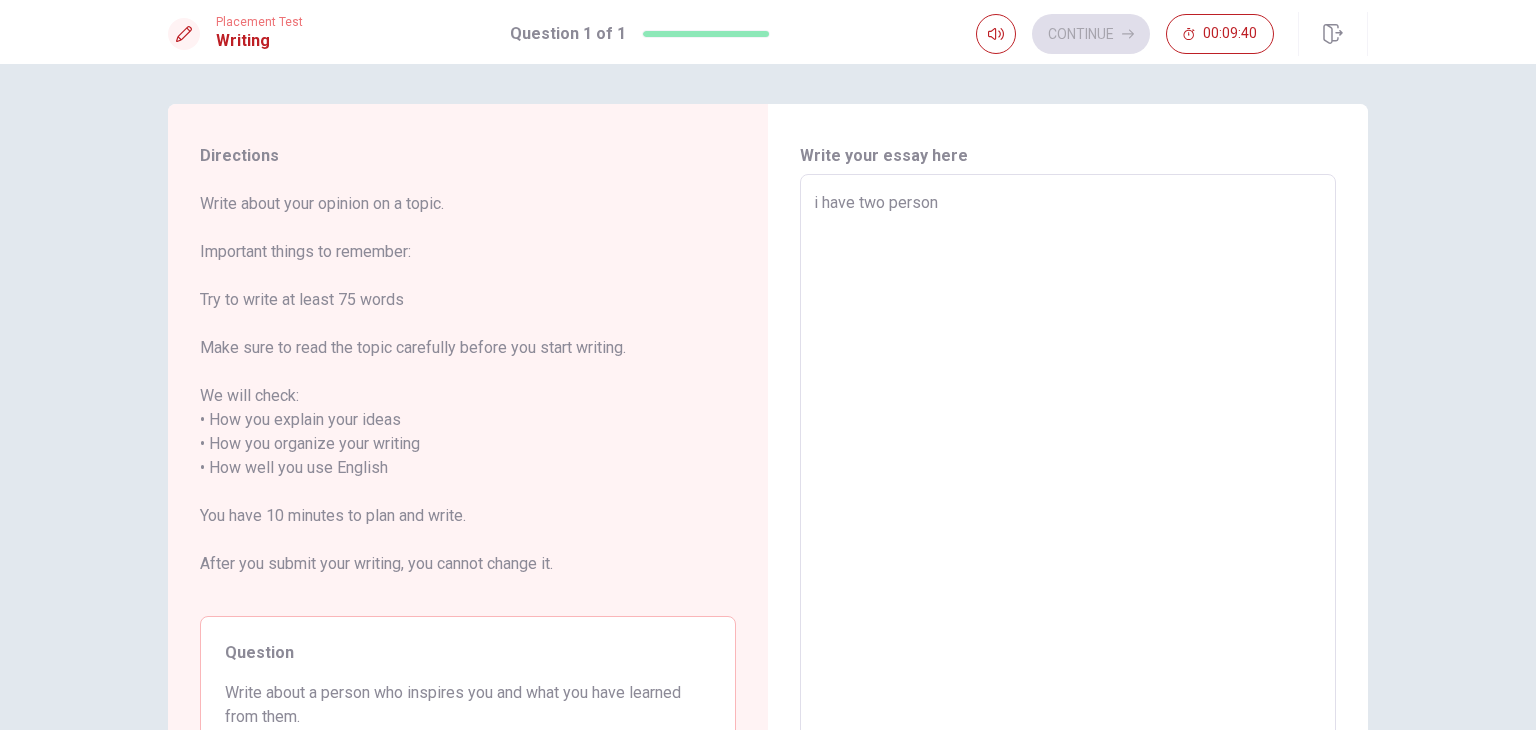 type on "i have two person" 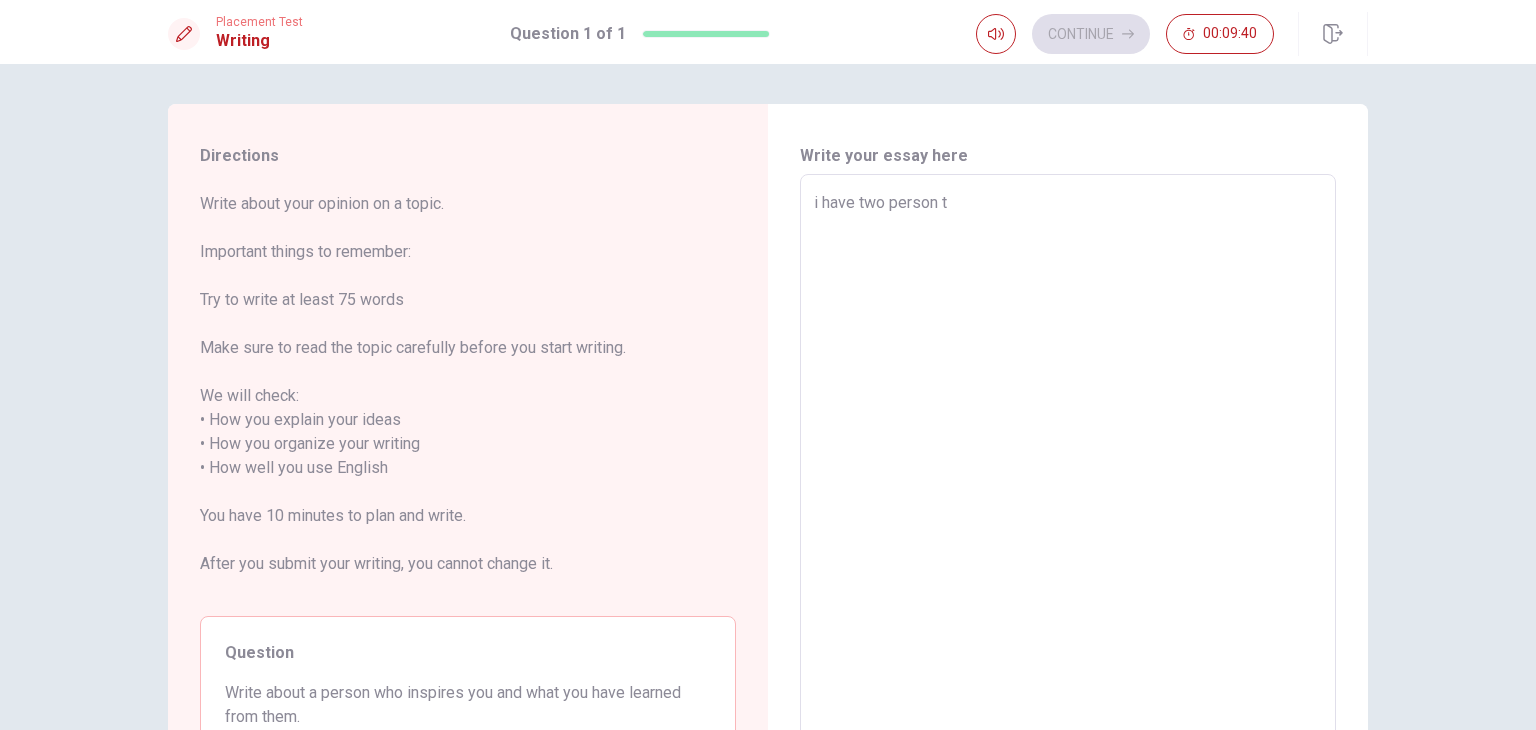 type on "x" 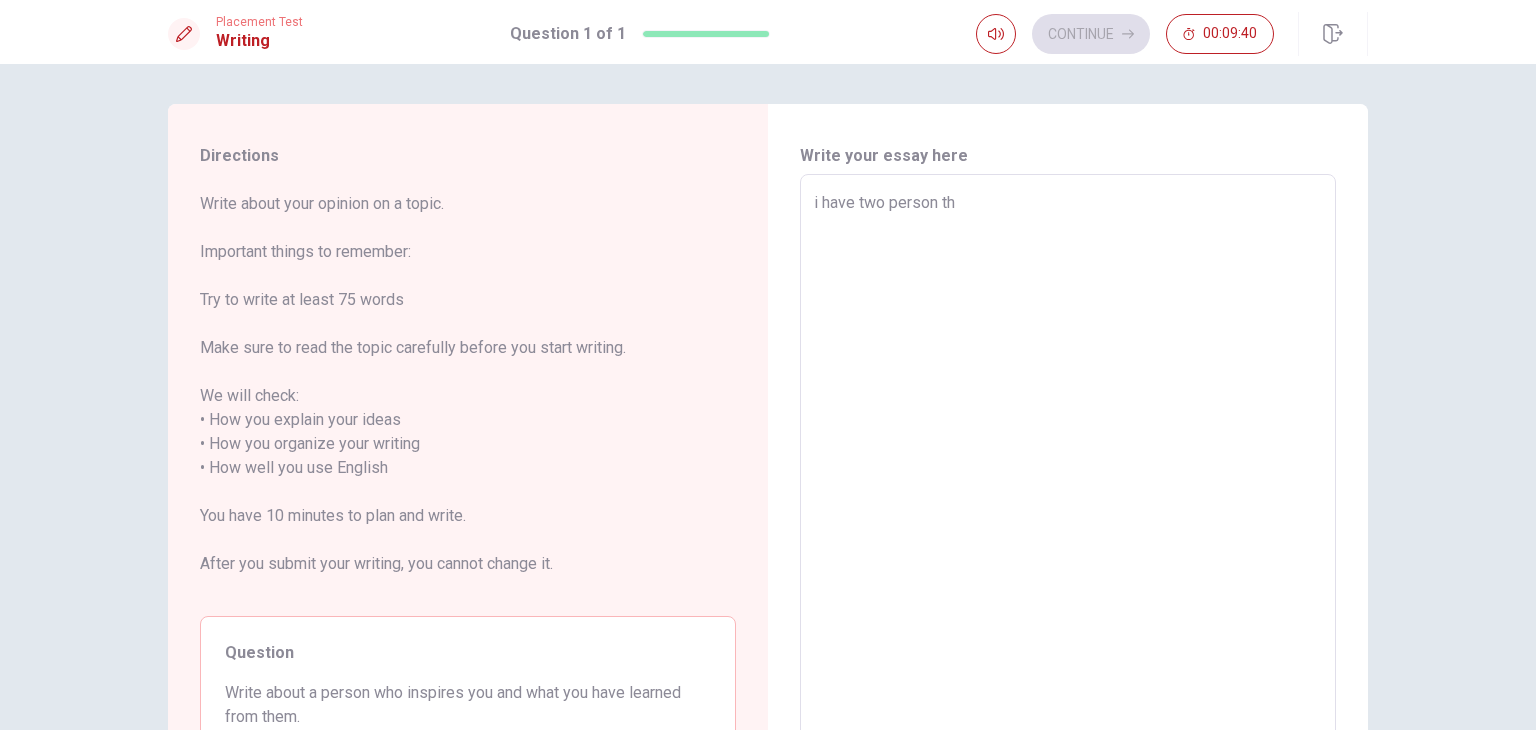 type on "x" 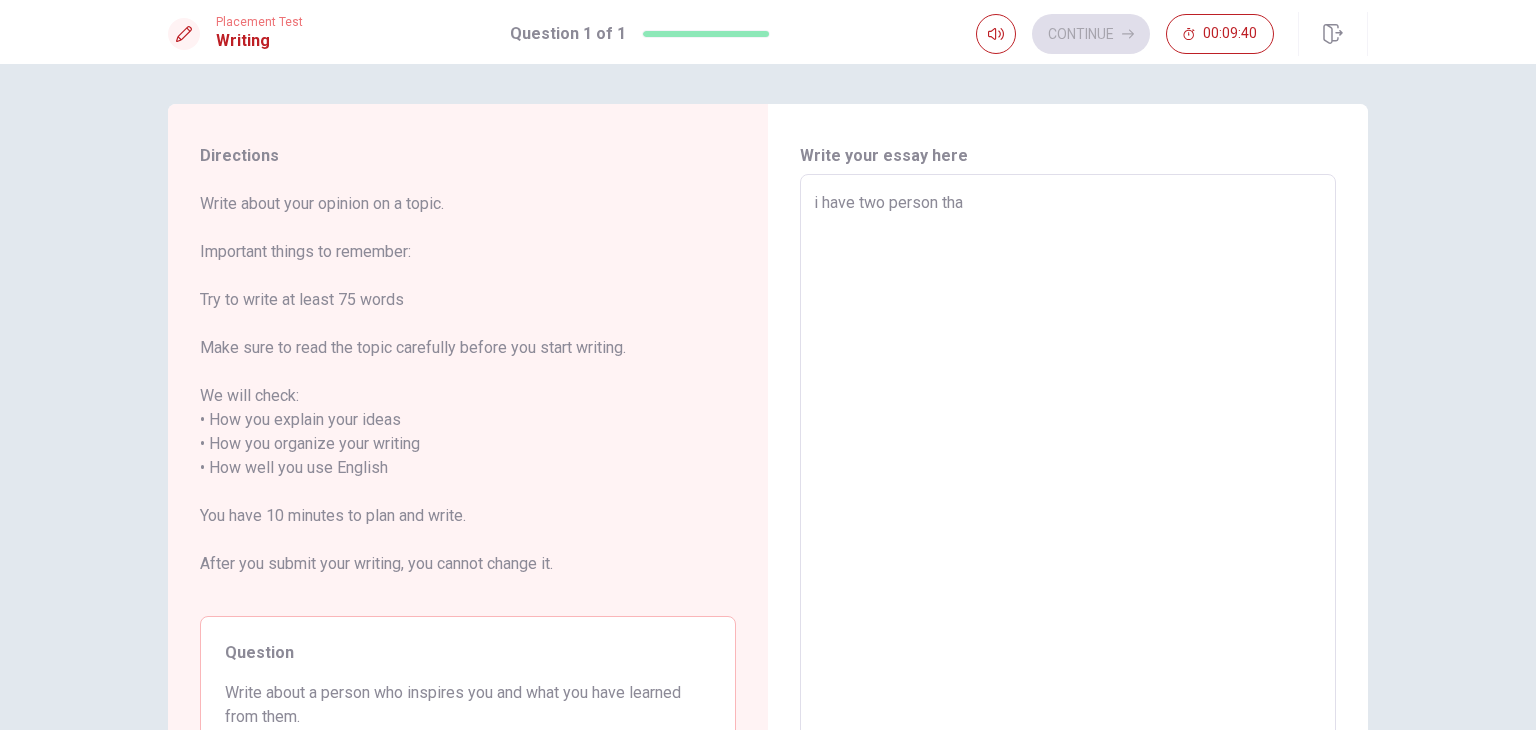 type on "x" 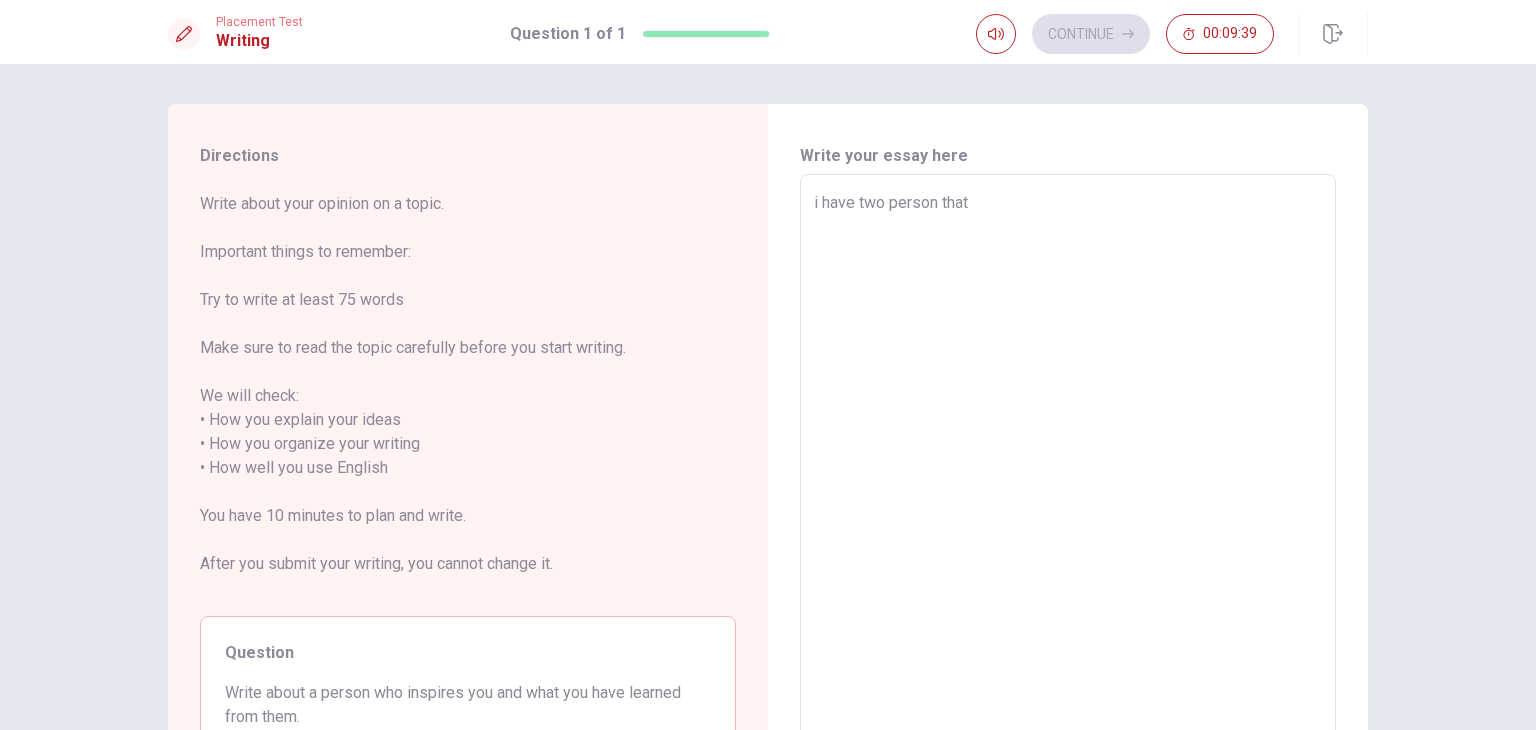 type on "i have two person that" 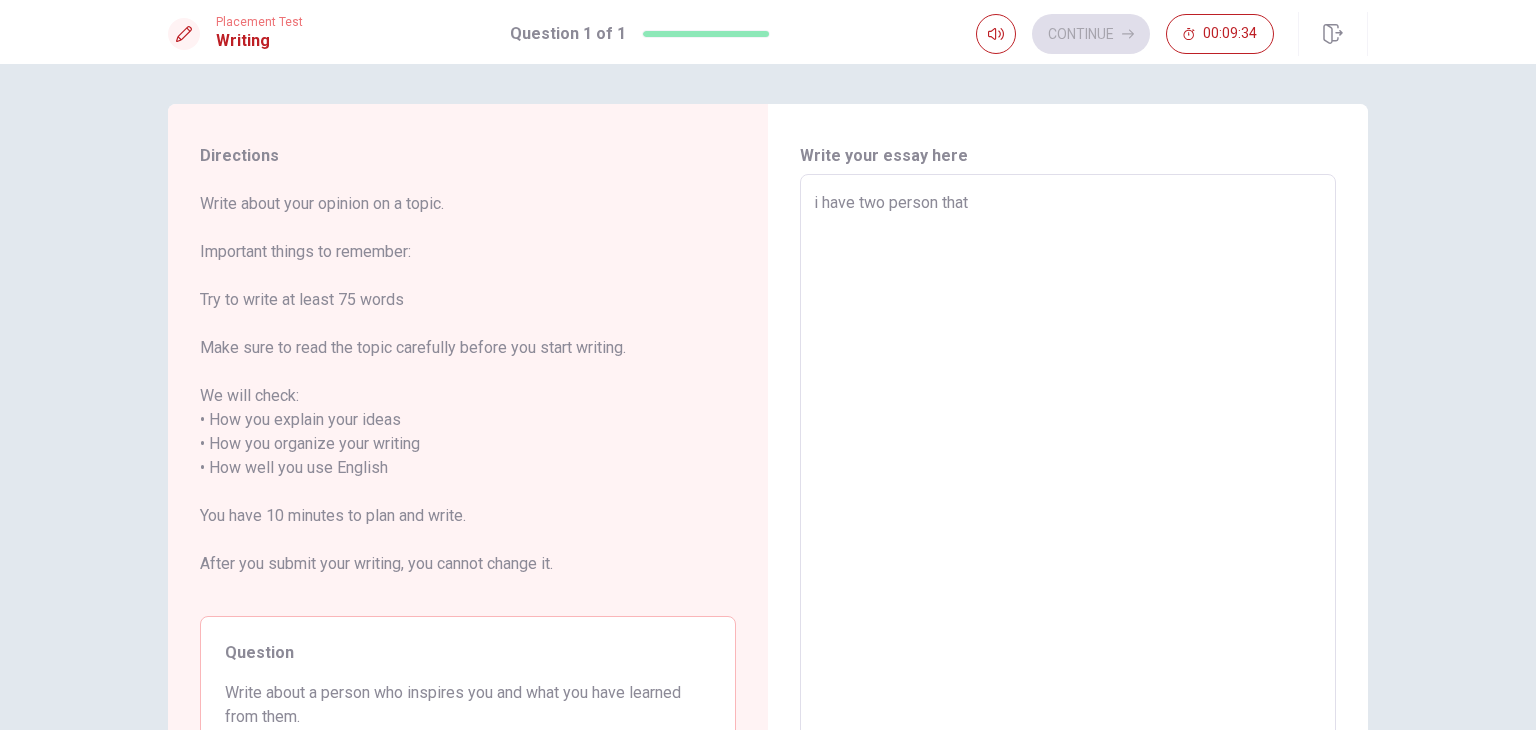 type on "x" 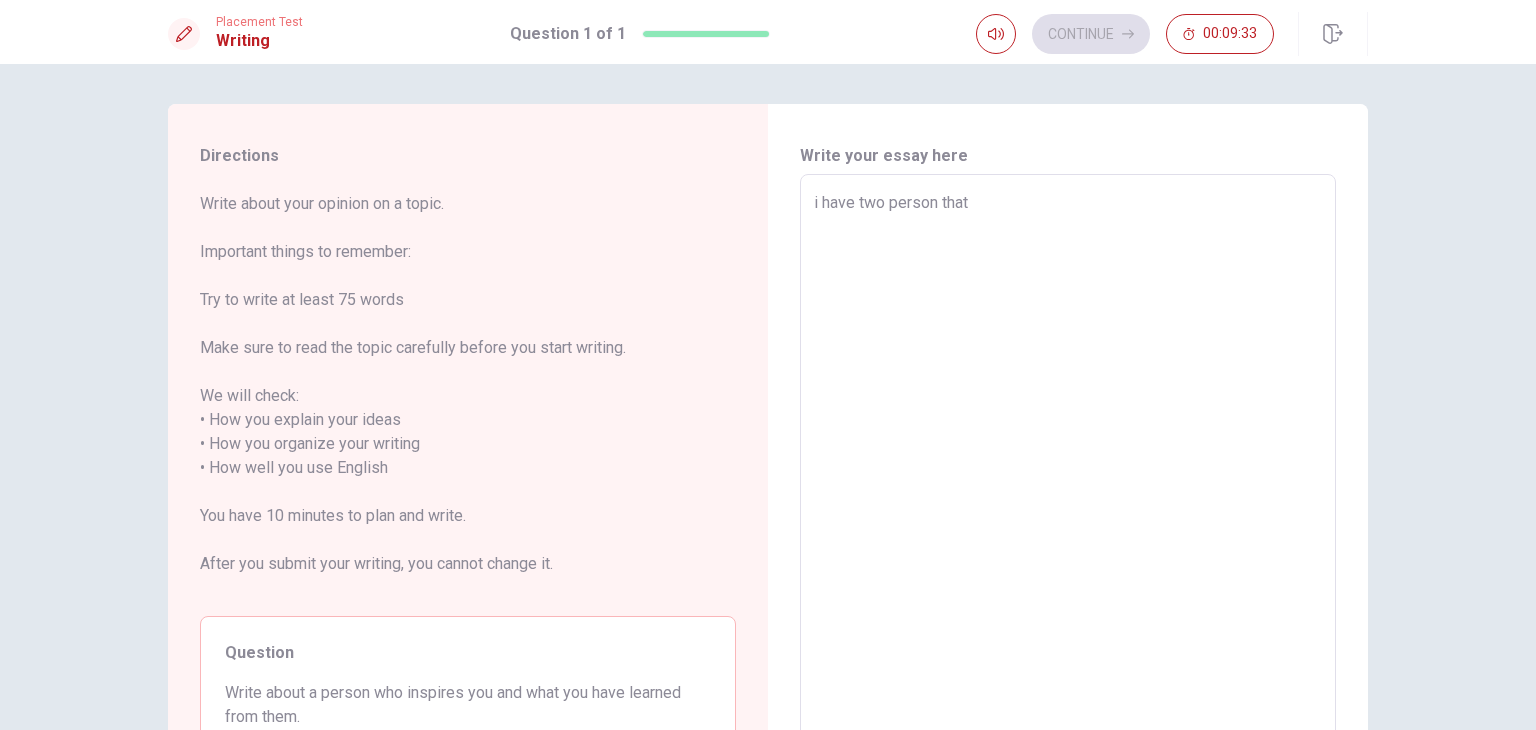 type on "i have two person that i" 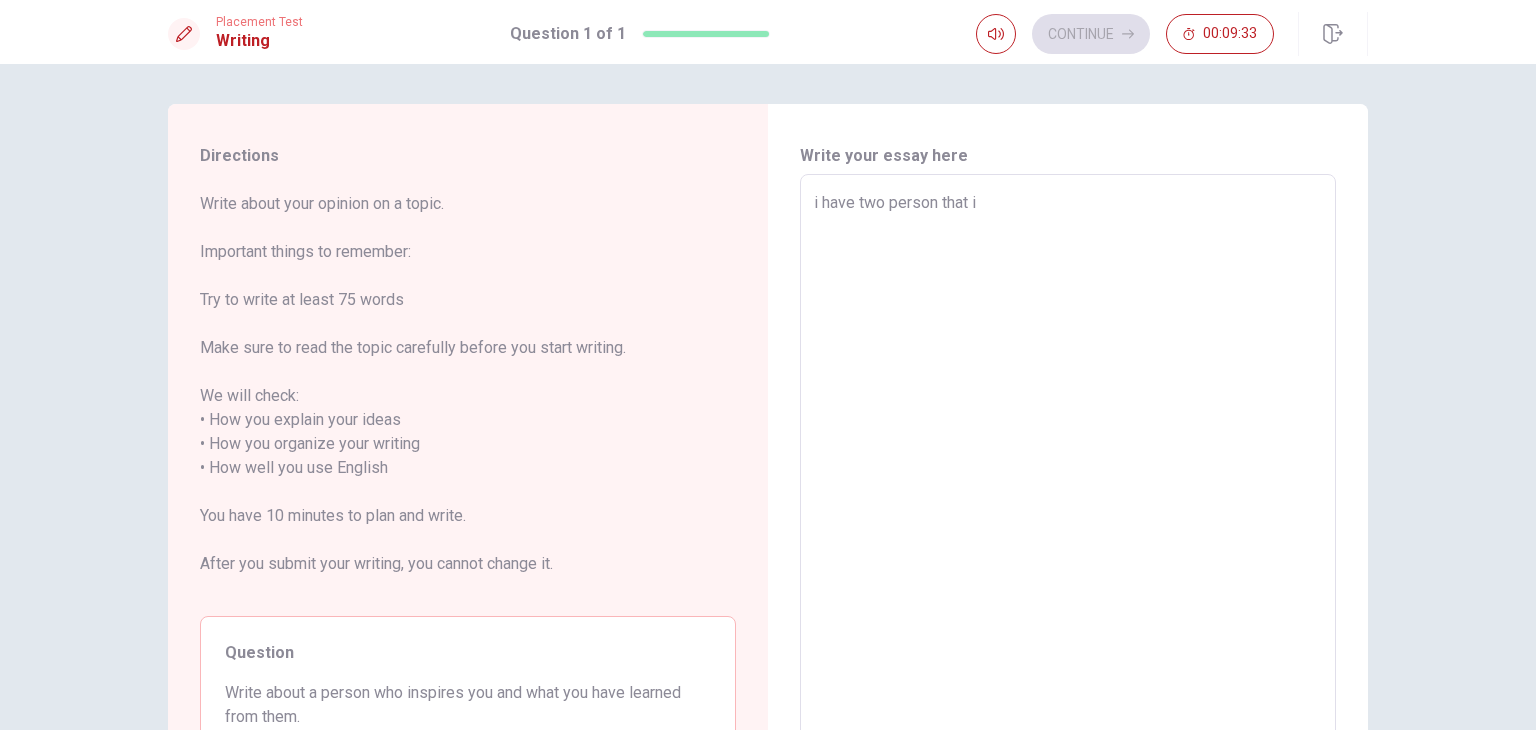 type on "x" 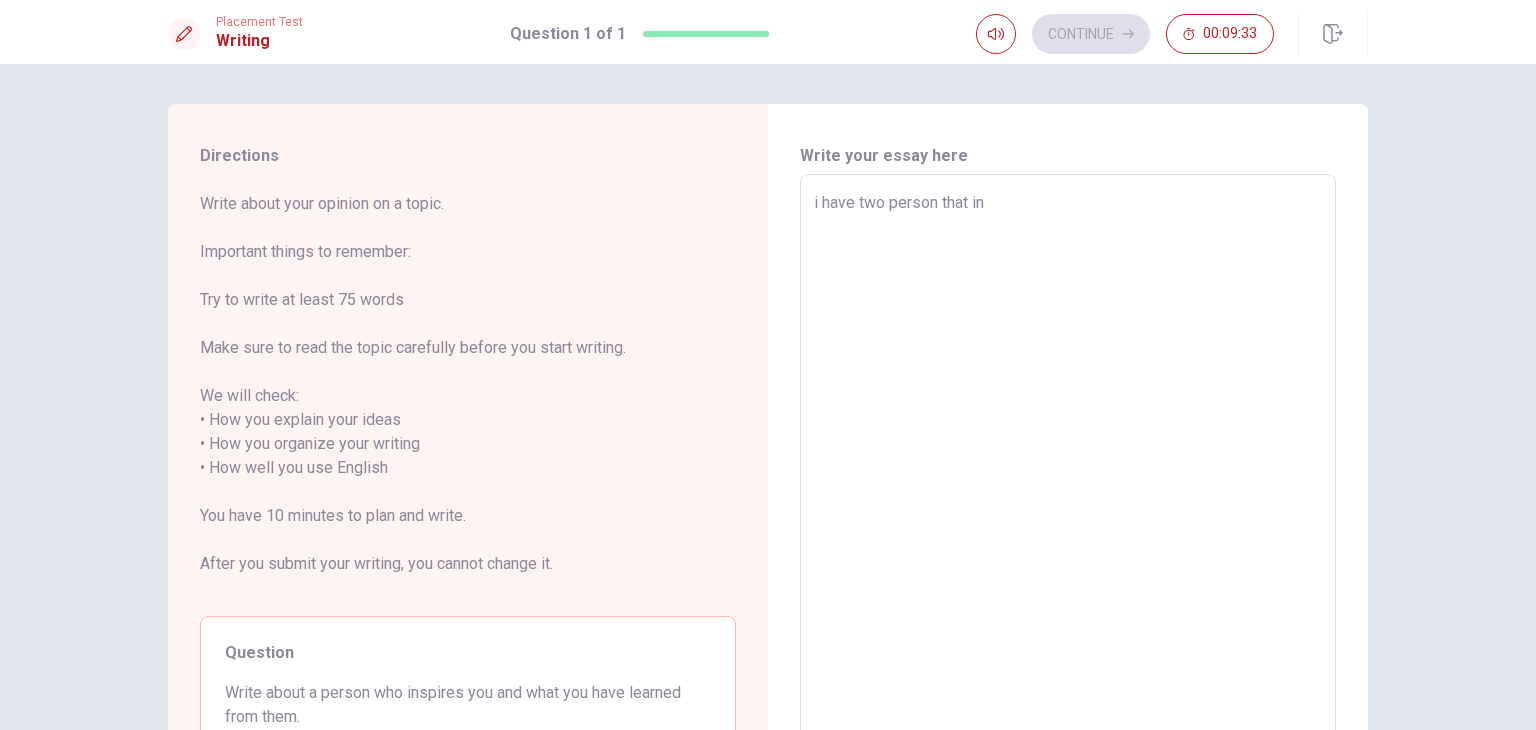 type on "x" 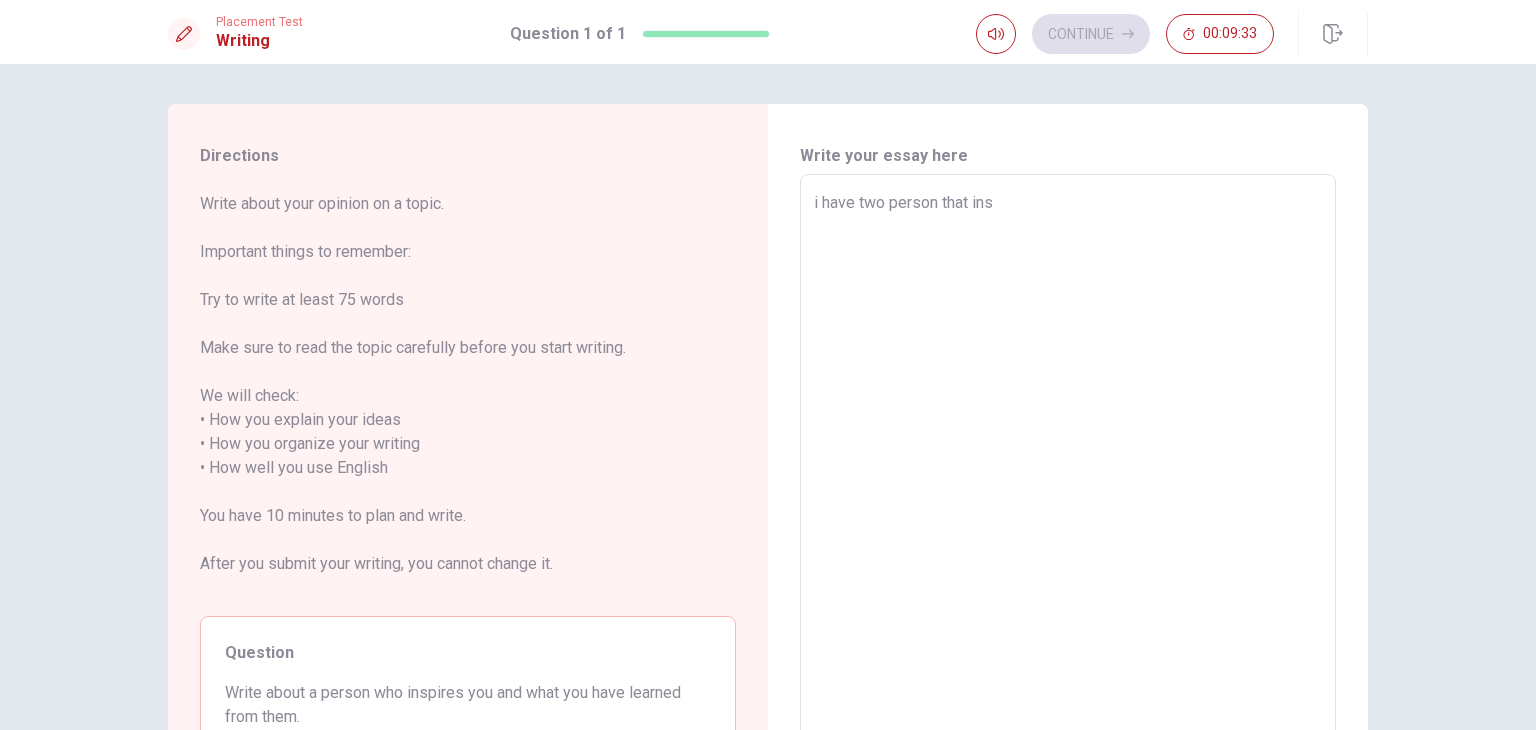 type on "x" 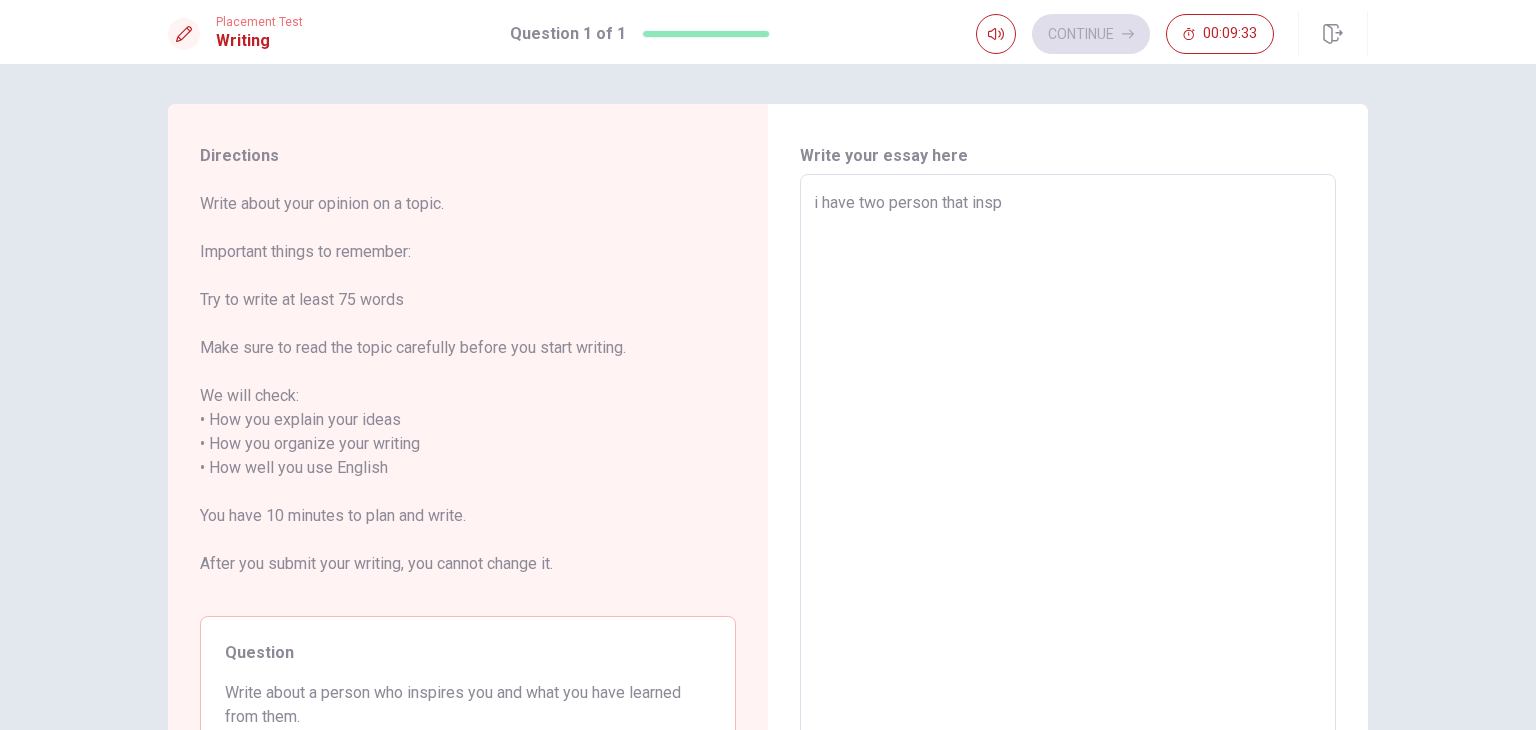 type on "x" 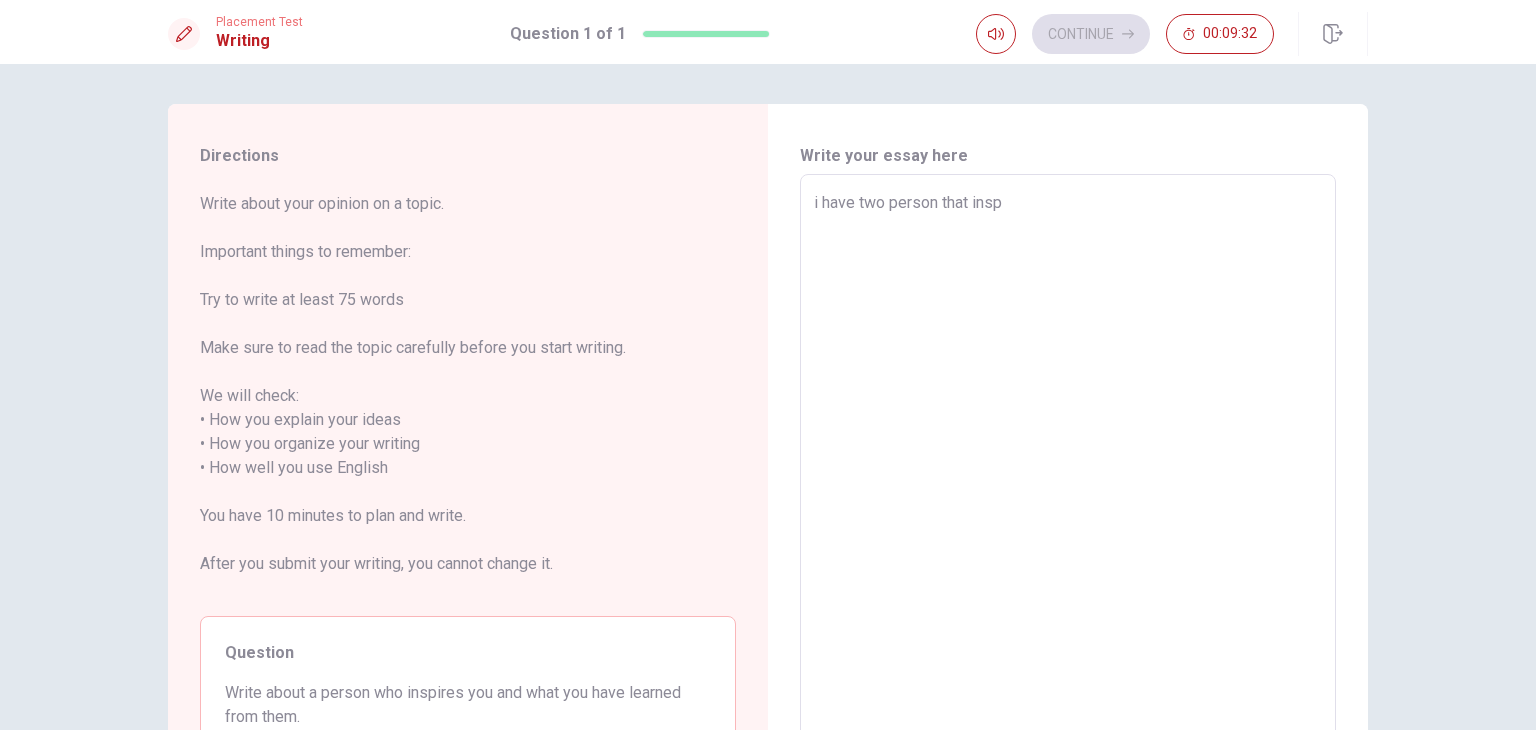 type on "i have two person that inspi" 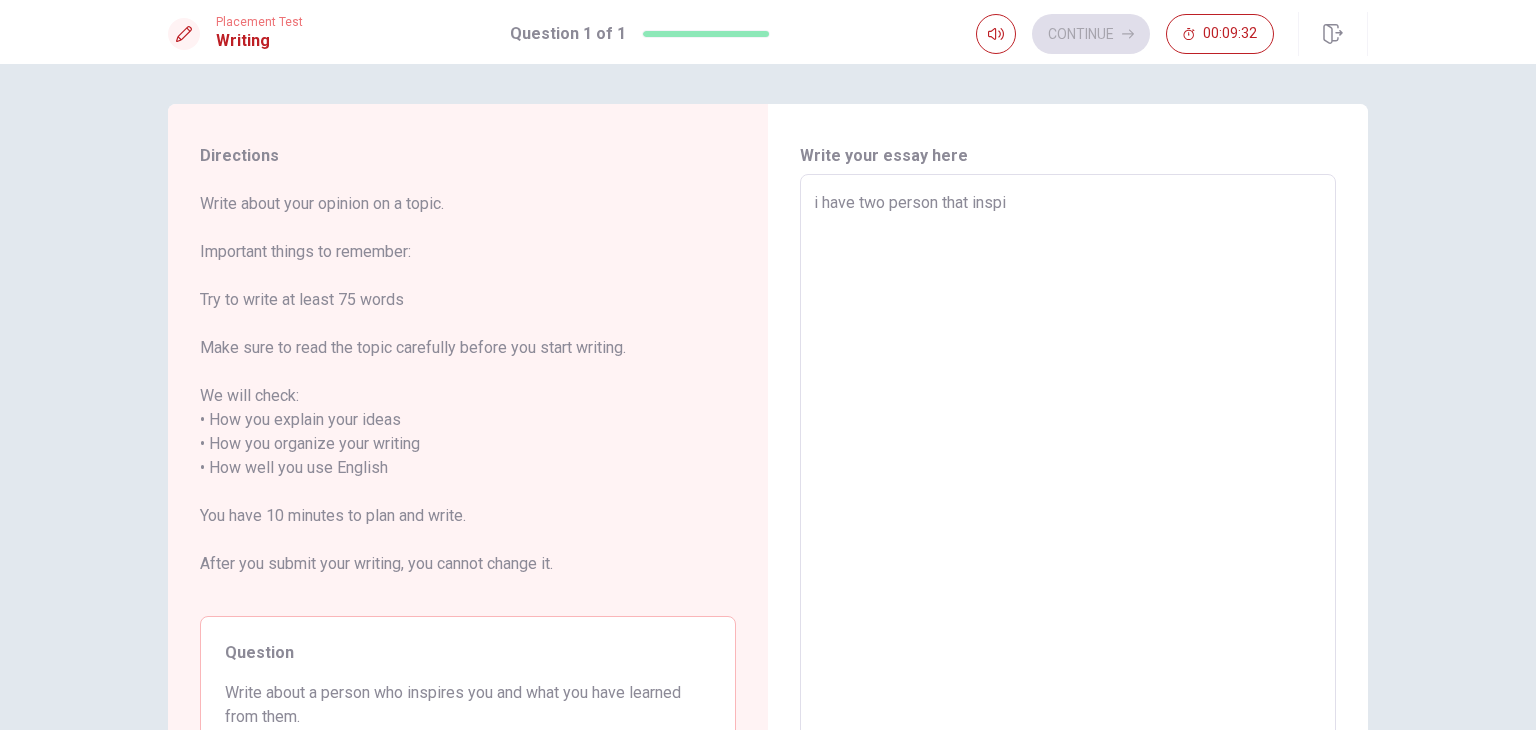 type on "x" 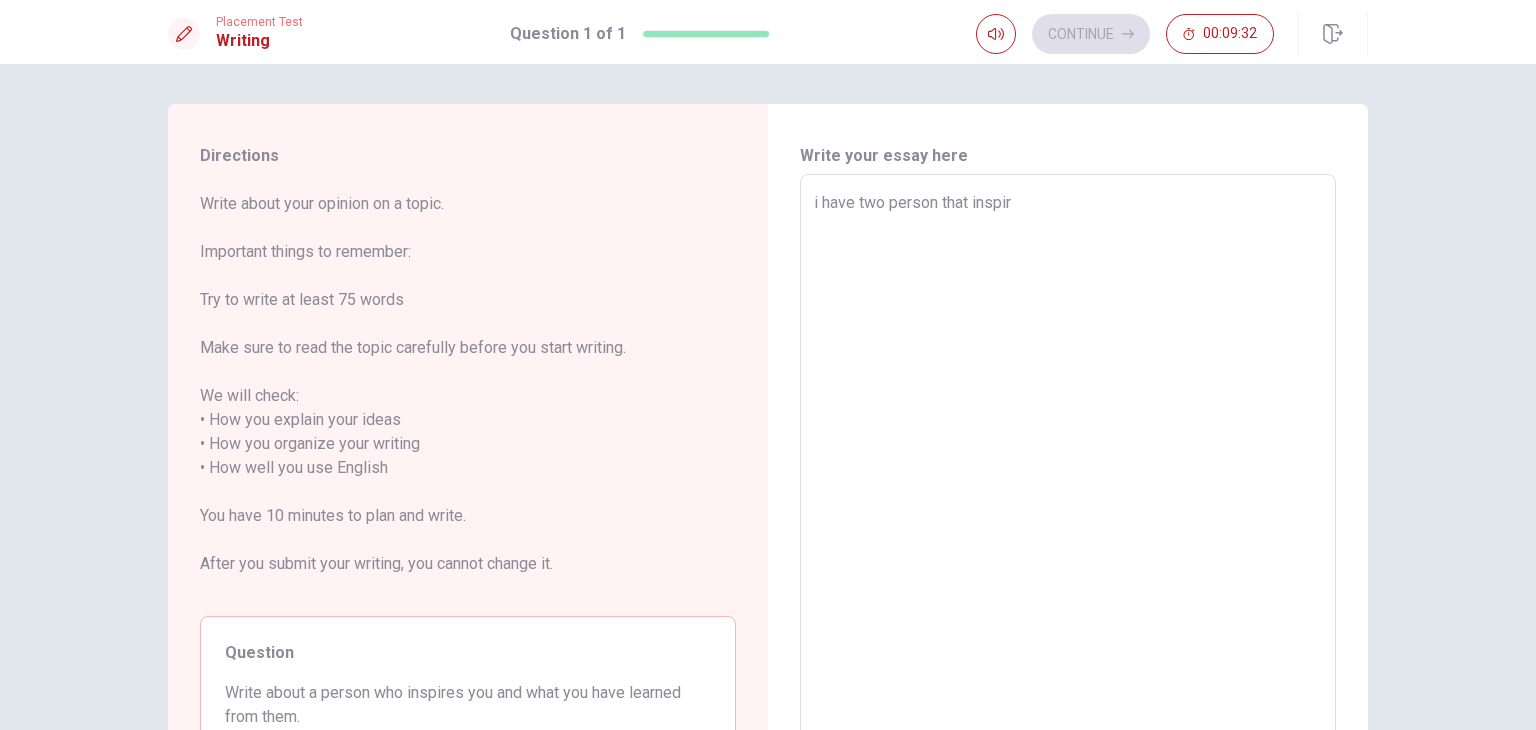 type on "x" 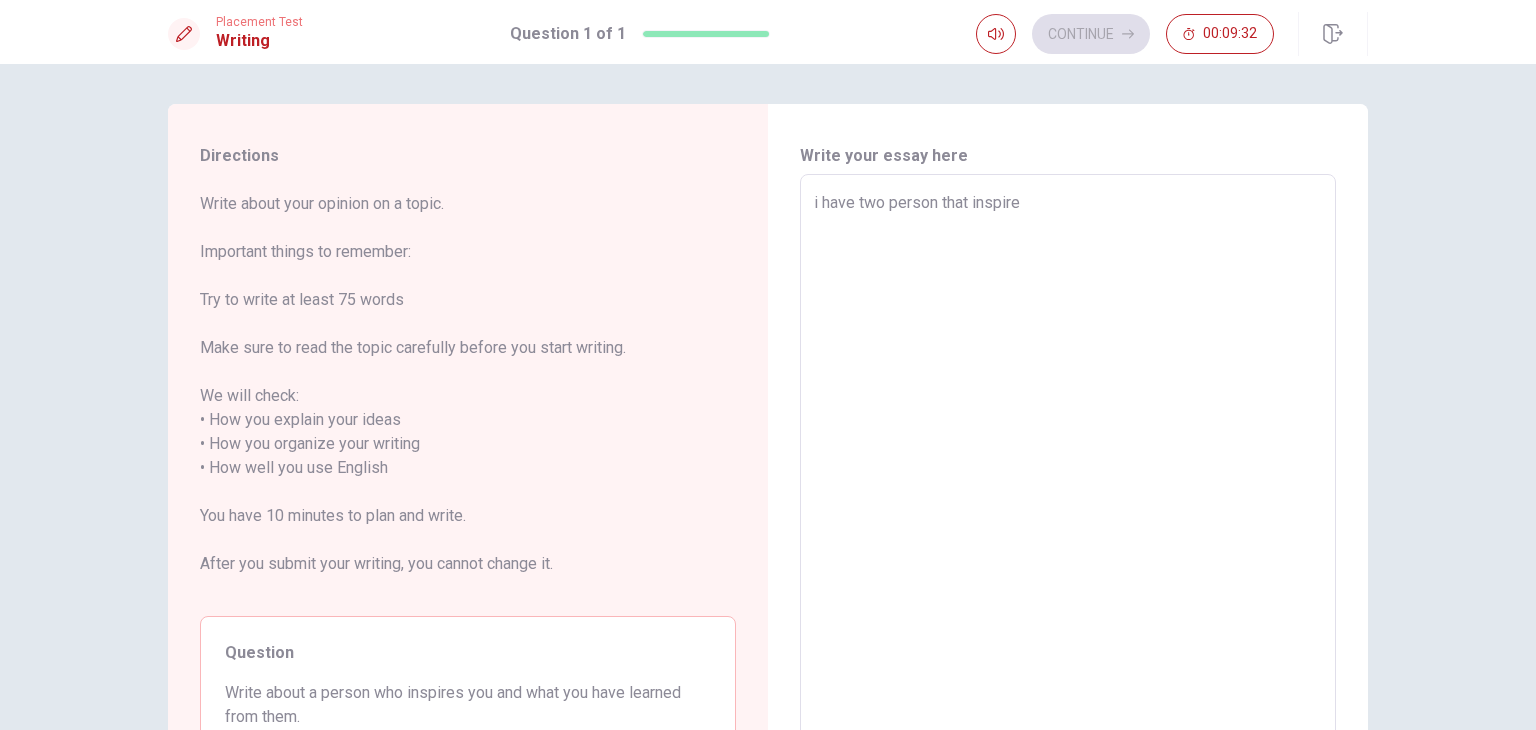 type on "x" 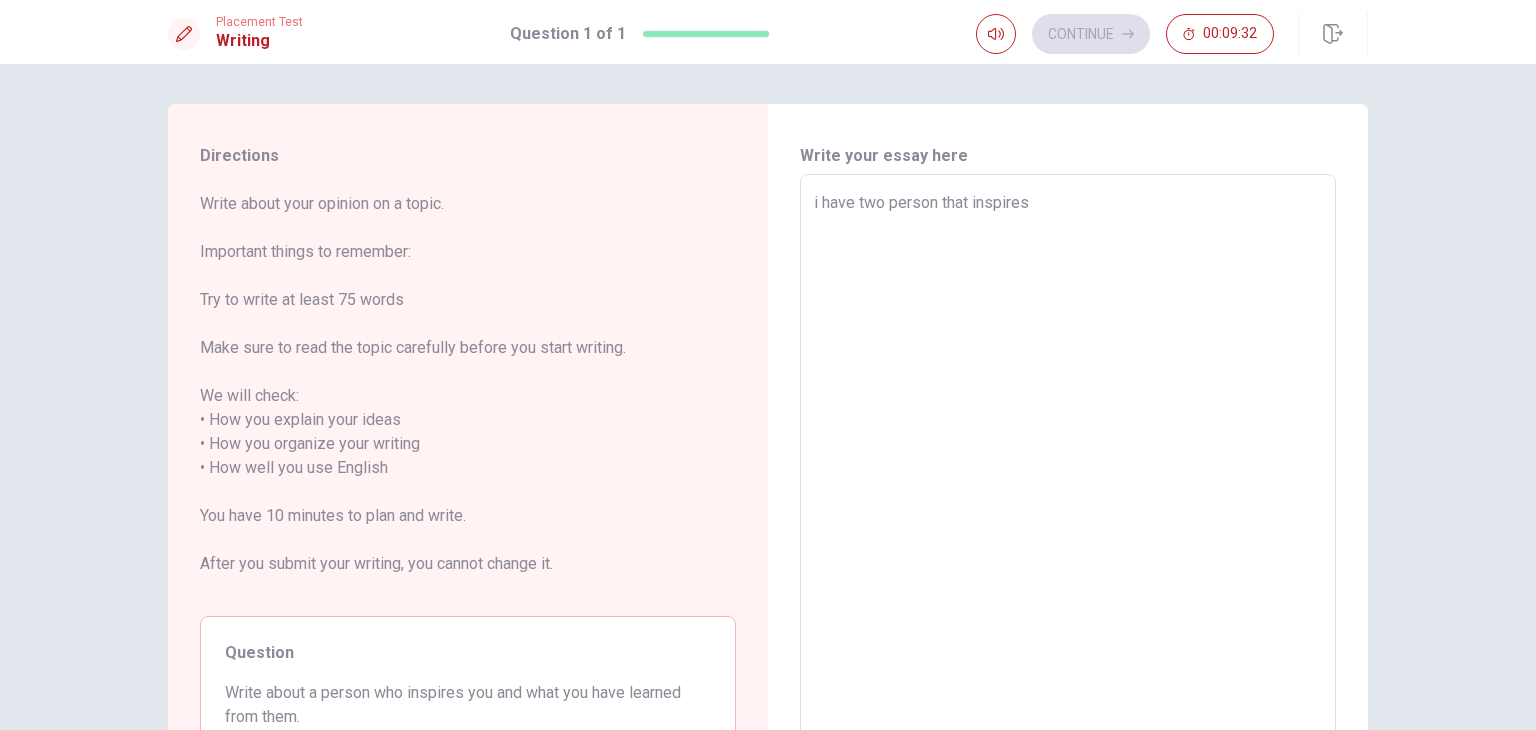 type on "x" 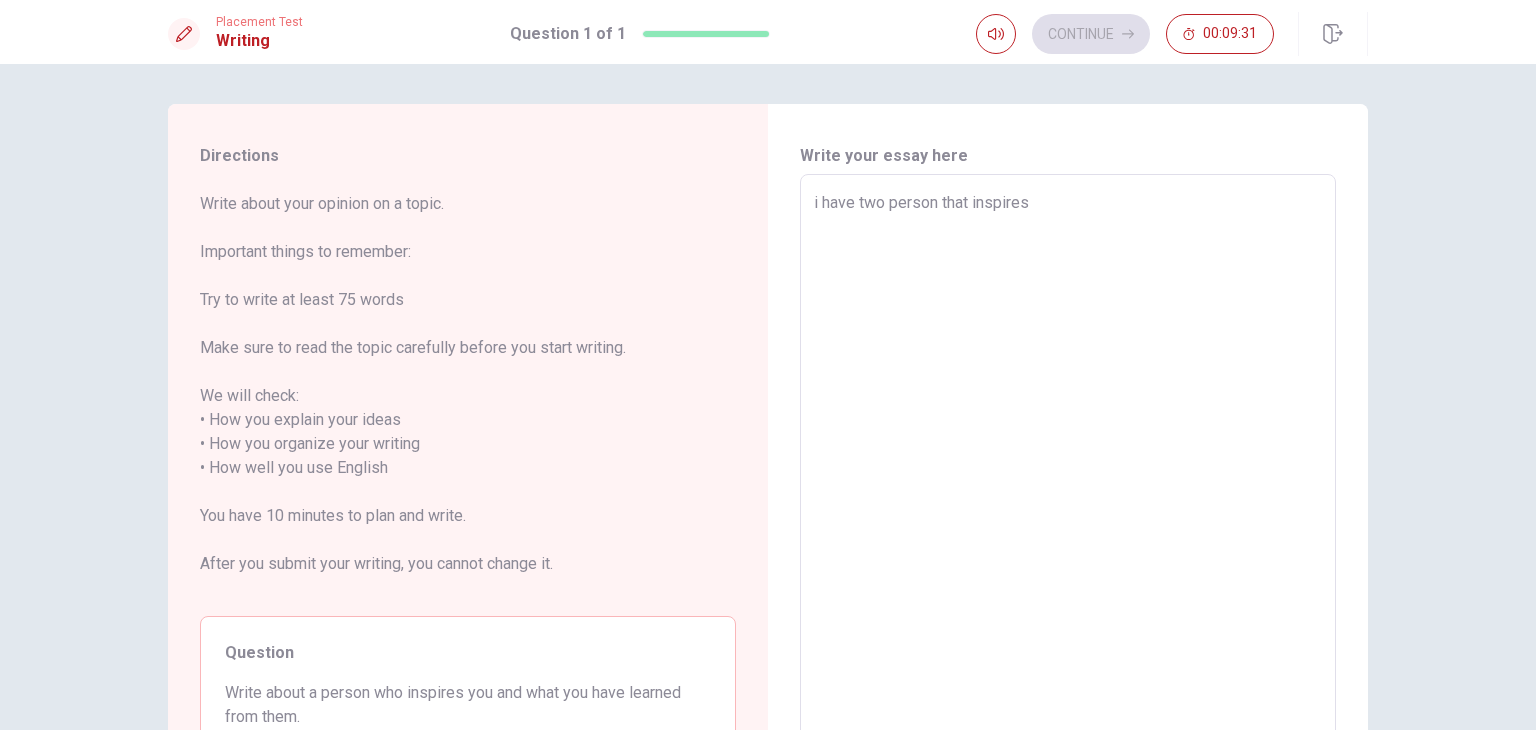 type on "i have two person that inspires m" 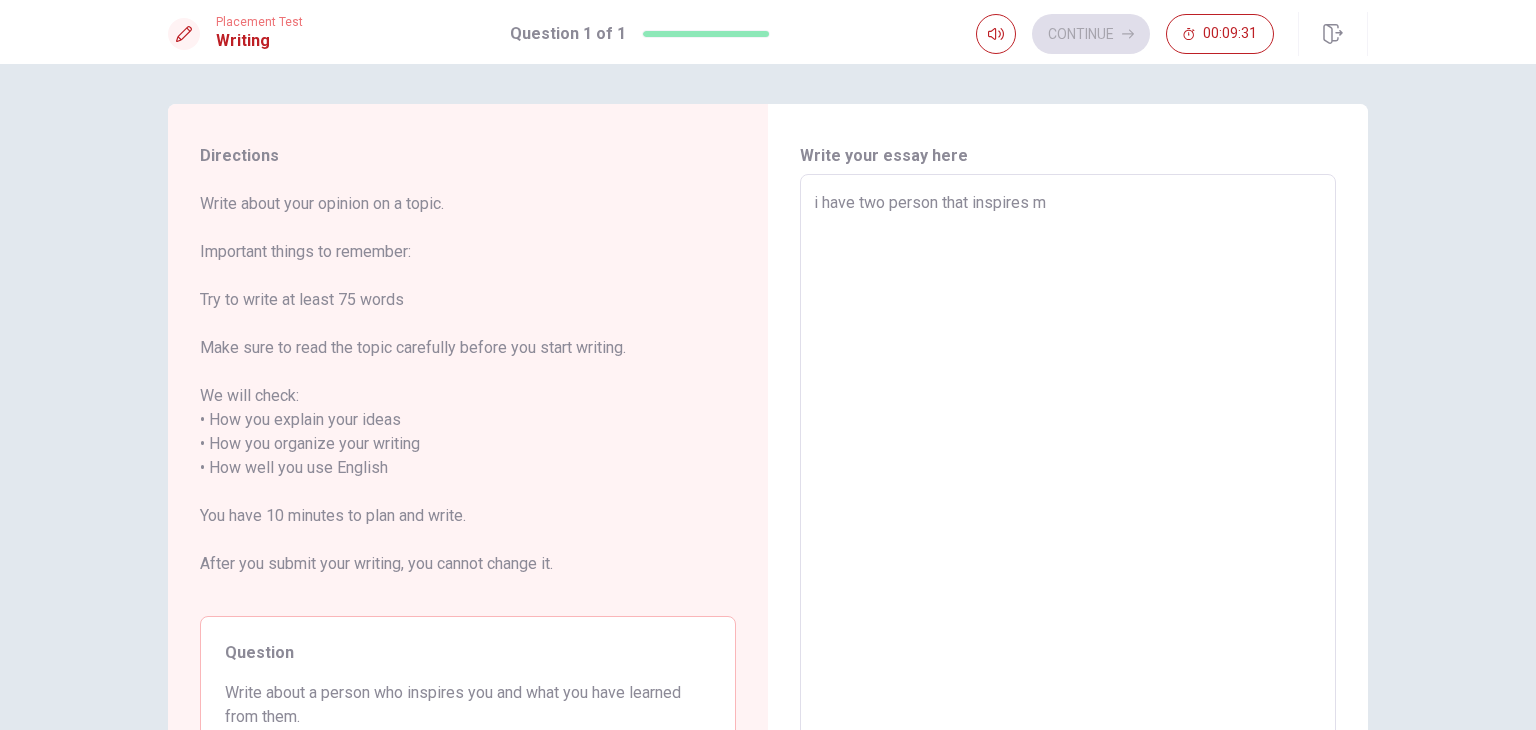 type on "x" 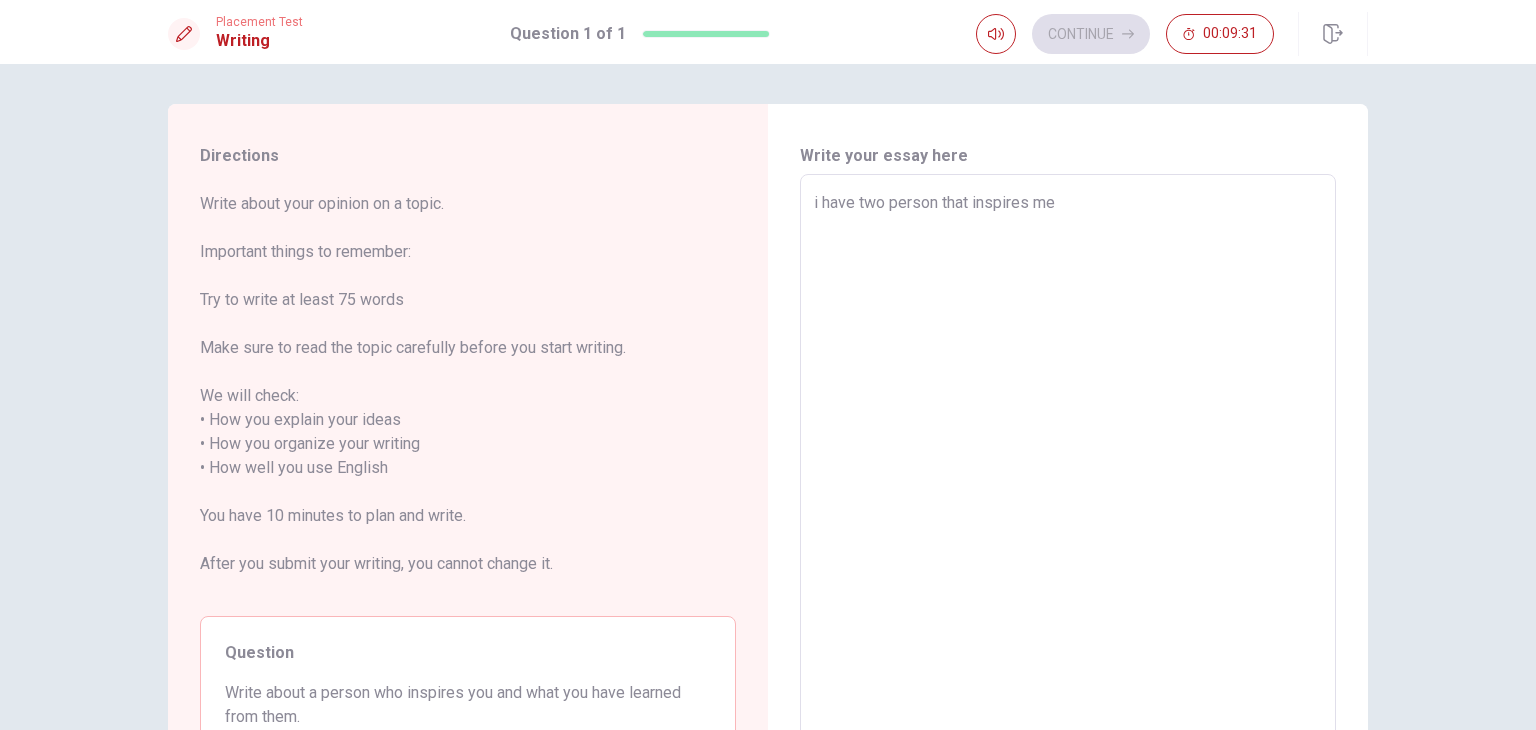 type on "x" 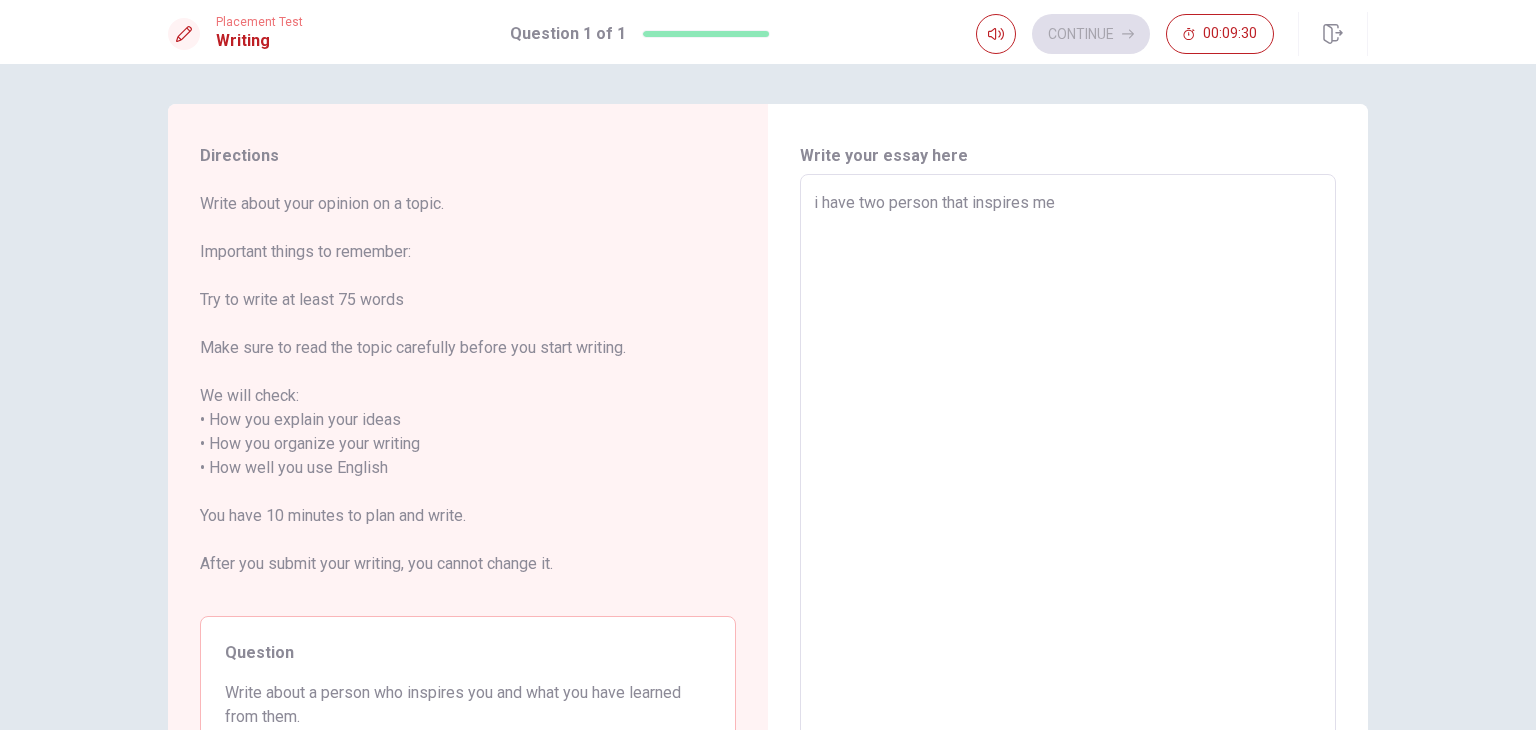 type on "i have two person that inspires me" 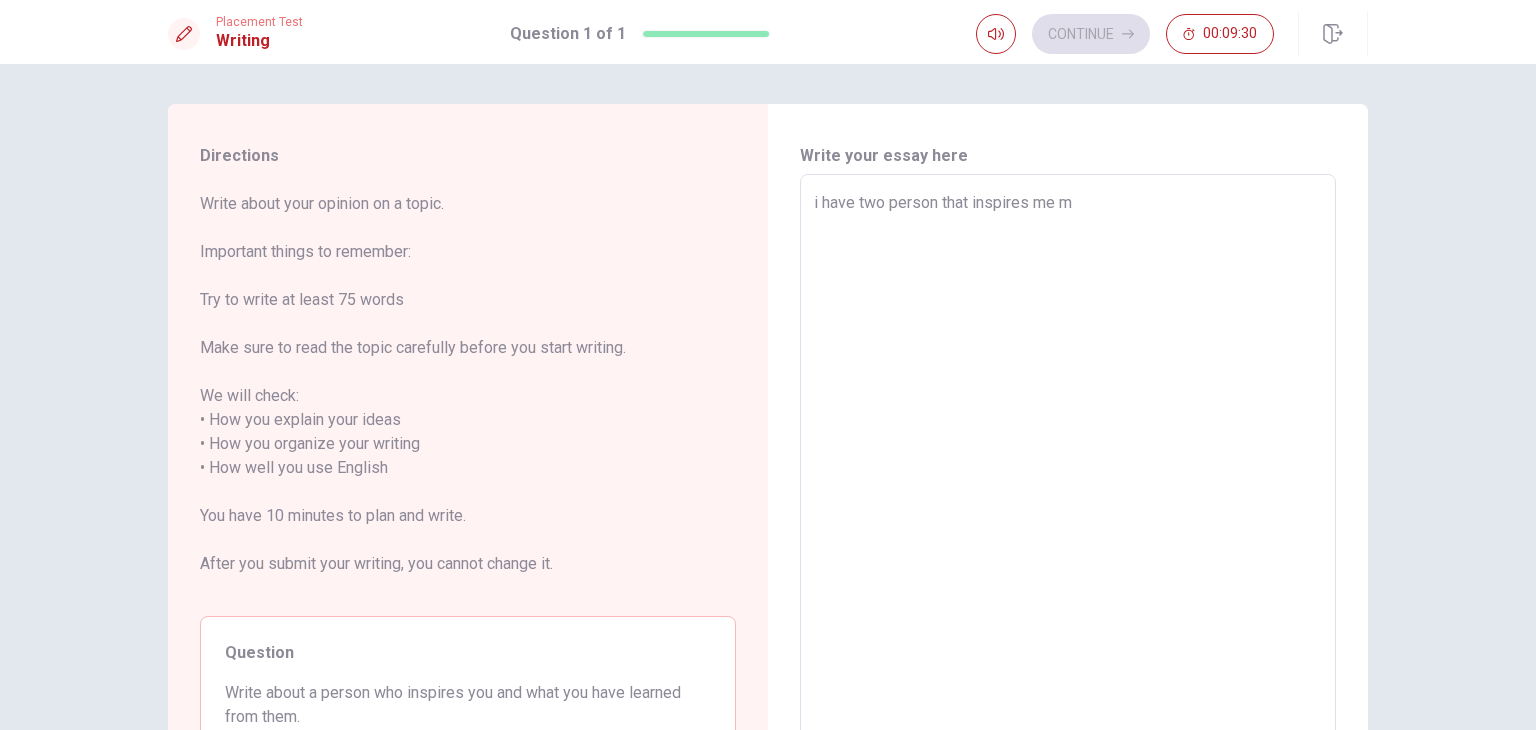 type on "x" 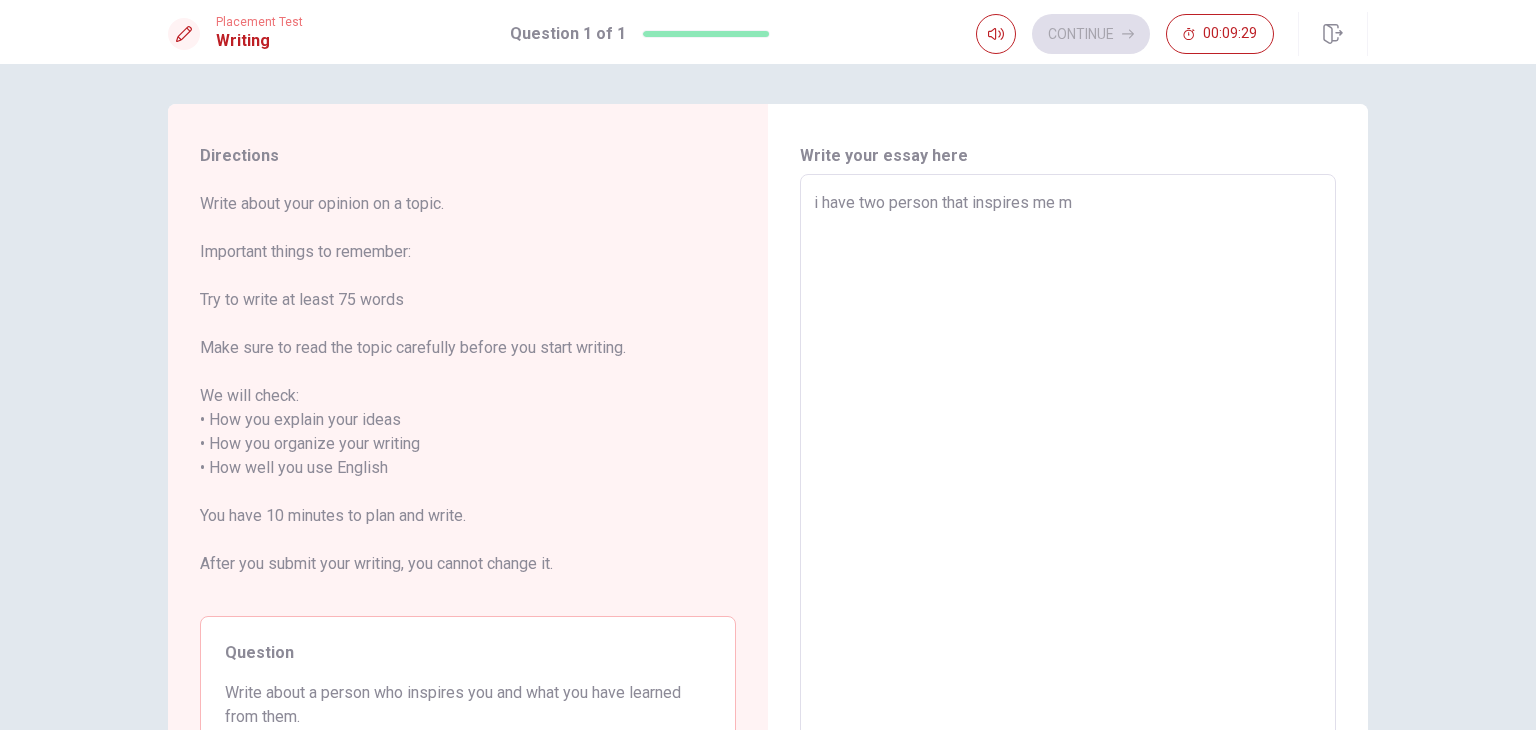type on "i have two person that inspires me my" 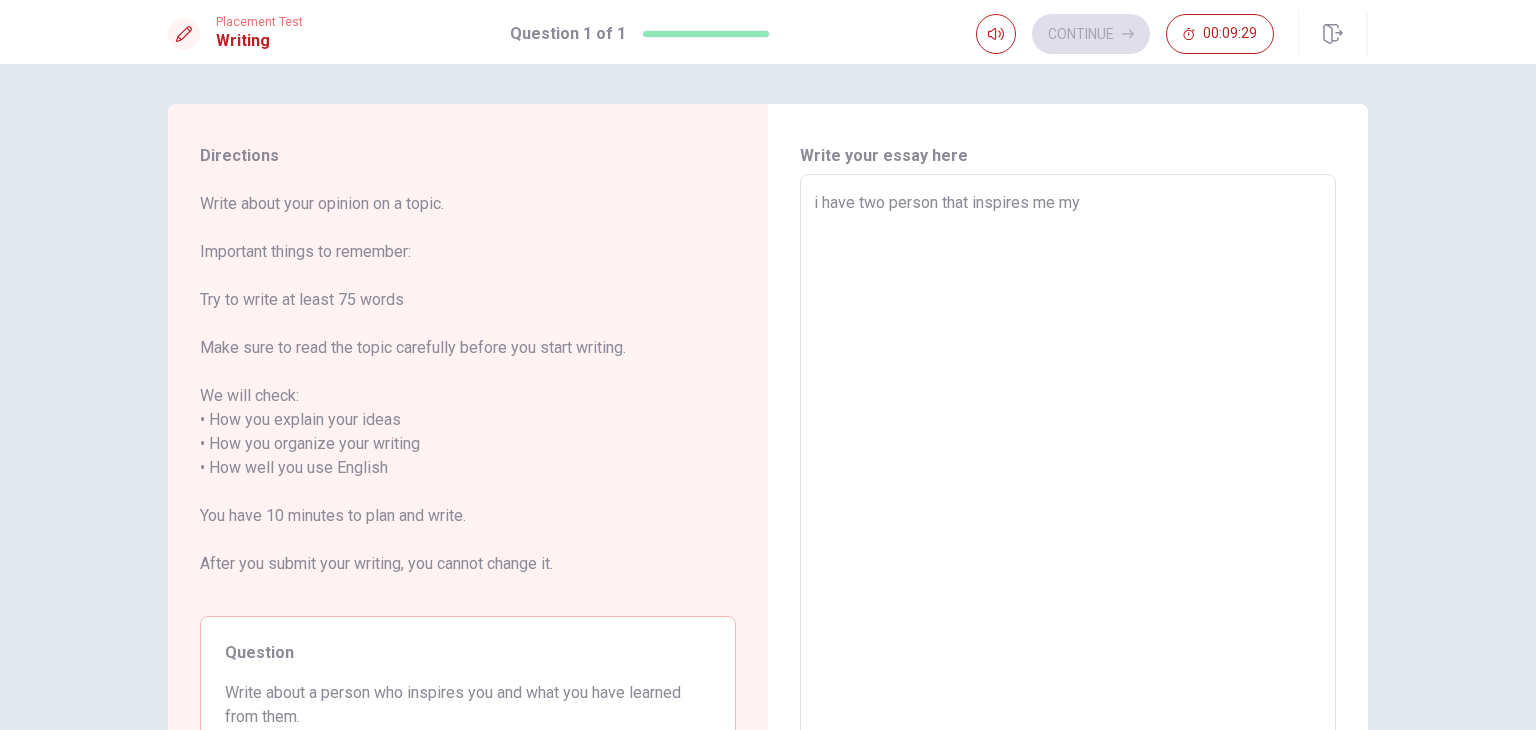 type on "x" 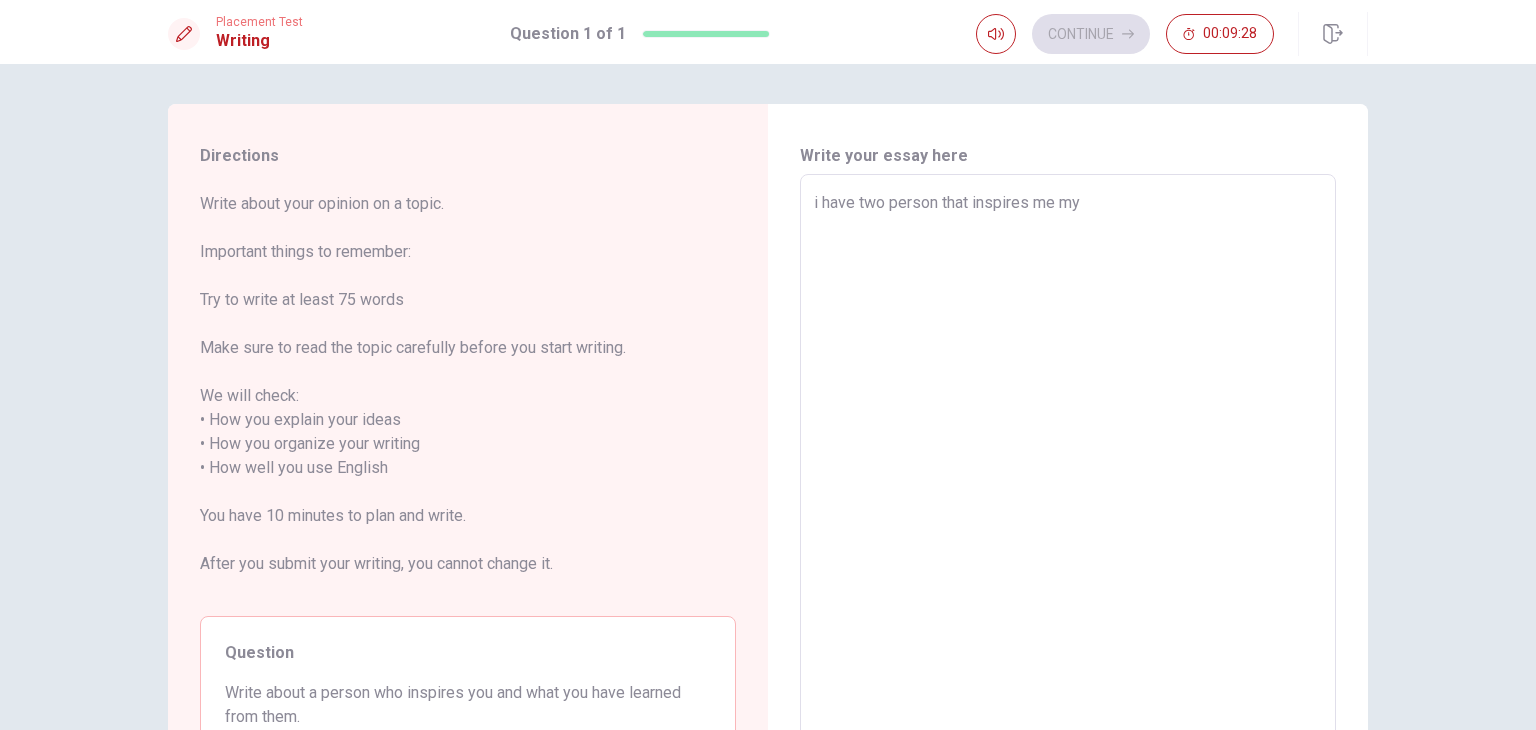 type on "i have two person that inspires me my d" 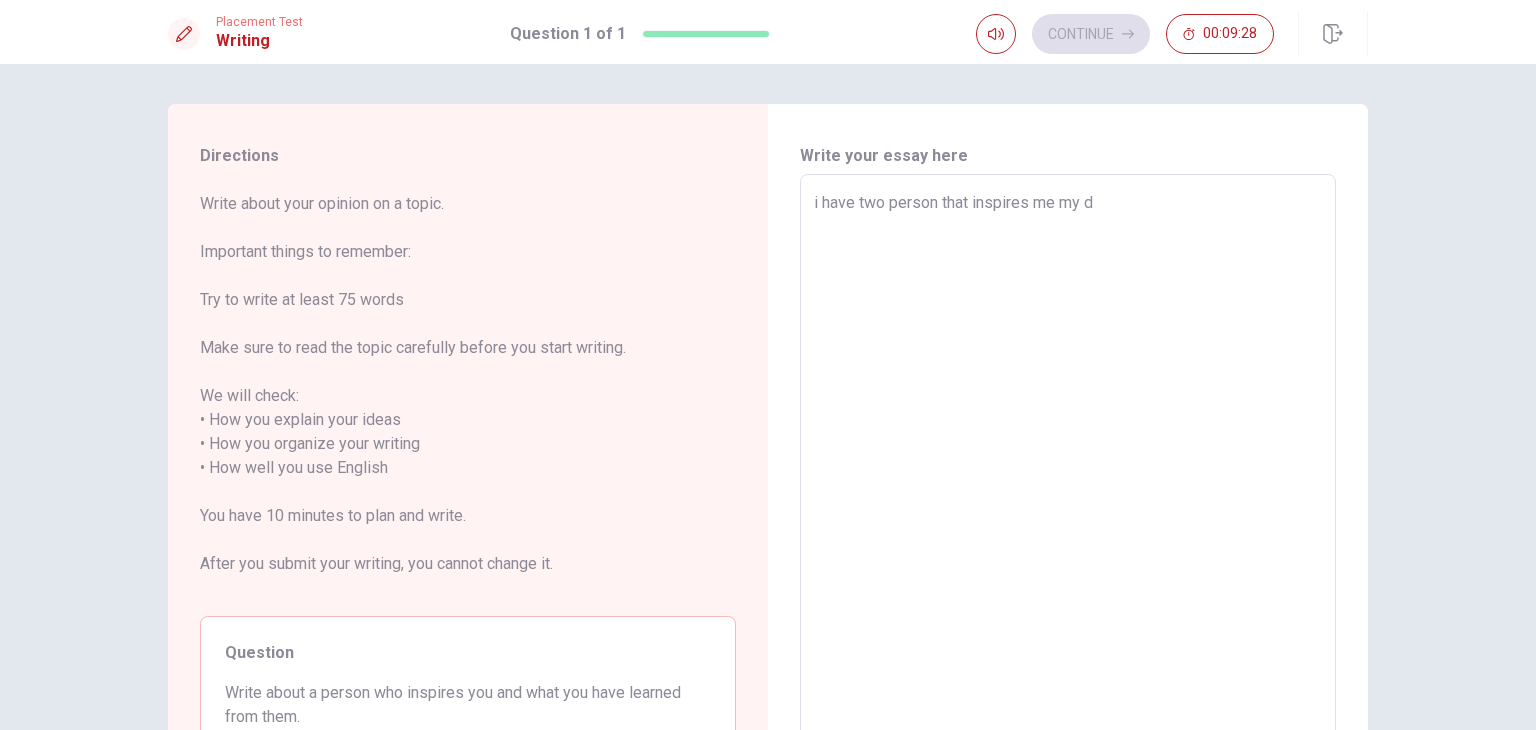 type on "x" 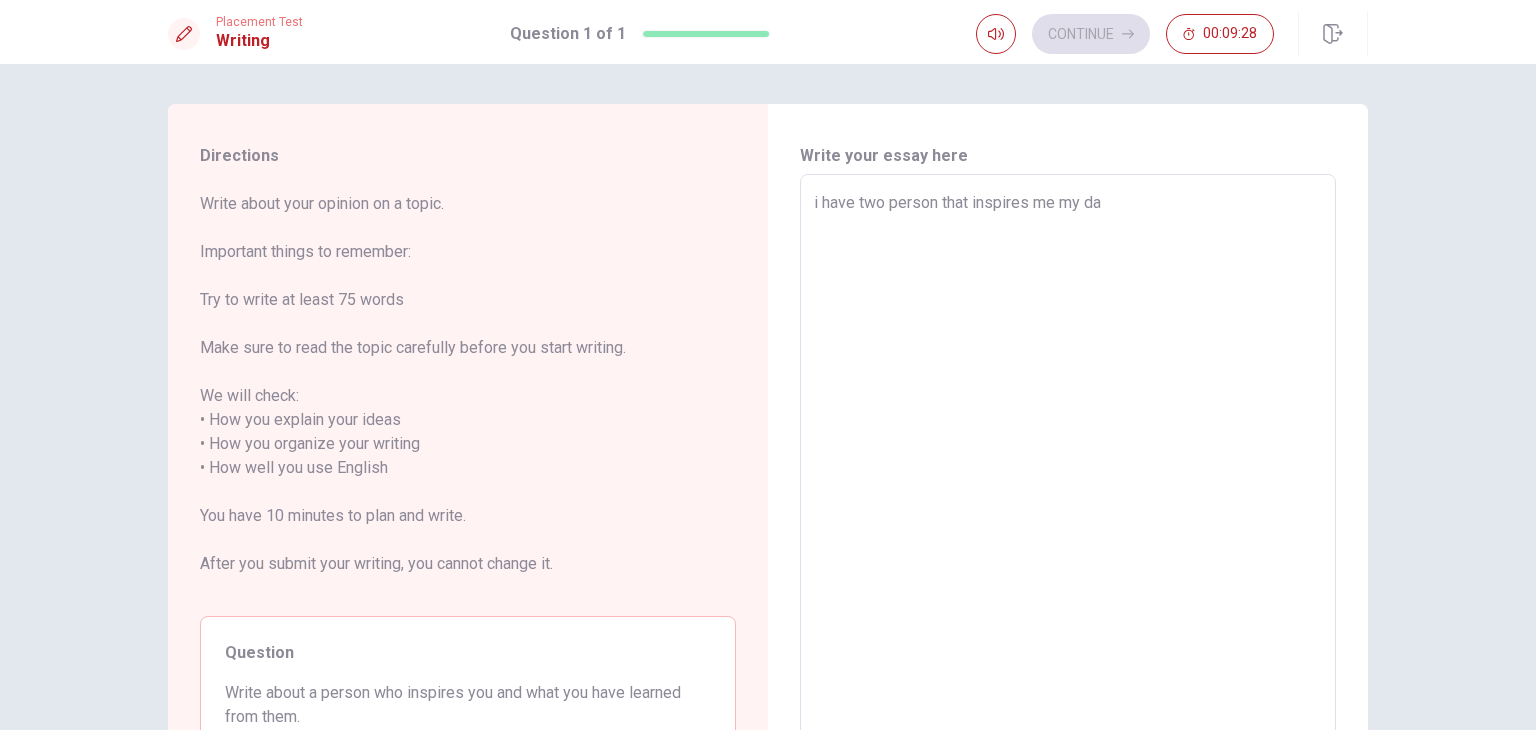 type on "x" 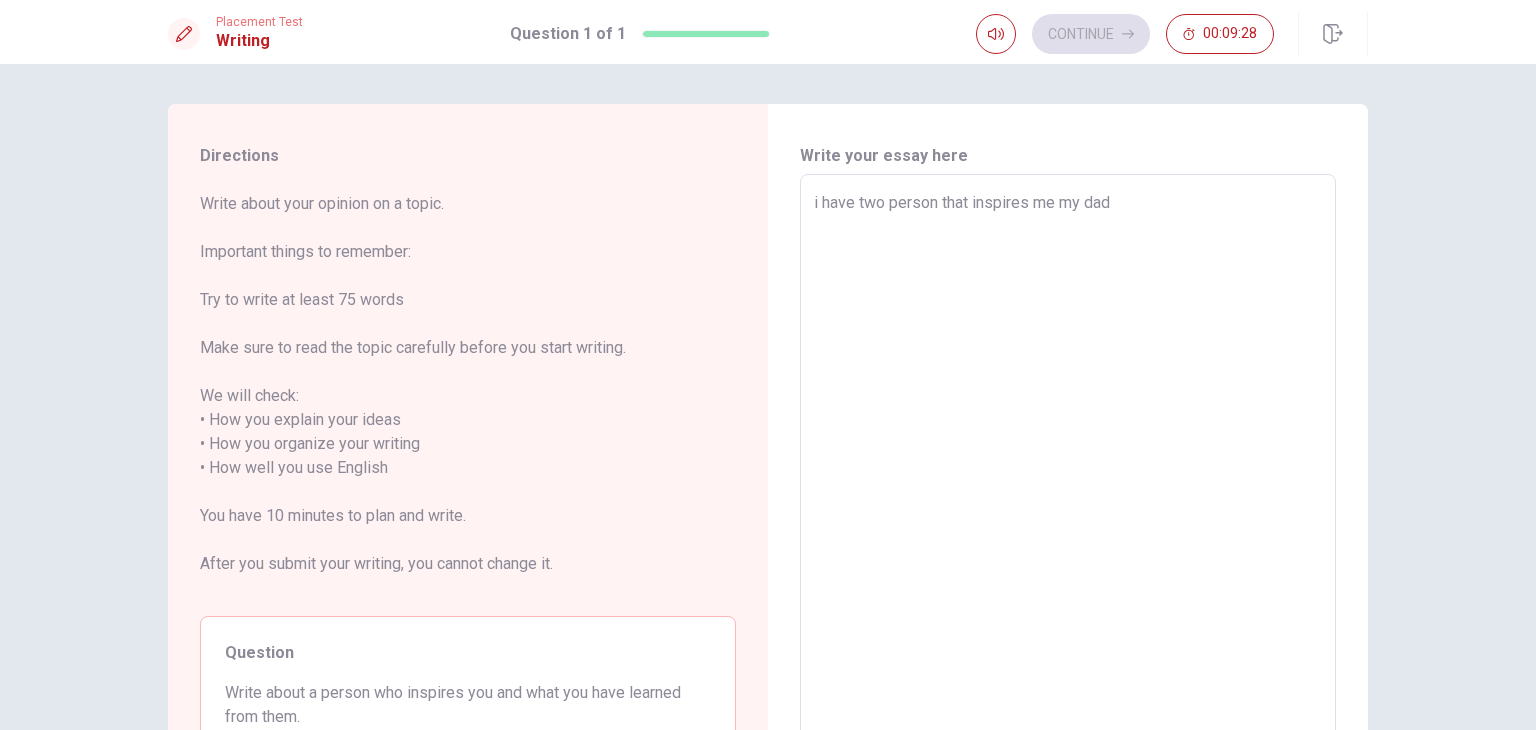 type on "x" 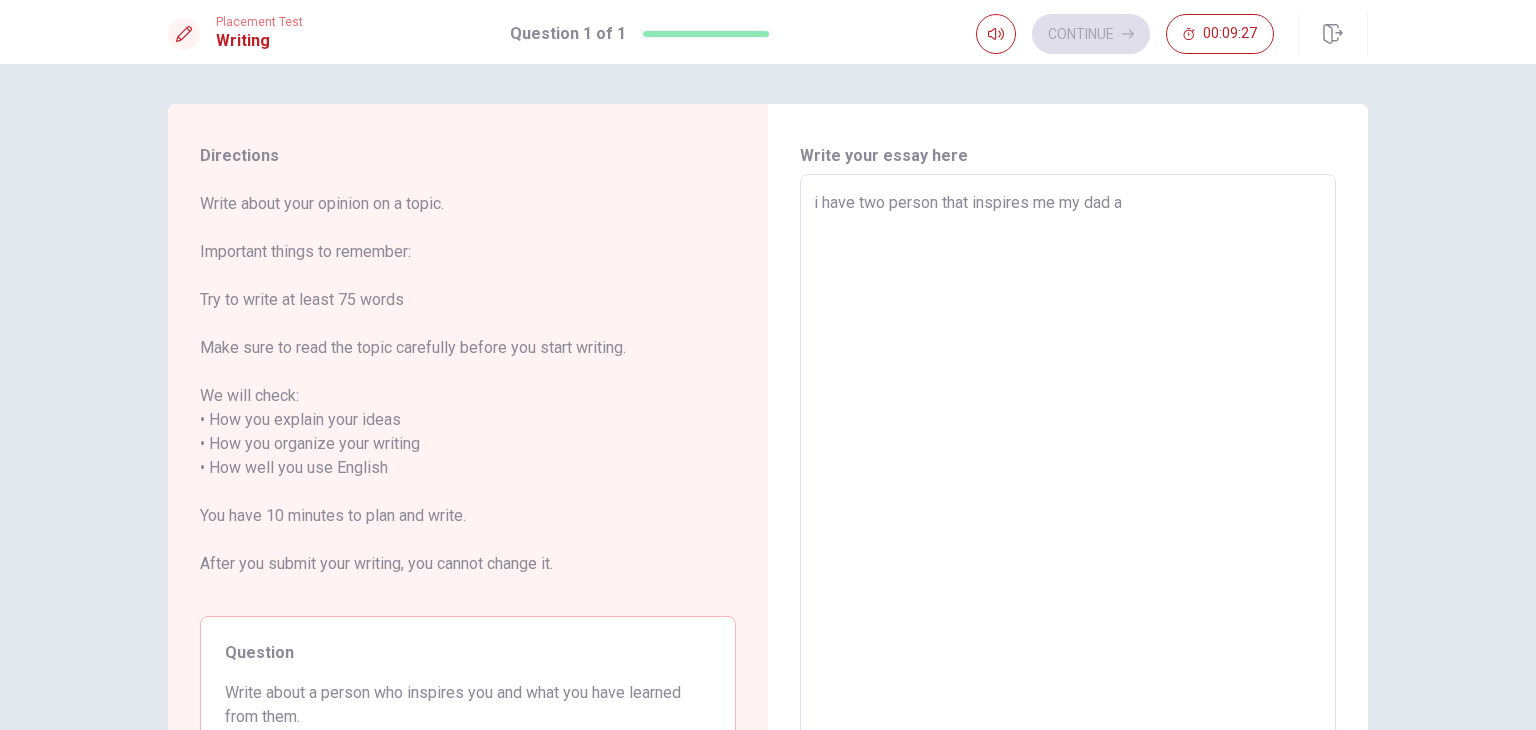 type on "x" 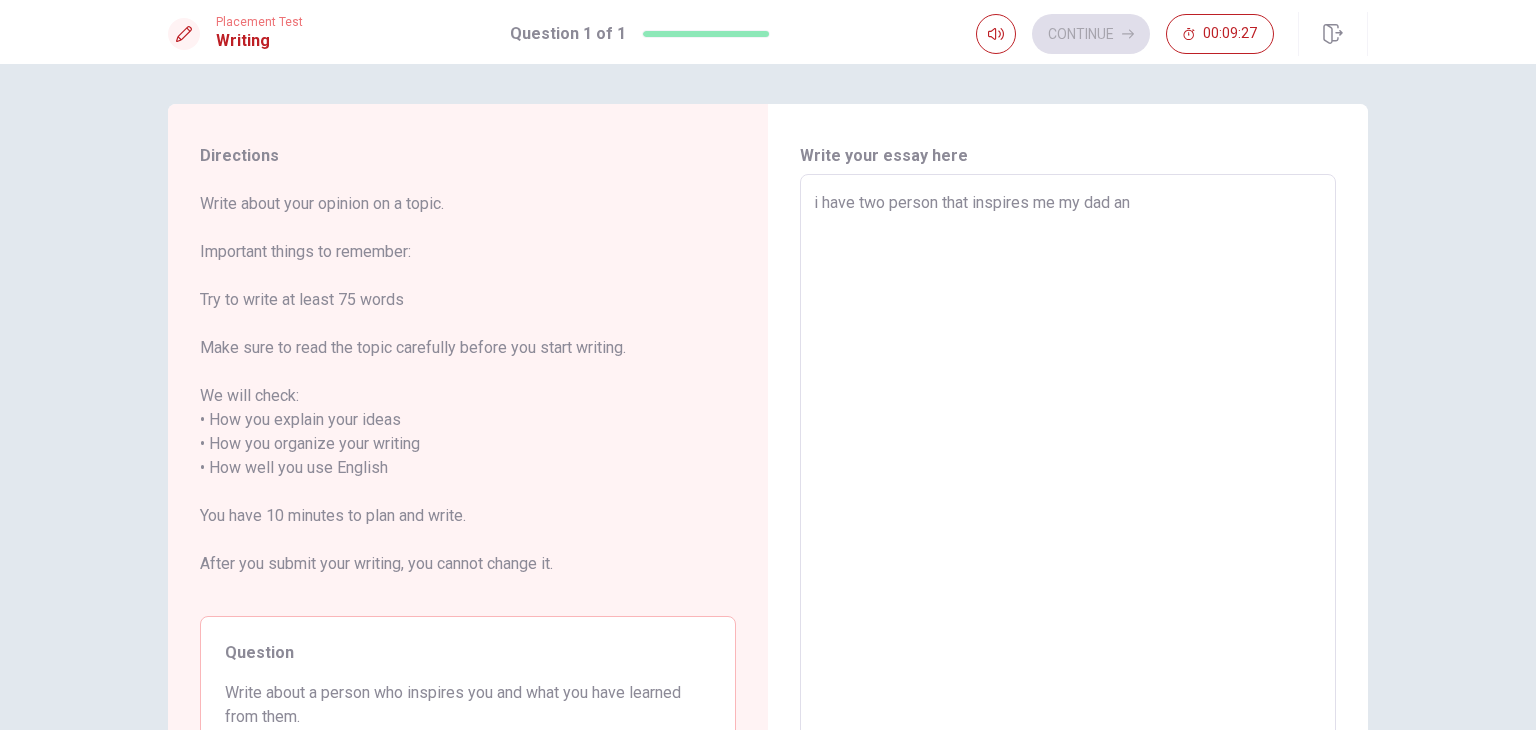 type on "x" 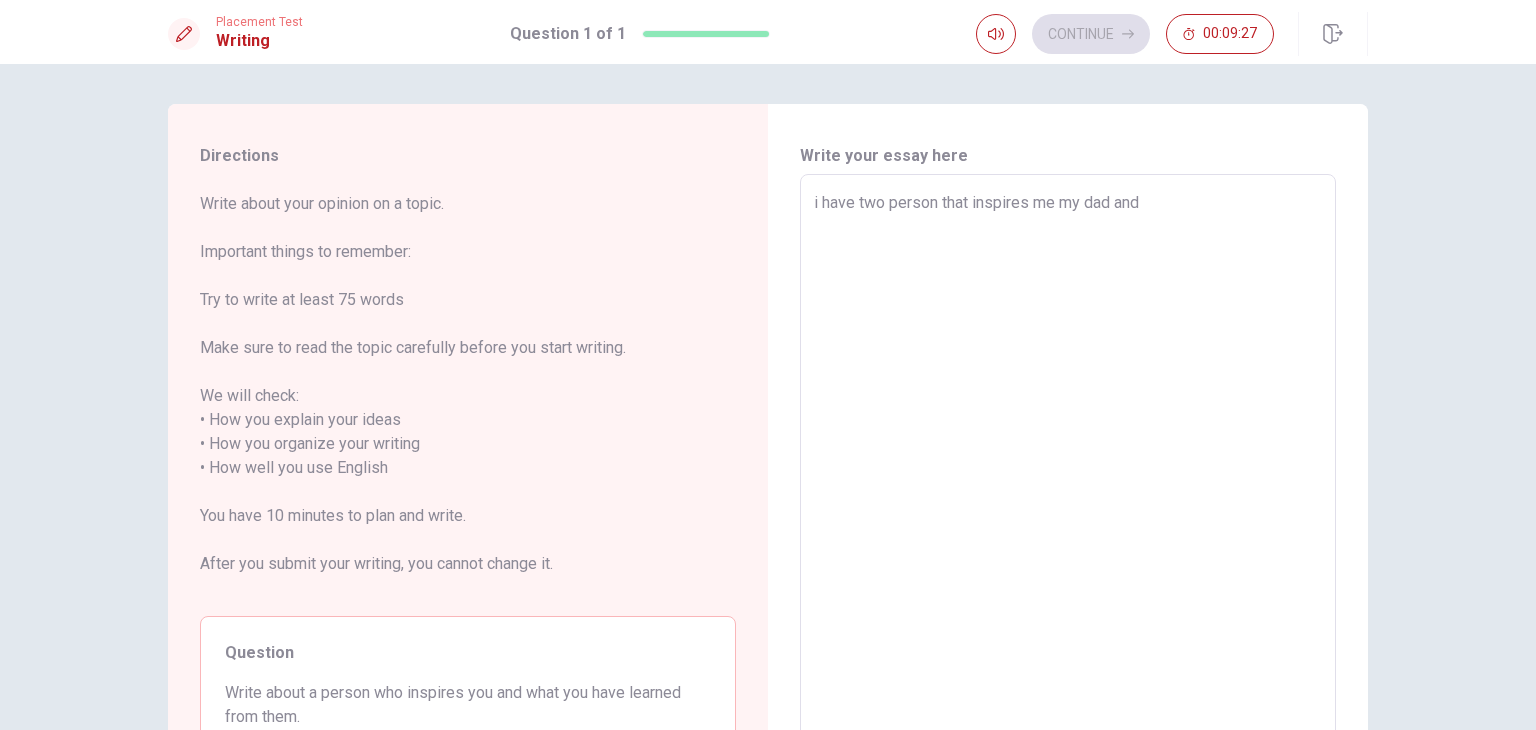 type on "x" 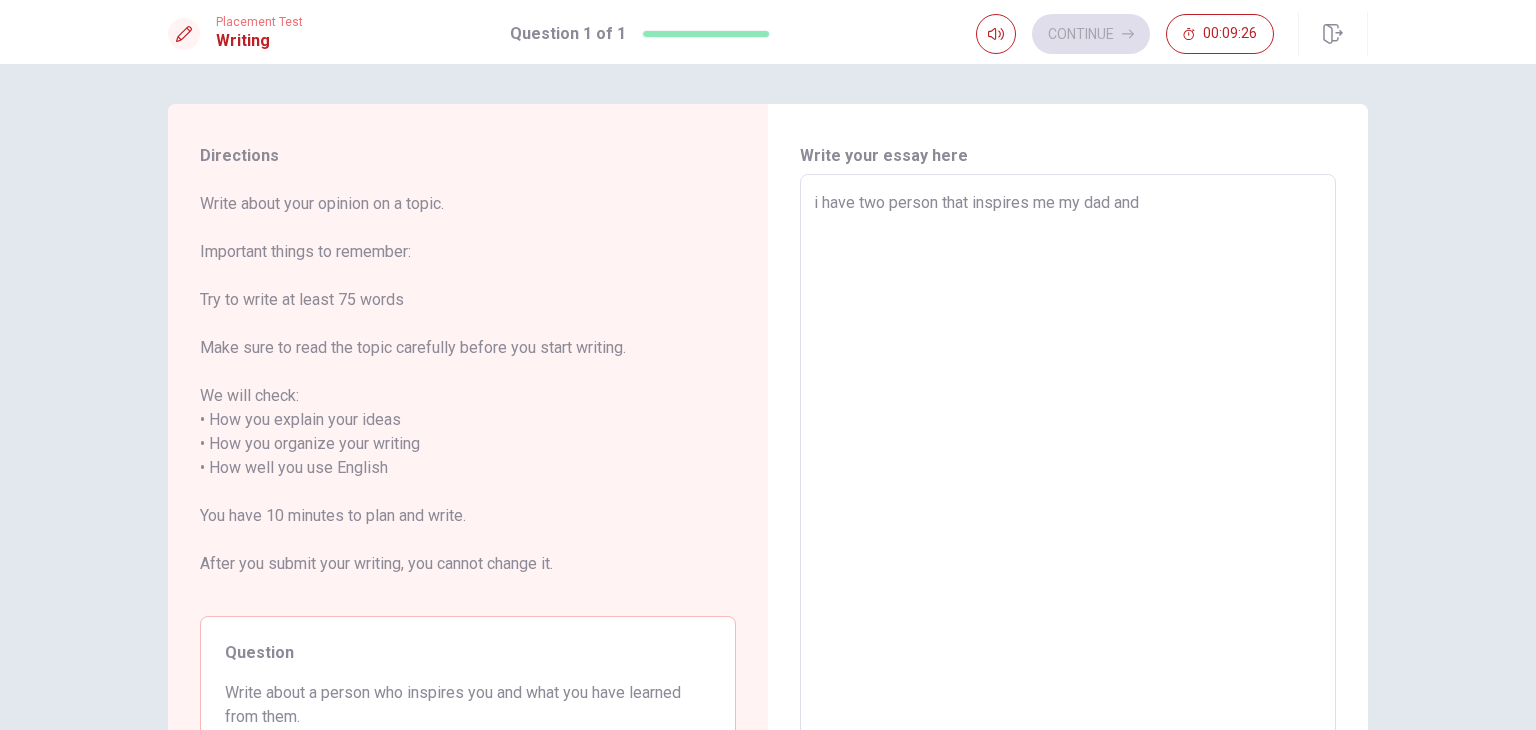 type on "i have two person that inspires me my dad and m" 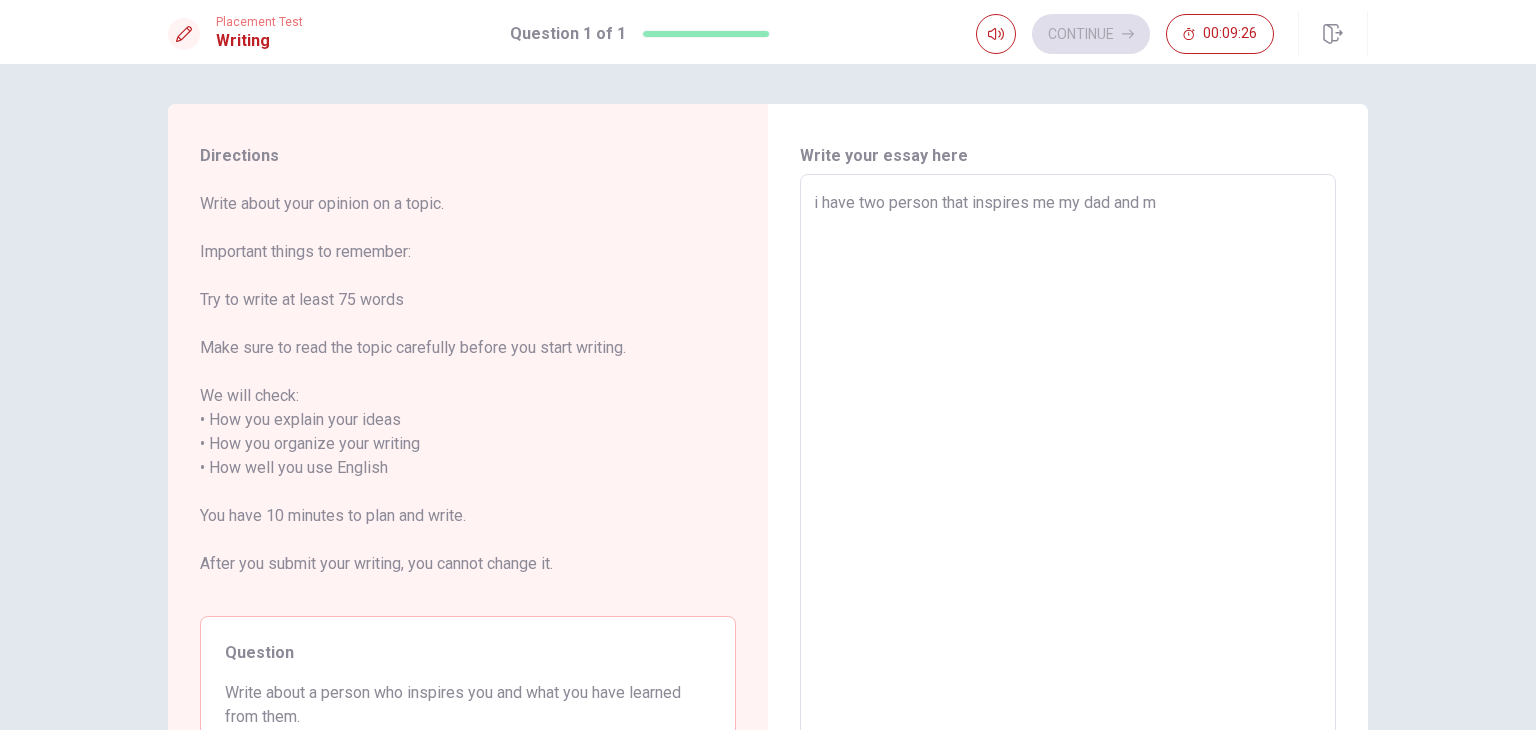 type on "x" 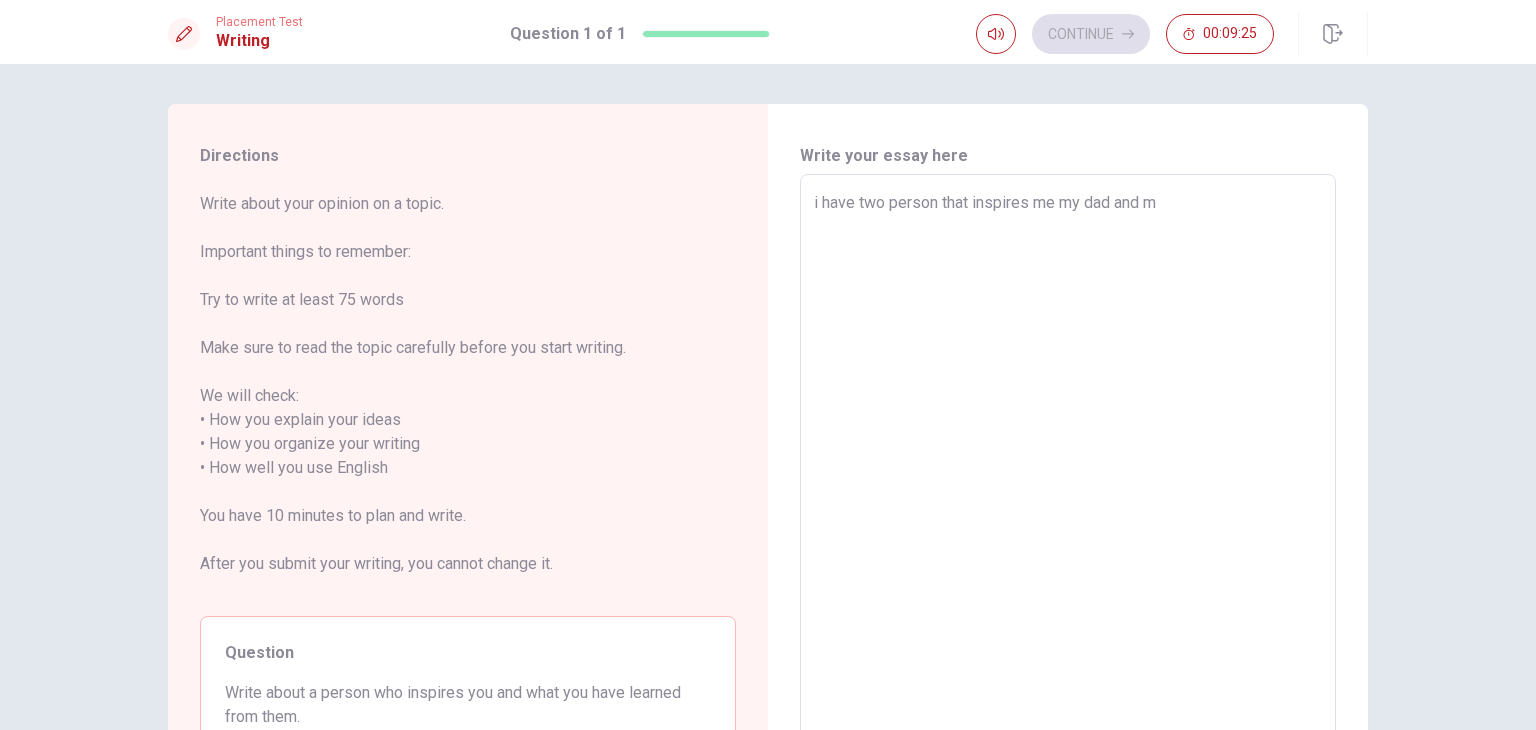 type on "i have two person that inspires me my dad and my" 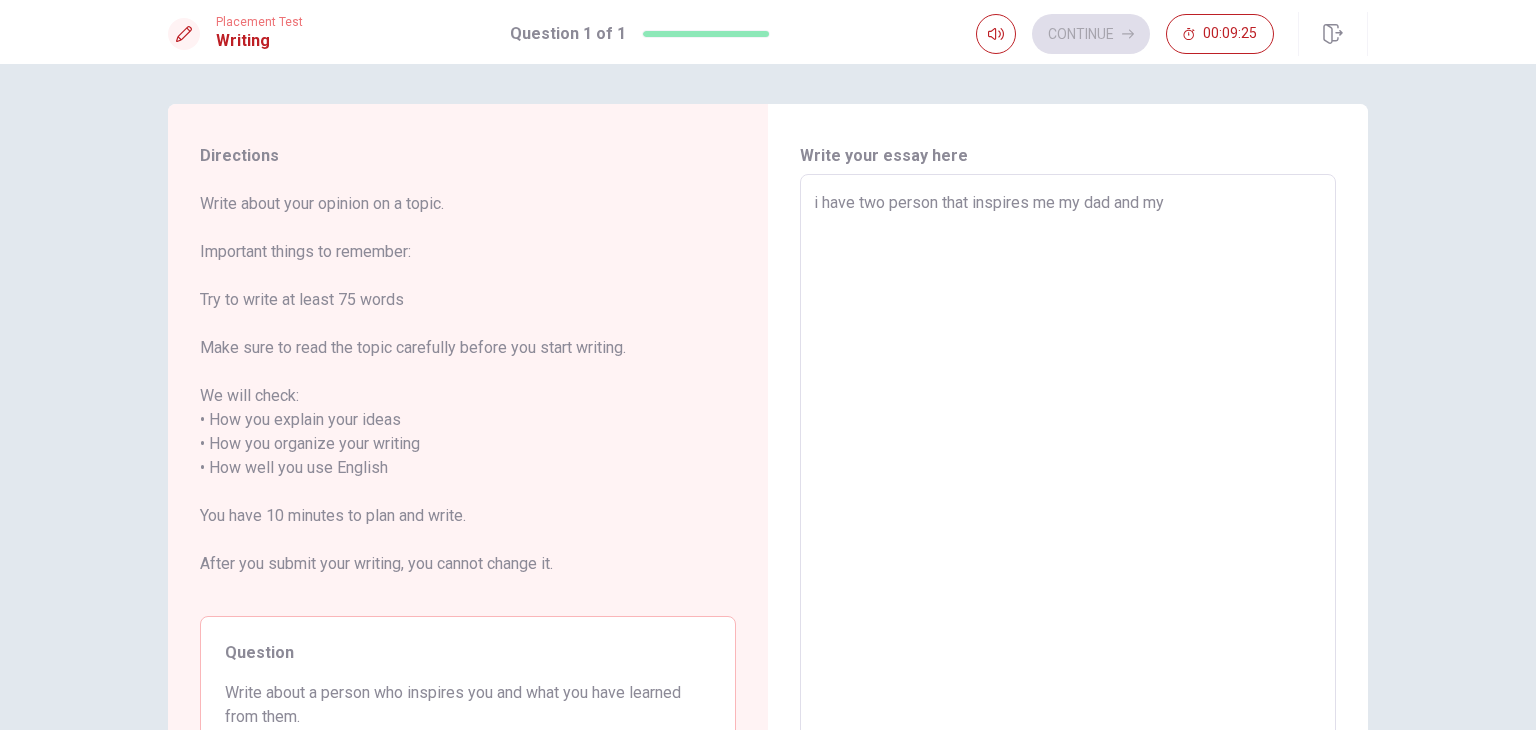 type on "x" 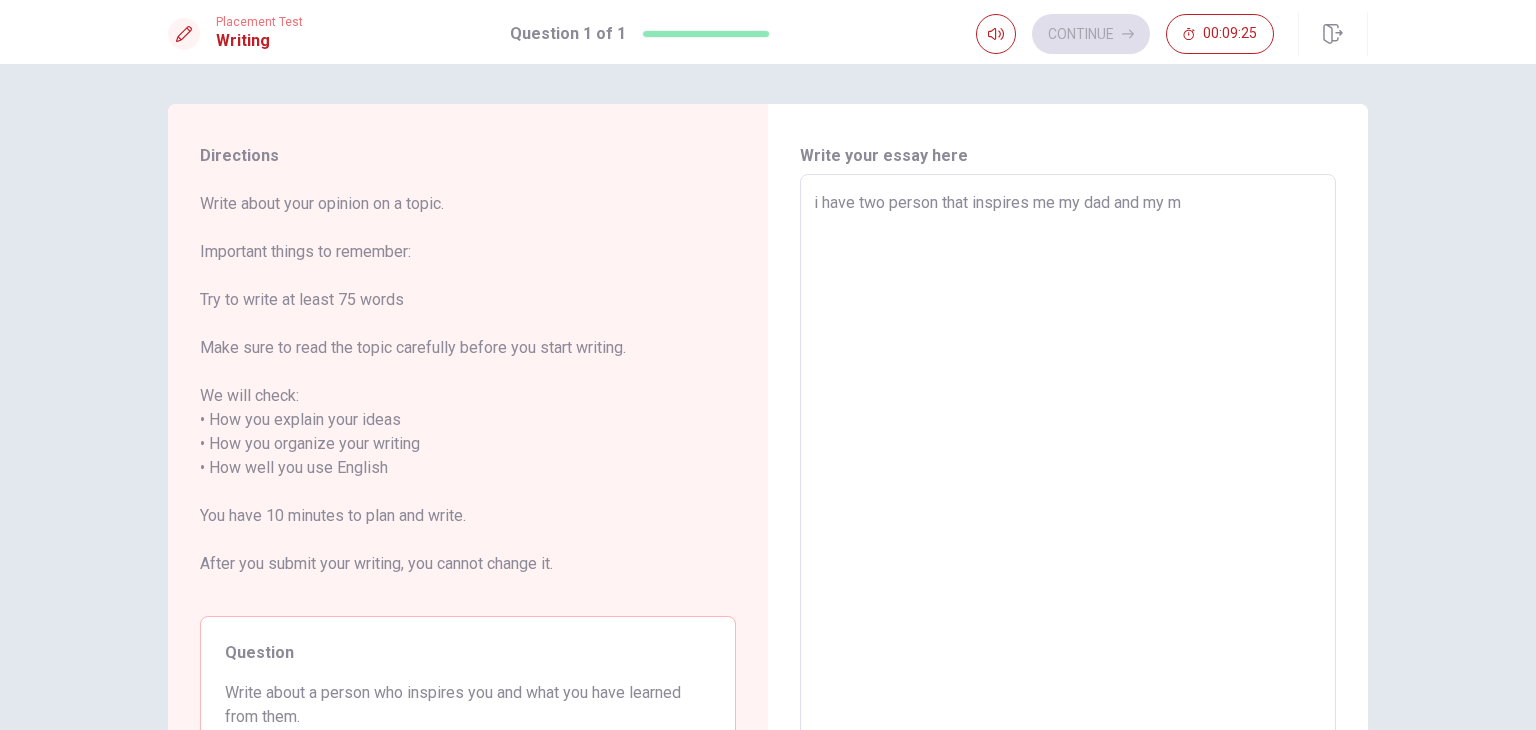 type on "x" 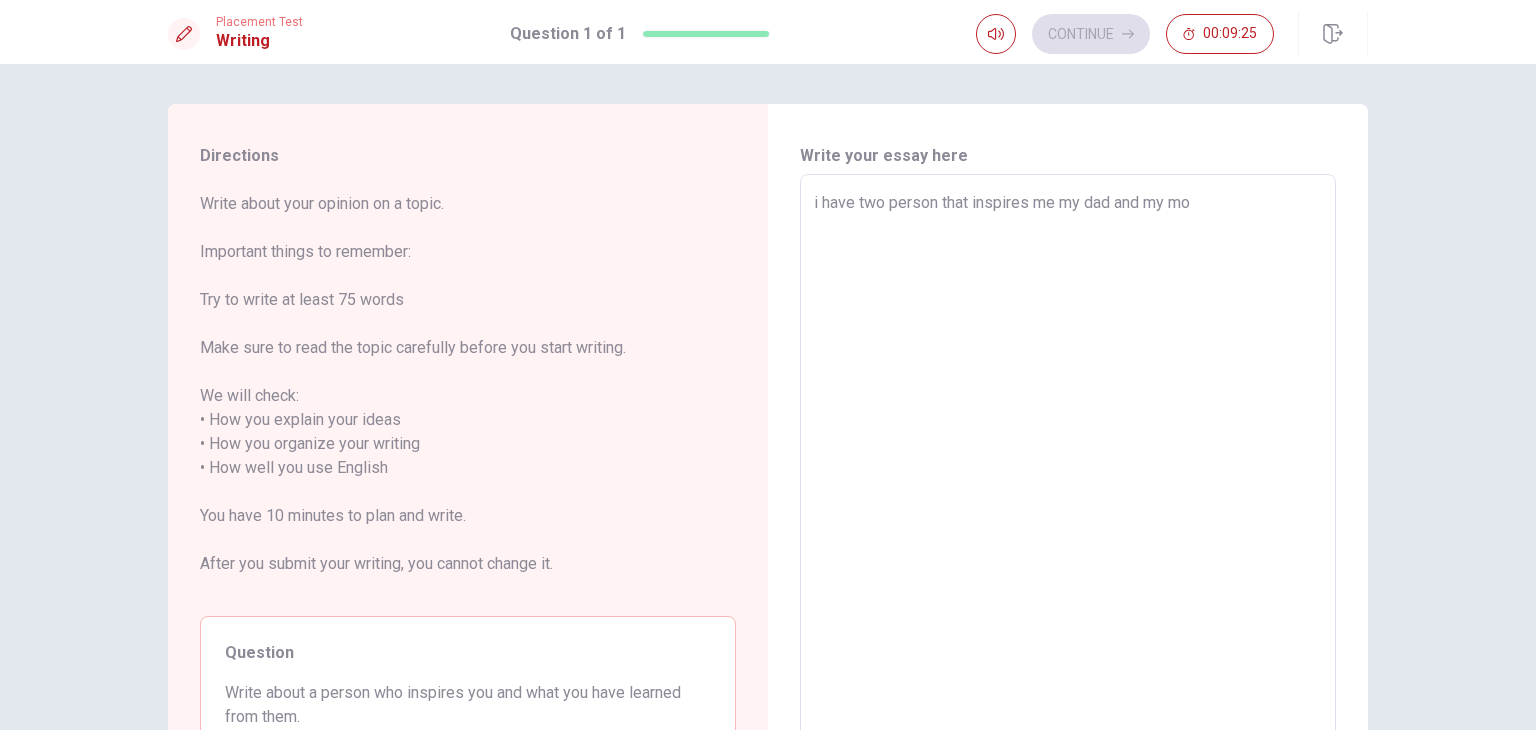type on "x" 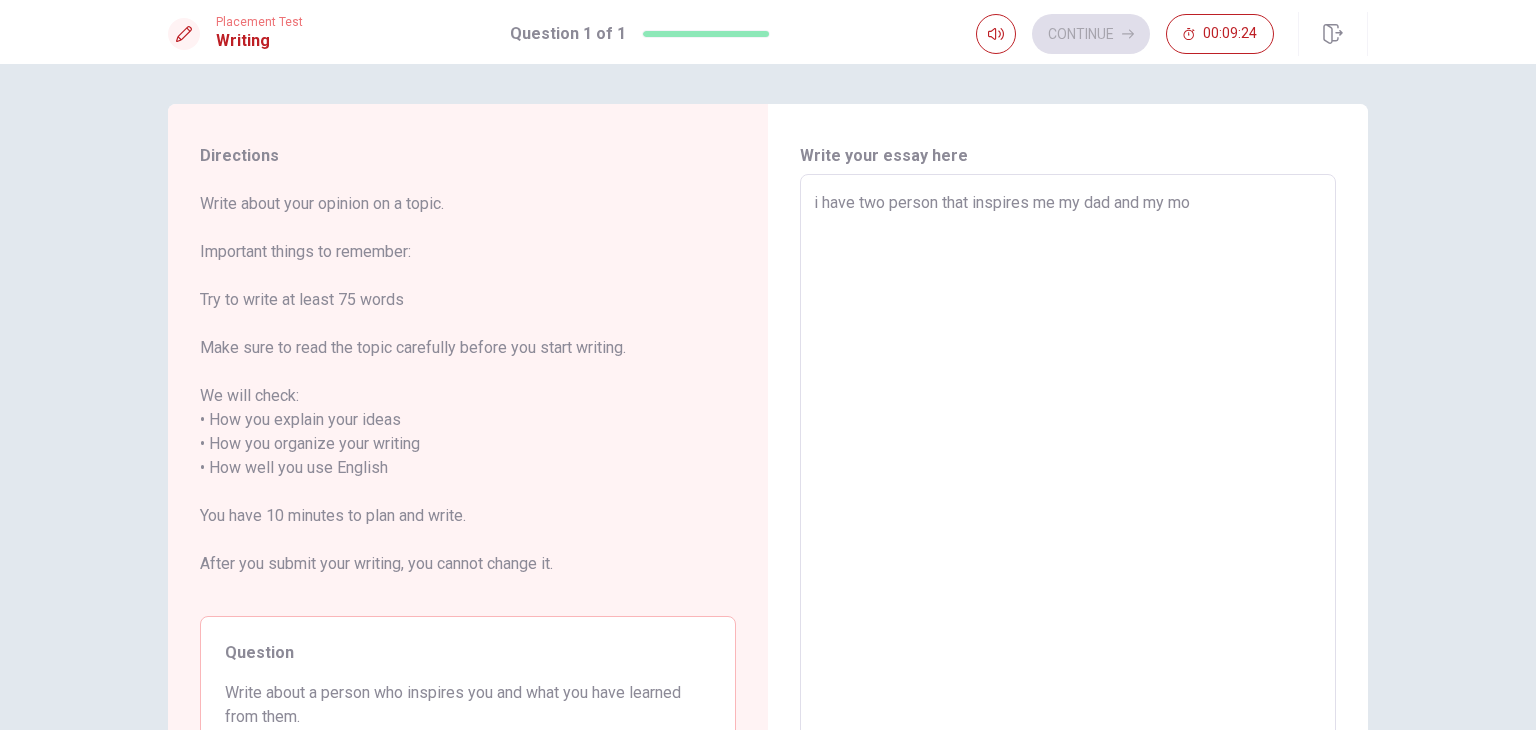 type on "i have two person that inspires me my dad and my mot" 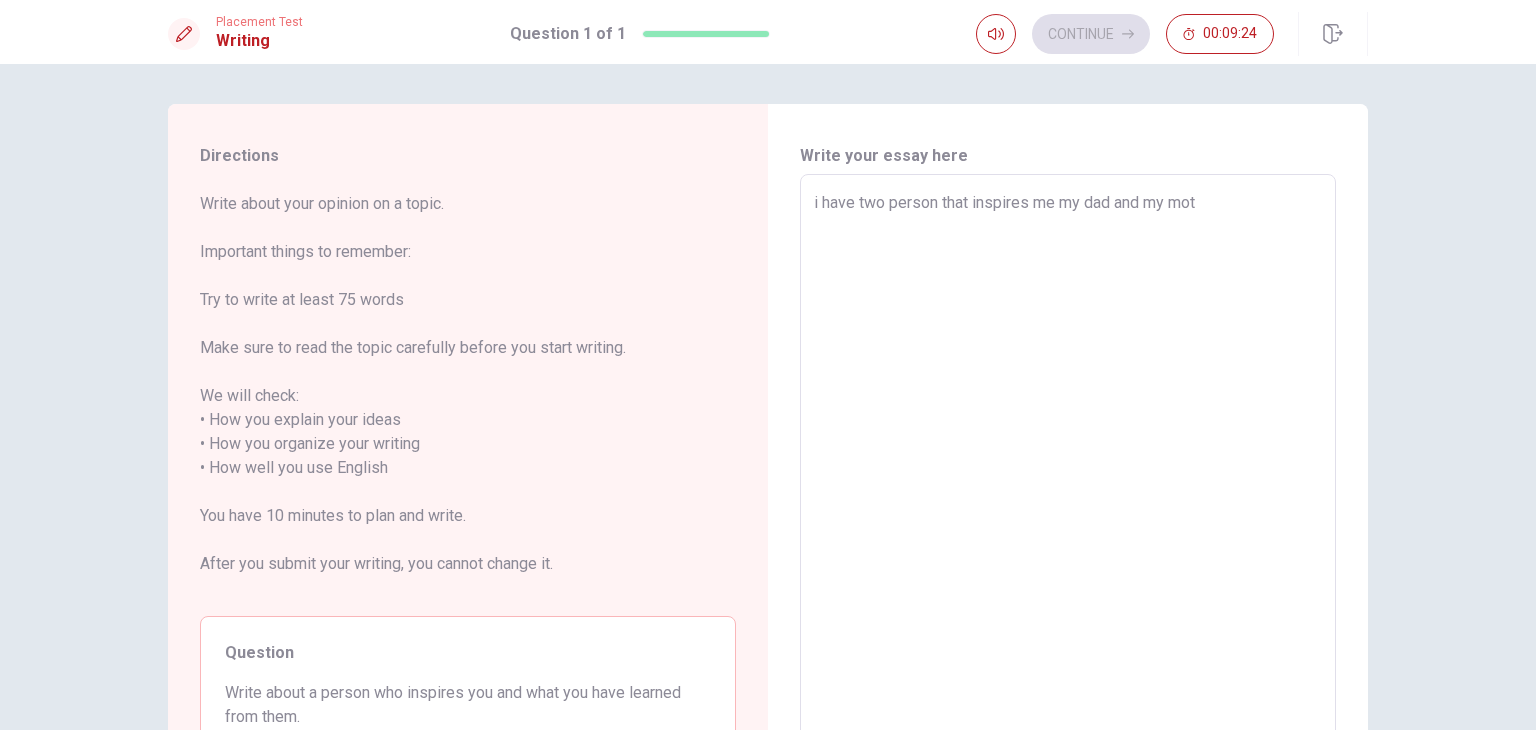 type on "x" 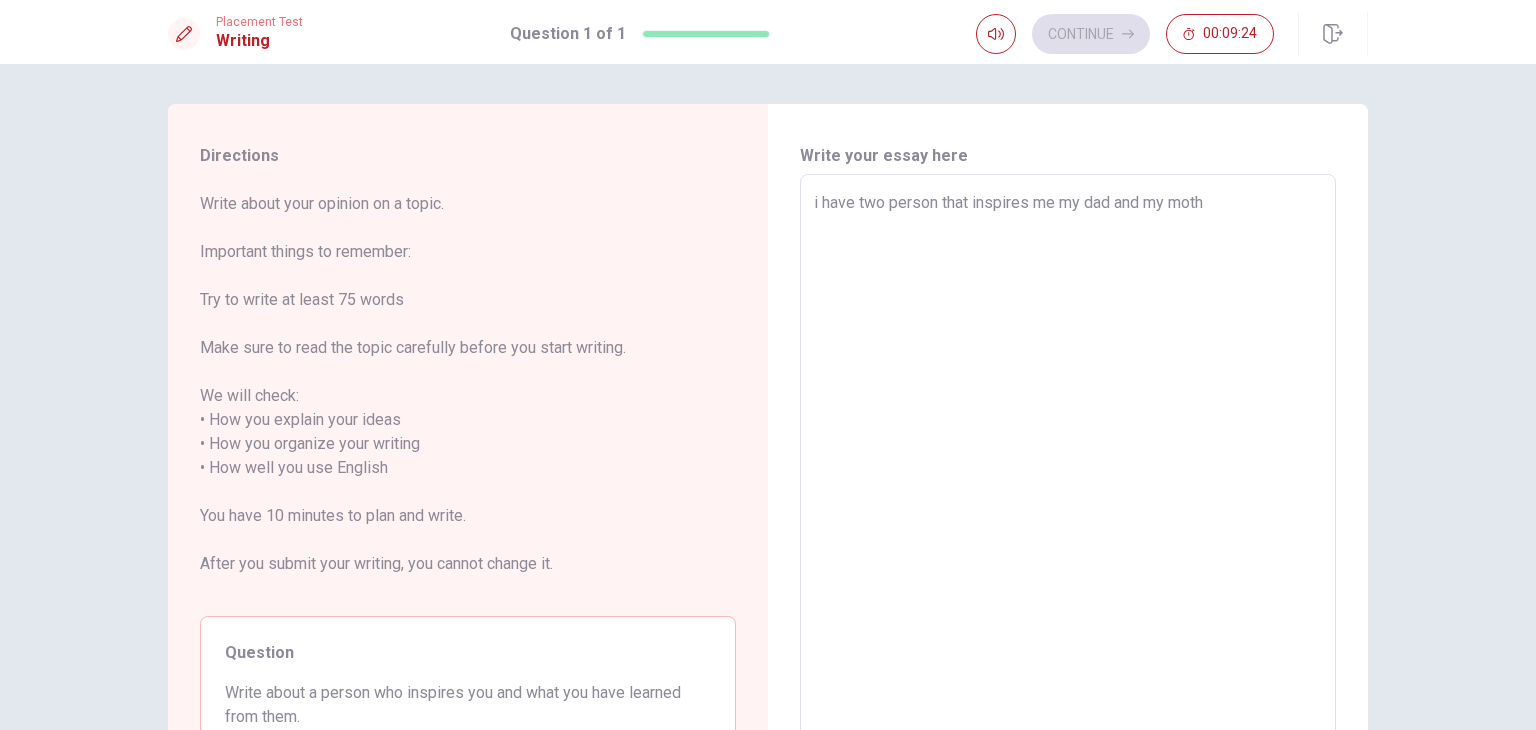 type on "x" 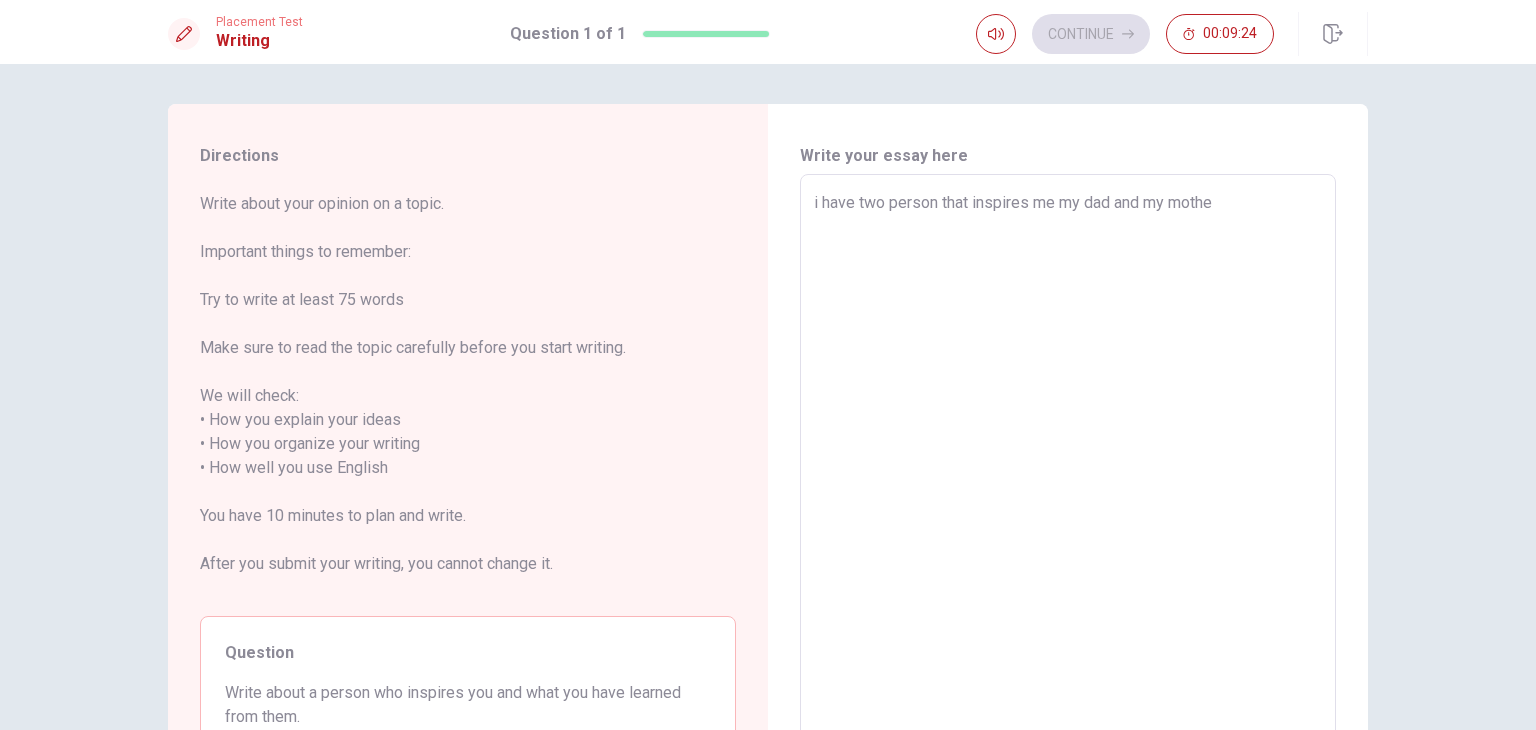 type on "x" 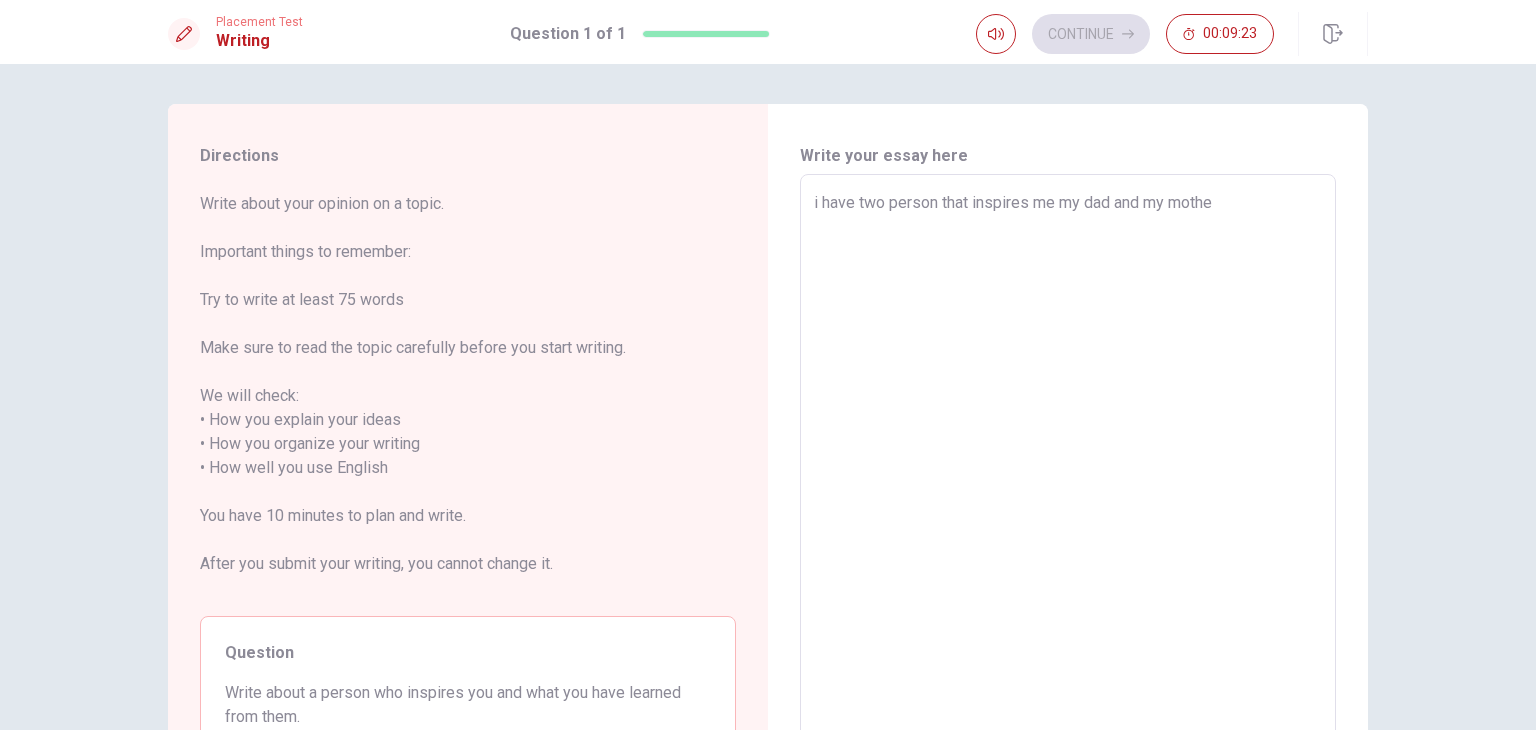 type on "i have two person that inspires me my dad and my mother" 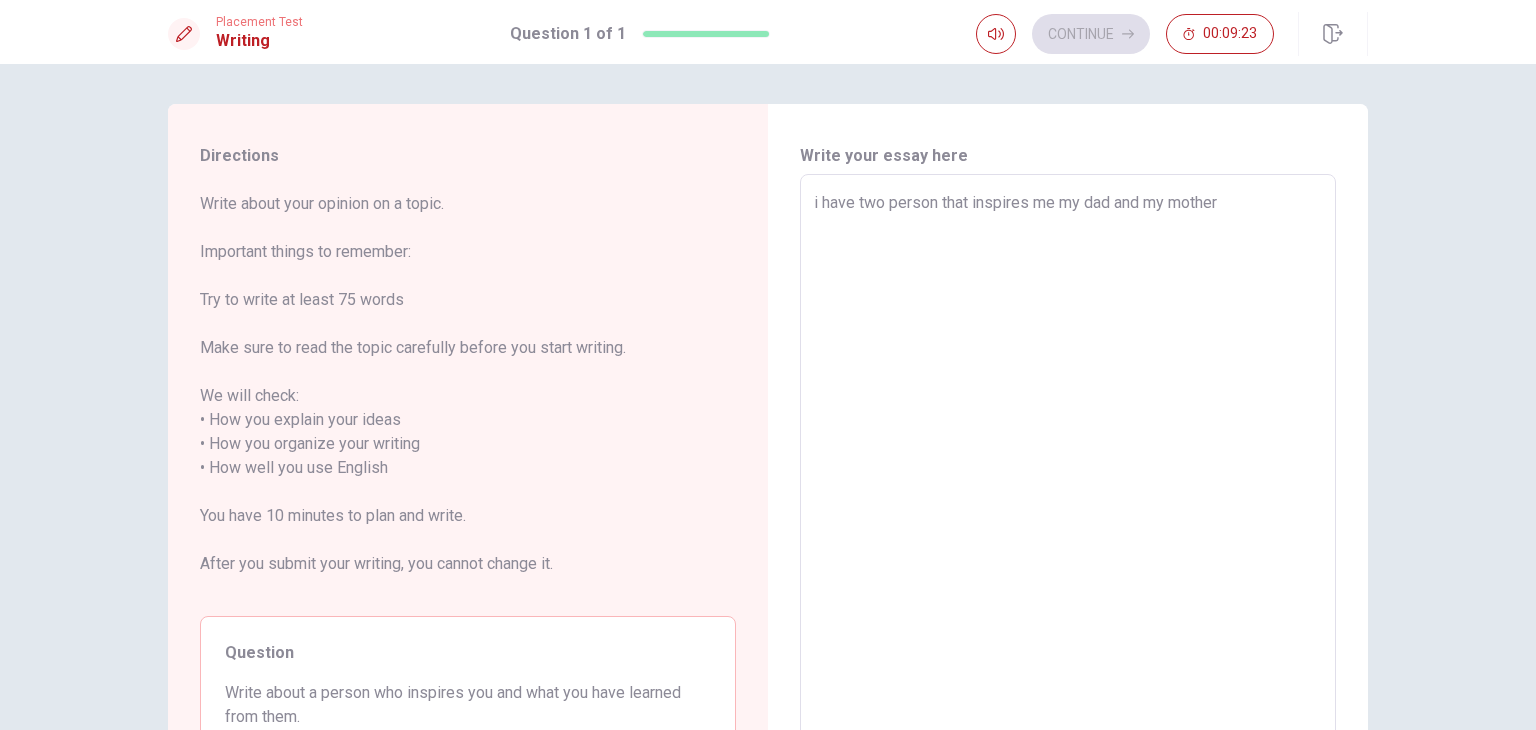 type on "x" 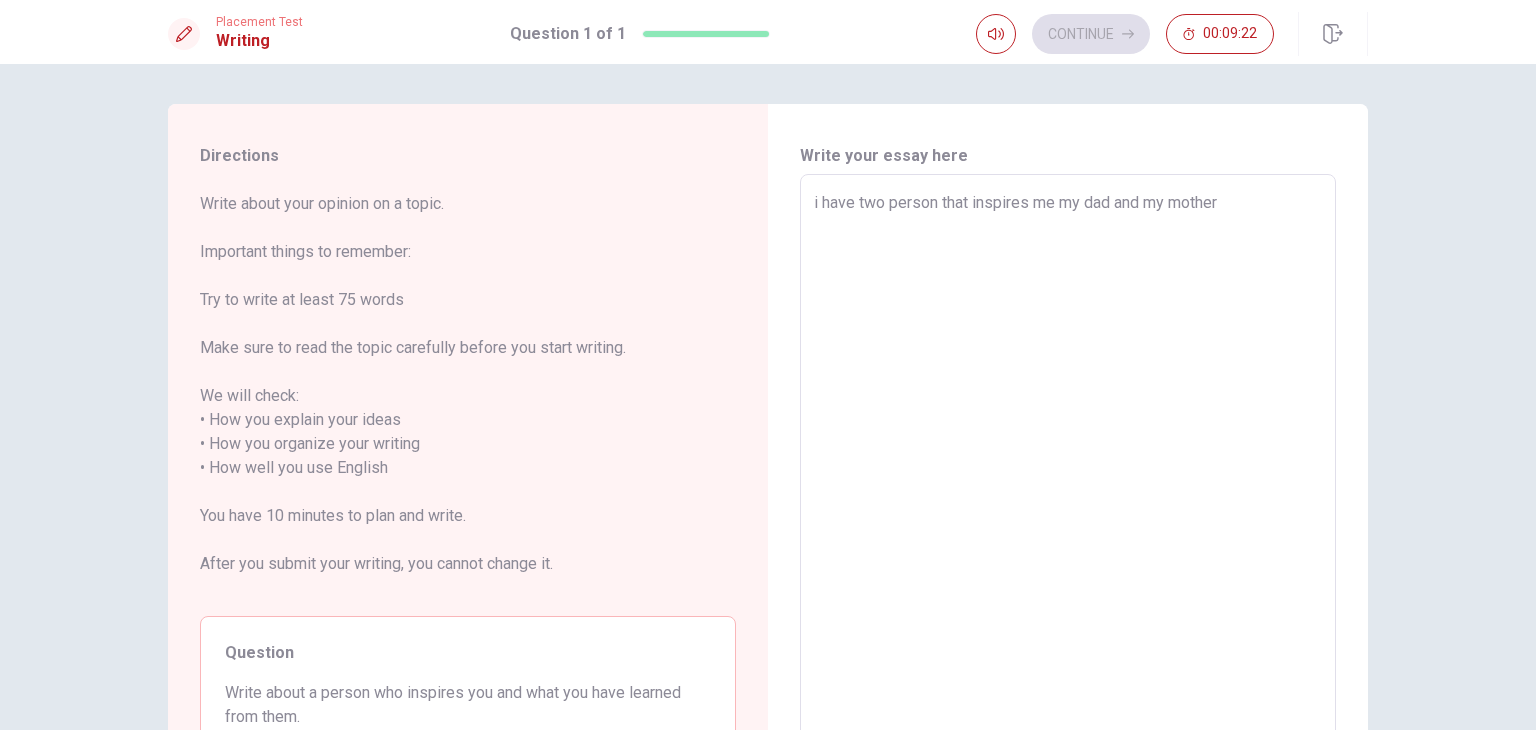 type on "i have two person that inspires me my dad and my mother." 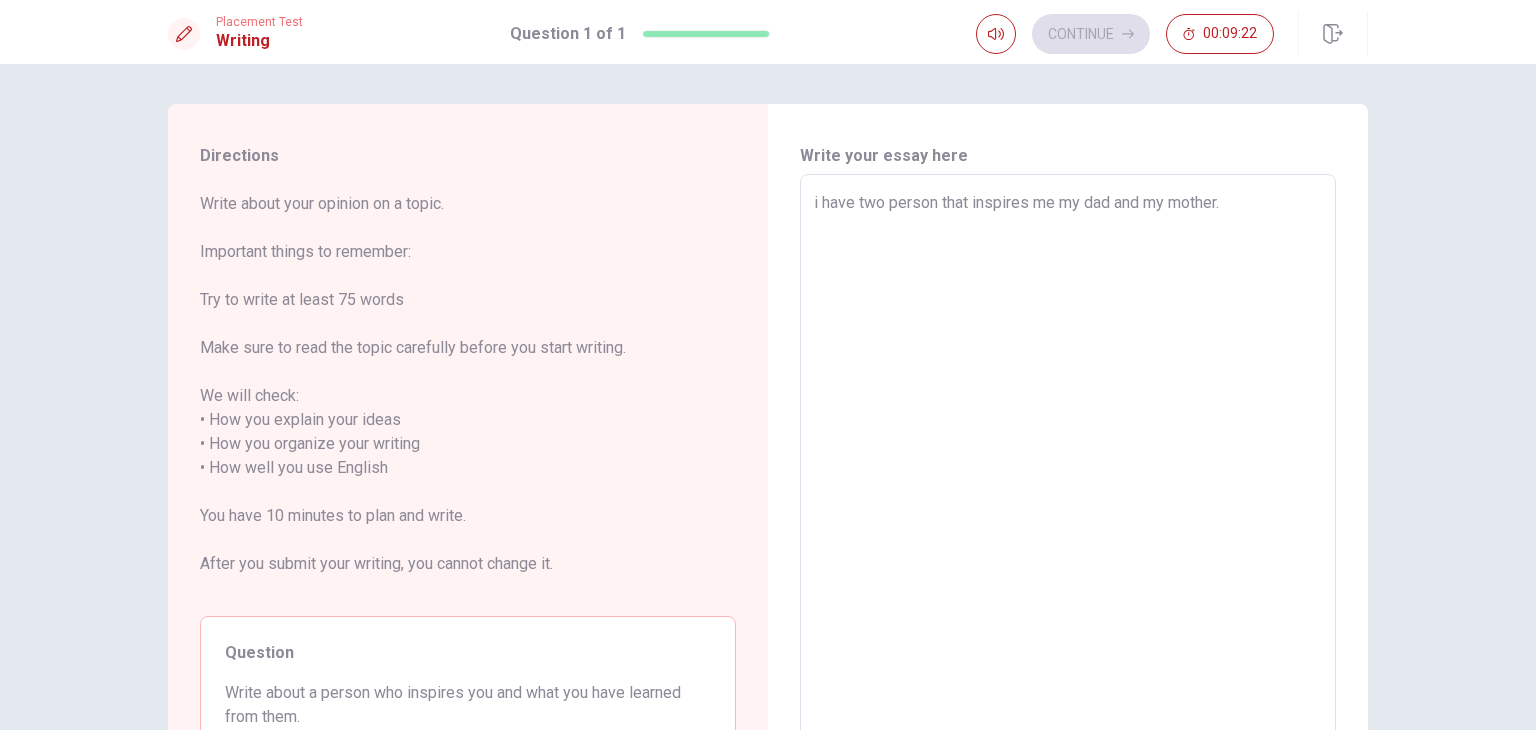 type on "x" 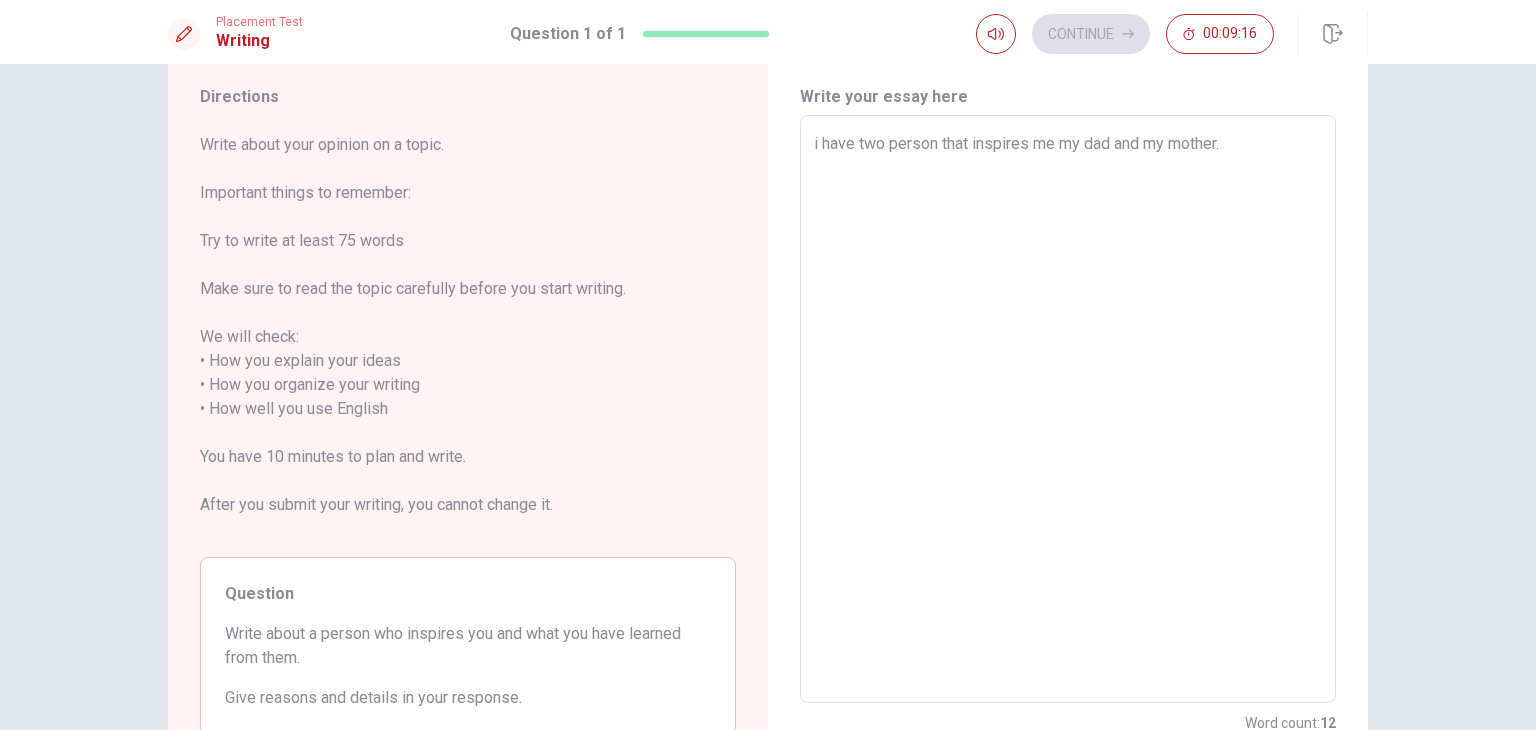 scroll, scrollTop: 0, scrollLeft: 0, axis: both 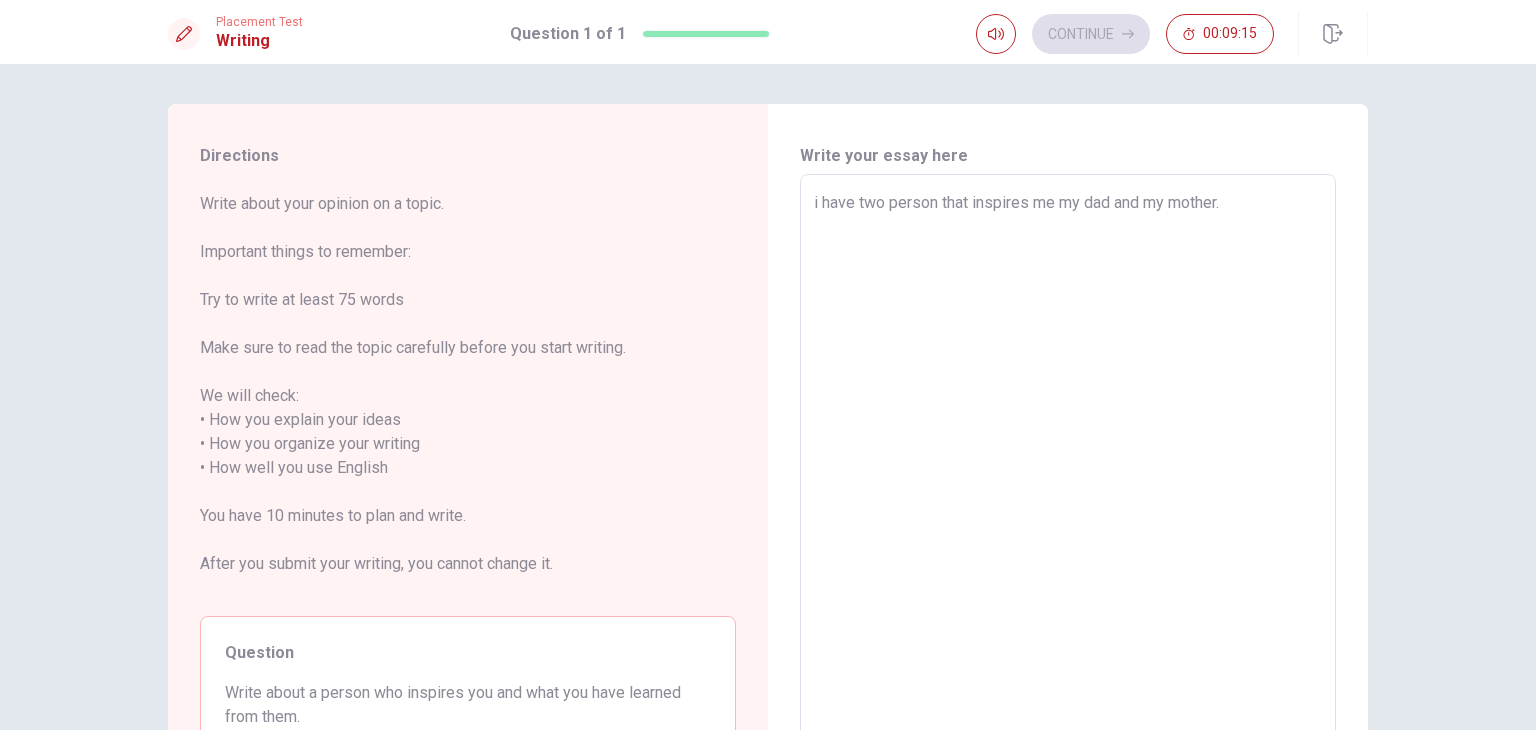 type on "x" 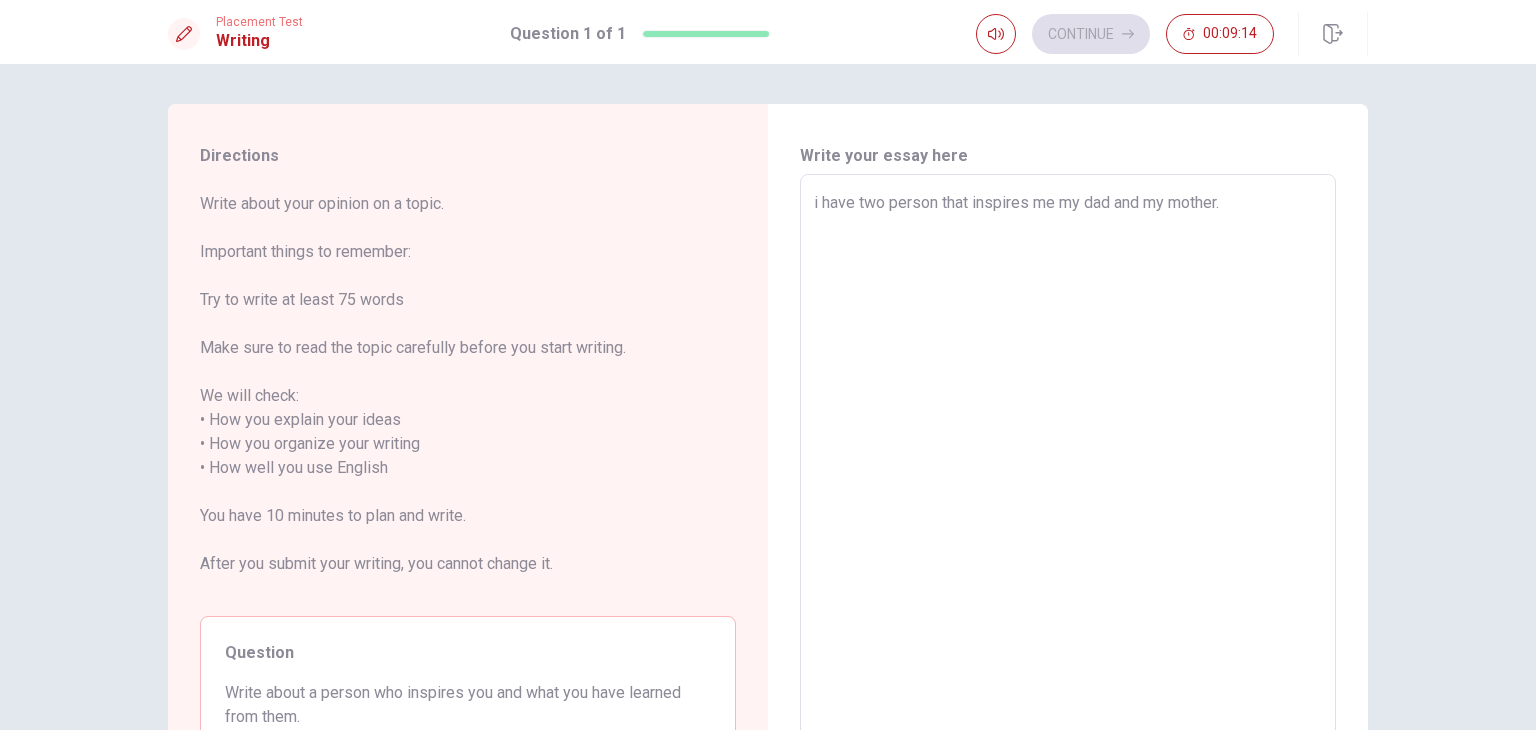 type on "i have two person that inspires me my dad and my mother. t" 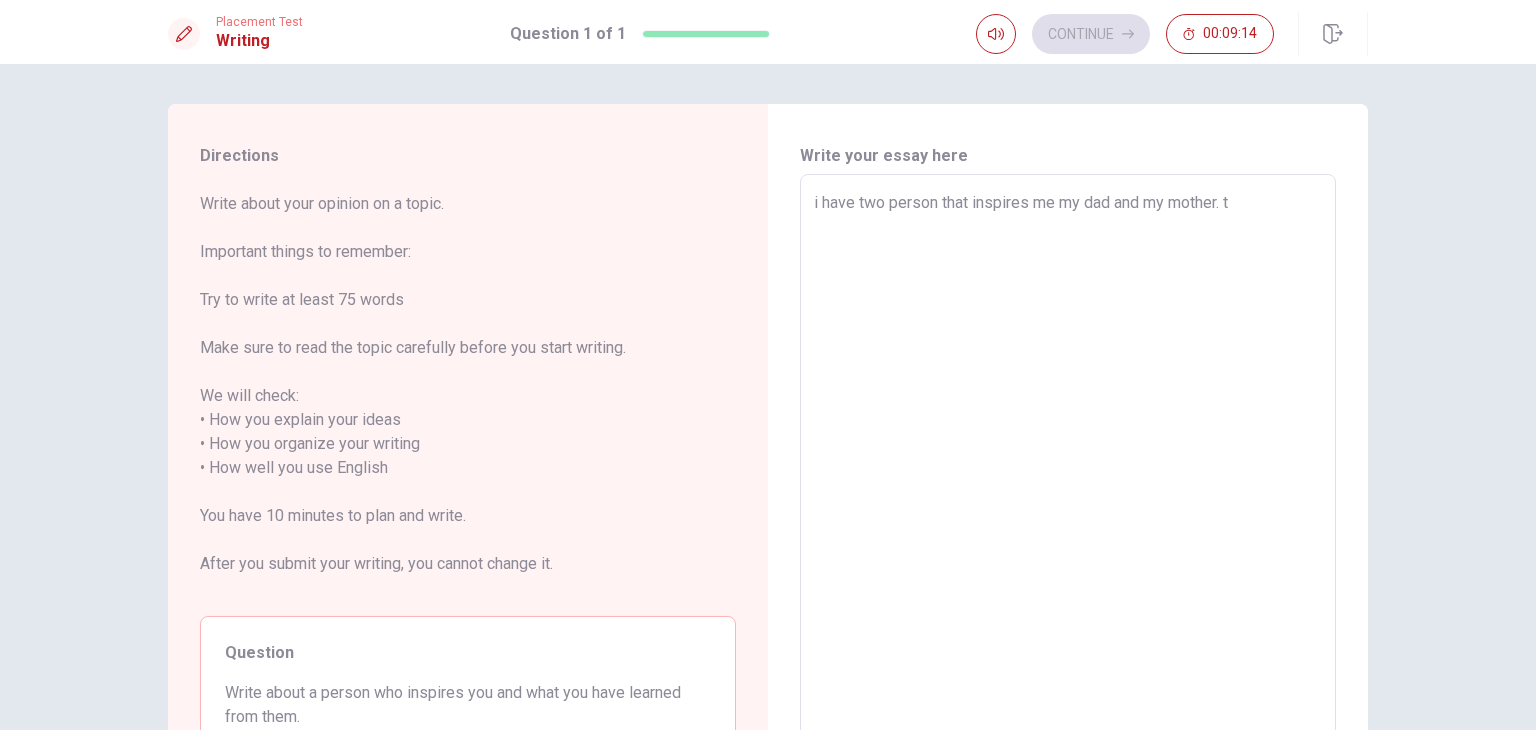 type on "x" 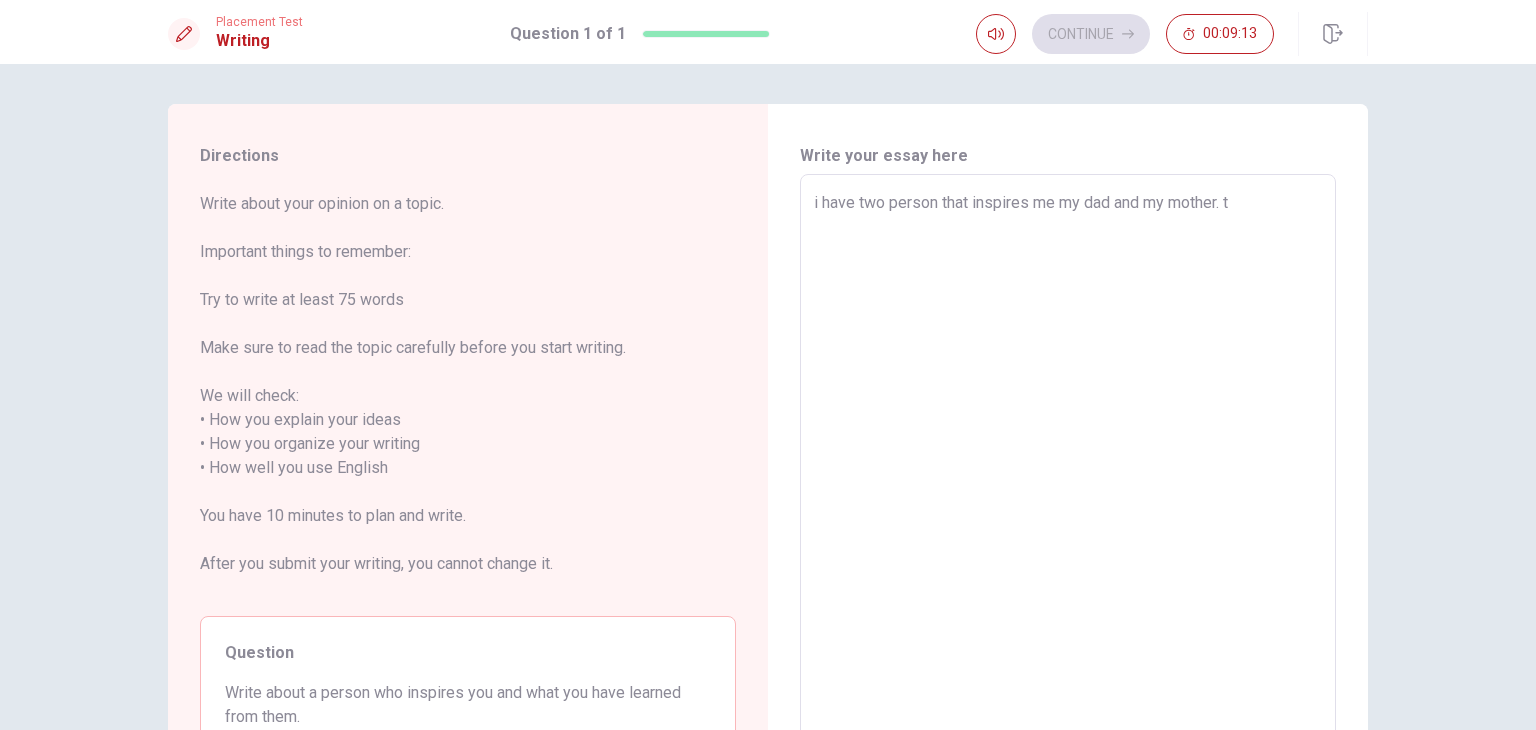 type on "i have two person that inspires me my dad and my mother. th" 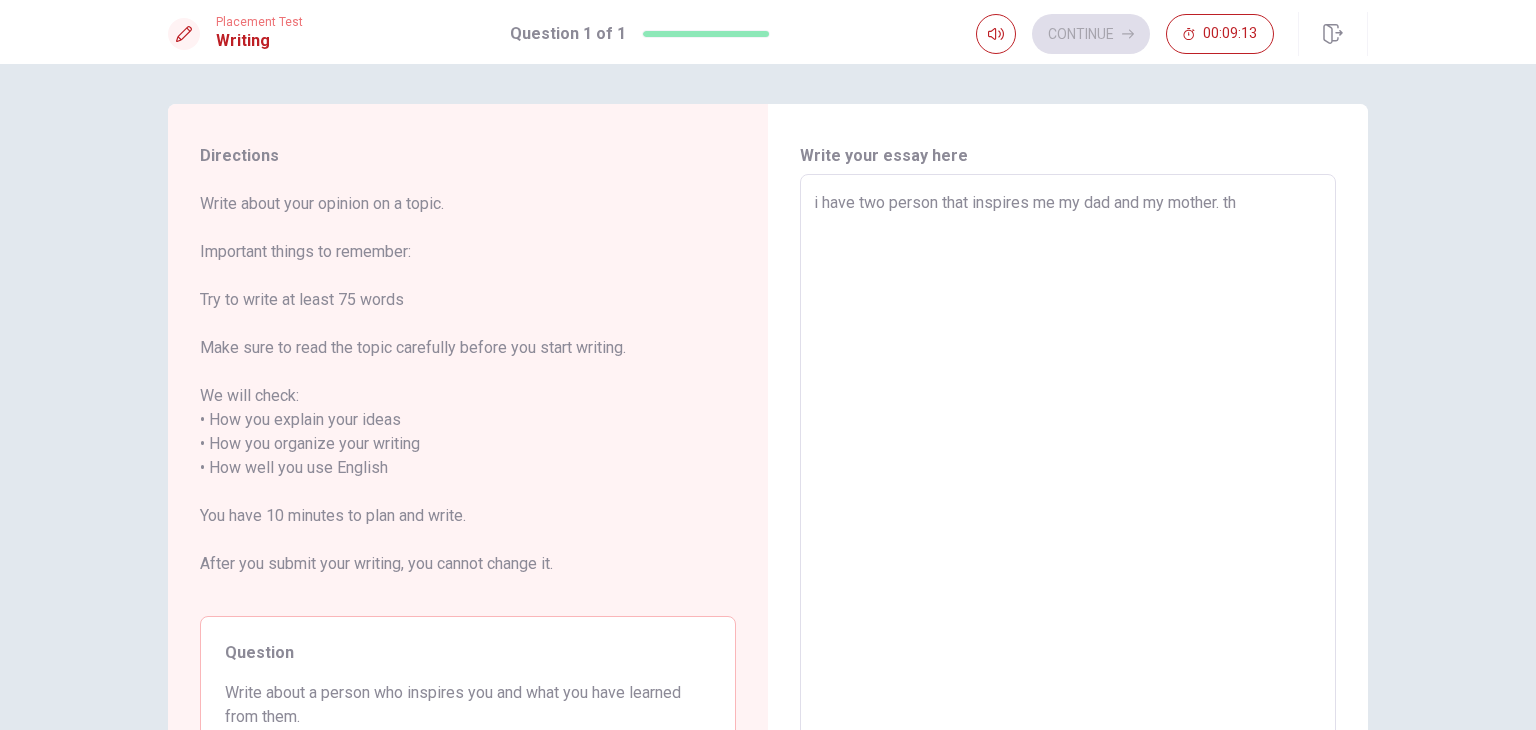 type on "i have two person that inspires me my dad and my mother. the" 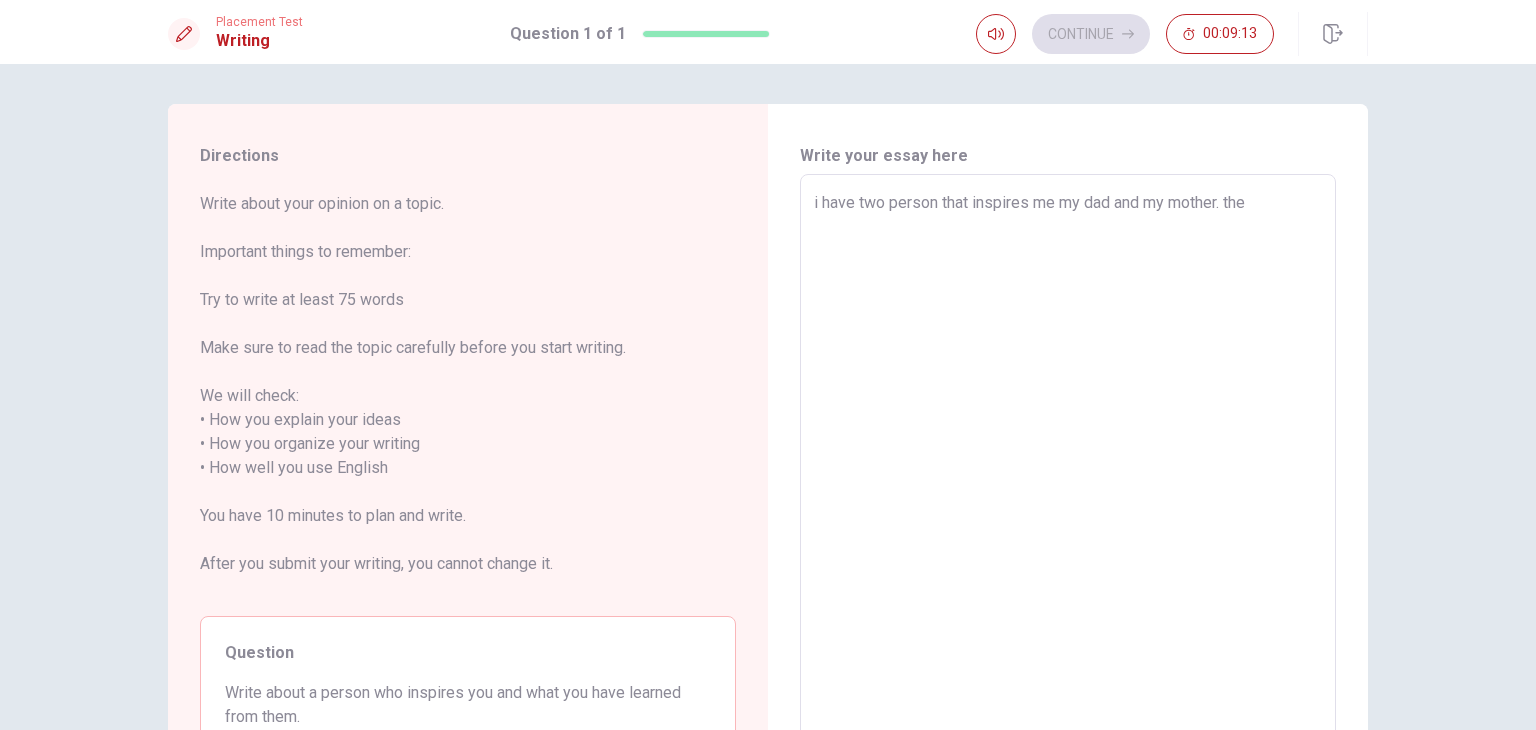 type on "x" 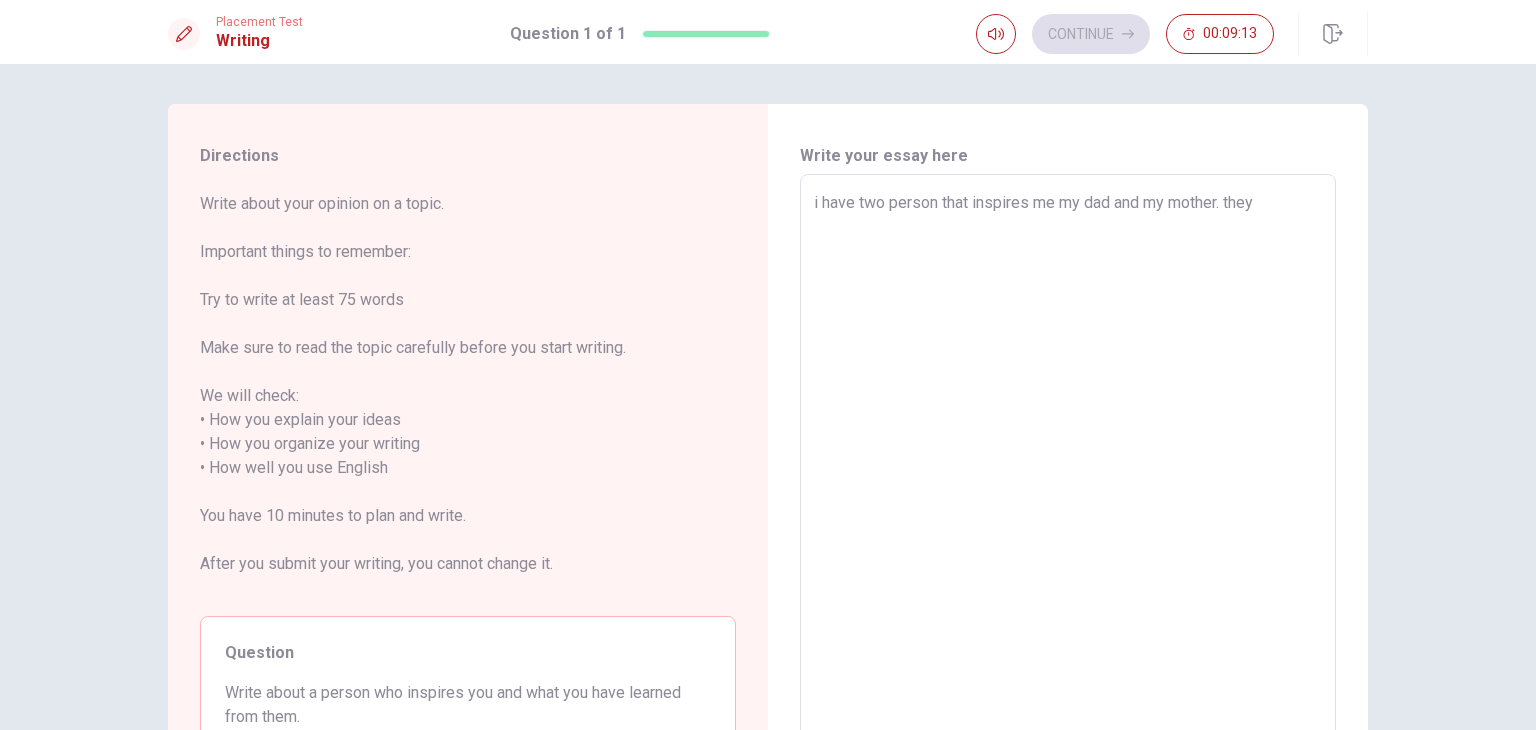 type on "x" 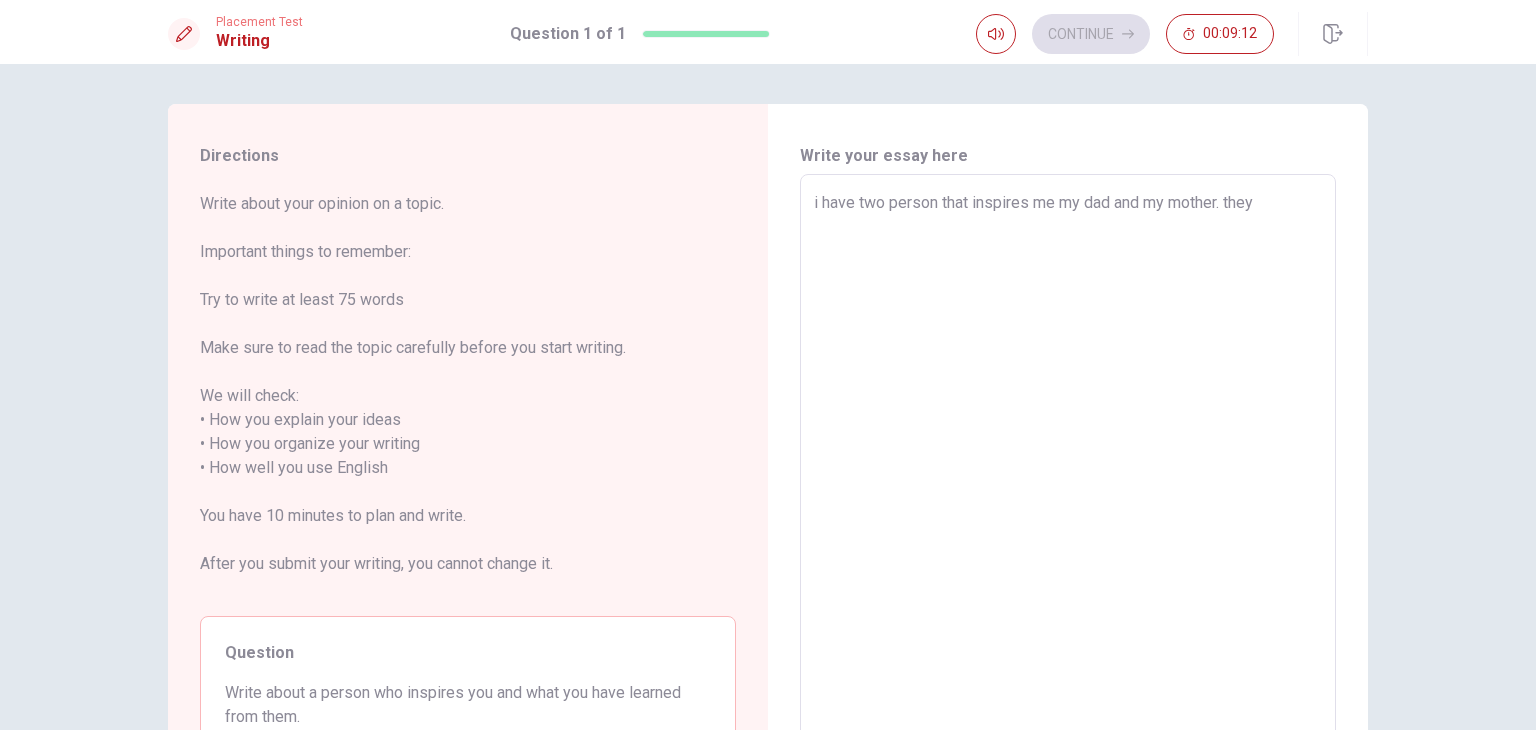 type on "x" 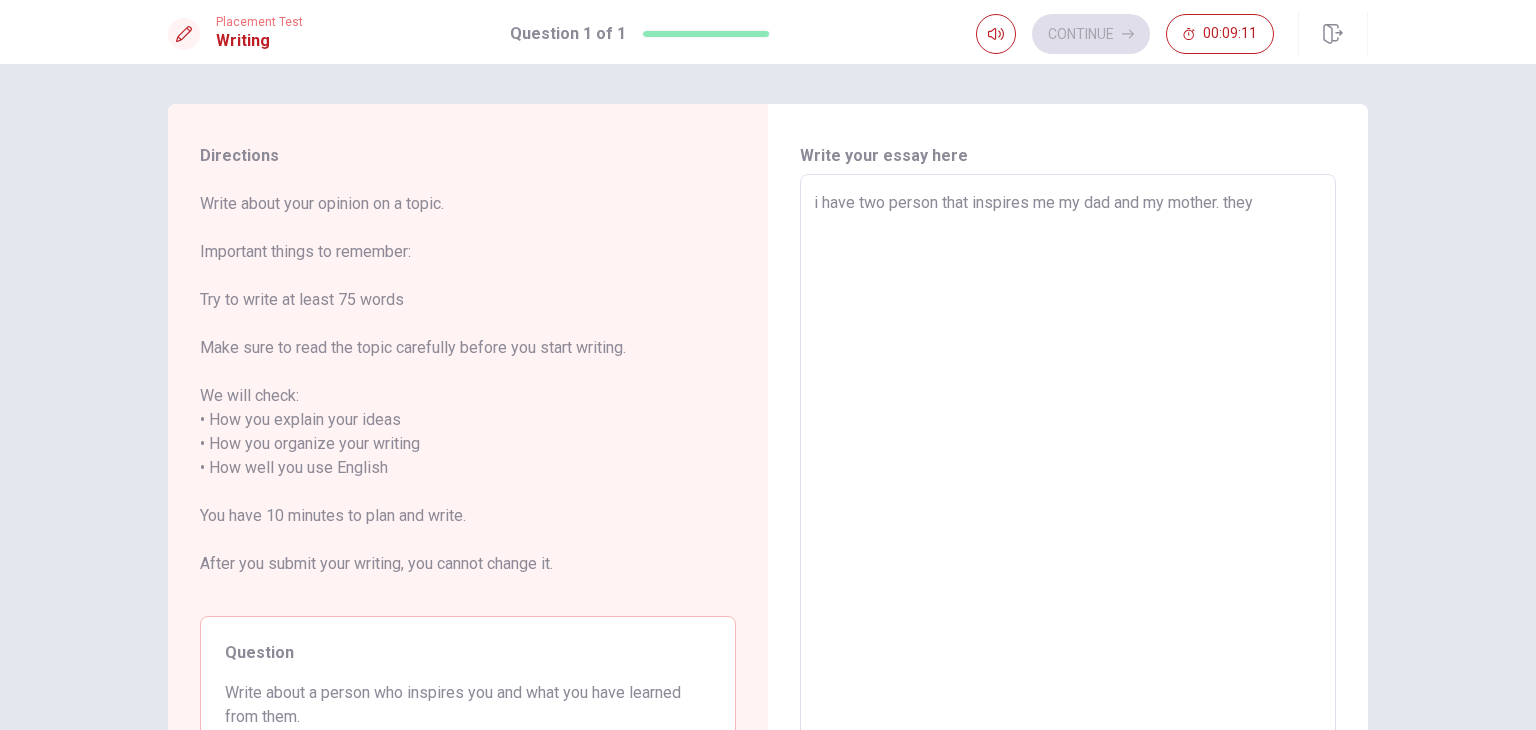 type on "i have two person that inspires me my dad and my mother. they i" 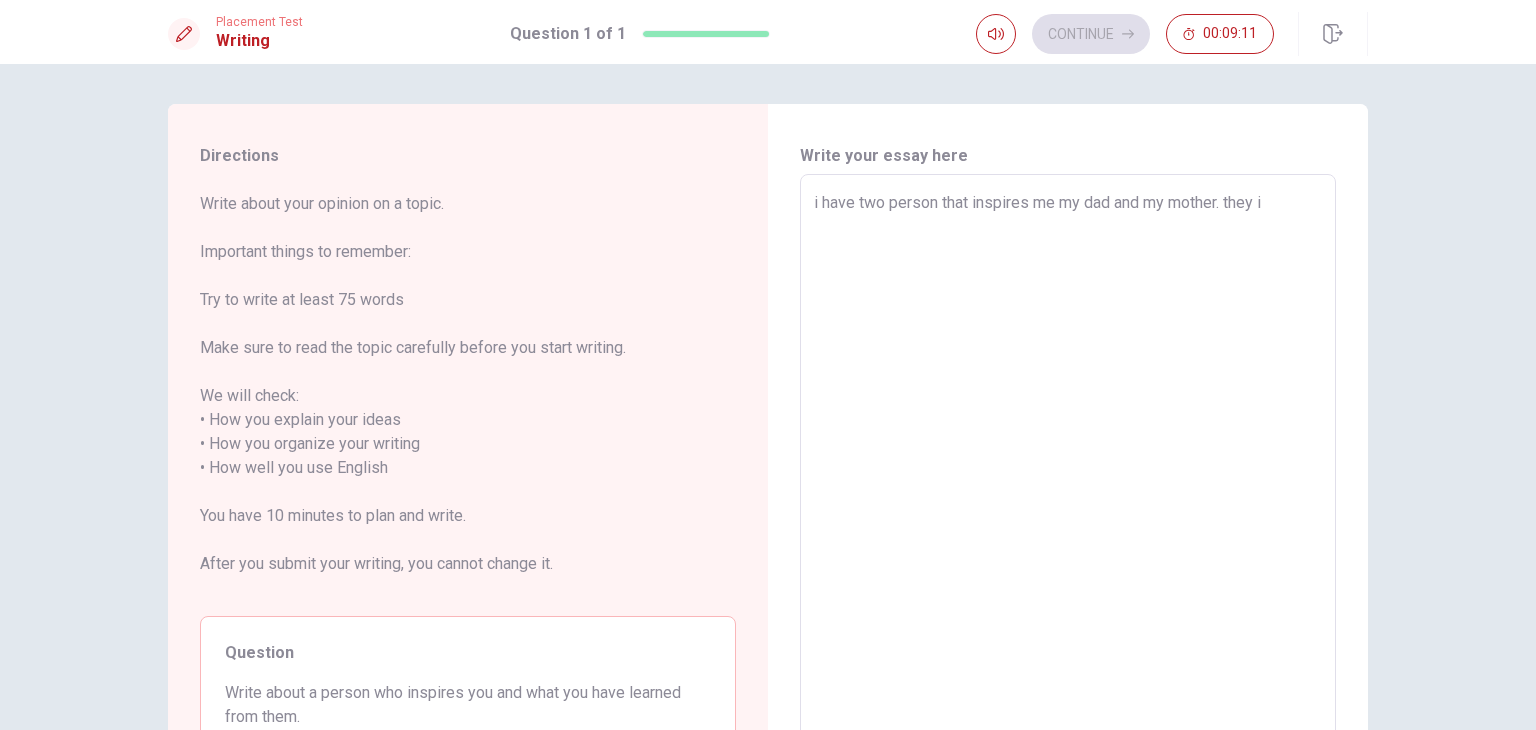 type on "x" 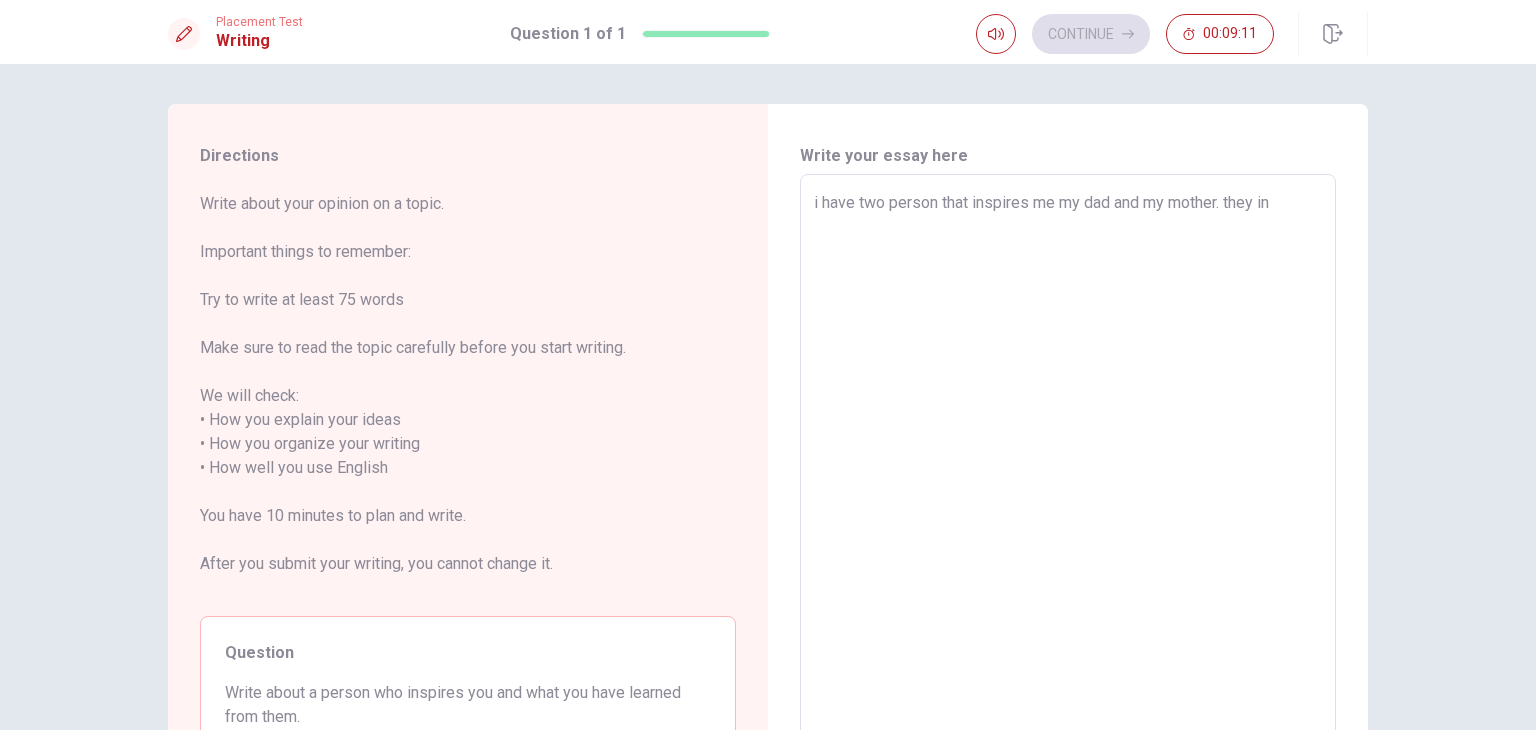 type on "x" 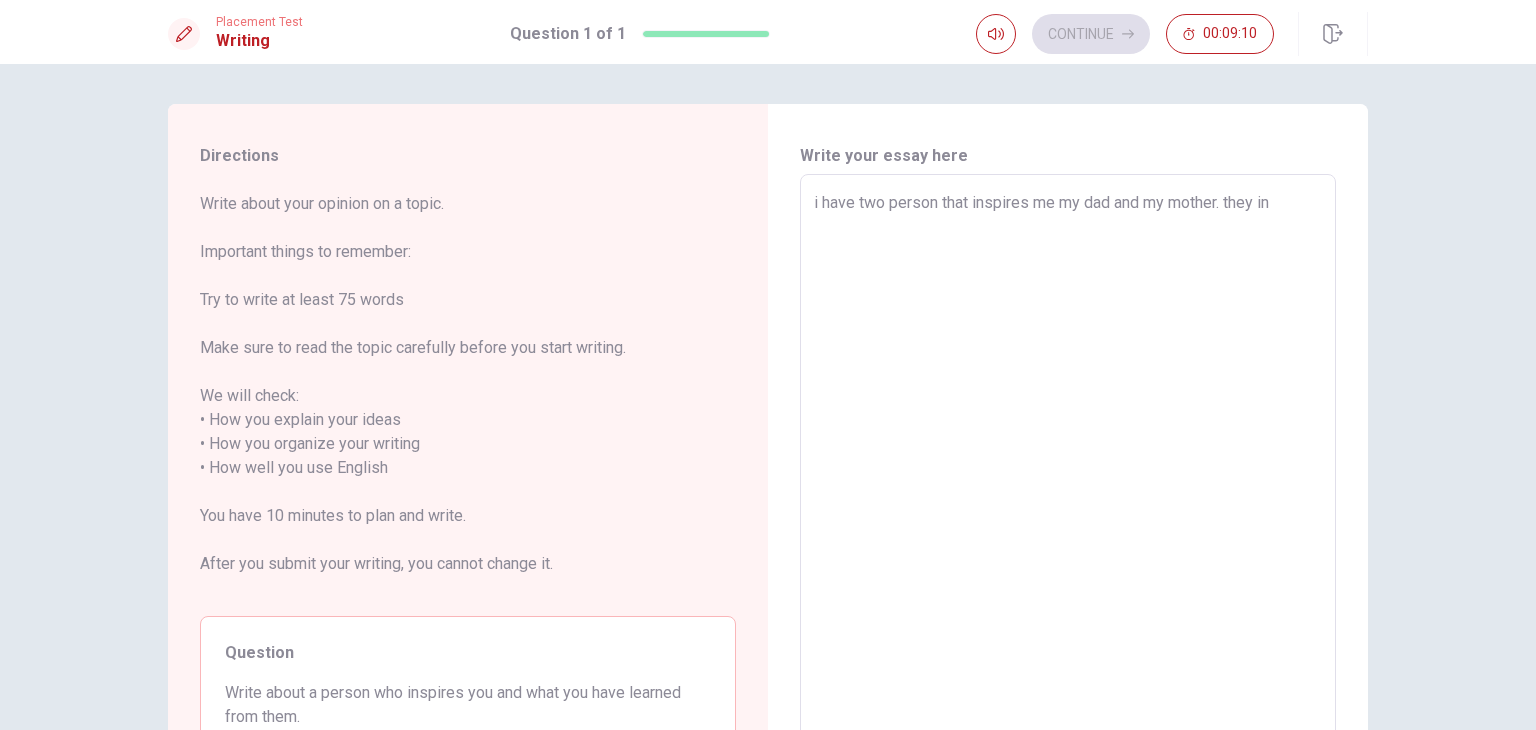 type on "i have two person that inspires me my dad and my mother. they ins" 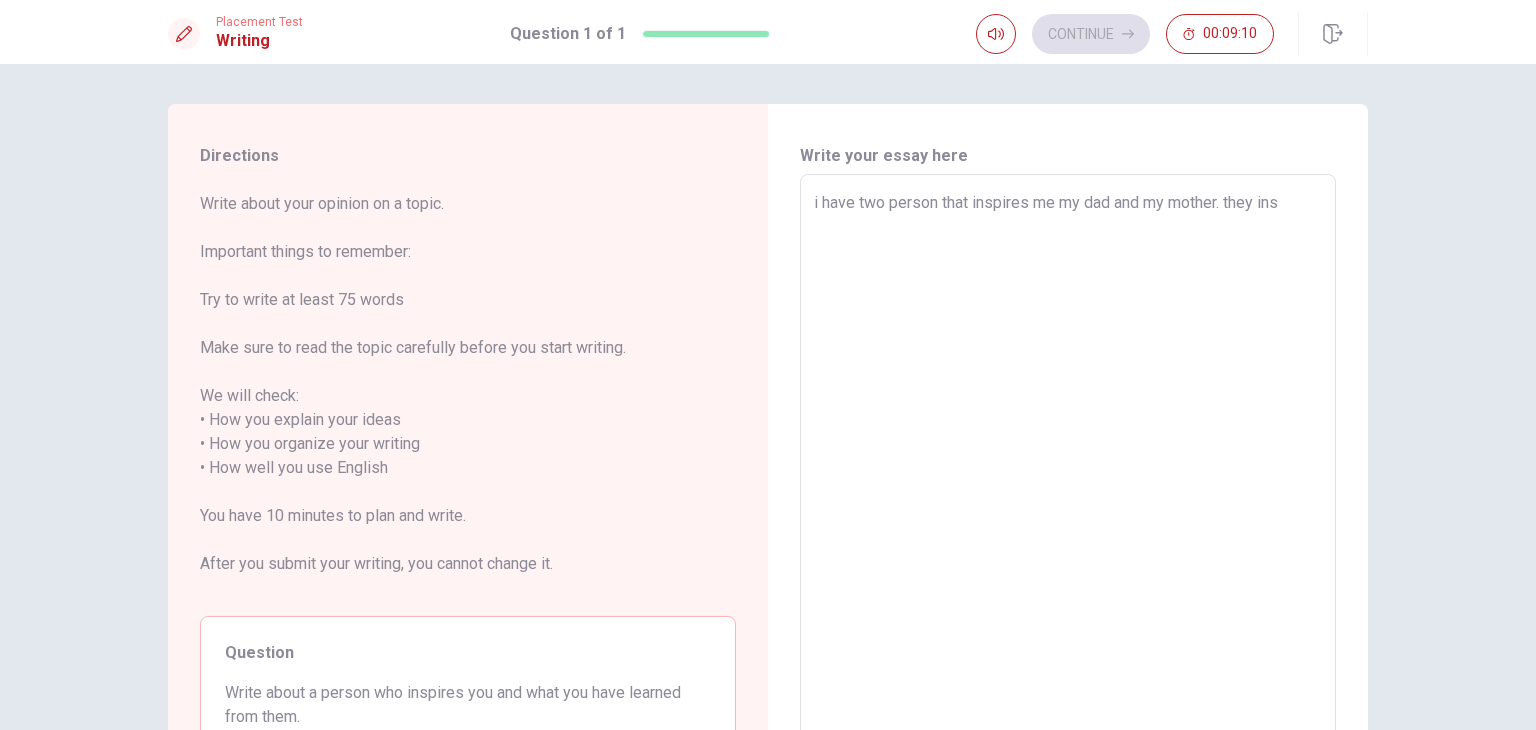 type on "x" 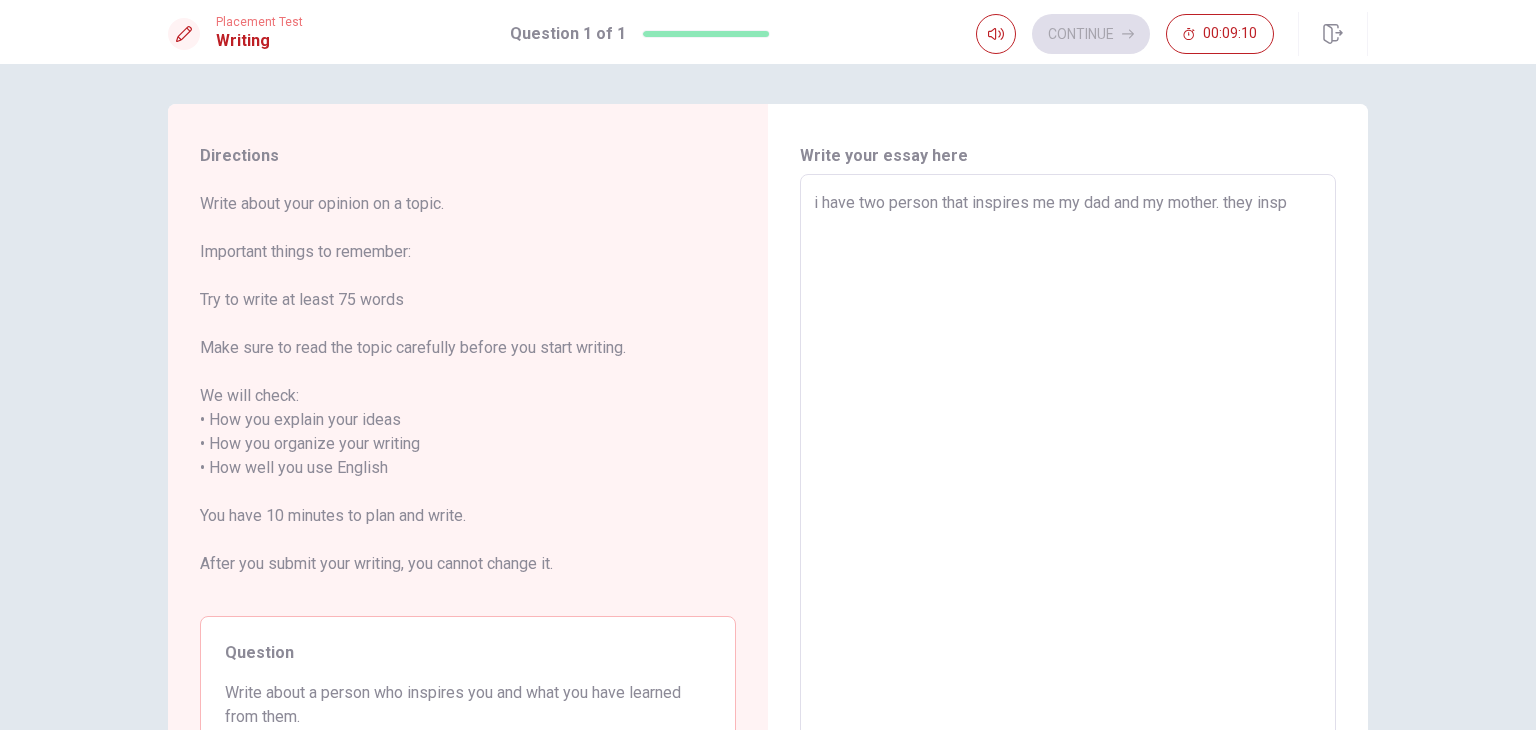 type on "i have two person that inspires me my dad and my mother. they inspi" 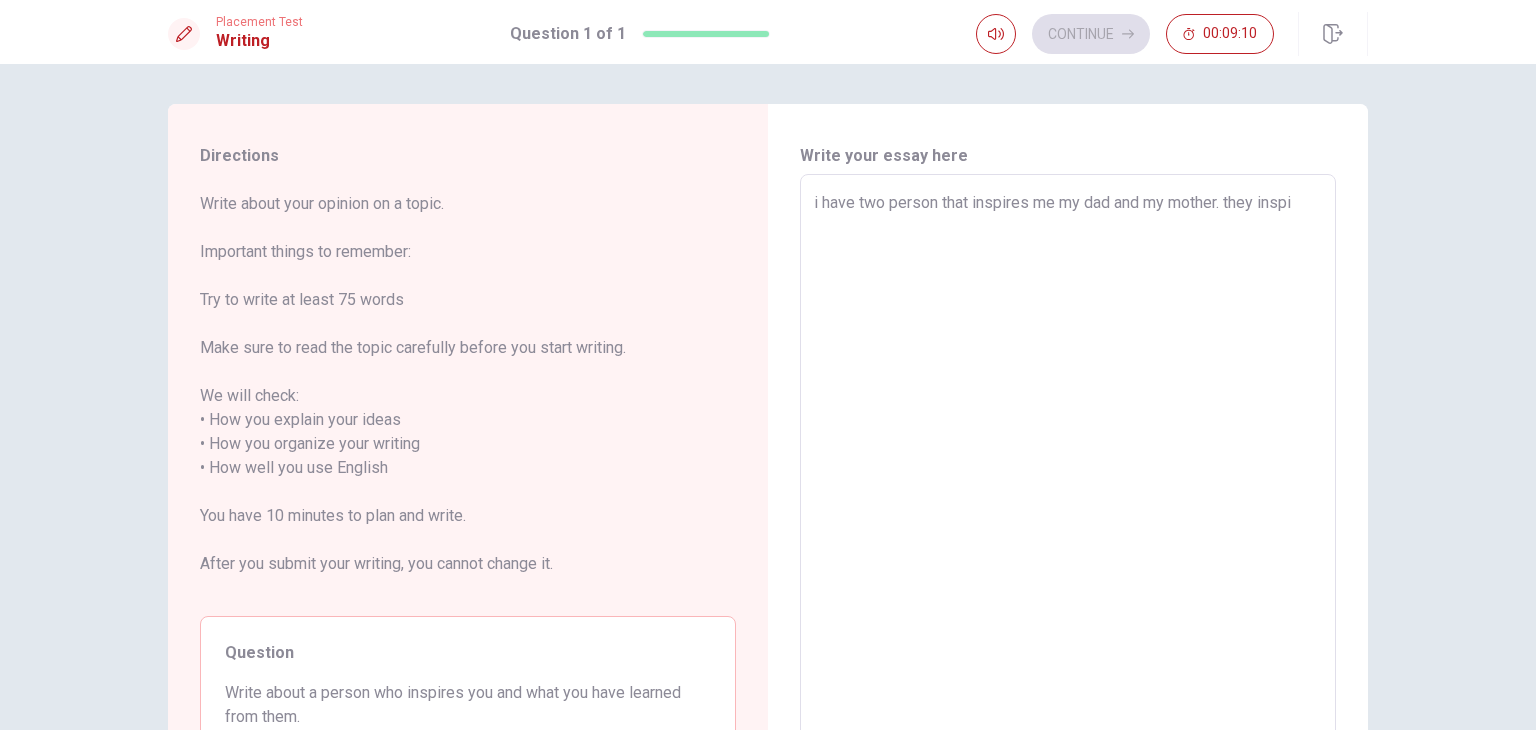 type on "x" 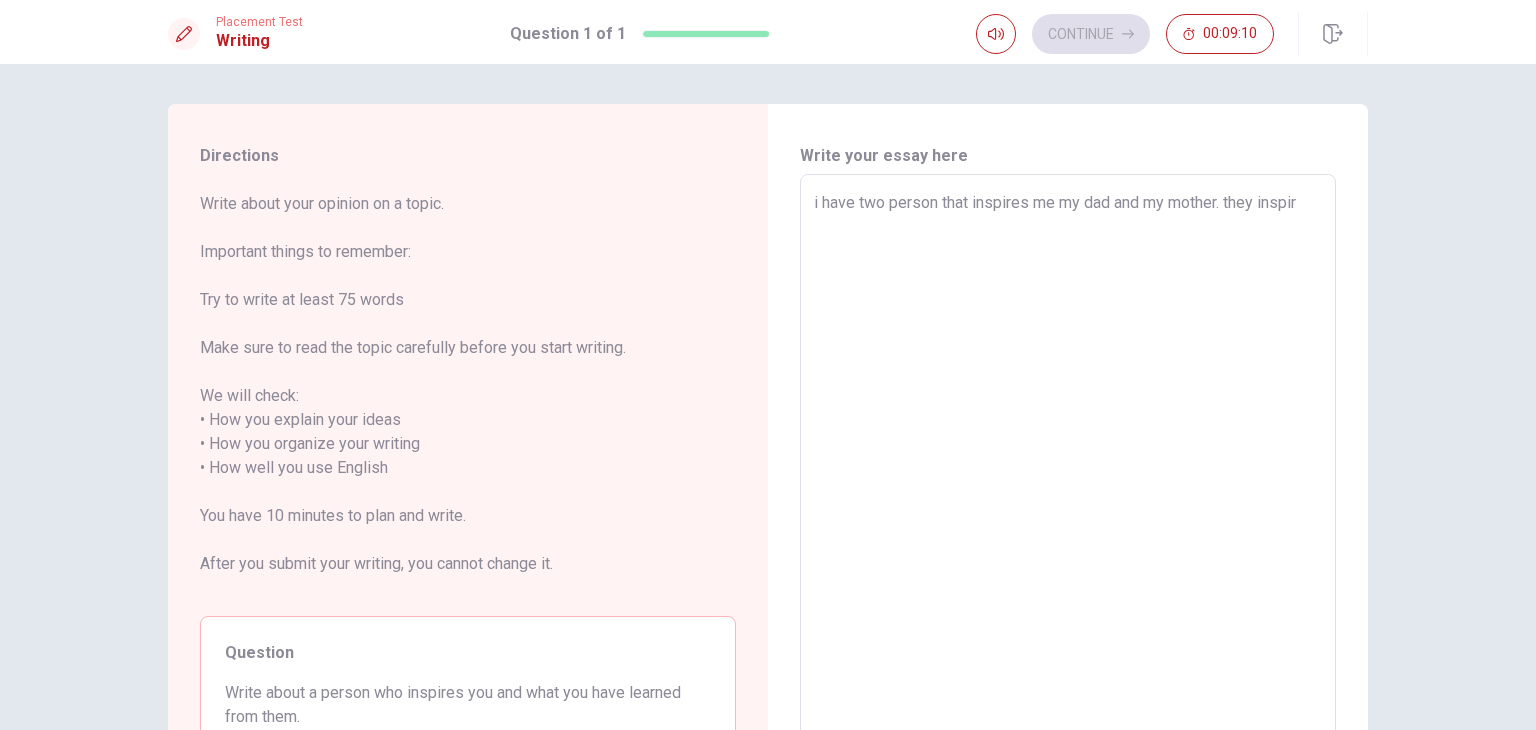 type on "x" 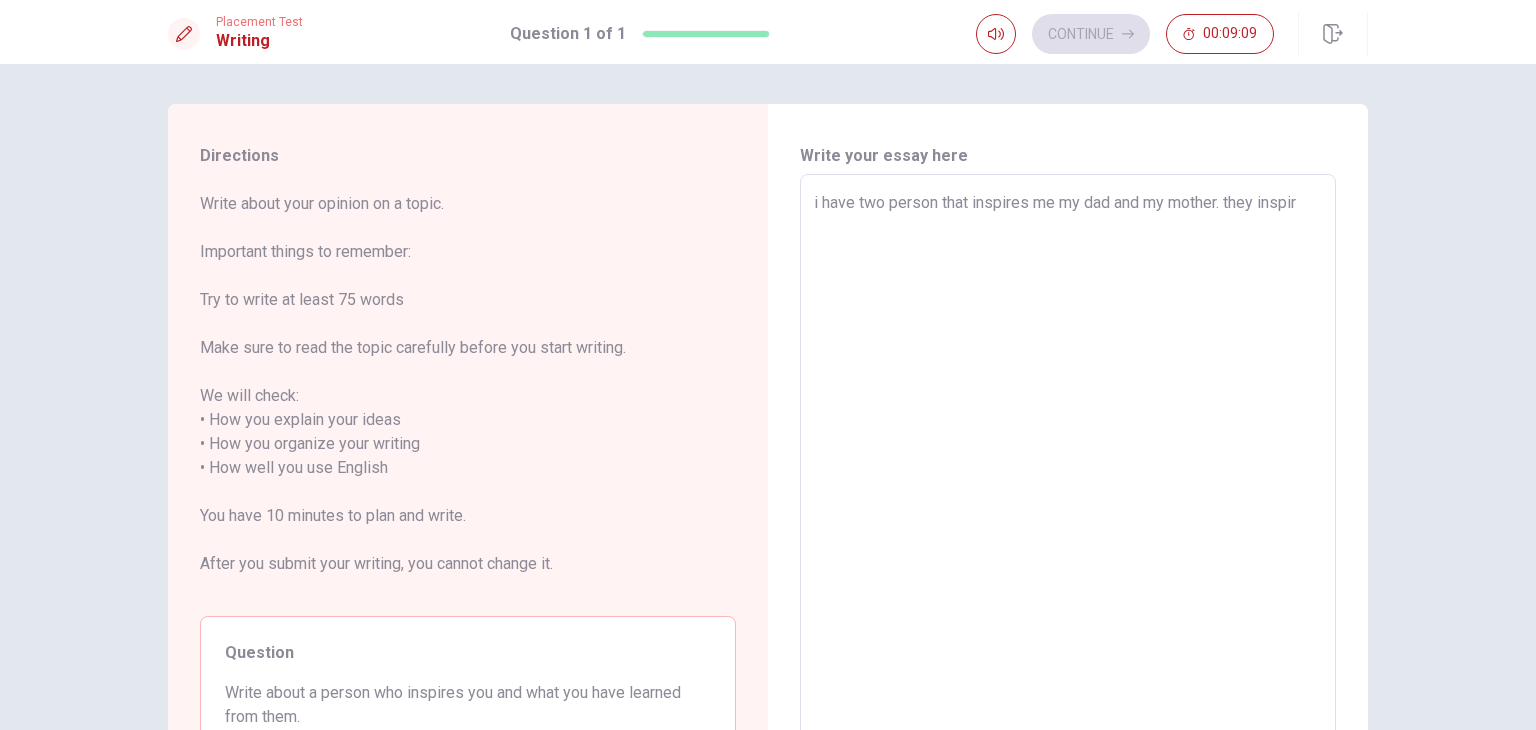 type on "i have two person that inspires me my dad and my mother. they inspire" 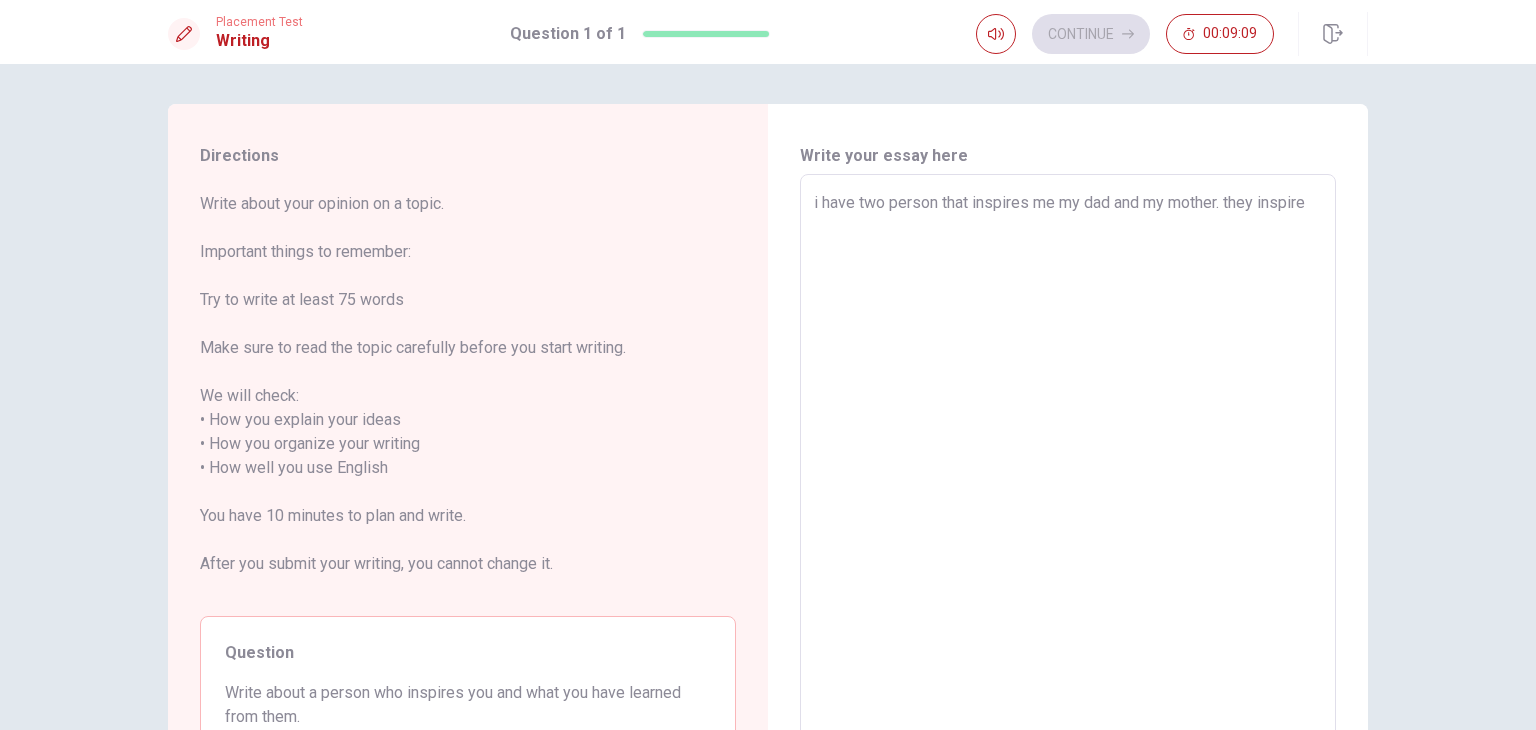 type on "x" 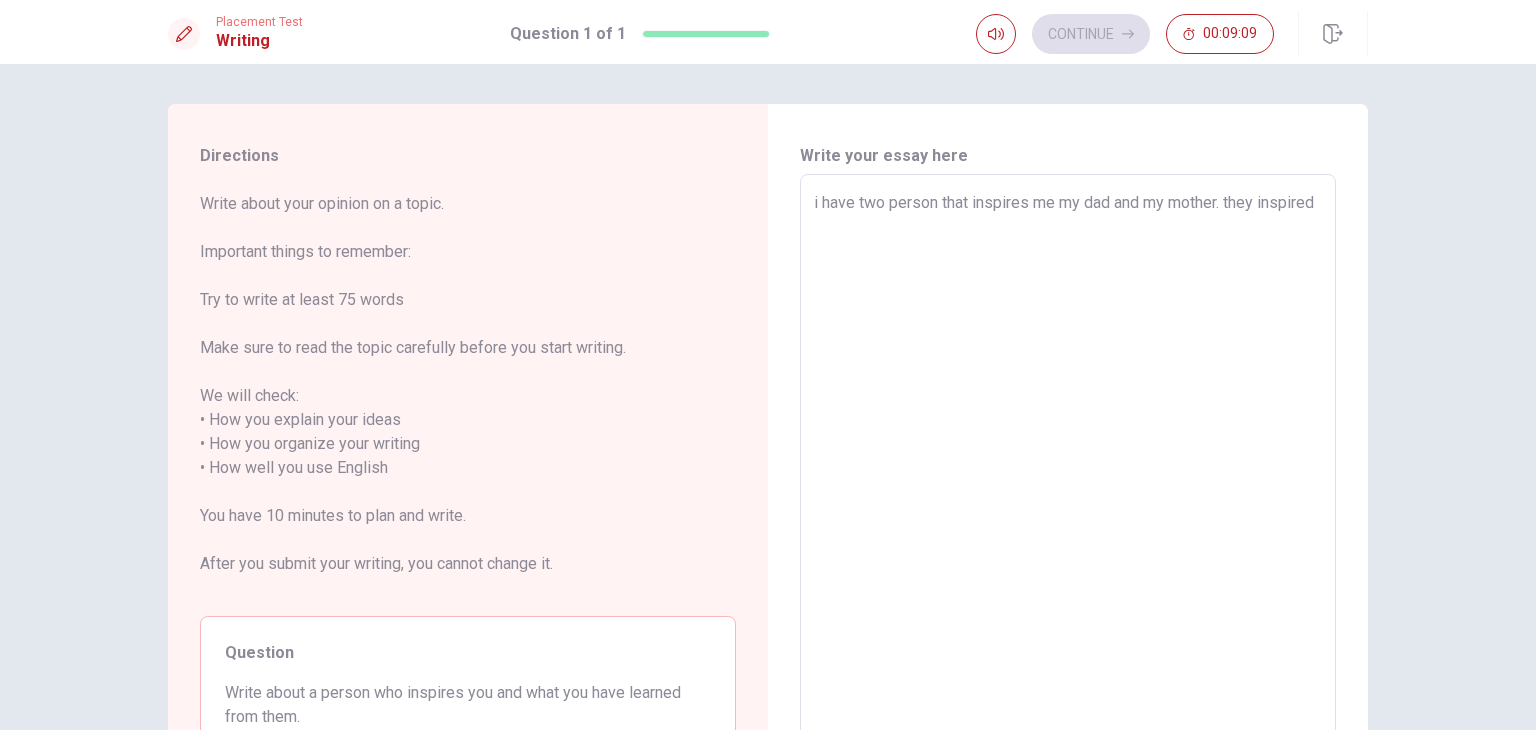 type on "x" 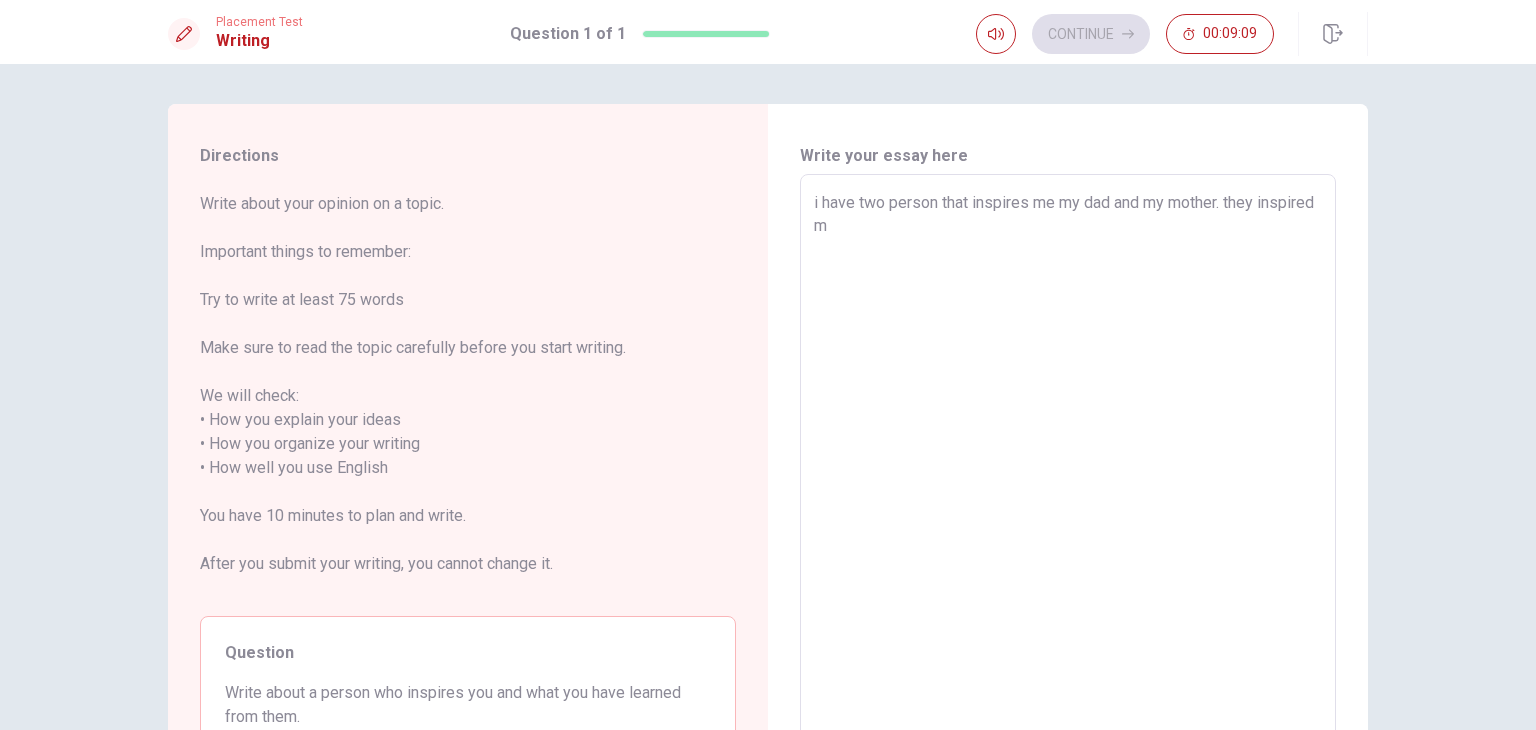 type on "x" 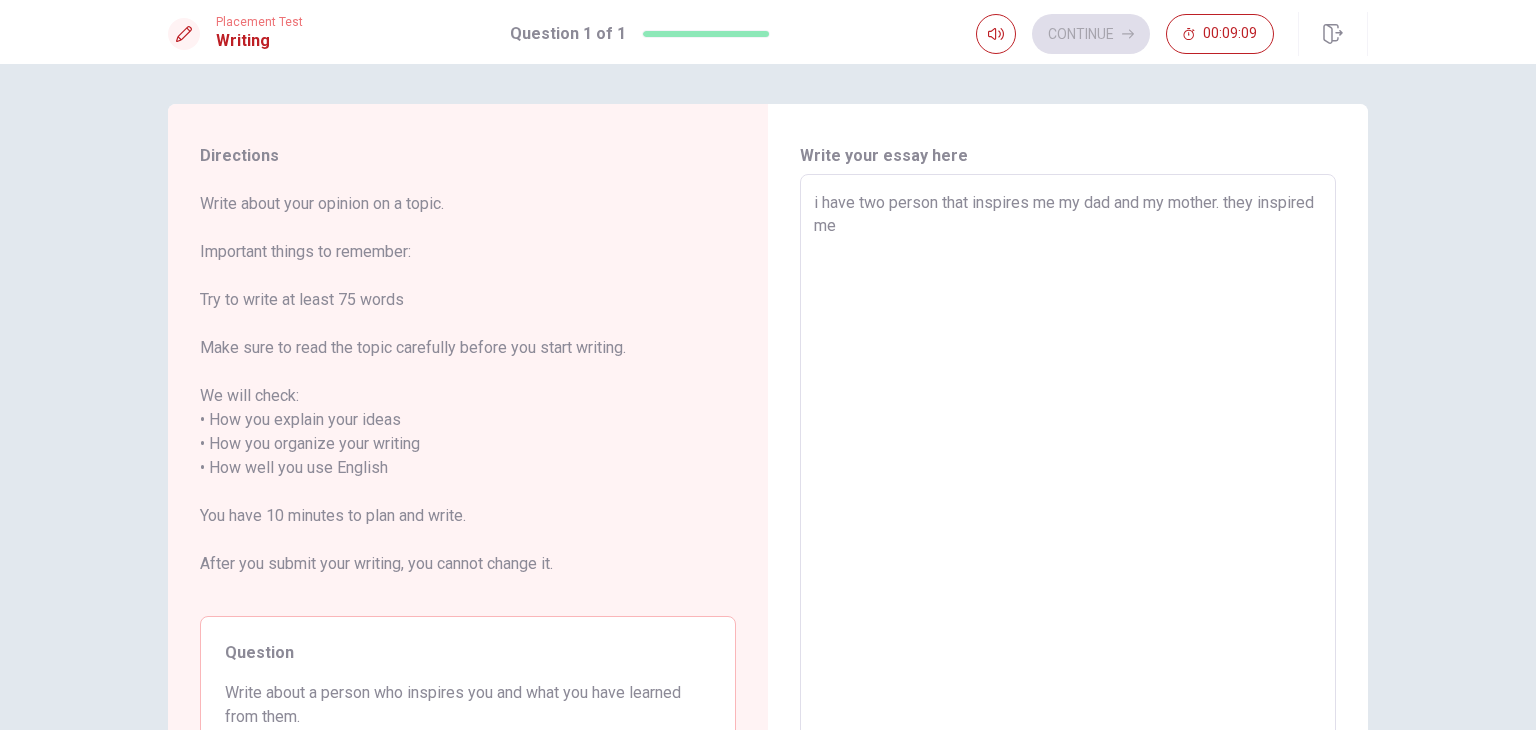 type on "x" 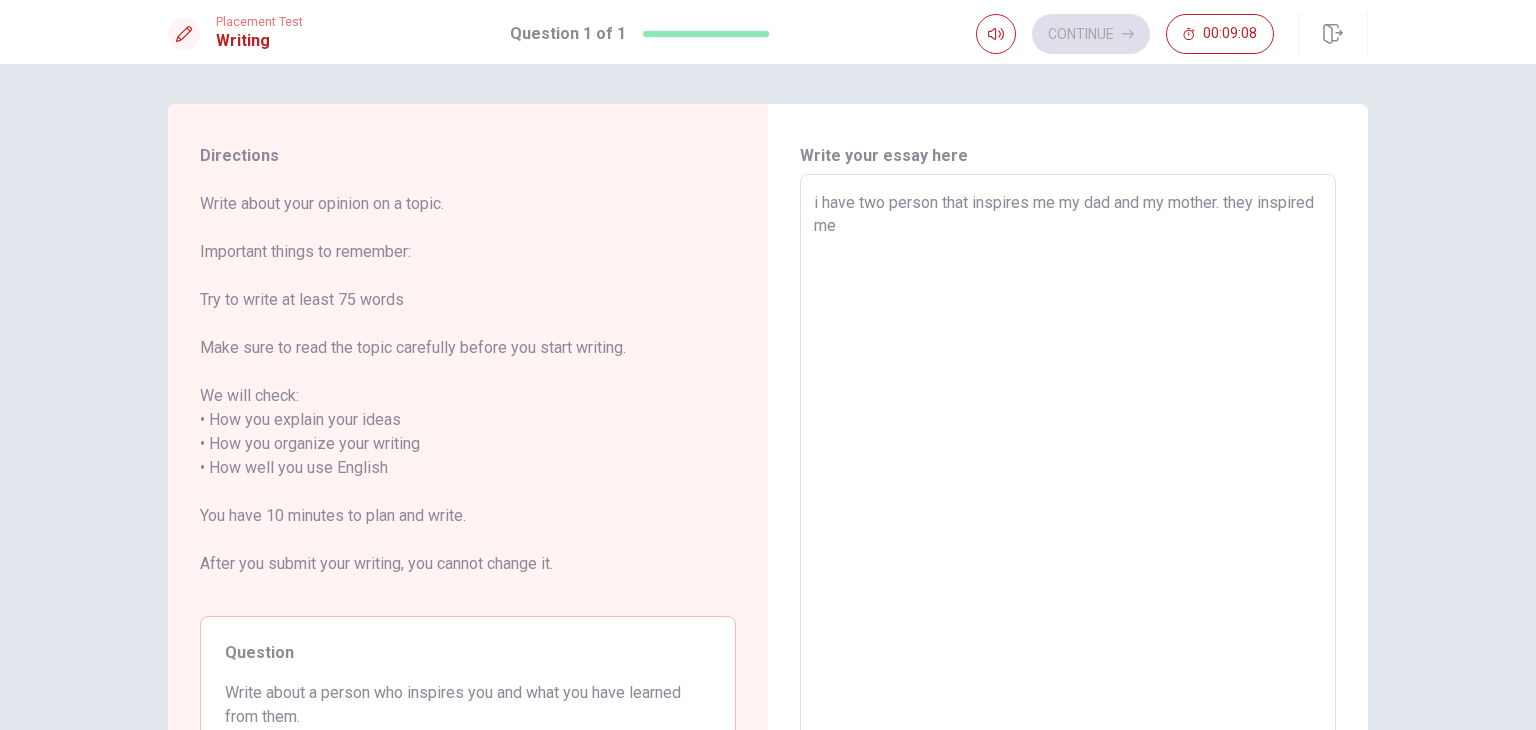 type on "i have two person that inspires me my dad and my mother. they inspired me" 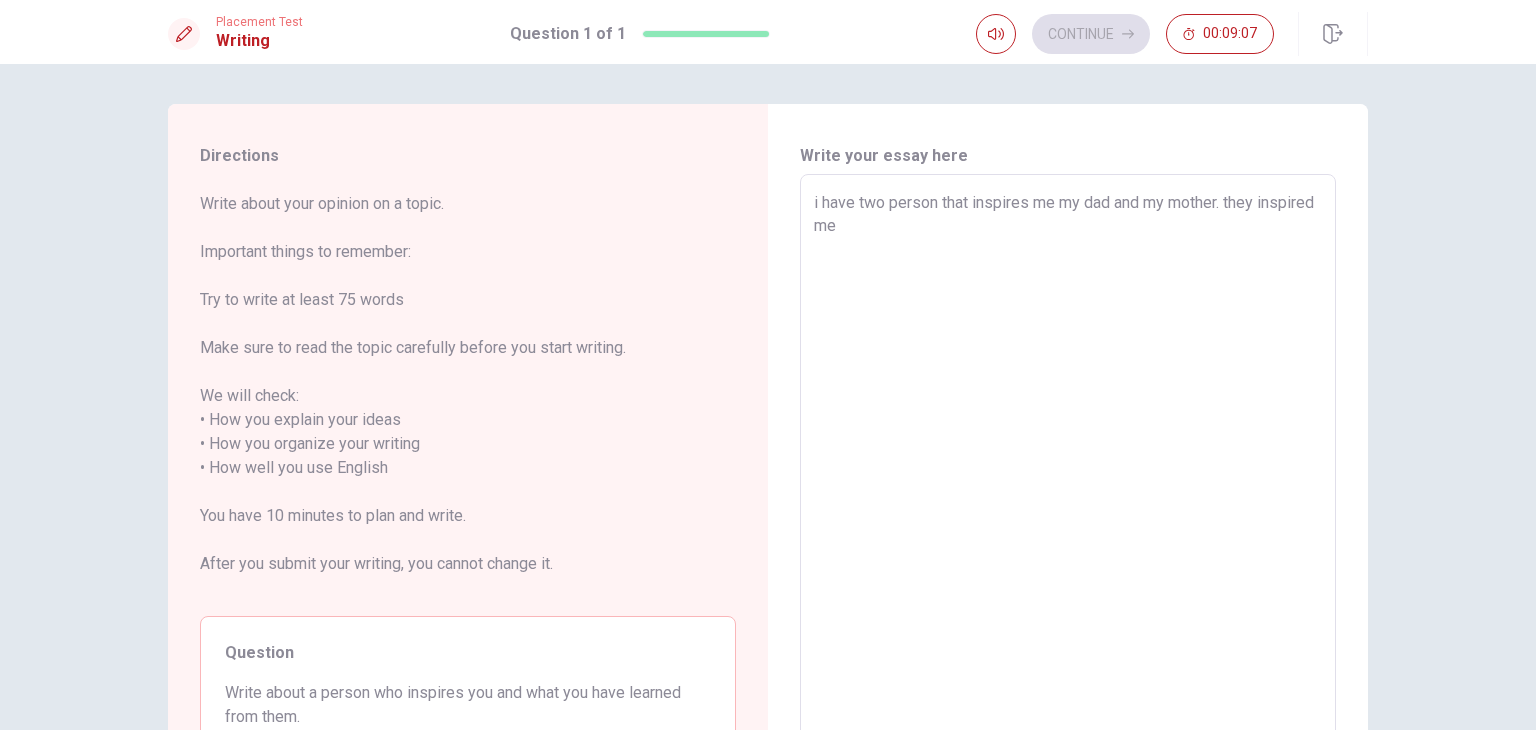 type on "i have two person that inspires me my dad and my mother. they inspired me b" 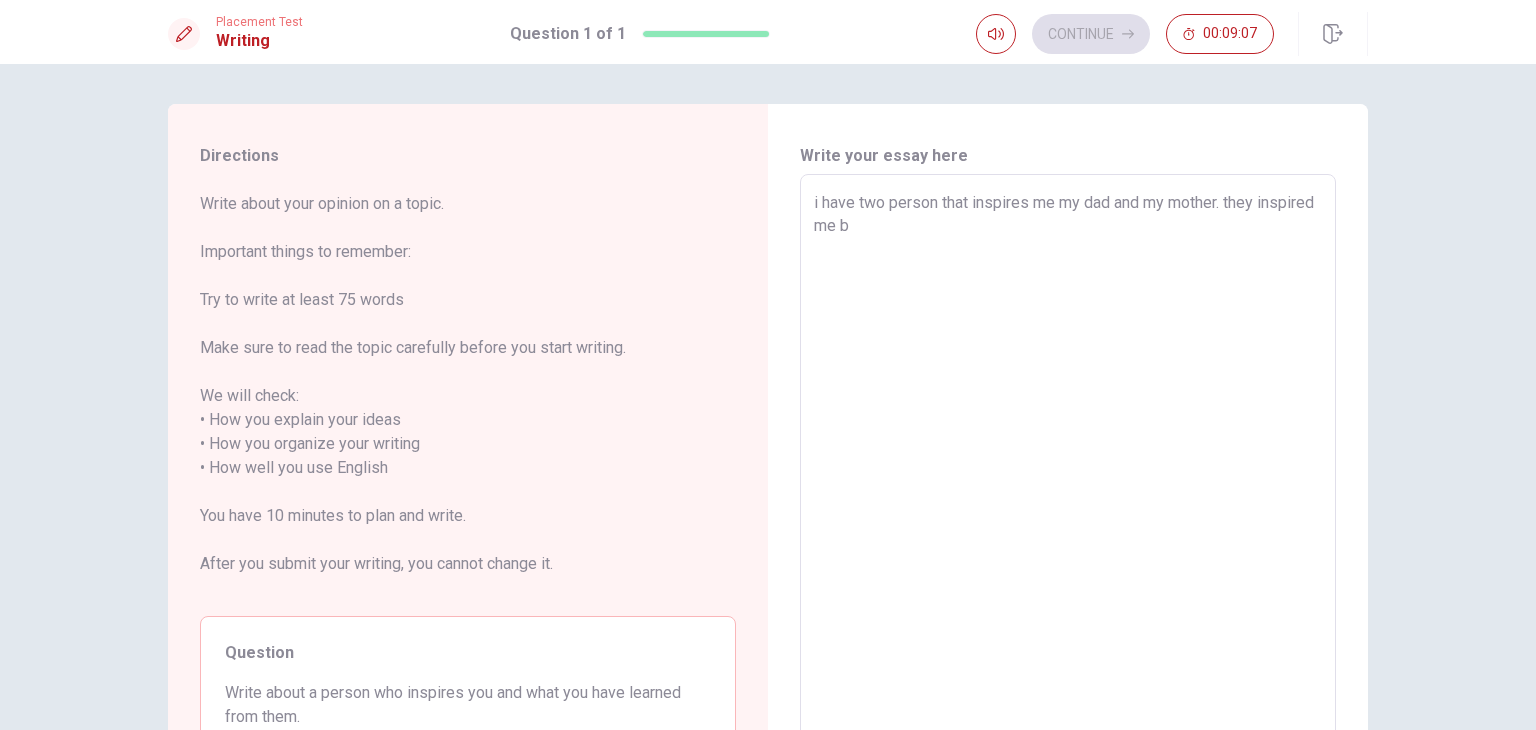type on "x" 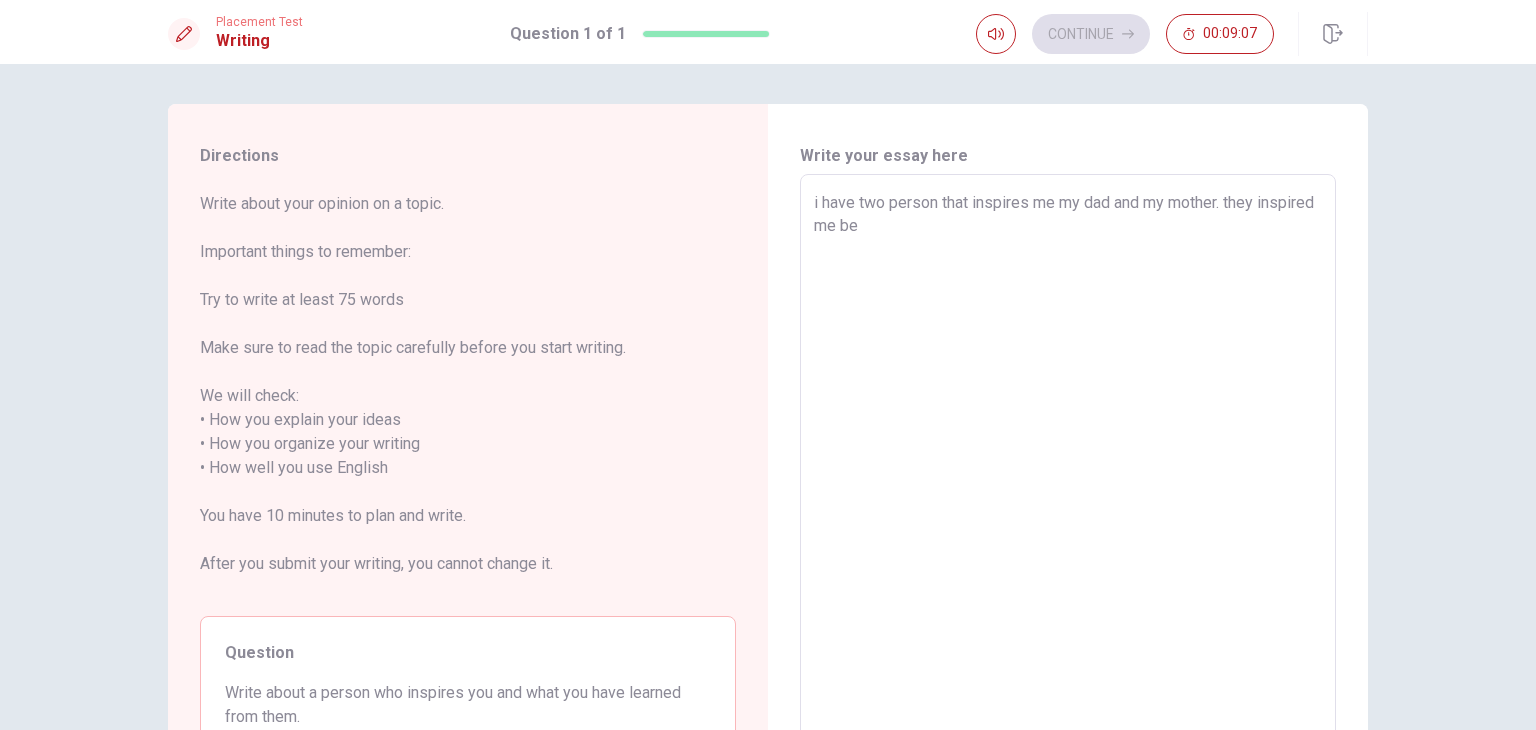 type on "i have two person that inspires me my dad and my mother. they inspired me bec" 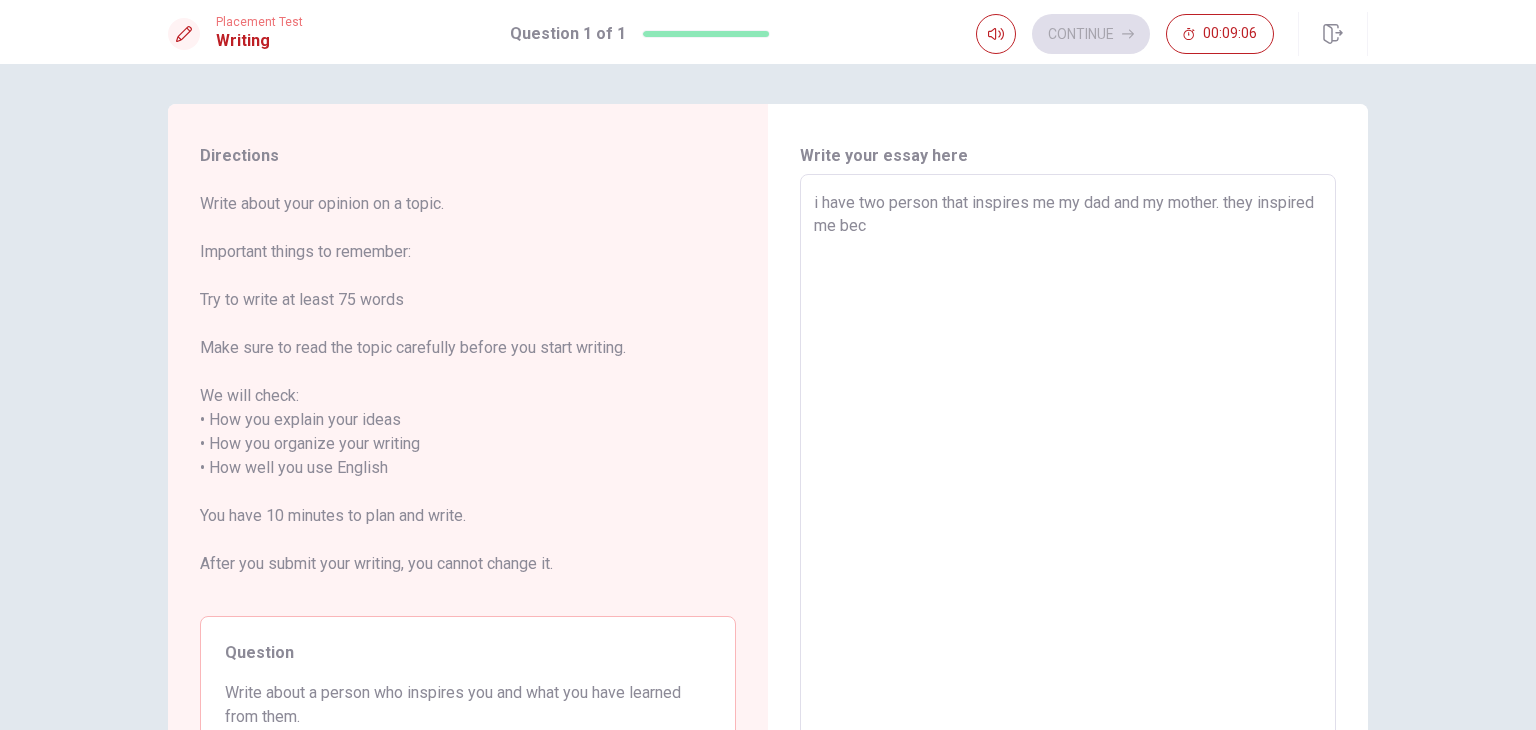 type on "x" 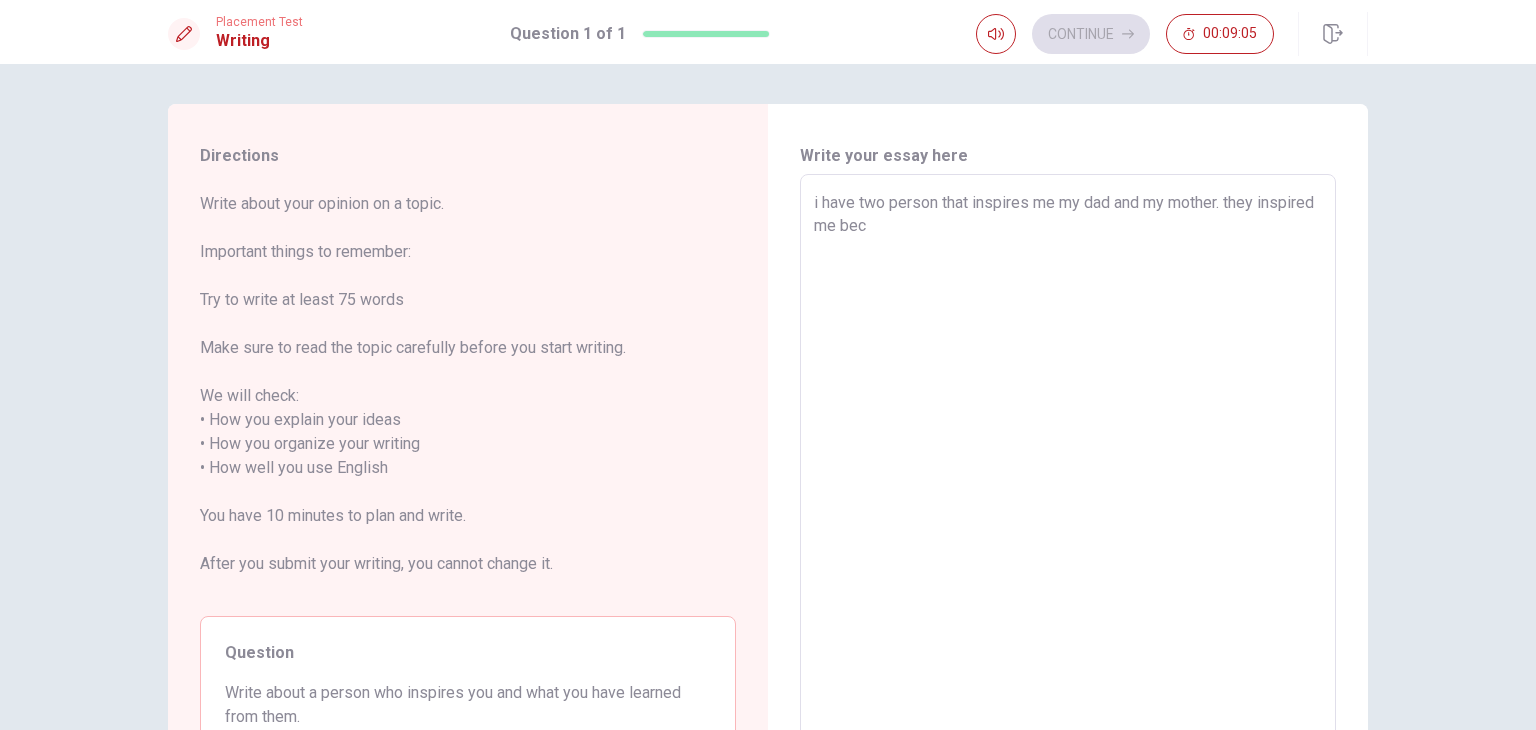 type on "i have two person that inspires me my dad and my mother. they inspired me beca" 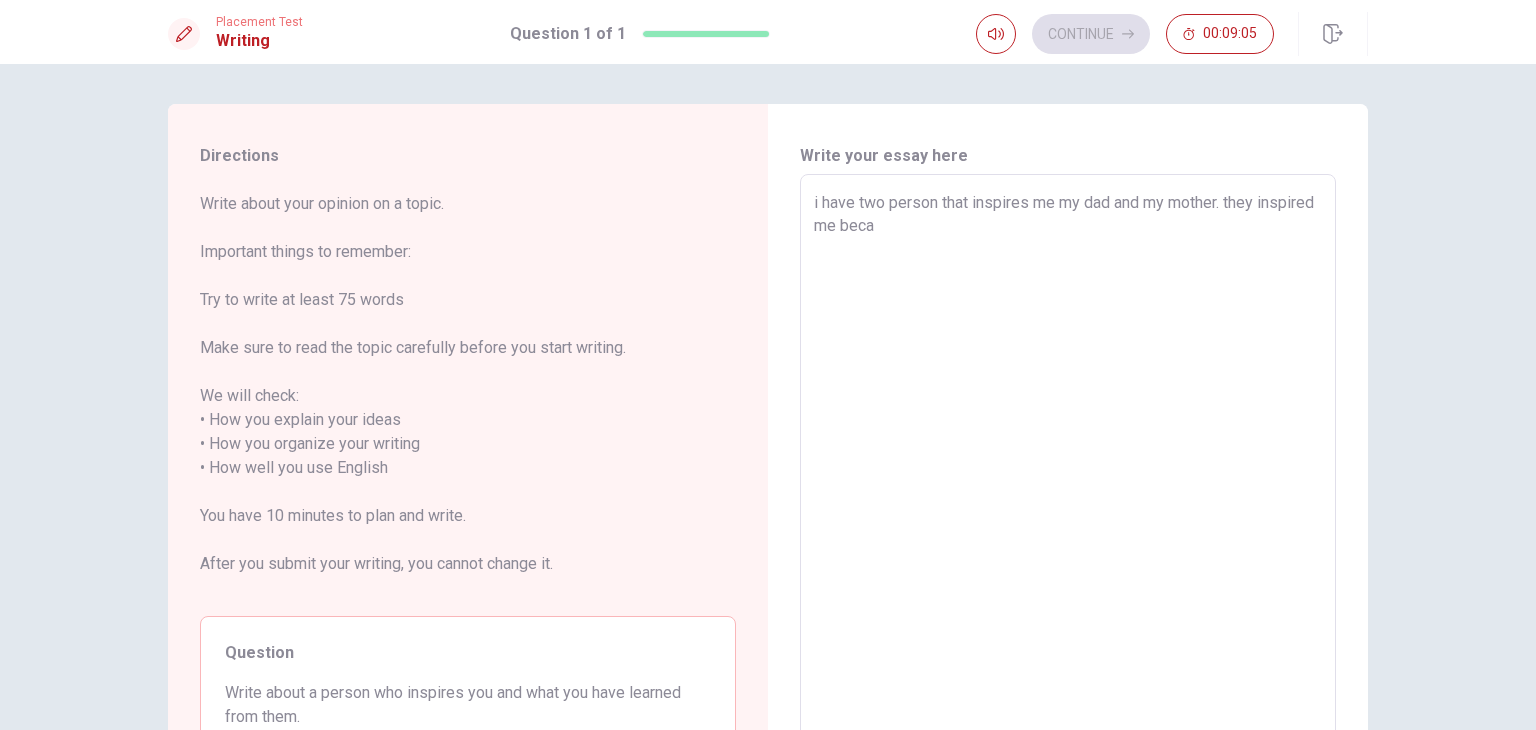 type on "x" 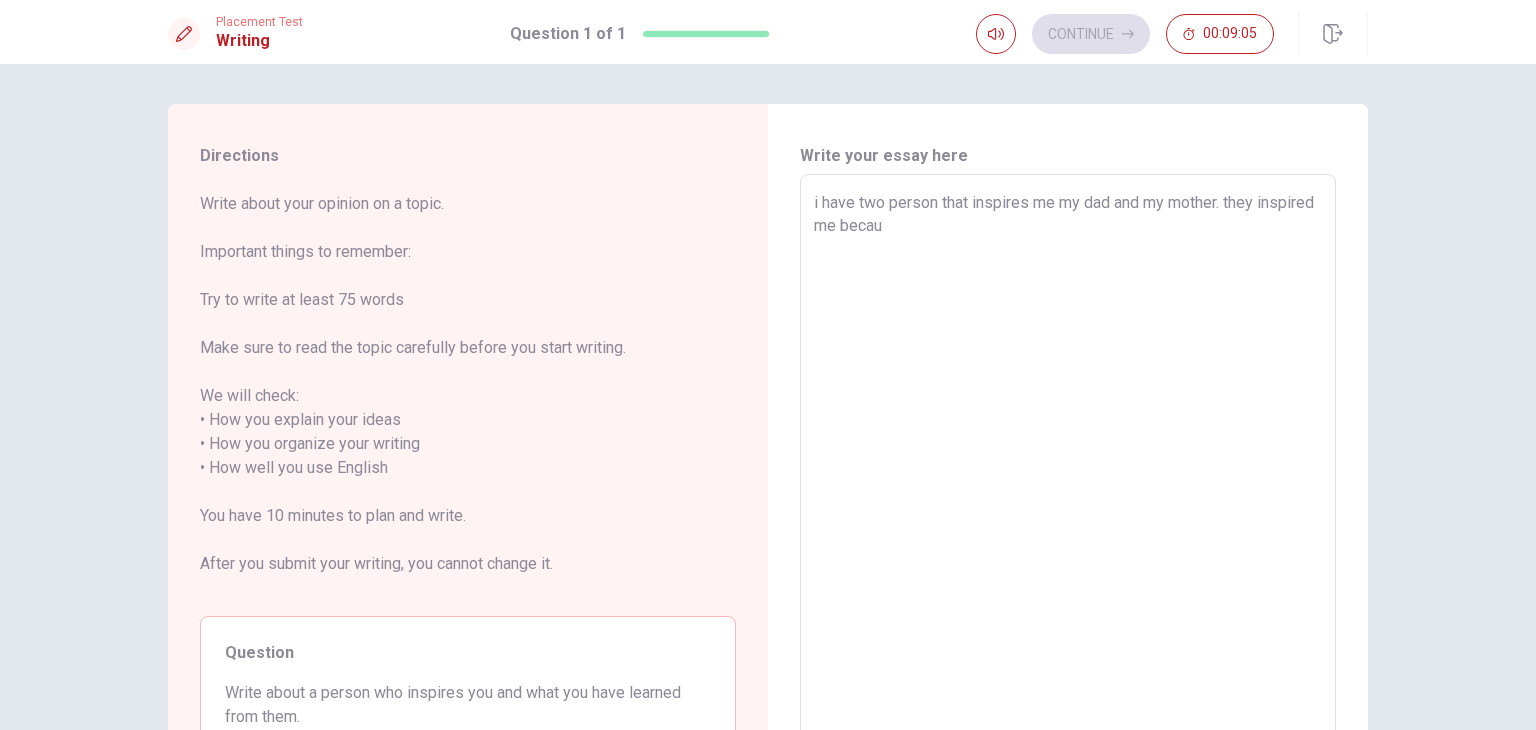 type on "x" 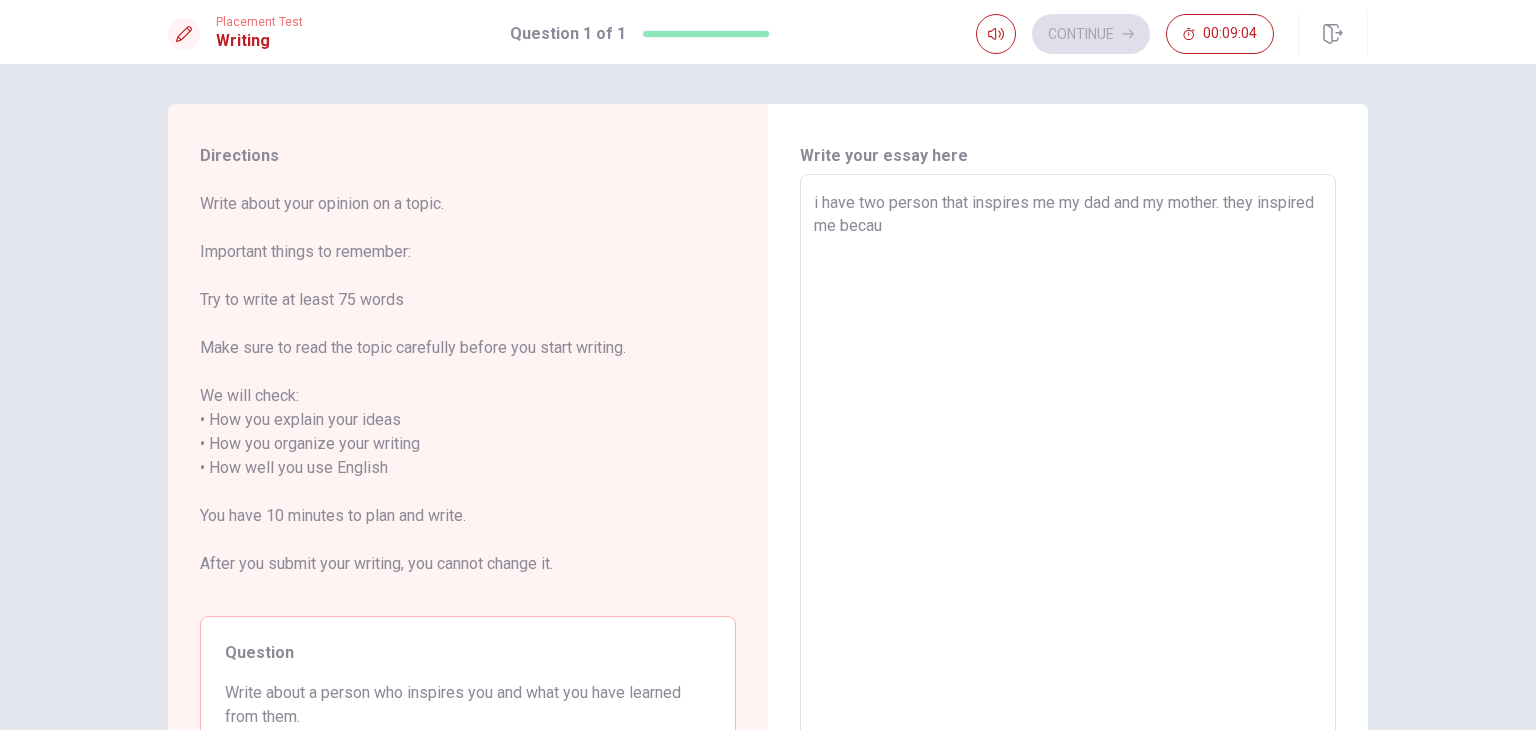 type on "i have two person that inspires me my dad and my mother. they inspired me becaus" 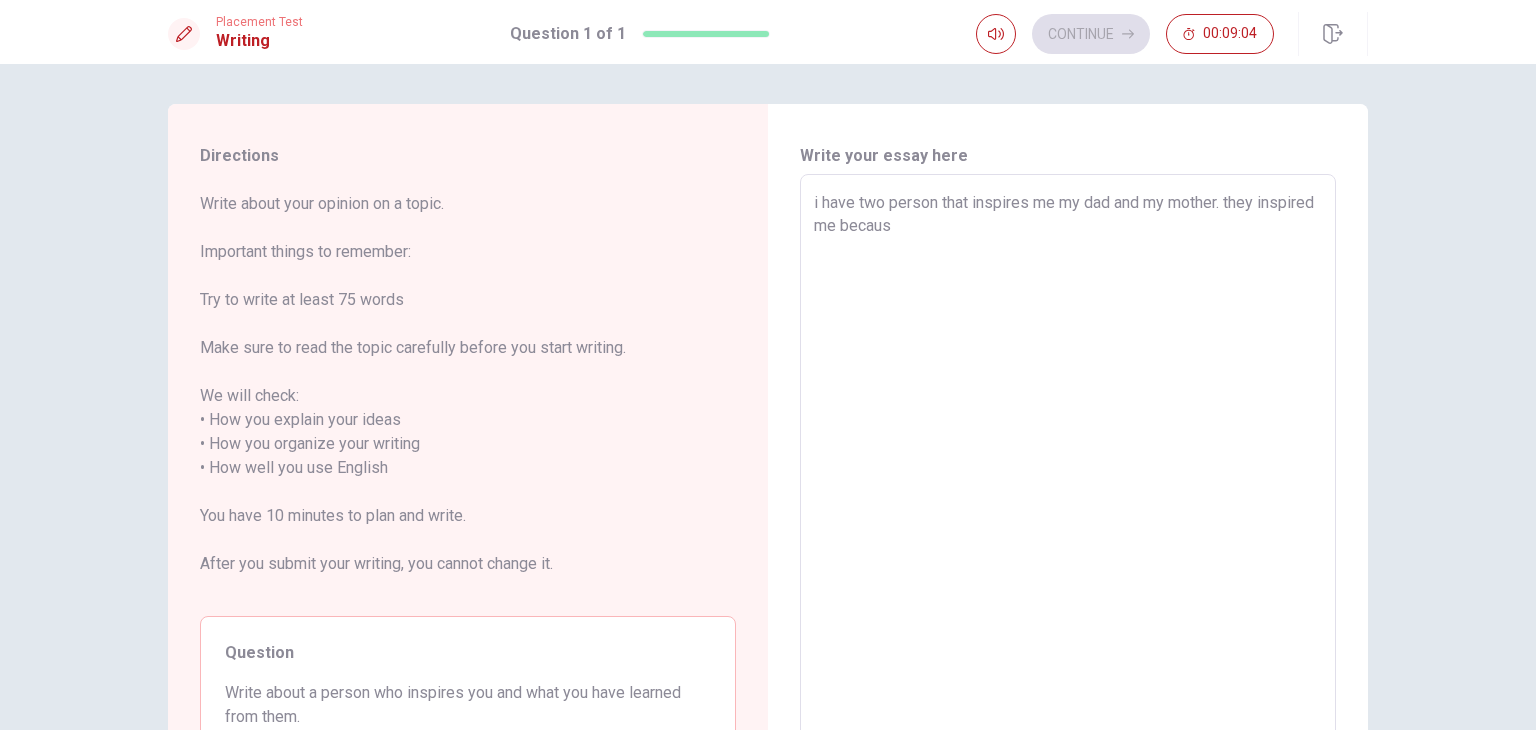 type on "i have two person that inspires me my dad and my mother. they inspired me because" 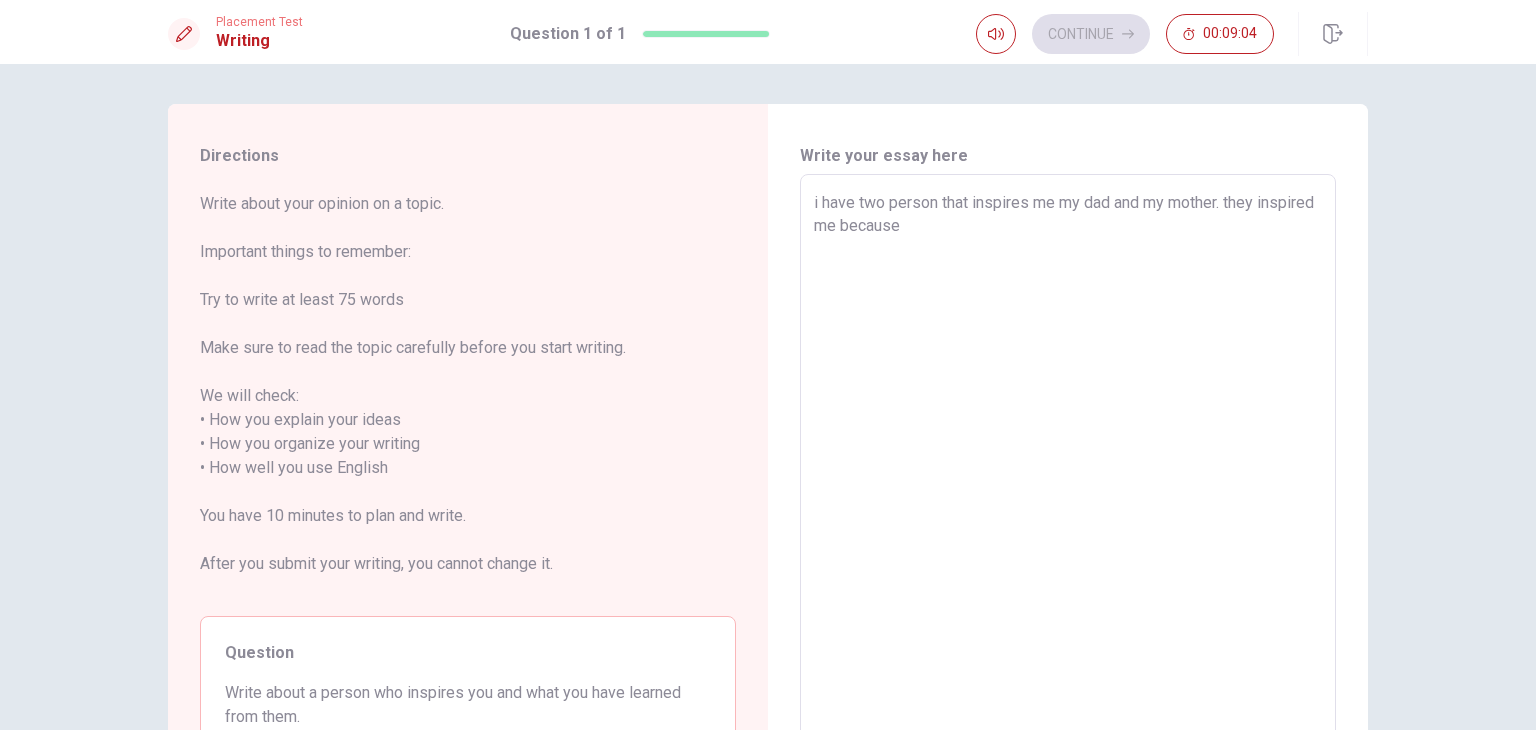 type on "x" 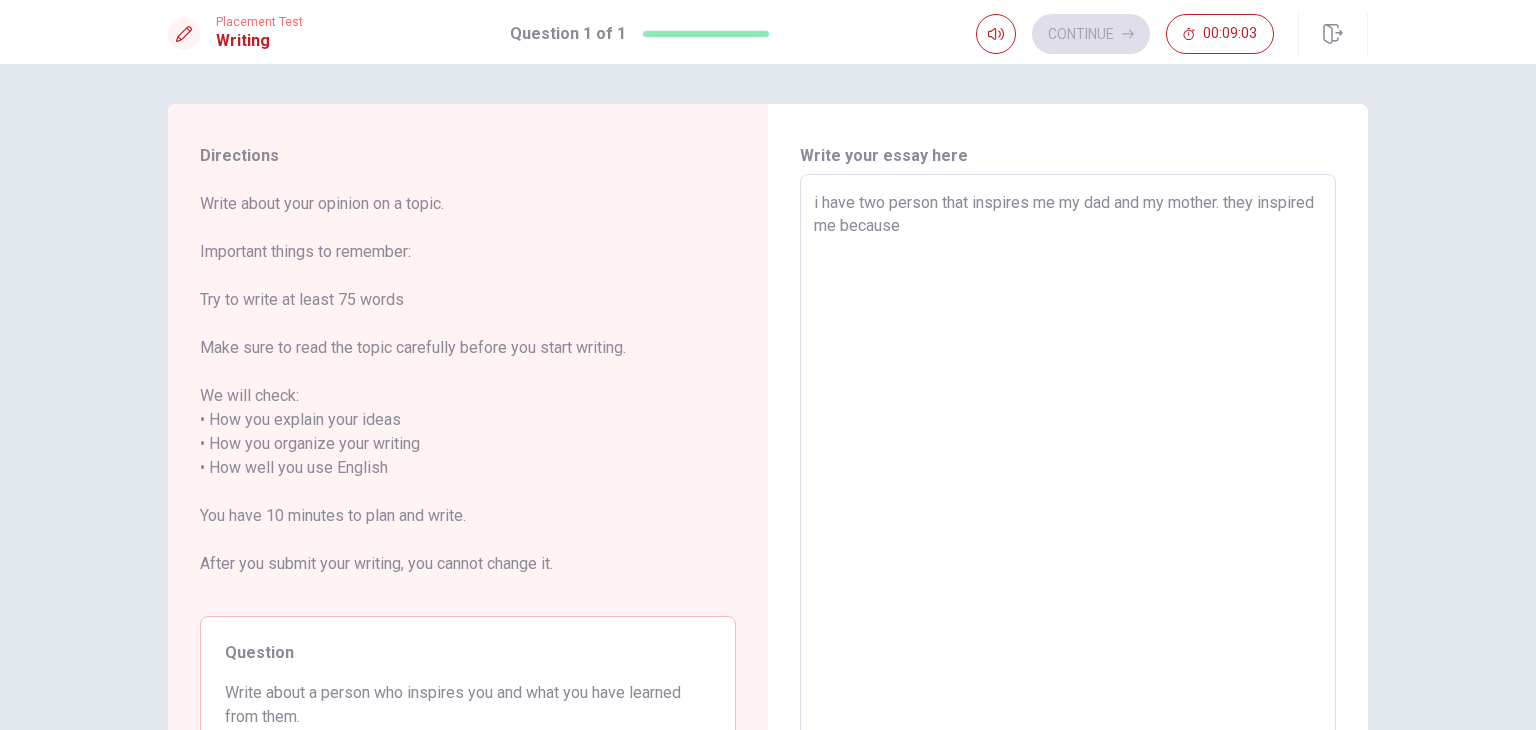 type on "x" 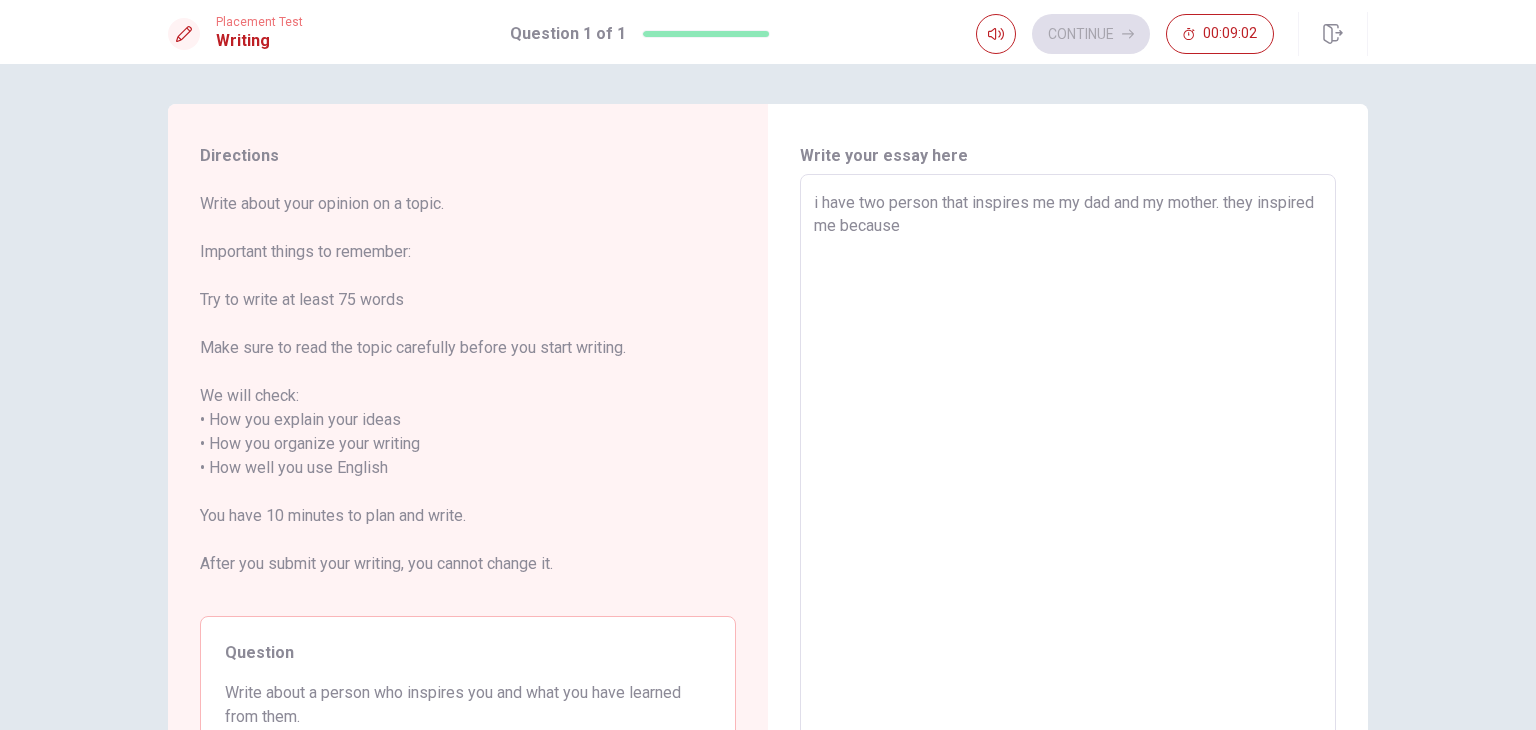 type on "i have two person that inspires me my dad and my mother. they inspired me because e" 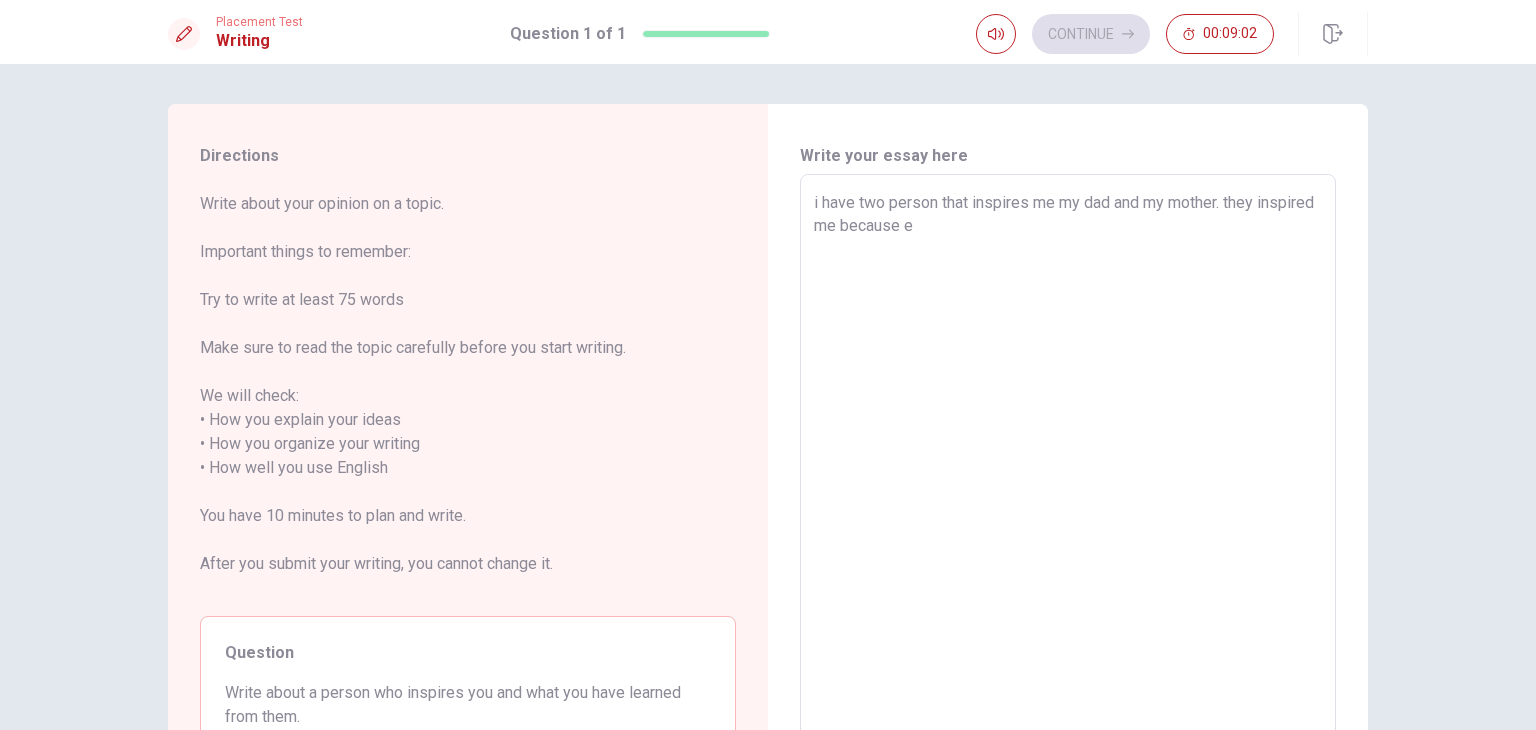 type on "x" 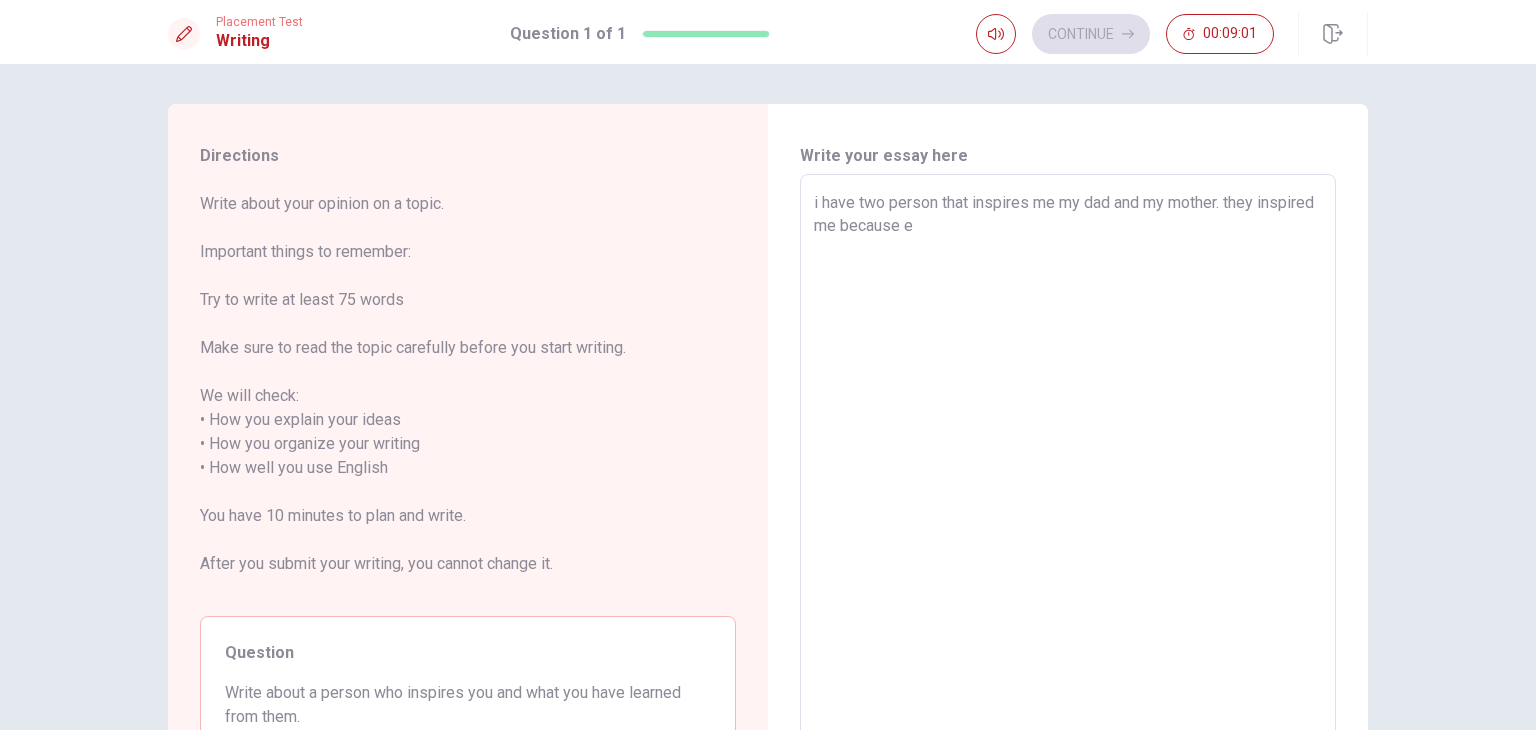 type on "i have two person that inspires me my dad and my mother. they inspired me because ev" 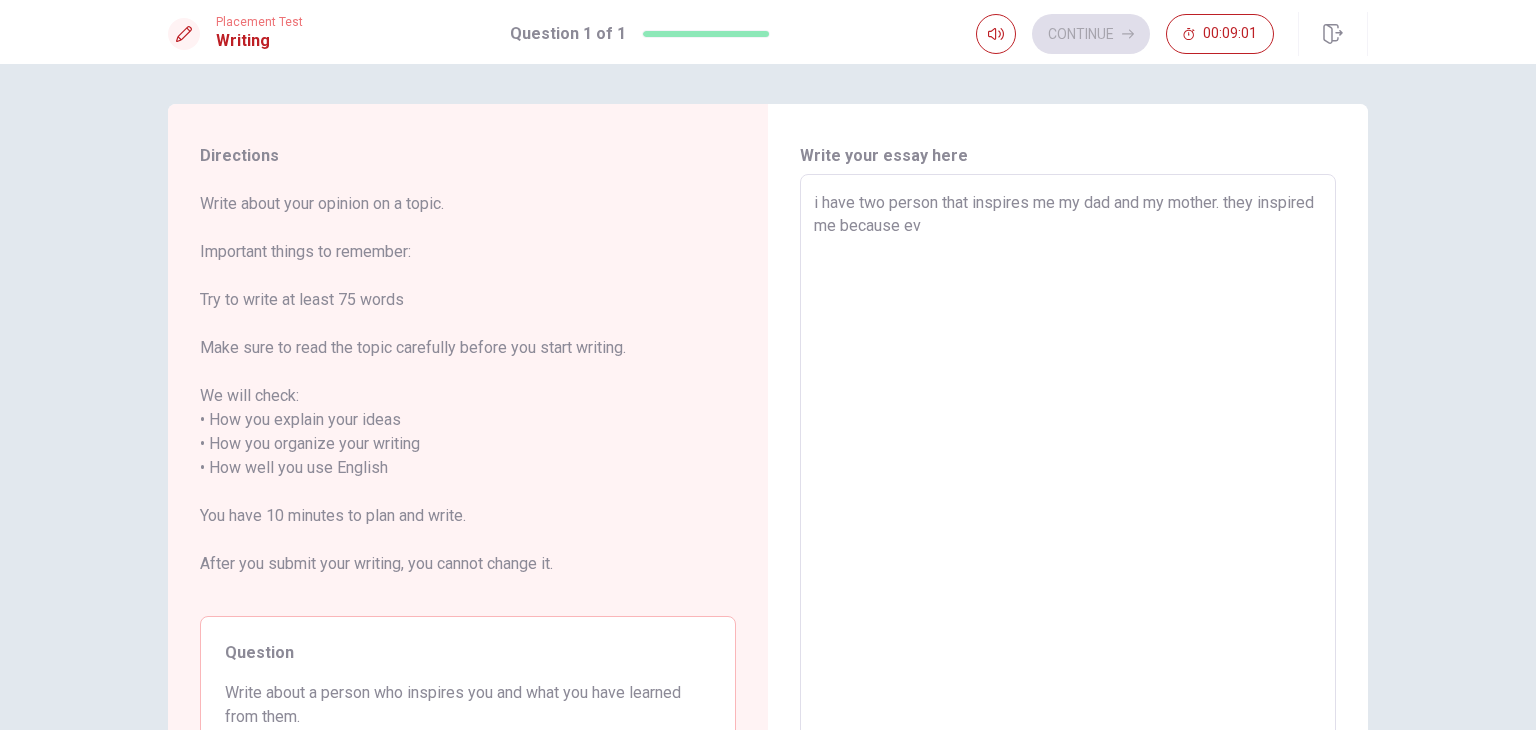 type on "x" 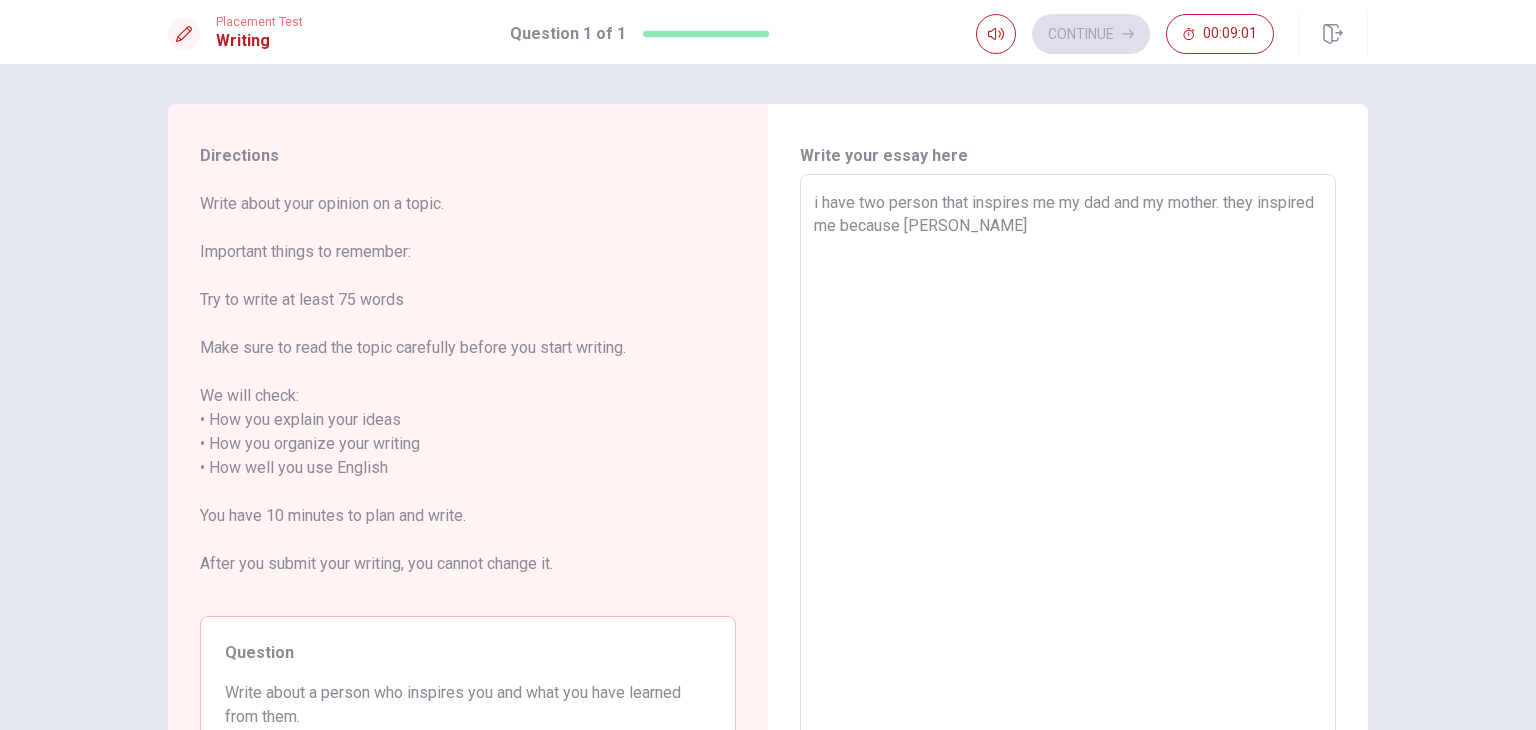 type on "x" 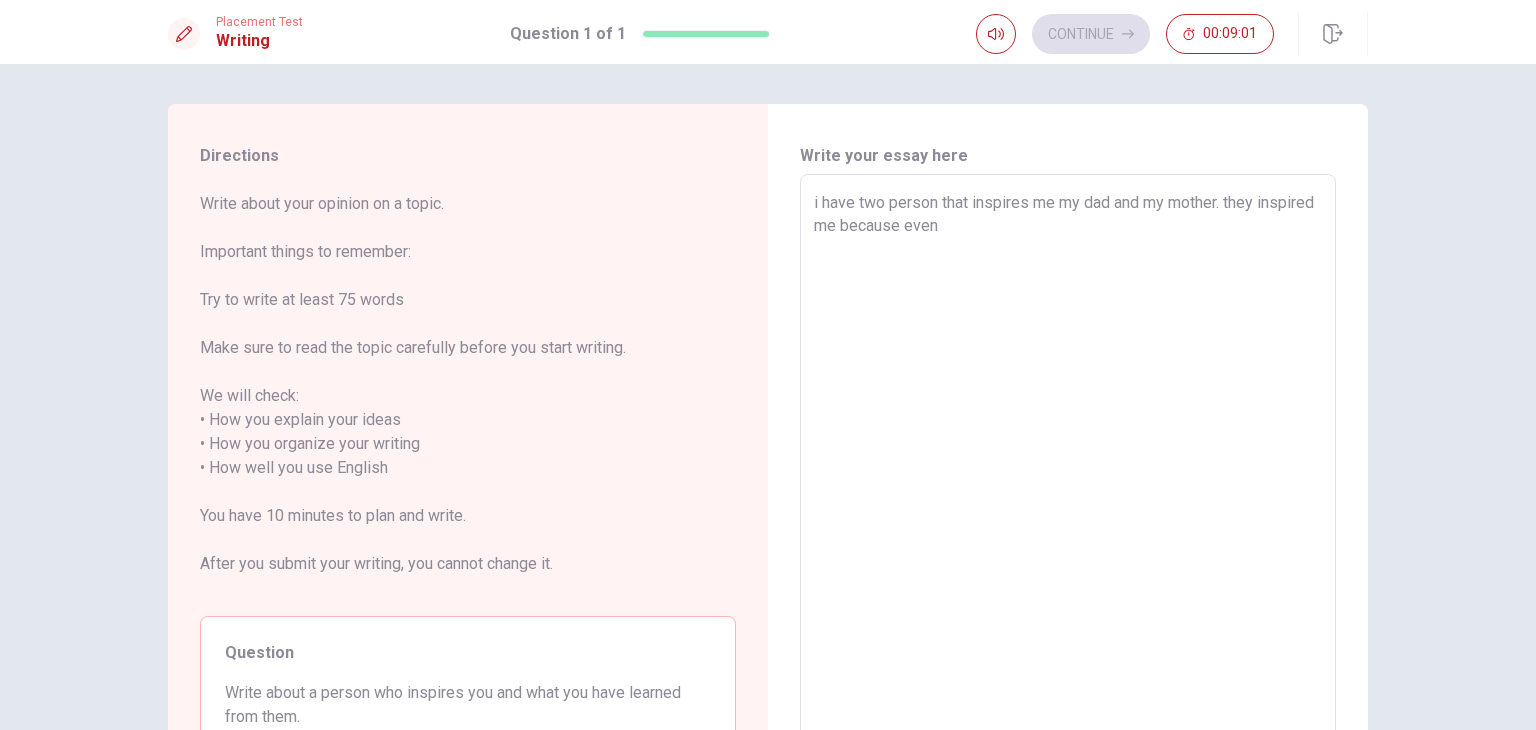 type on "x" 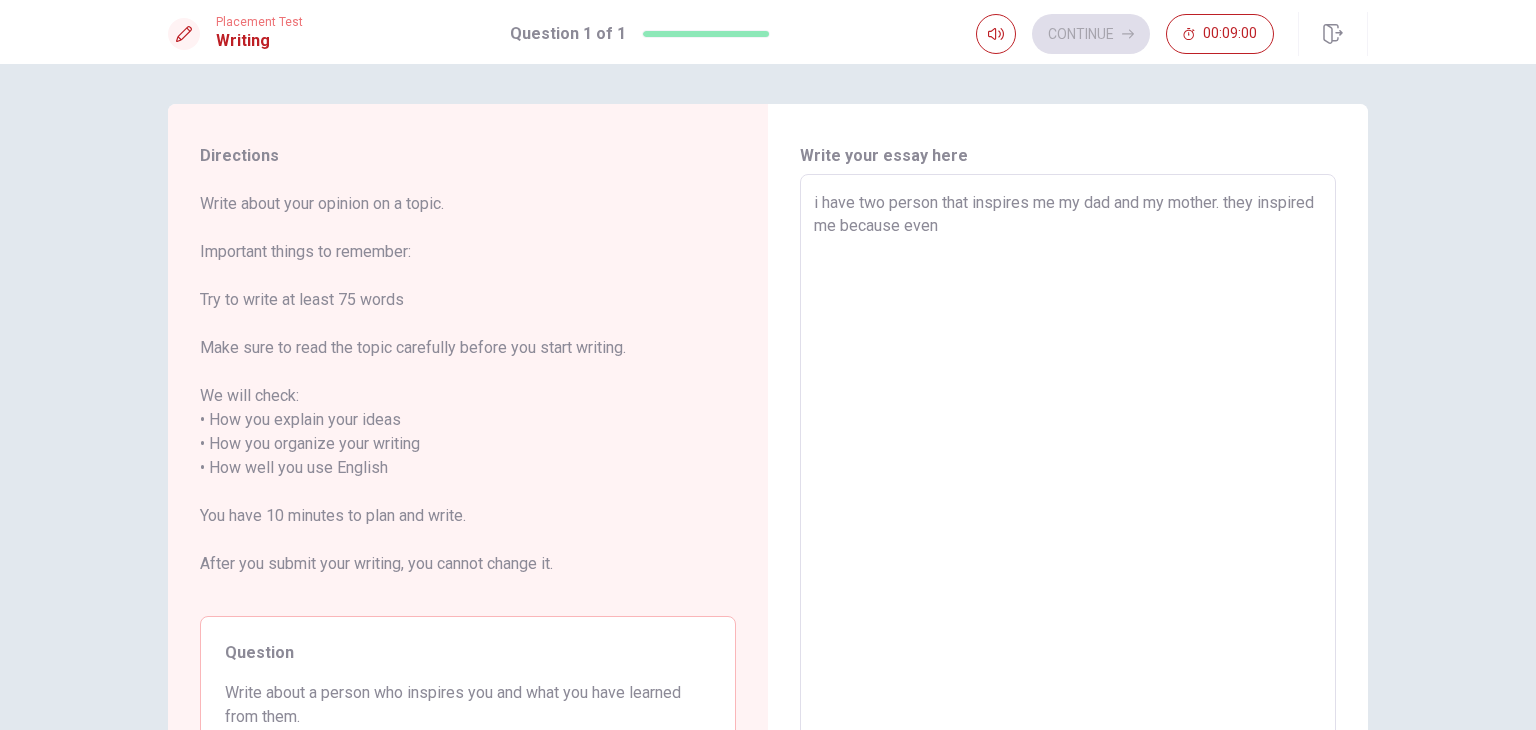 type on "i have two person that inspires me my dad and my mother. they inspired me because even i" 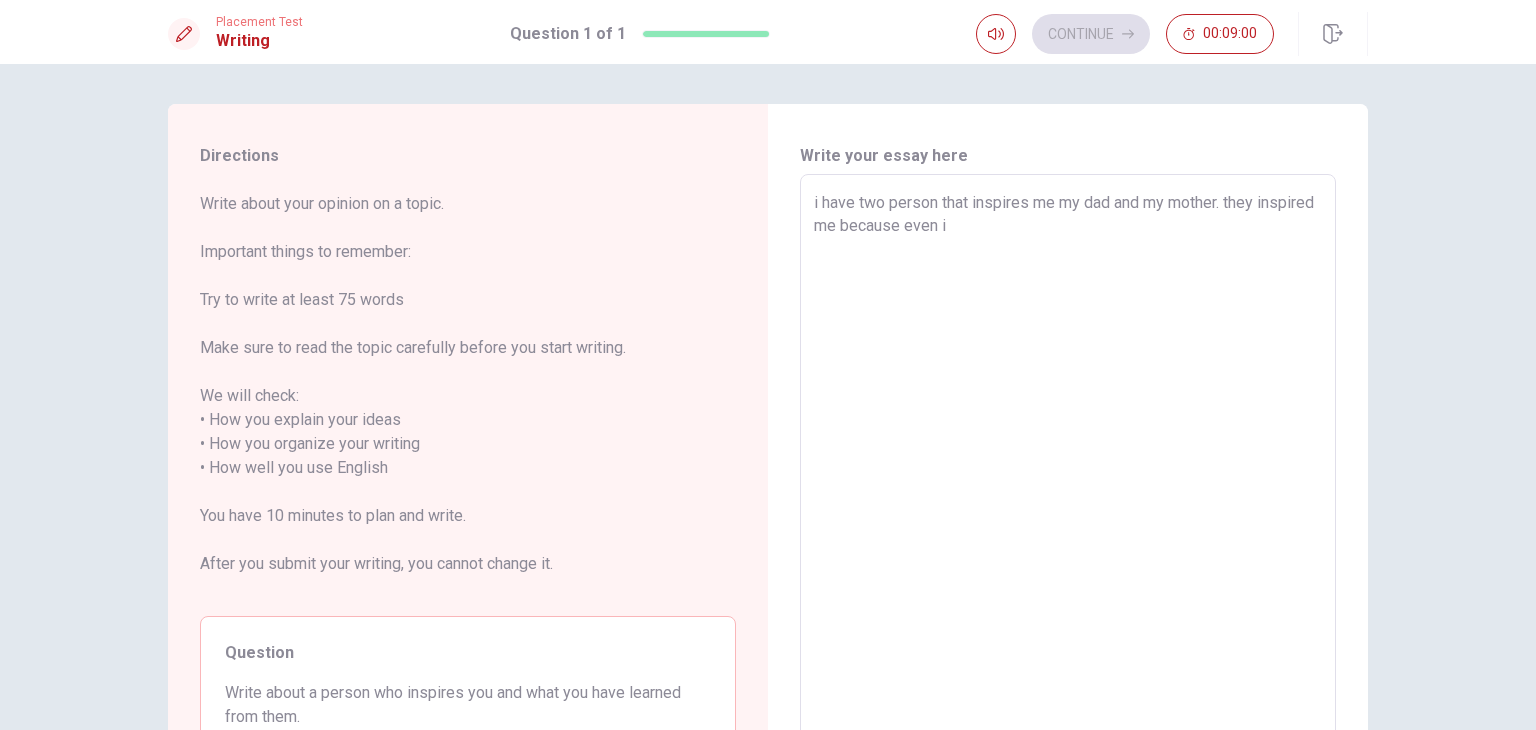 type on "x" 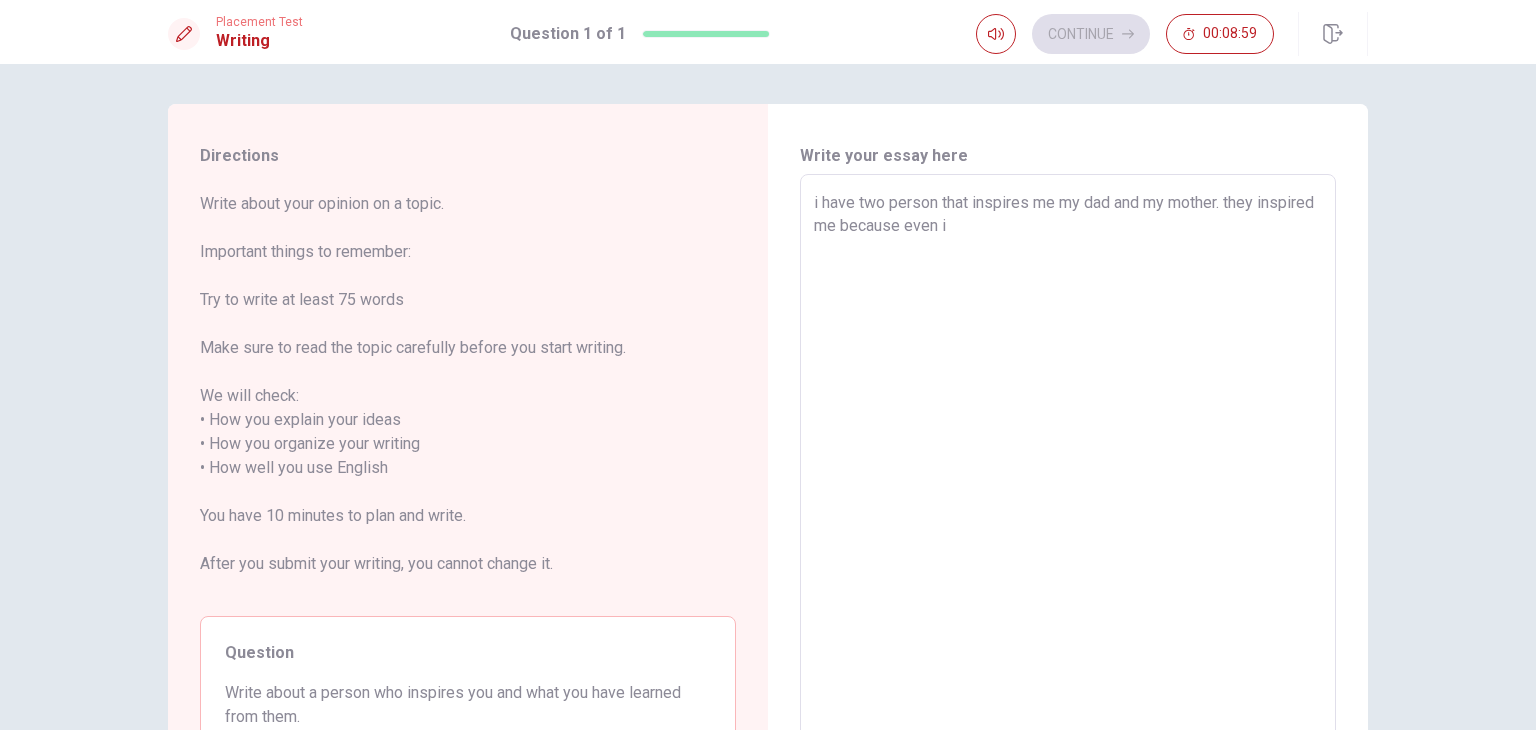 type on "i have two person that inspires me my dad and my mother. they inspired me because even if" 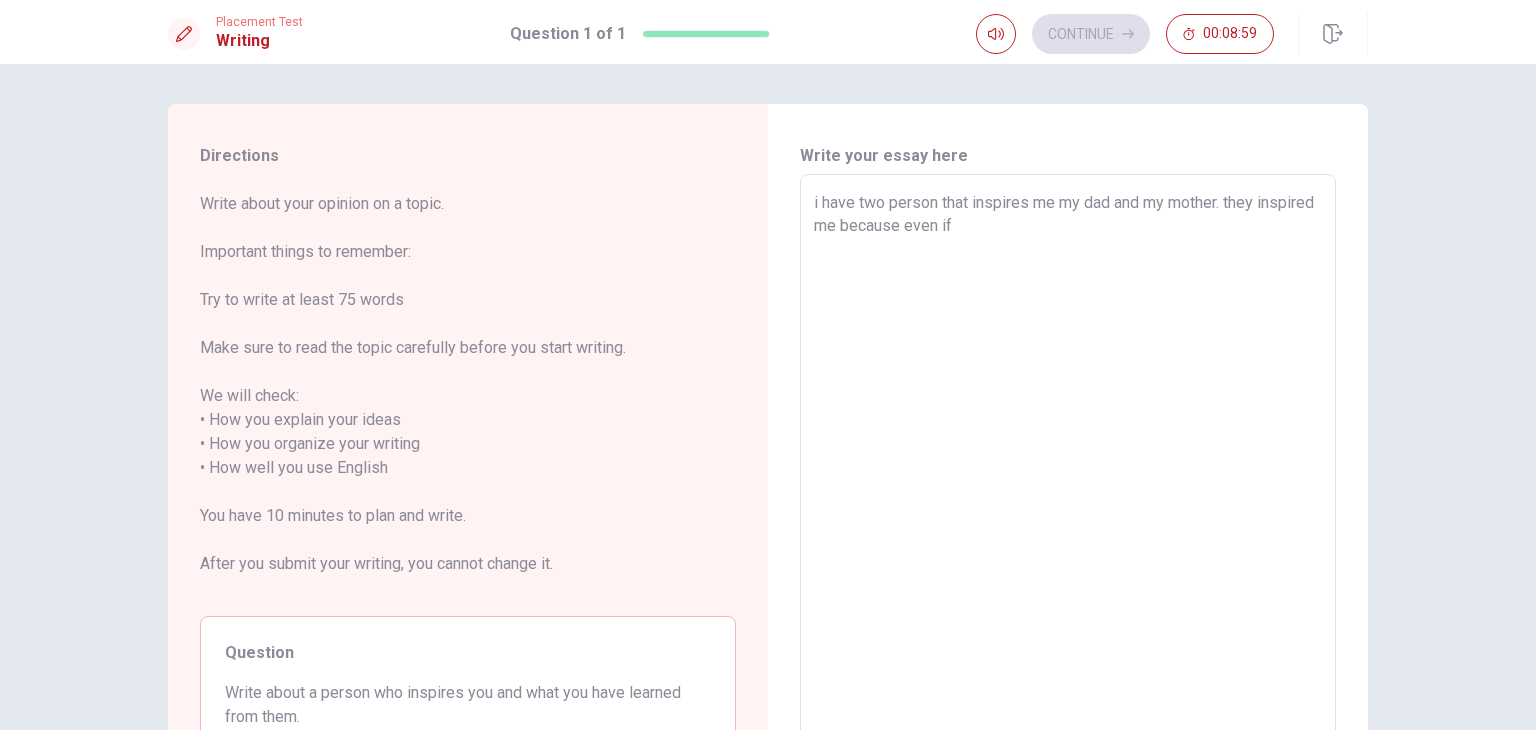 type on "x" 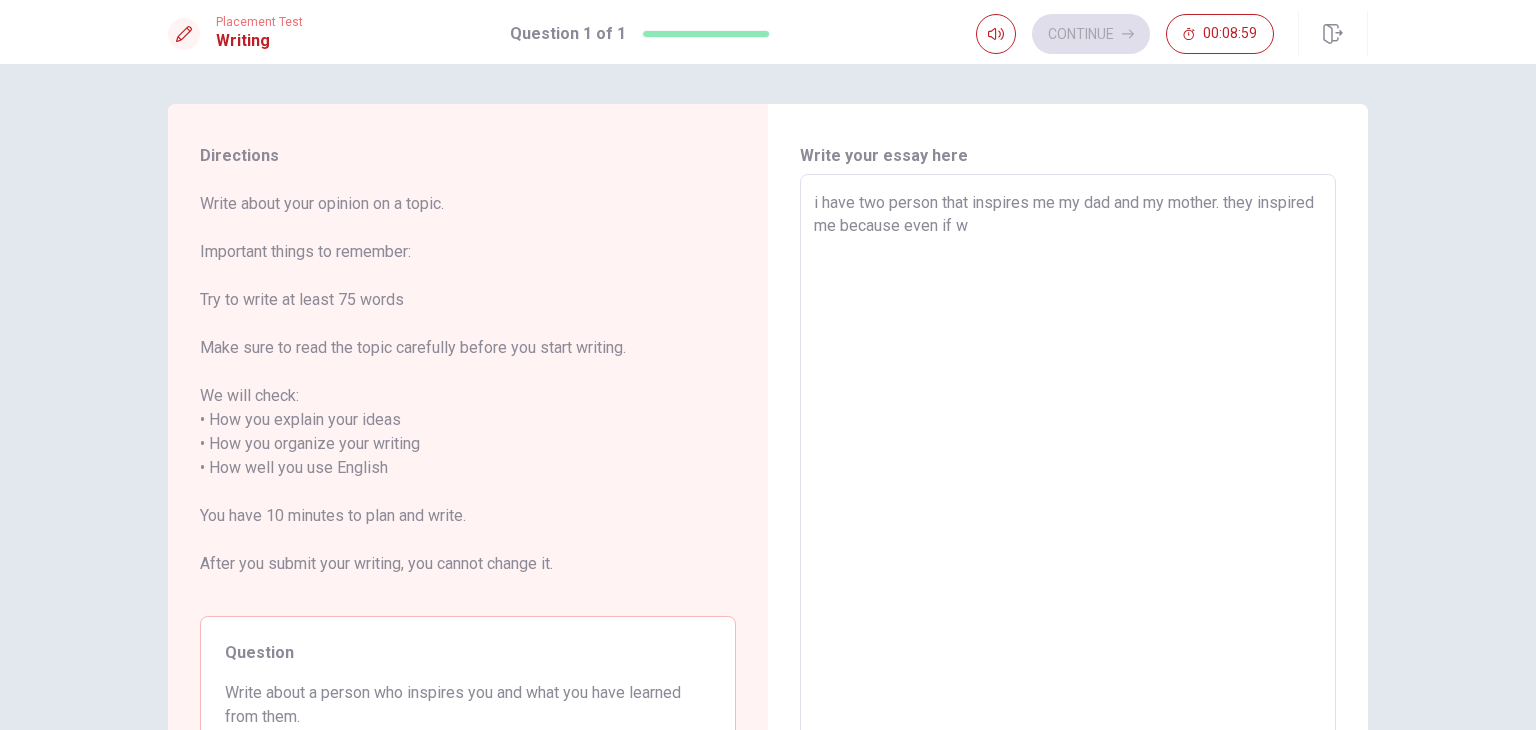 type on "x" 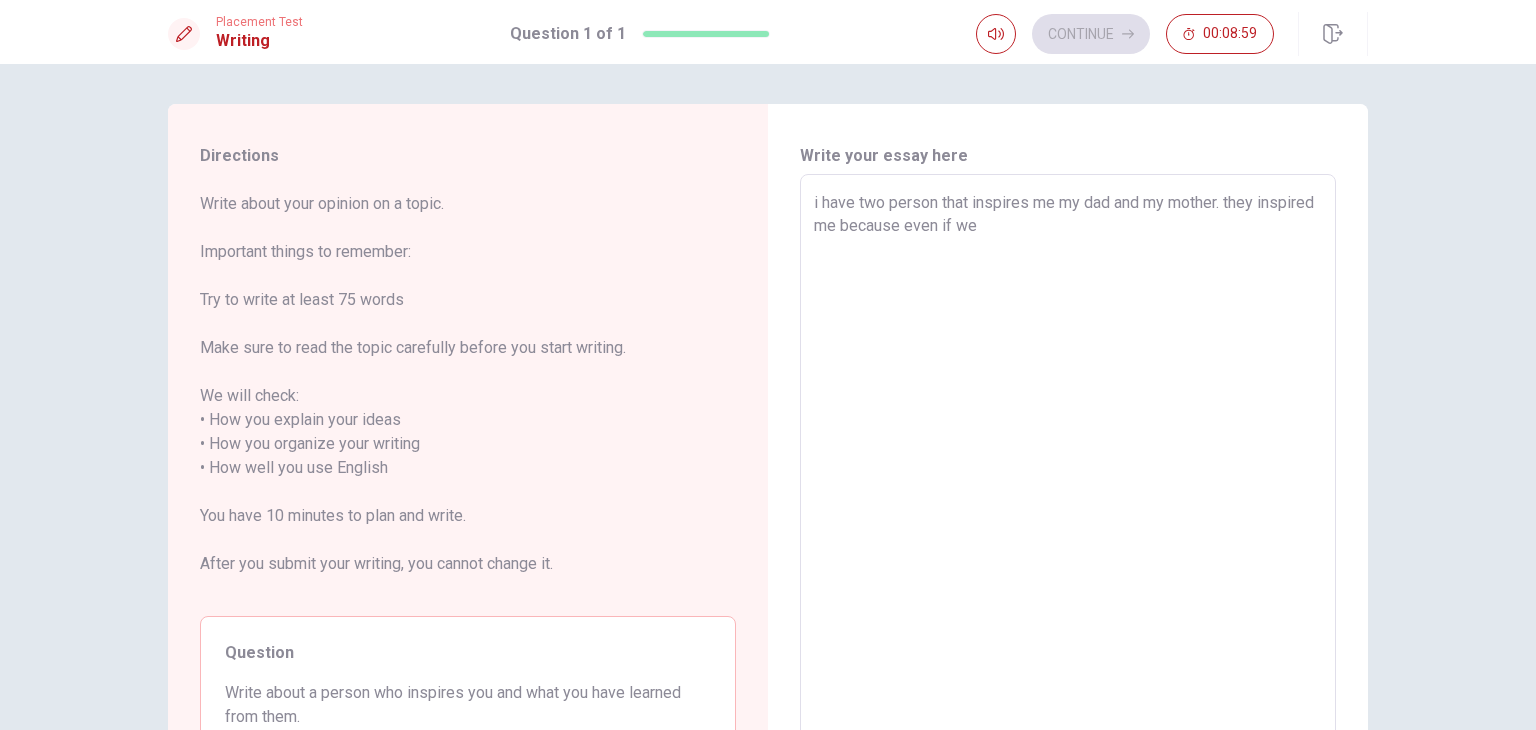 type on "x" 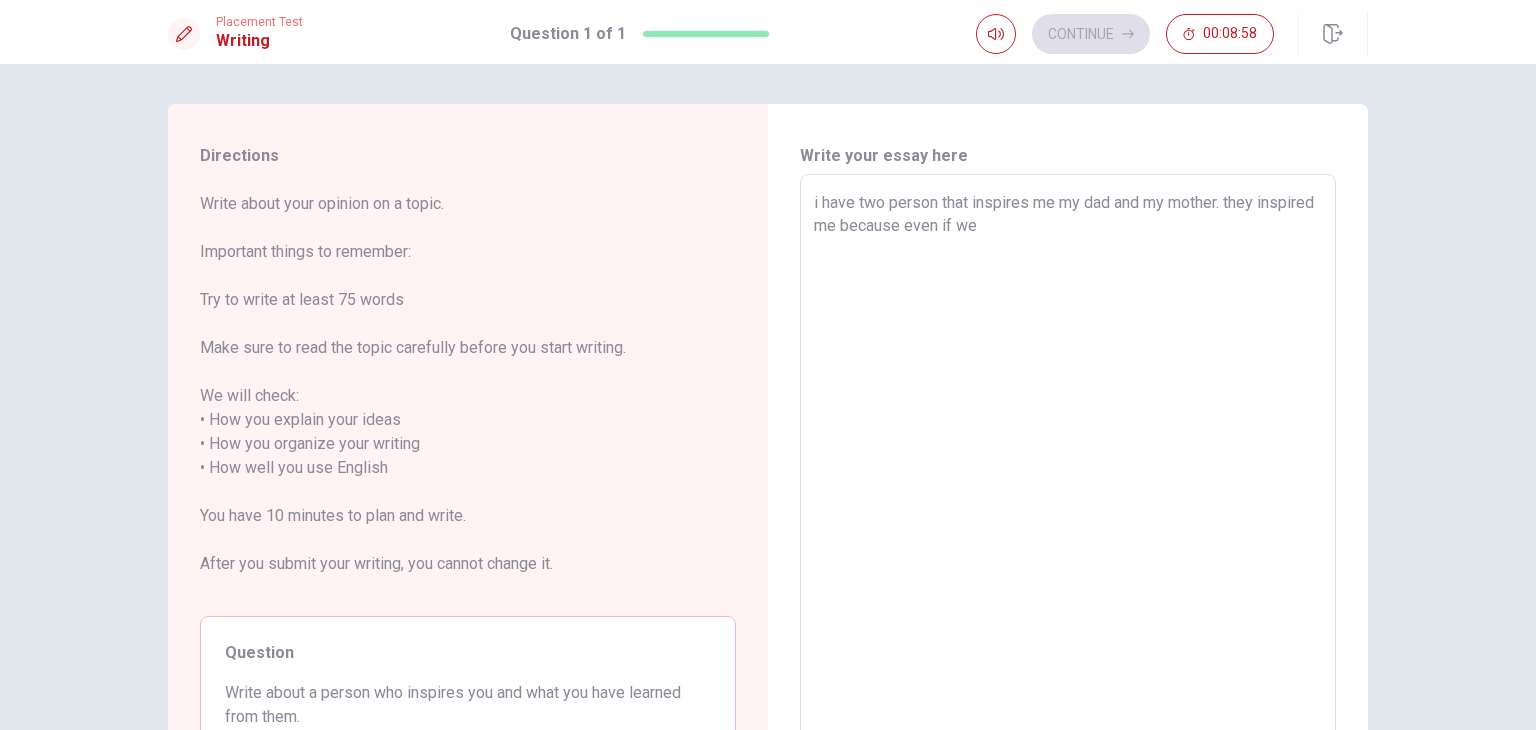 type on "i have two person that inspires me my dad and my mother. they inspired me because even if we d" 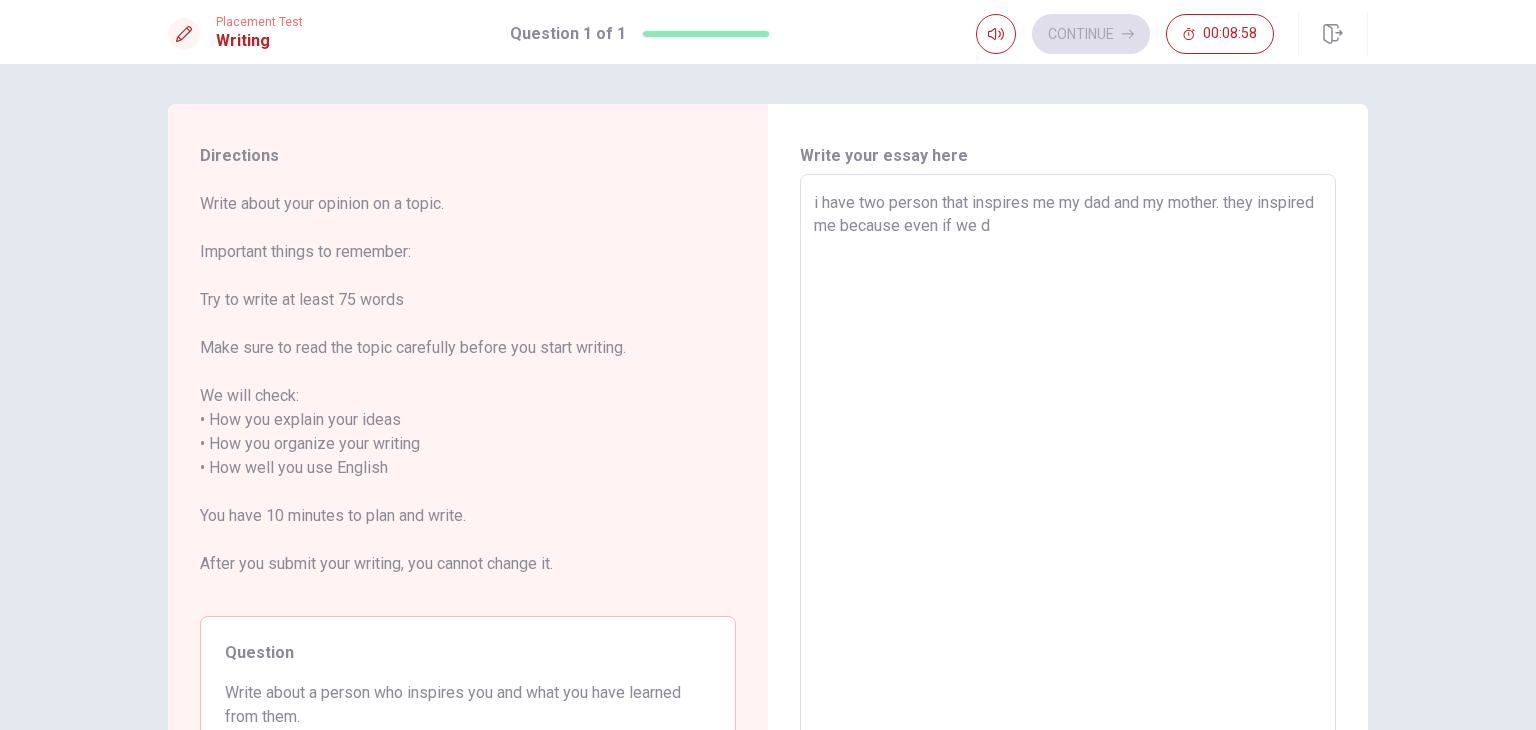 type on "x" 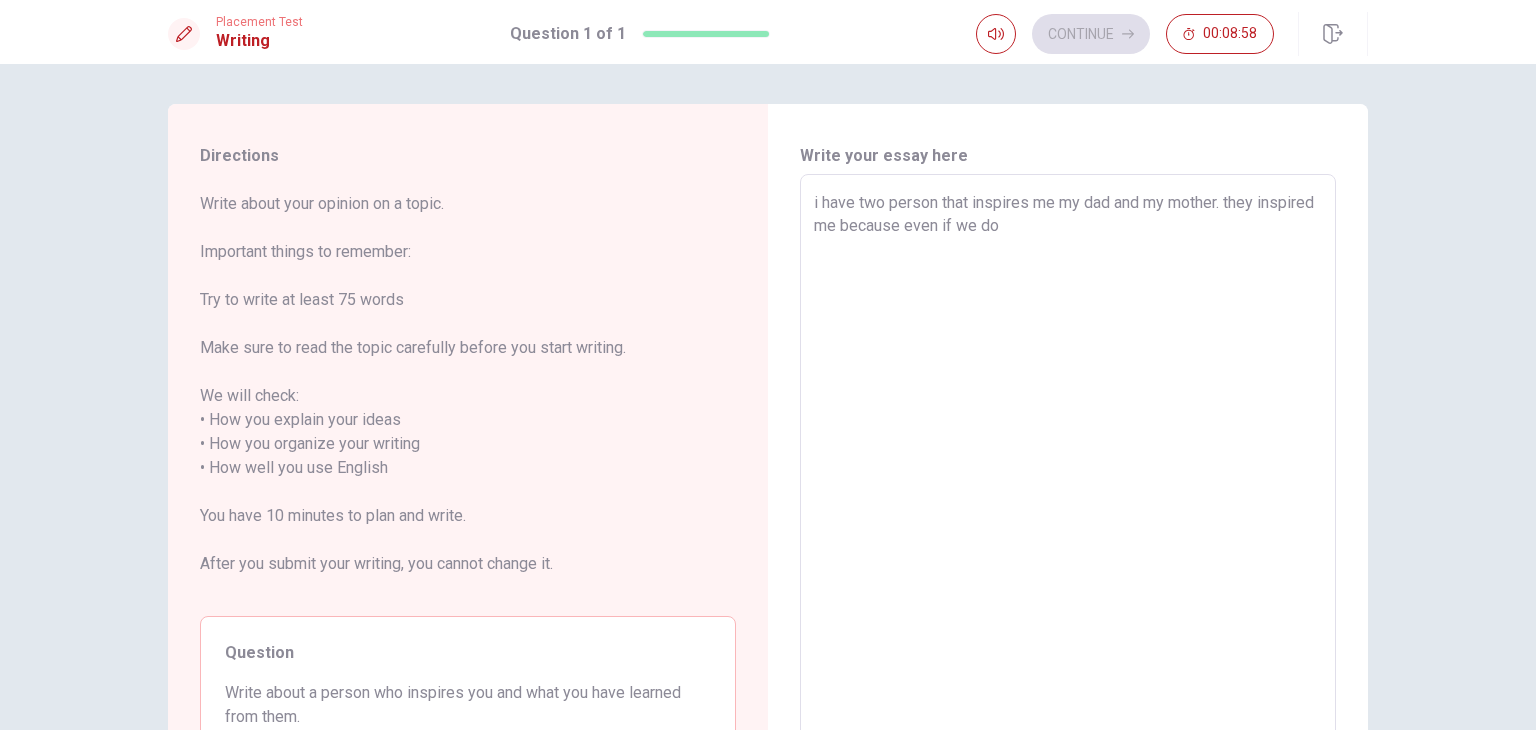 type on "i have two person that inspires me my dad and my mother. they inspired me because even if we don" 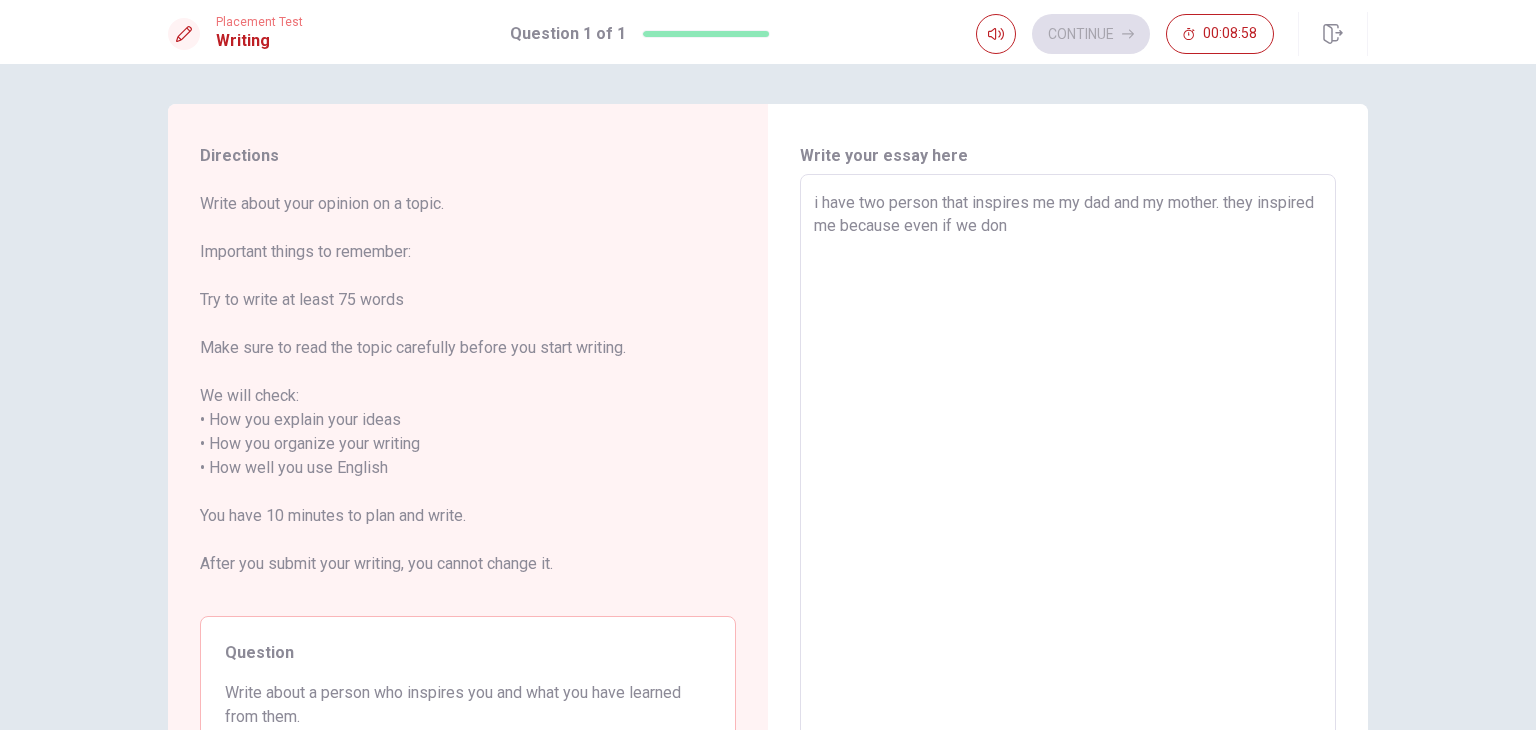 type on "x" 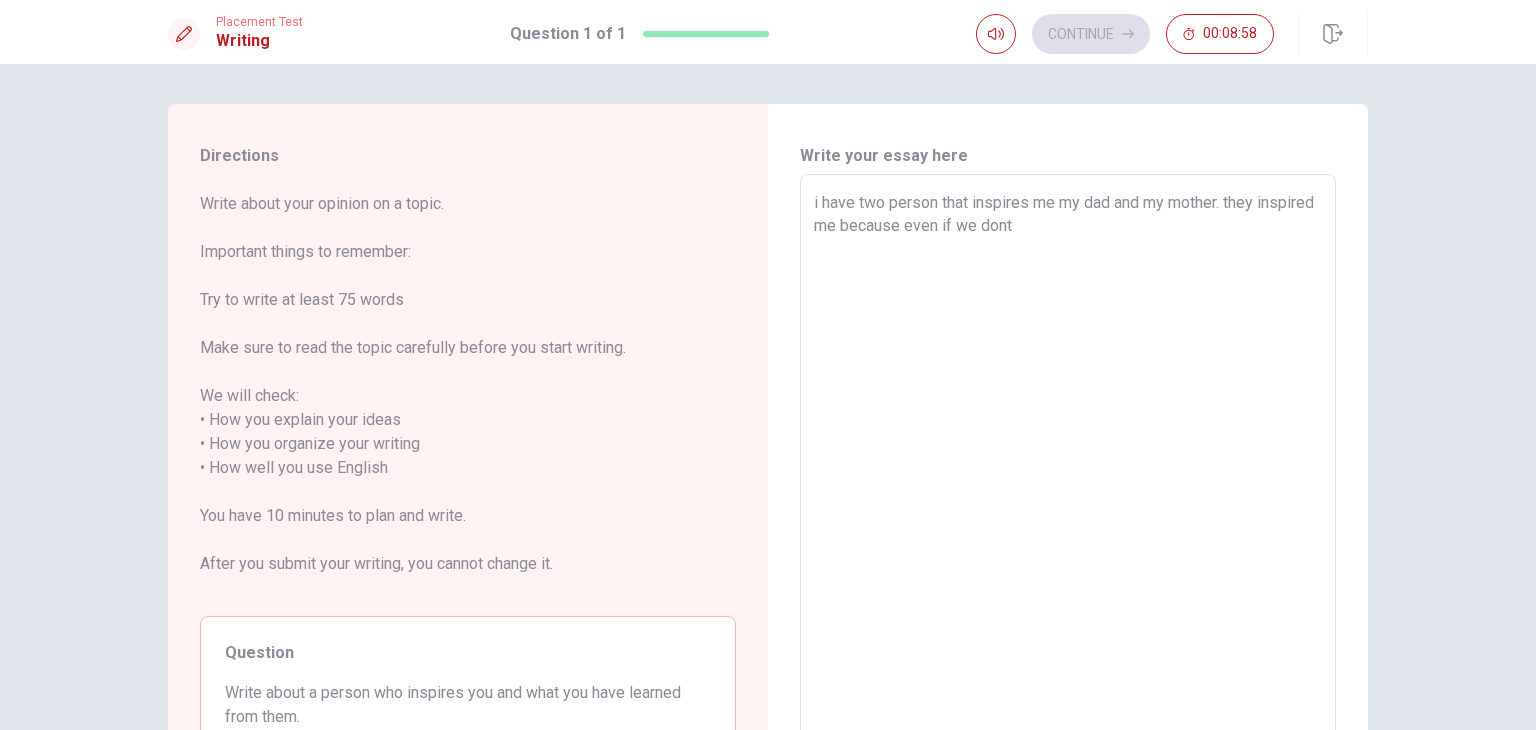 type on "x" 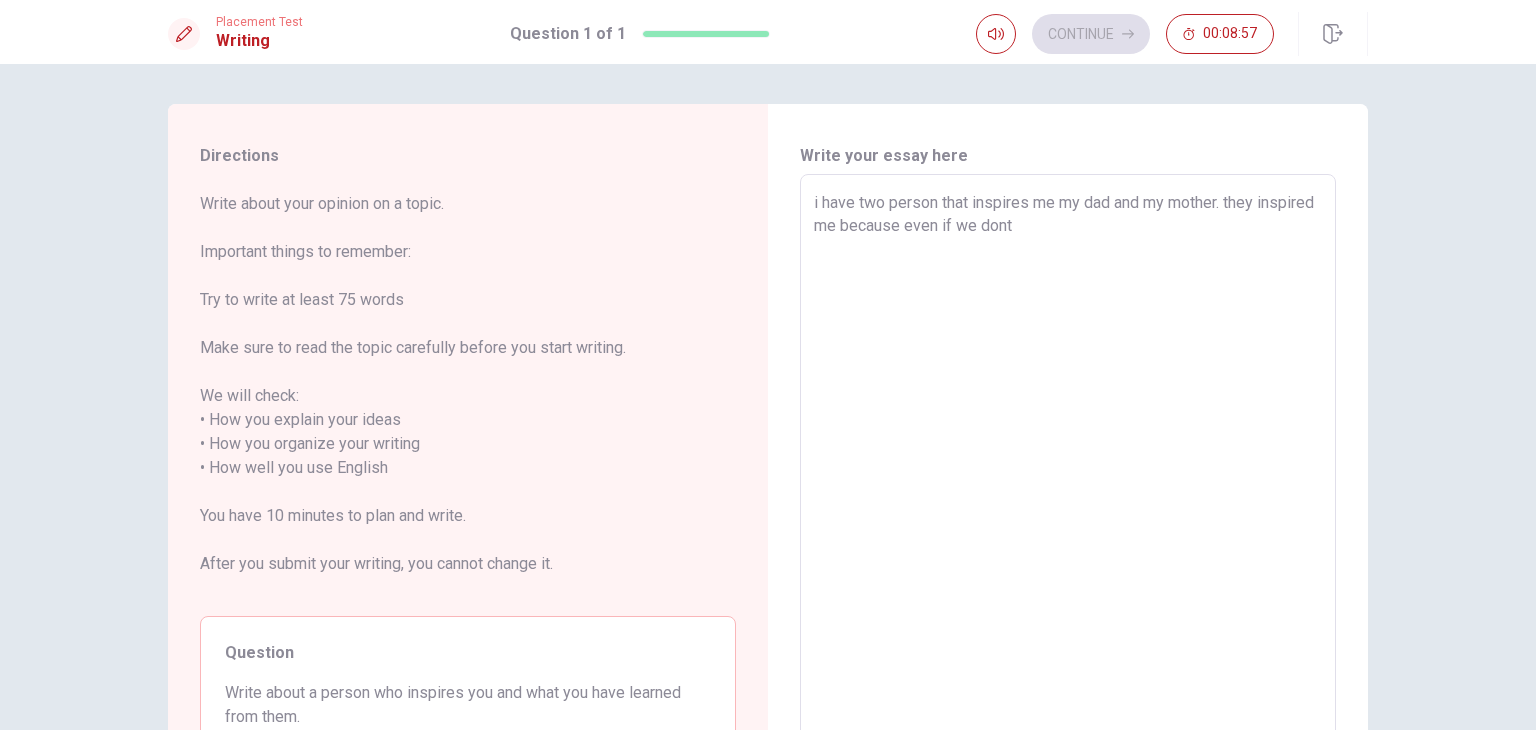 type on "i have two person that inspires me my dad and my mother. they inspired me because even if we don" 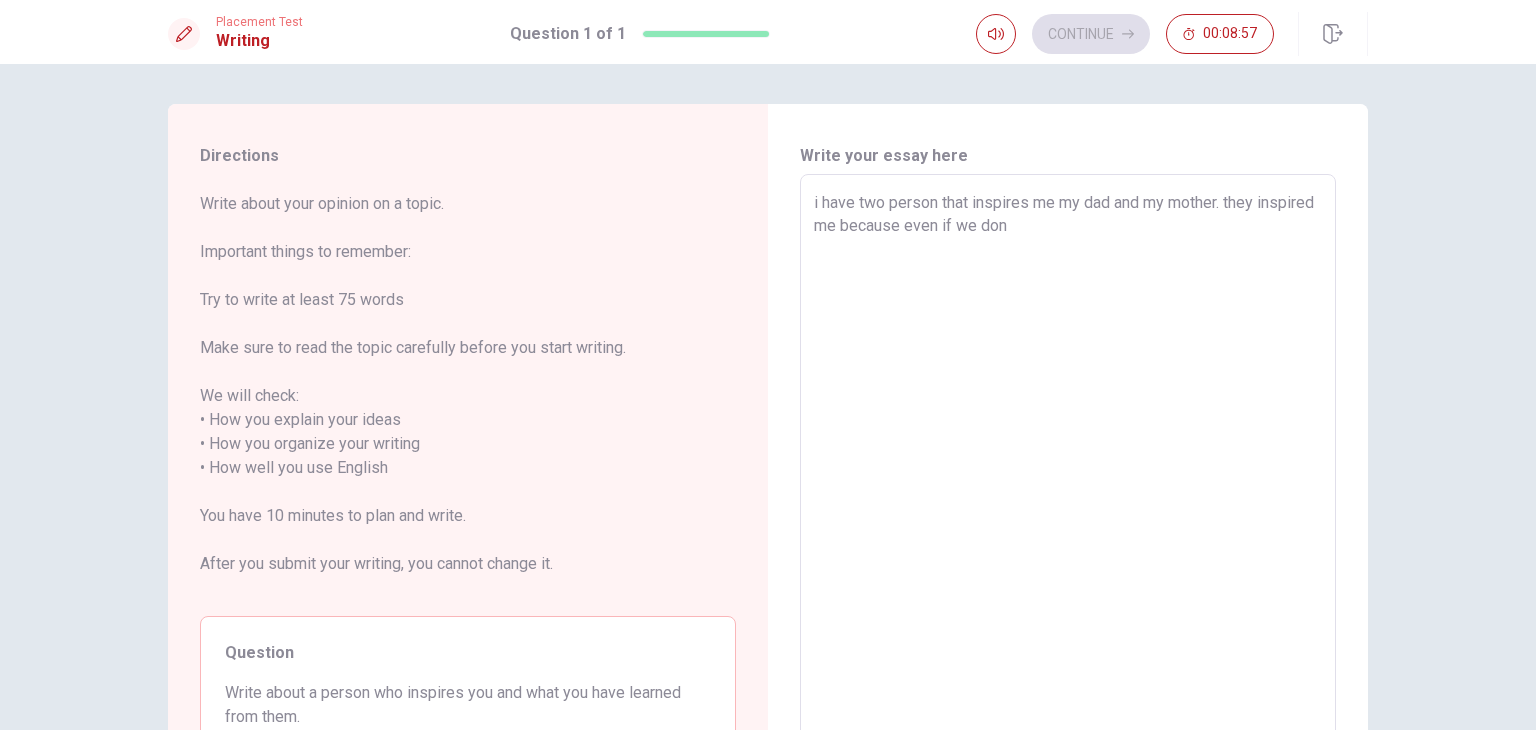 type on "x" 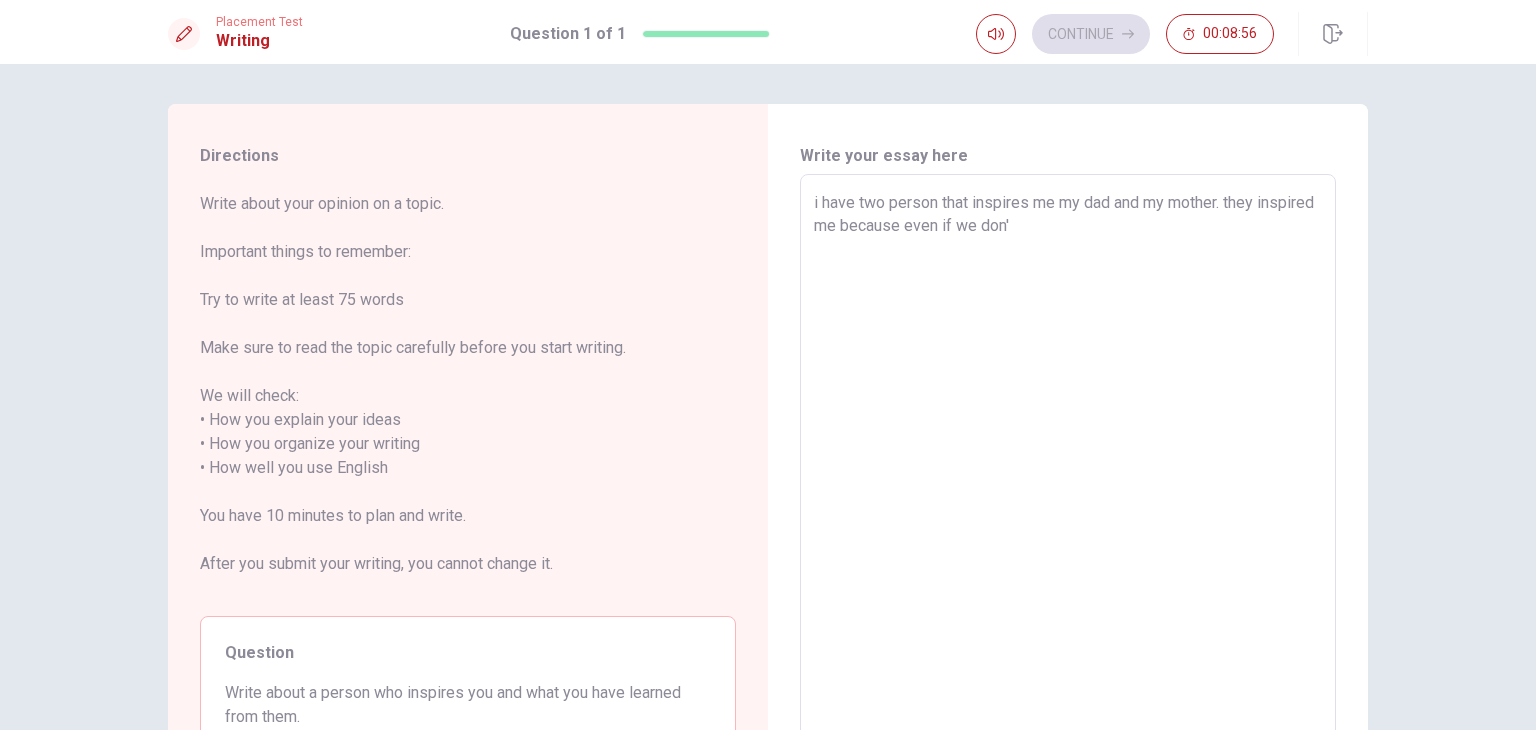 type on "x" 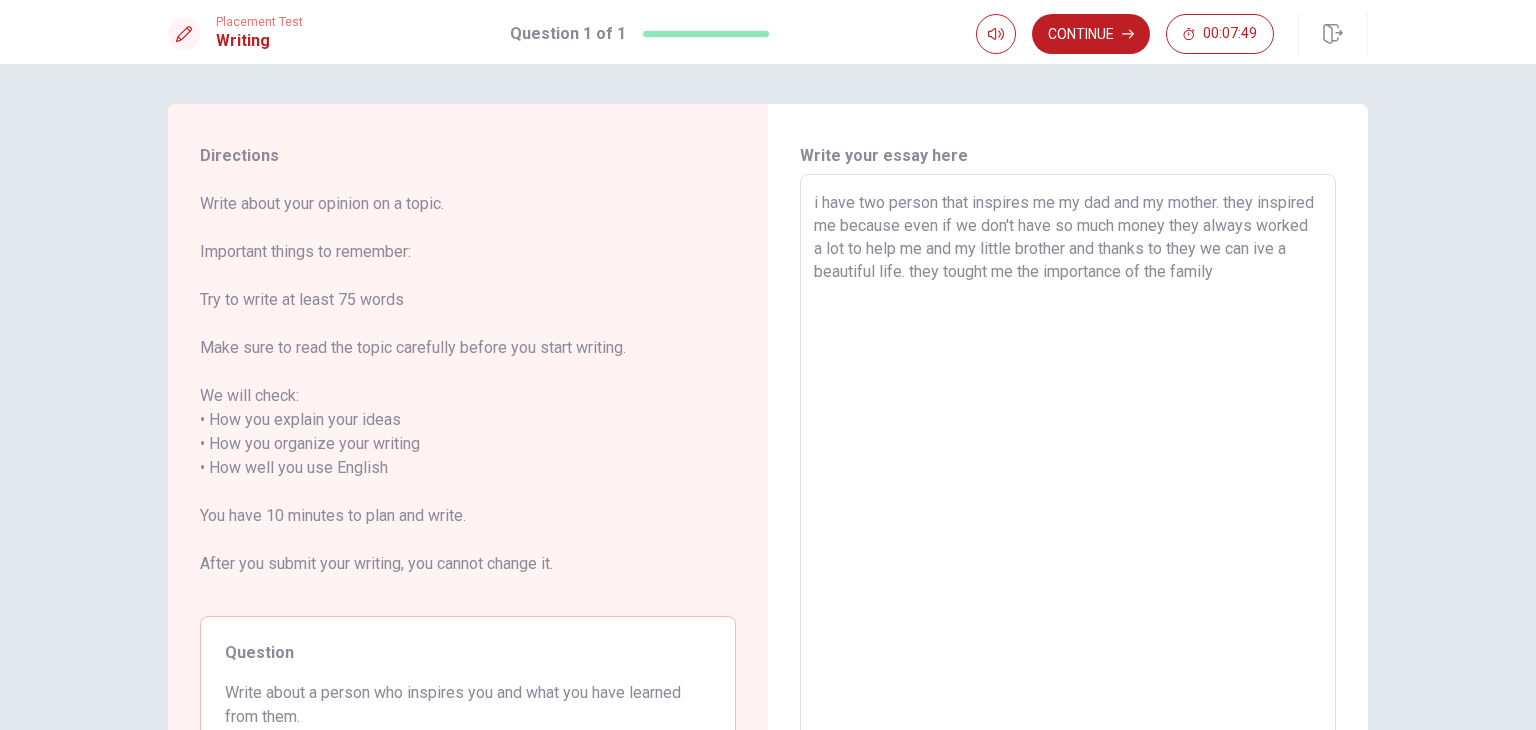 click on "i have two person that inspires me my dad and my mother. they inspired me because even if we don't have so much money they always worked a lot to help me and my little brother and thanks to they we can ive a beautiful life. they tought me the importance of the family" at bounding box center [1068, 468] 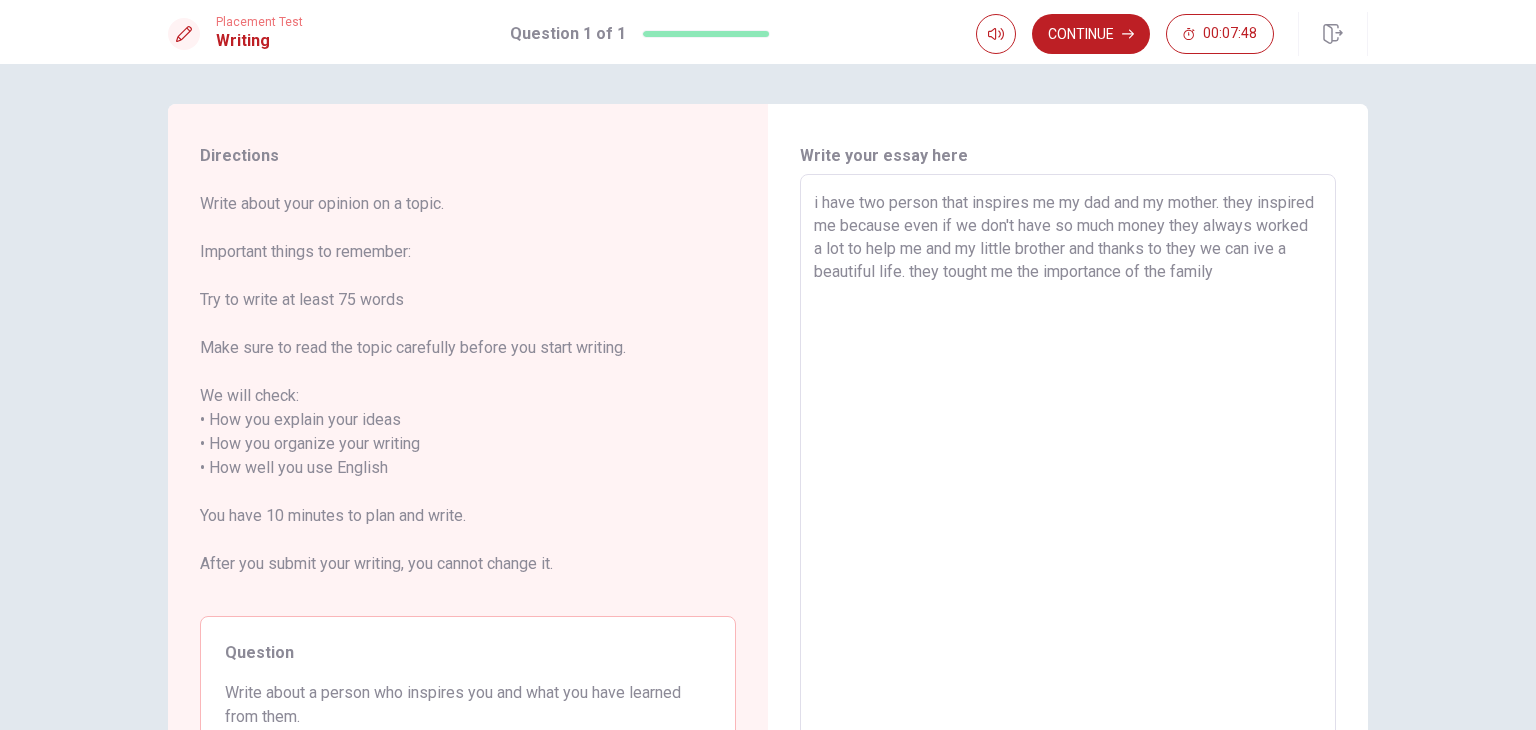 click on "i have two person that inspires me my dad and my mother. they inspired me because even if we don't have so much money they always worked a lot to help me and my little brother and thanks to they we can ive a beautiful life. they tought me the importance of the family" at bounding box center (1068, 468) 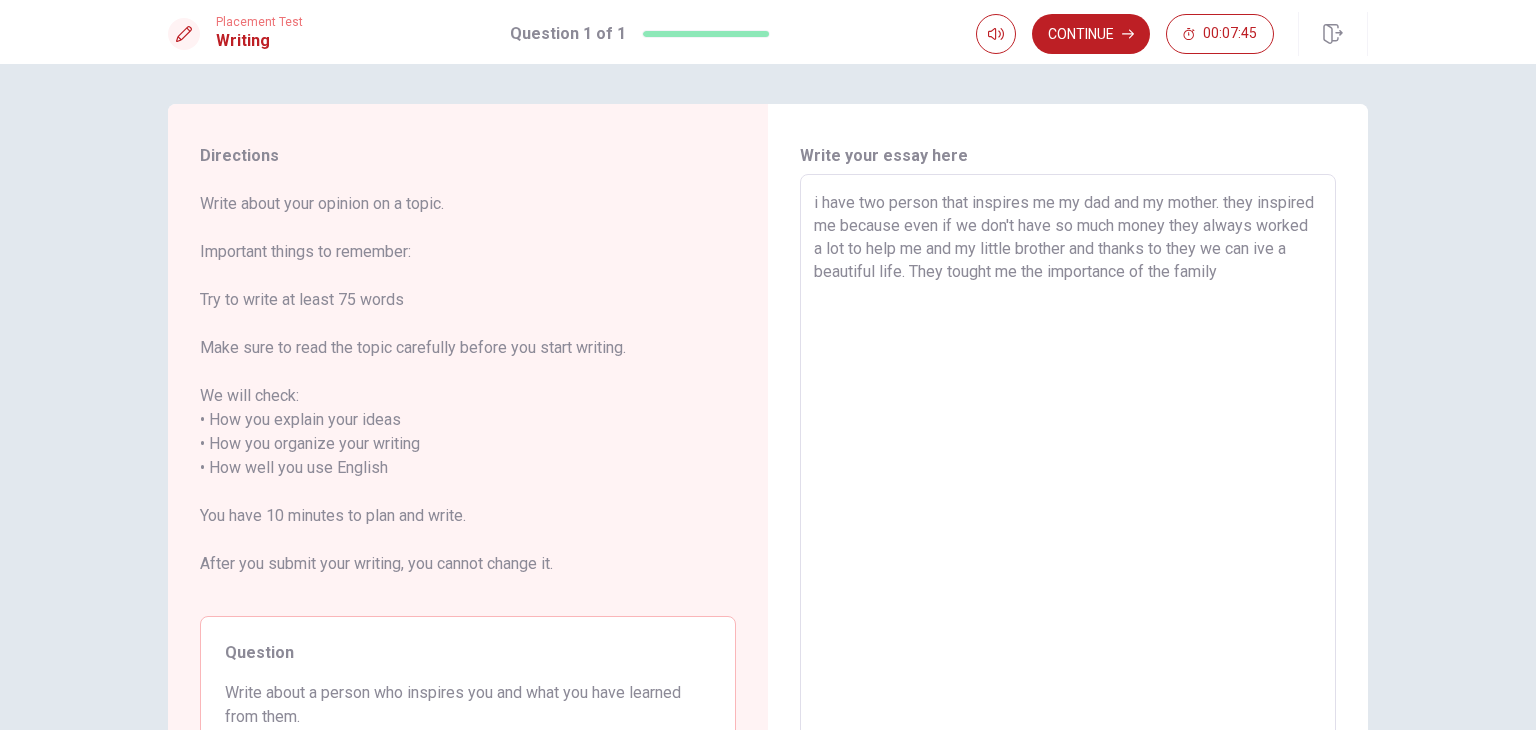 click on "i have two person that inspires me my dad and my mother. they inspired me because even if we don't have so much money they always worked a lot to help me and my little brother and thanks to they we can ive a beautiful life. They tought me the importance of the family" at bounding box center (1068, 468) 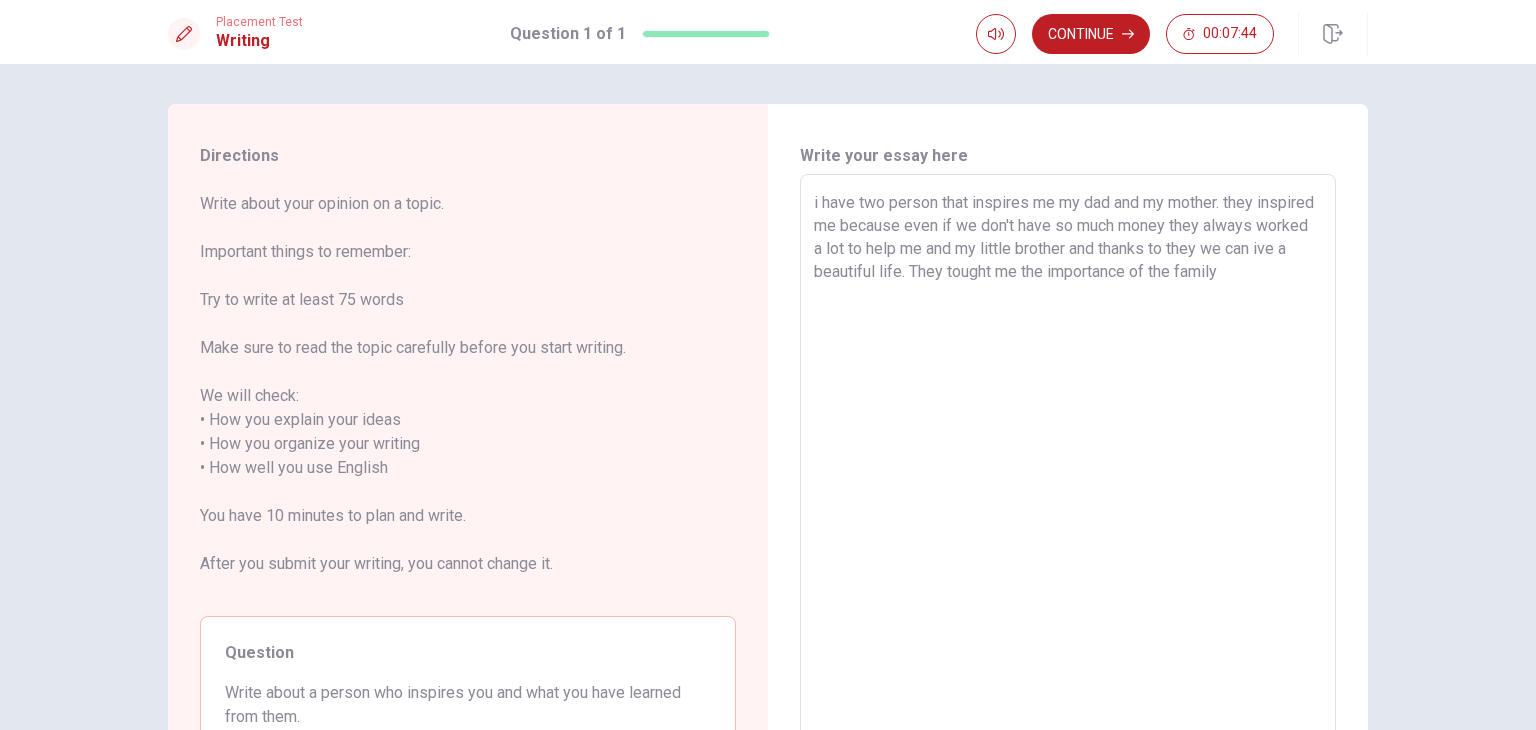 click on "i have two person that inspires me my dad and my mother. they inspired me because even if we don't have so much money they always worked a lot to help me and my little brother and thanks to they we can ive a beautiful life. They tought me the importance of the family" at bounding box center [1068, 468] 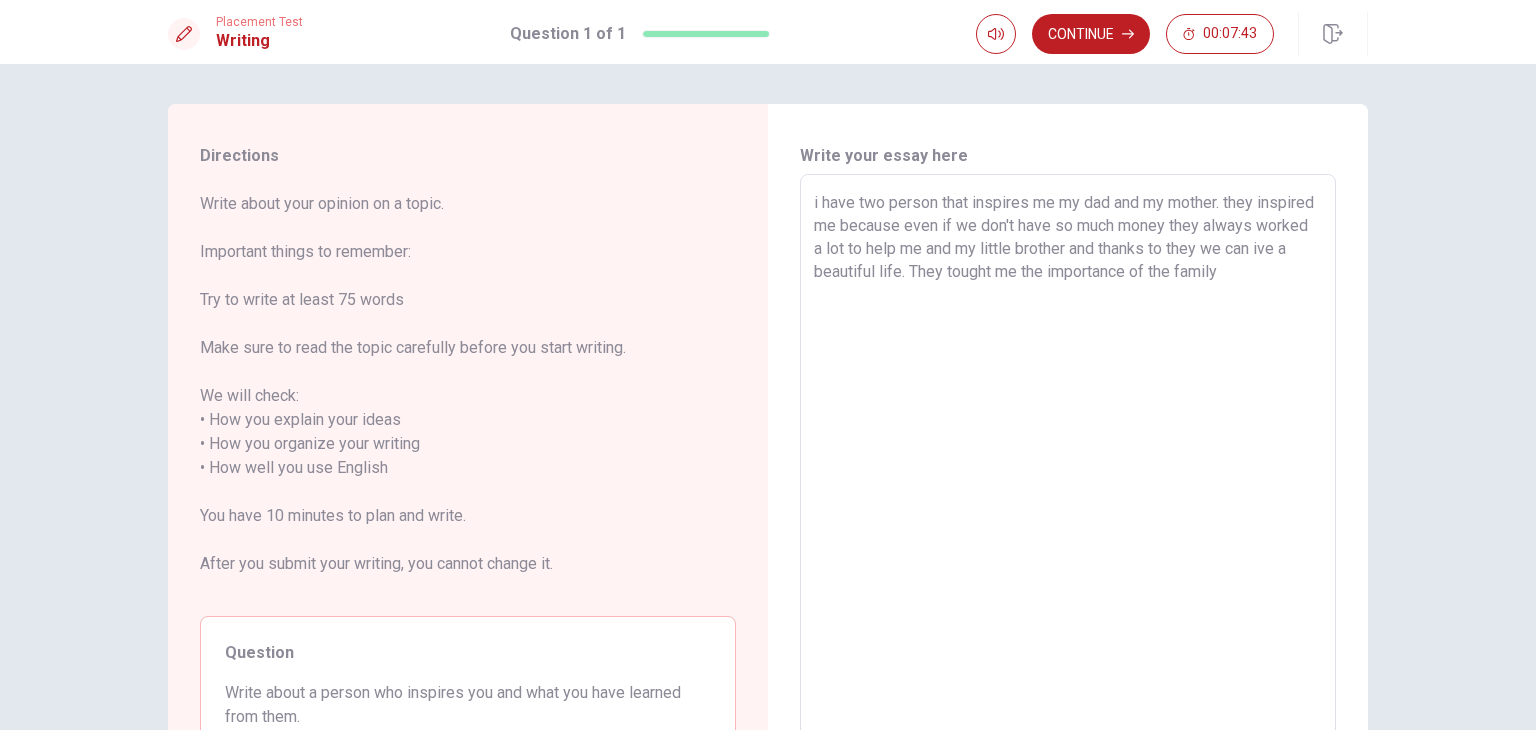 click on "i have two person that inspires me my dad and my mother. they inspired me because even if we don't have so much money they always worked a lot to help me and my little brother and thanks to they we can ive a beautiful life. They tought me the importance of the family" at bounding box center [1068, 468] 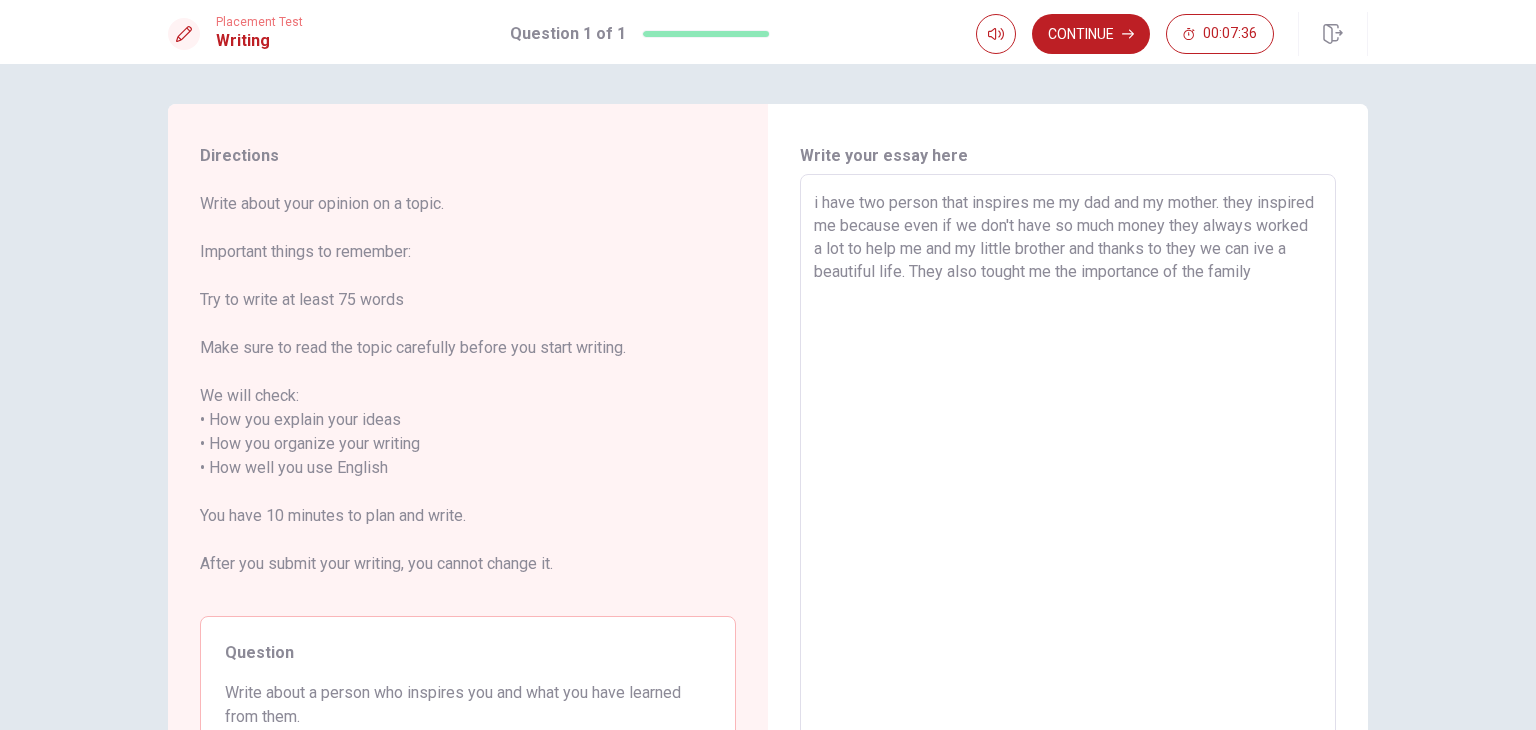 click on "i have two person that inspires me my dad and my mother. they inspired me because even if we don't have so much money they always worked a lot to help me and my little brother and thanks to they we can ive a beautiful life. They also tought me the importance of the family" at bounding box center (1068, 468) 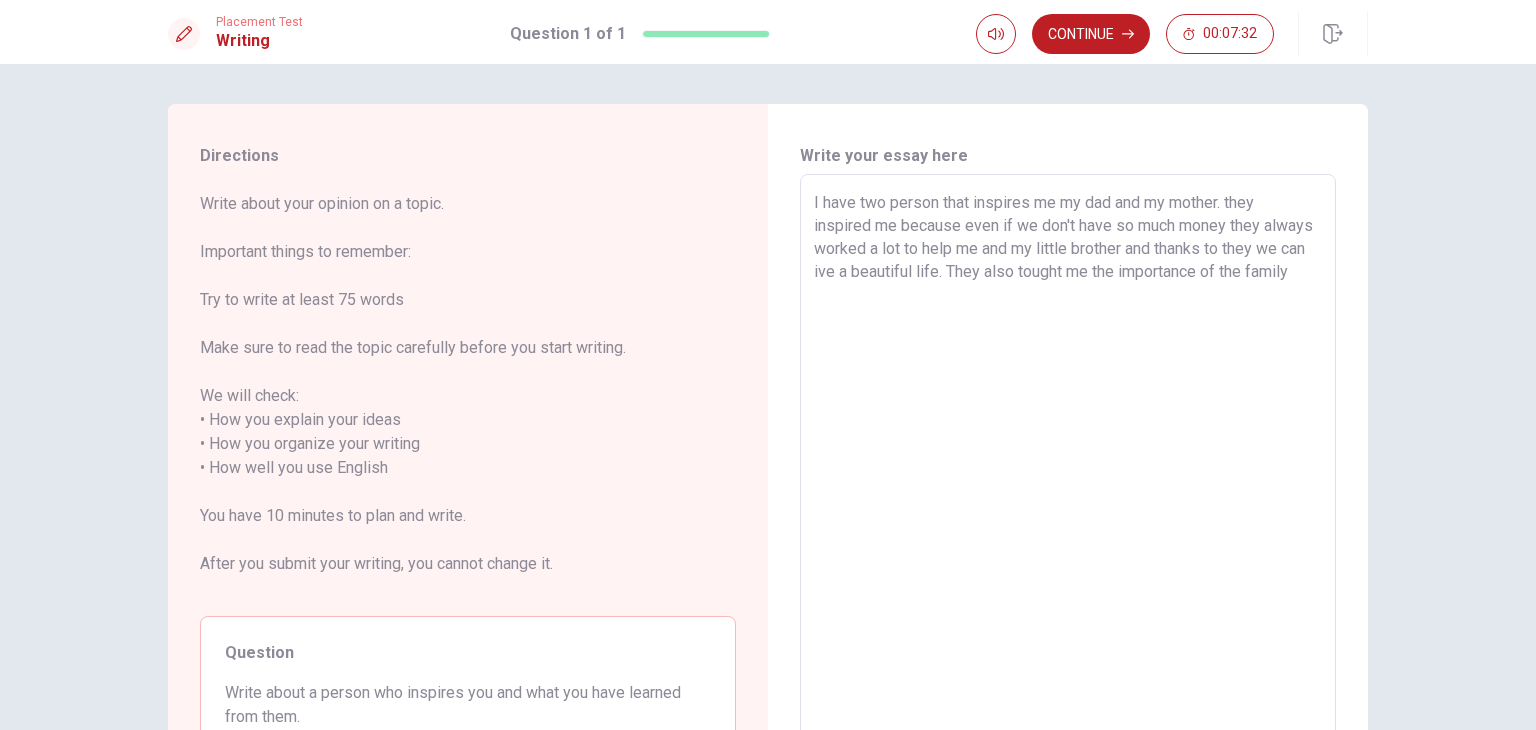 click on "I have two person that inspires me my dad and my mother. they inspired me because even if we don't have so much money they always worked a lot to help me and my little brother and thanks to they we can ive a beautiful life. They also tought me the importance of the family" at bounding box center [1068, 468] 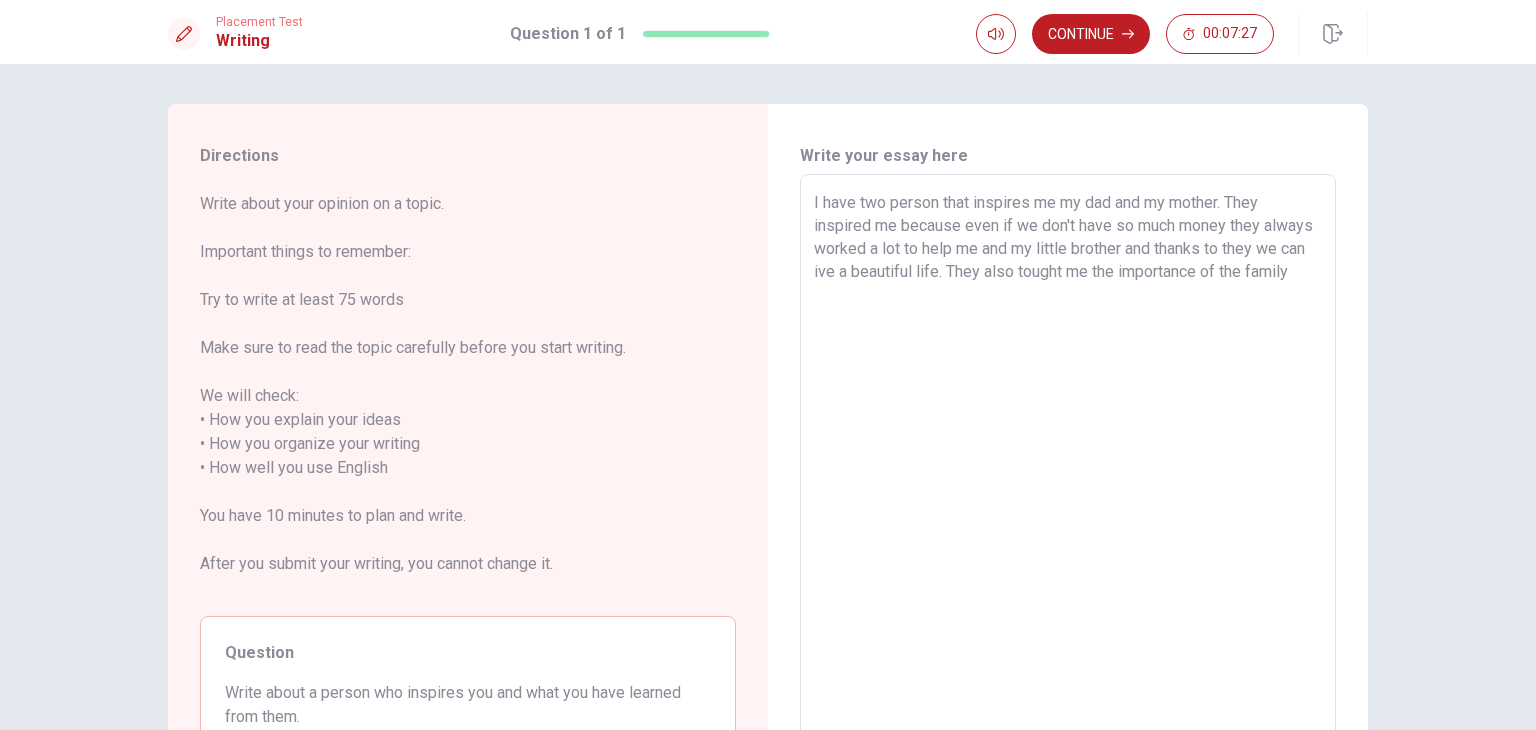click on "I have two person that inspires me my dad and my mother. They inspired me because even if we don't have so much money they always worked a lot to help me and my little brother and thanks to they we can ive a beautiful life. They also tought me the importance of the family" at bounding box center (1068, 468) 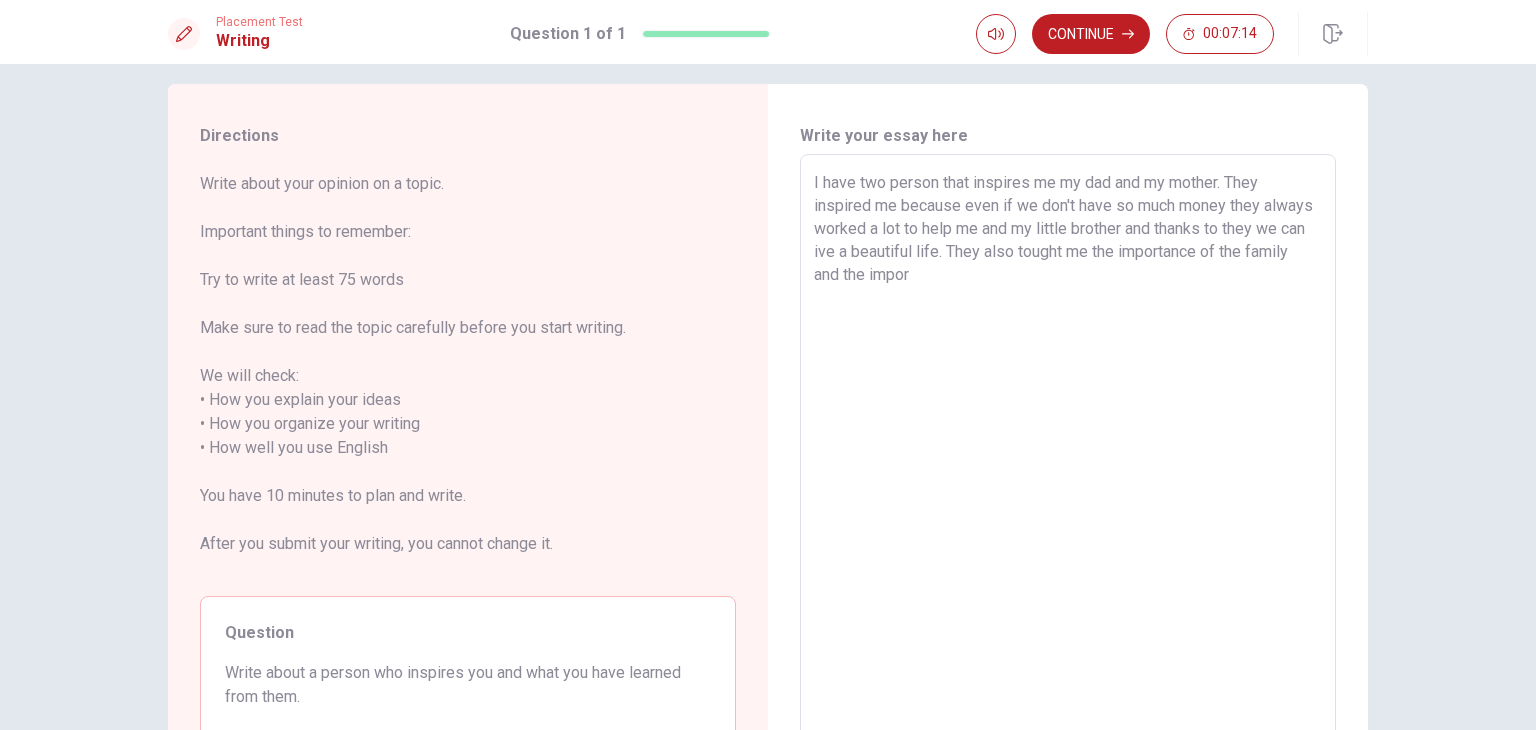 scroll, scrollTop: 8, scrollLeft: 0, axis: vertical 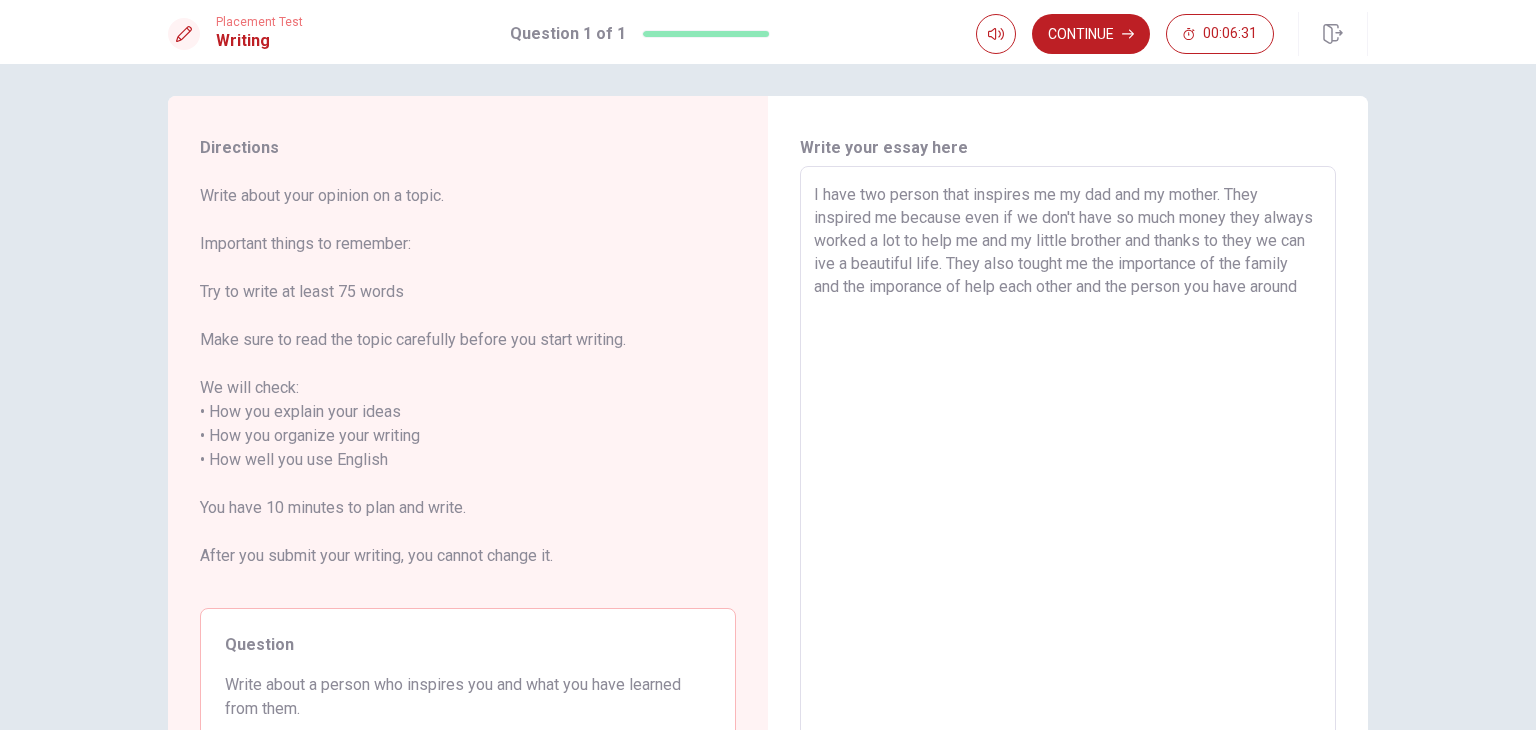 click on "I have two person that inspires me my dad and my mother. They inspired me because even if we don't have so much money they always worked a lot to help me and my little brother and thanks to they we can ive a beautiful life. They also tought me the importance of the family and the imporance of help each other and the person you have around" at bounding box center (1068, 460) 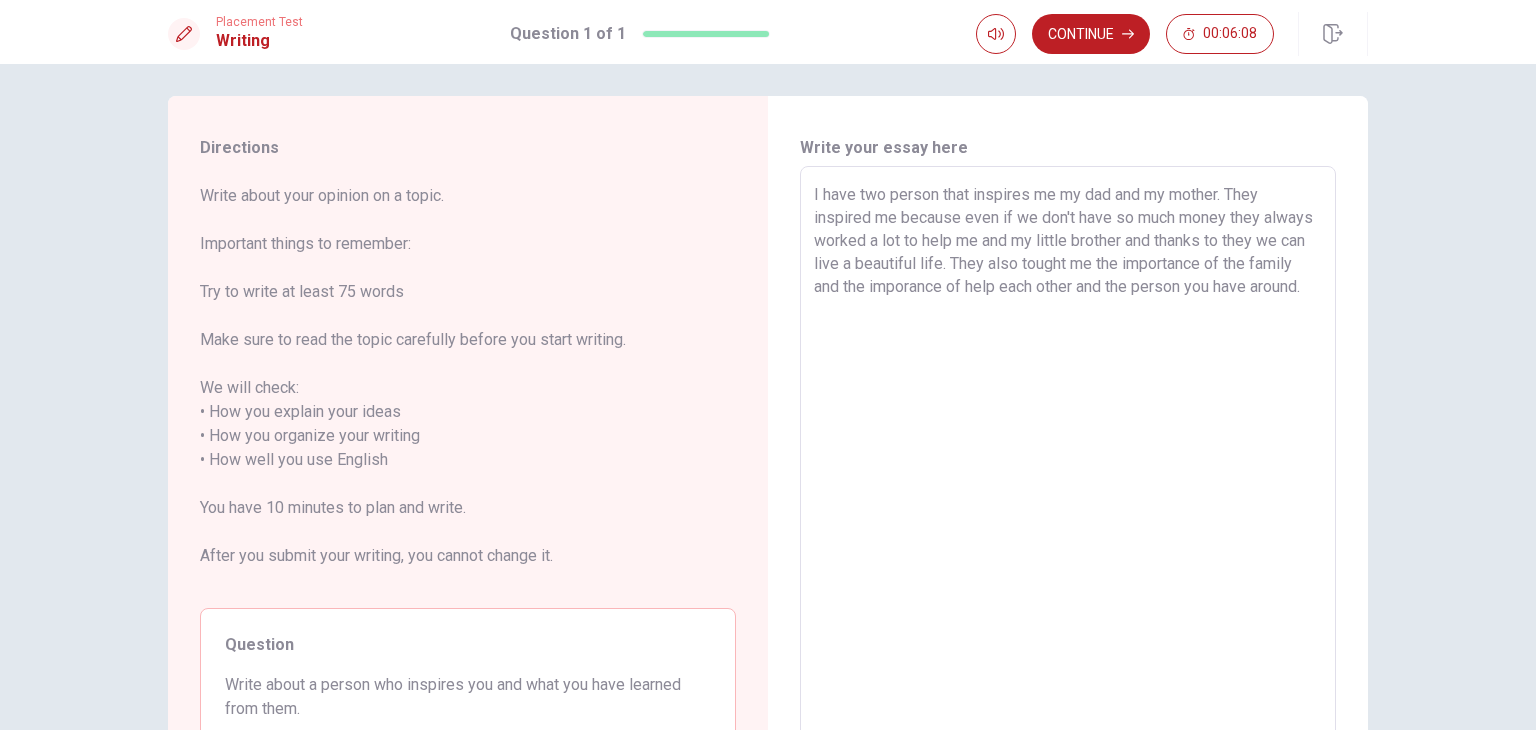 click on "I have two person that inspires me my dad and my mother. They inspired me because even if we don't have so much money they always worked a lot to help me and my little brother and thanks to they we can live a beautiful life. They also tought me the importance of the family and the imporance of help each other and the person you have around." at bounding box center [1068, 460] 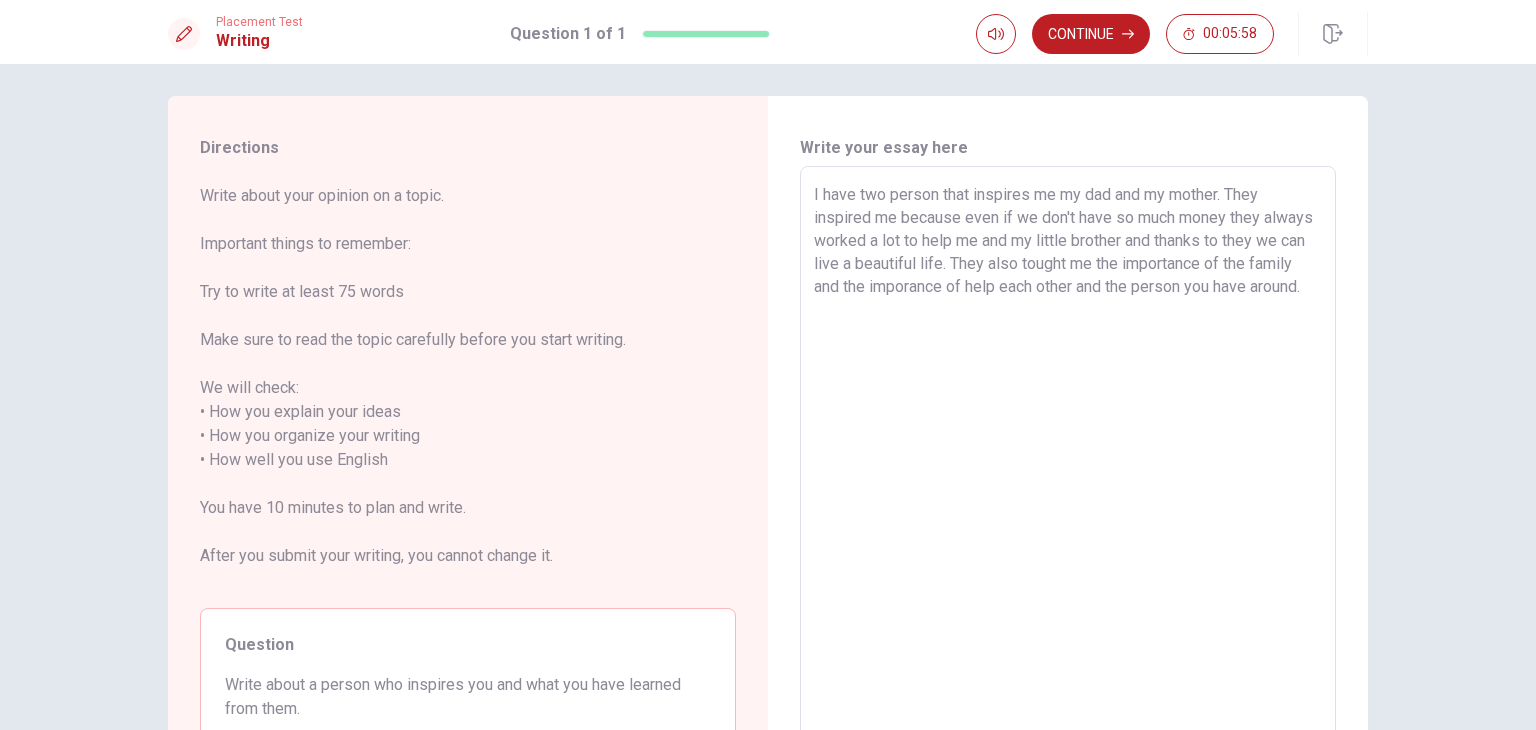 click on "I have two person that inspires me my dad and my mother. They inspired me because even if we don't have so much money they always worked a lot to help me and my little brother and thanks to they we can live a beautiful life. They also tought me the importance of the family and the imporance of help each other and the person you have around." at bounding box center [1068, 460] 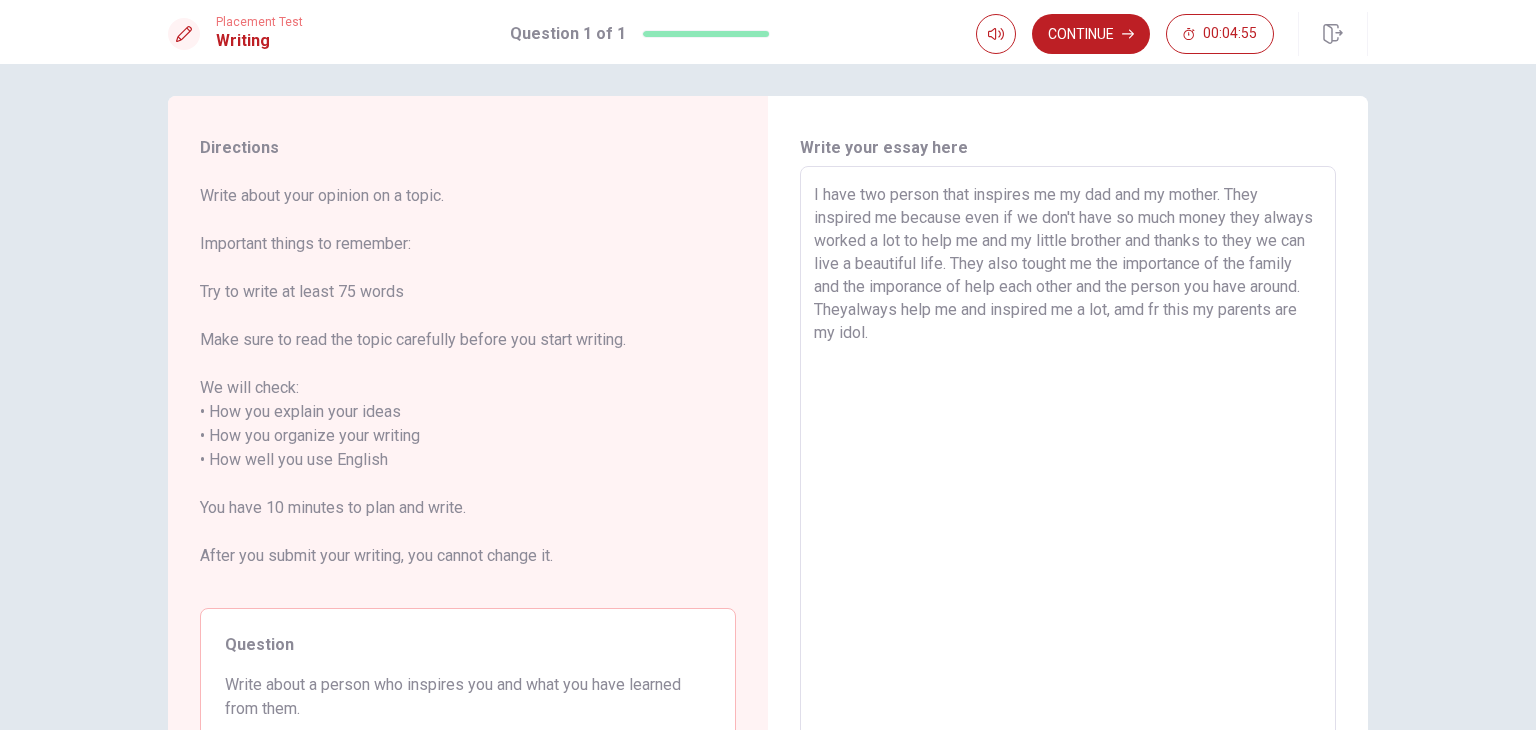 drag, startPoint x: 812, startPoint y: 193, endPoint x: 822, endPoint y: 200, distance: 12.206555 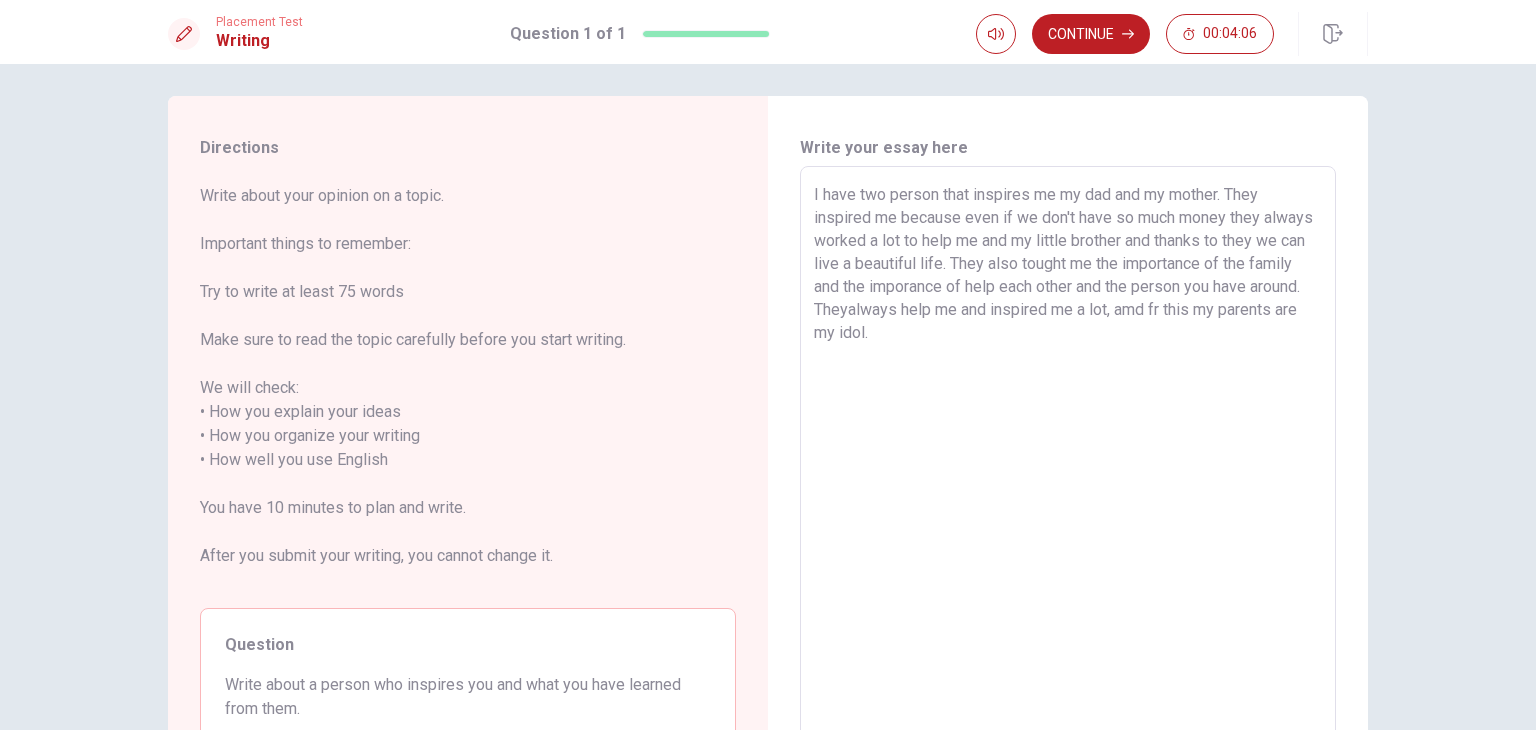 click on "I have two person that inspires me my dad and my mother. They inspired me because even if we don't have so much money they always worked a lot to help me and my little brother and thanks to they we can live a beautiful life. They also tought me the importance of the family and the imporance of help each other and the person you have around. Theyalways help me and inspired me a lot, amd fr this my parents are my idol." at bounding box center (1068, 460) 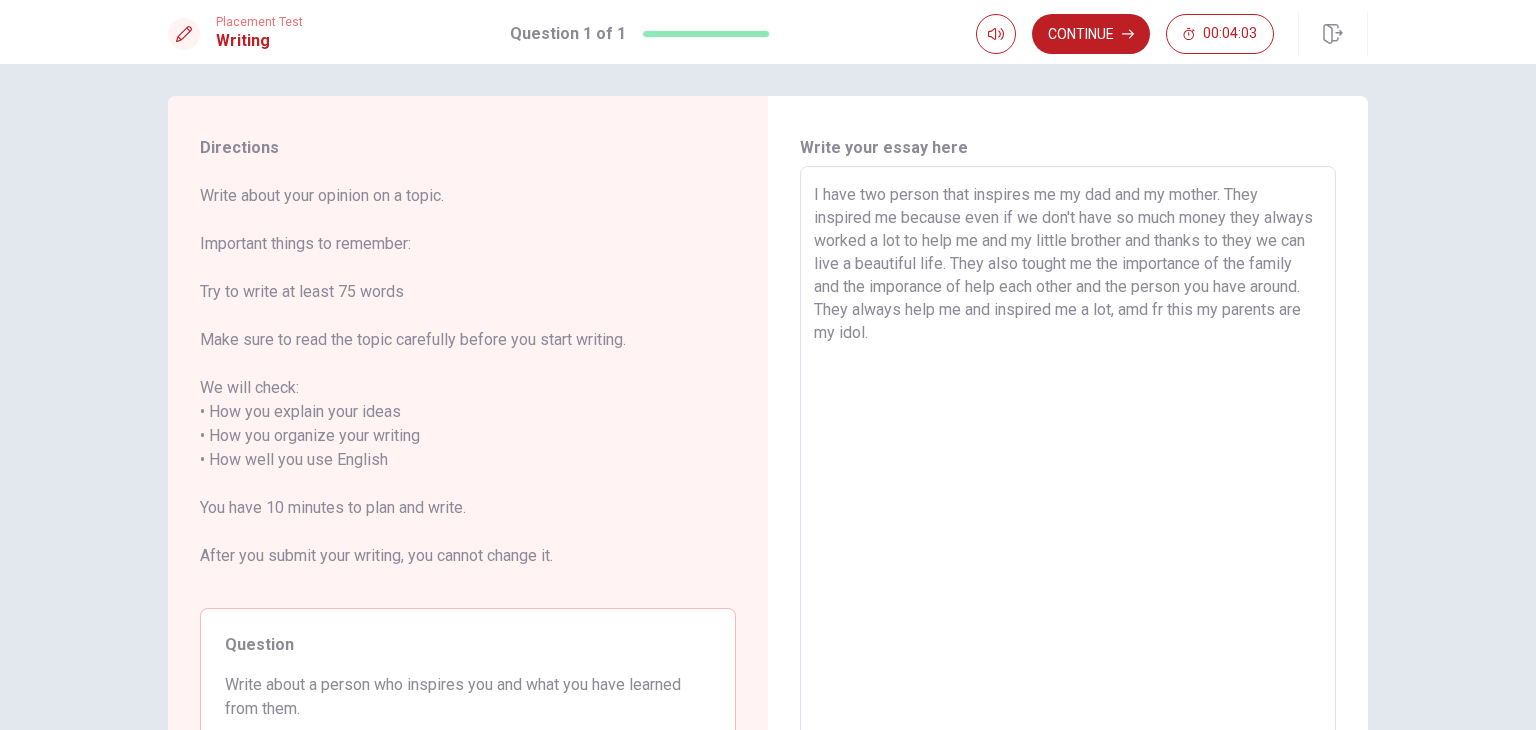 click on "I have two person that inspires me my dad and my mother. They inspired me because even if we don't have so much money they always worked a lot to help me and my little brother and thanks to they we can live a beautiful life. They also tought me the importance of the family and the imporance of help each other and the person you have around. They always help me and inspired me a lot, amd fr this my parents are my idol." at bounding box center (1068, 460) 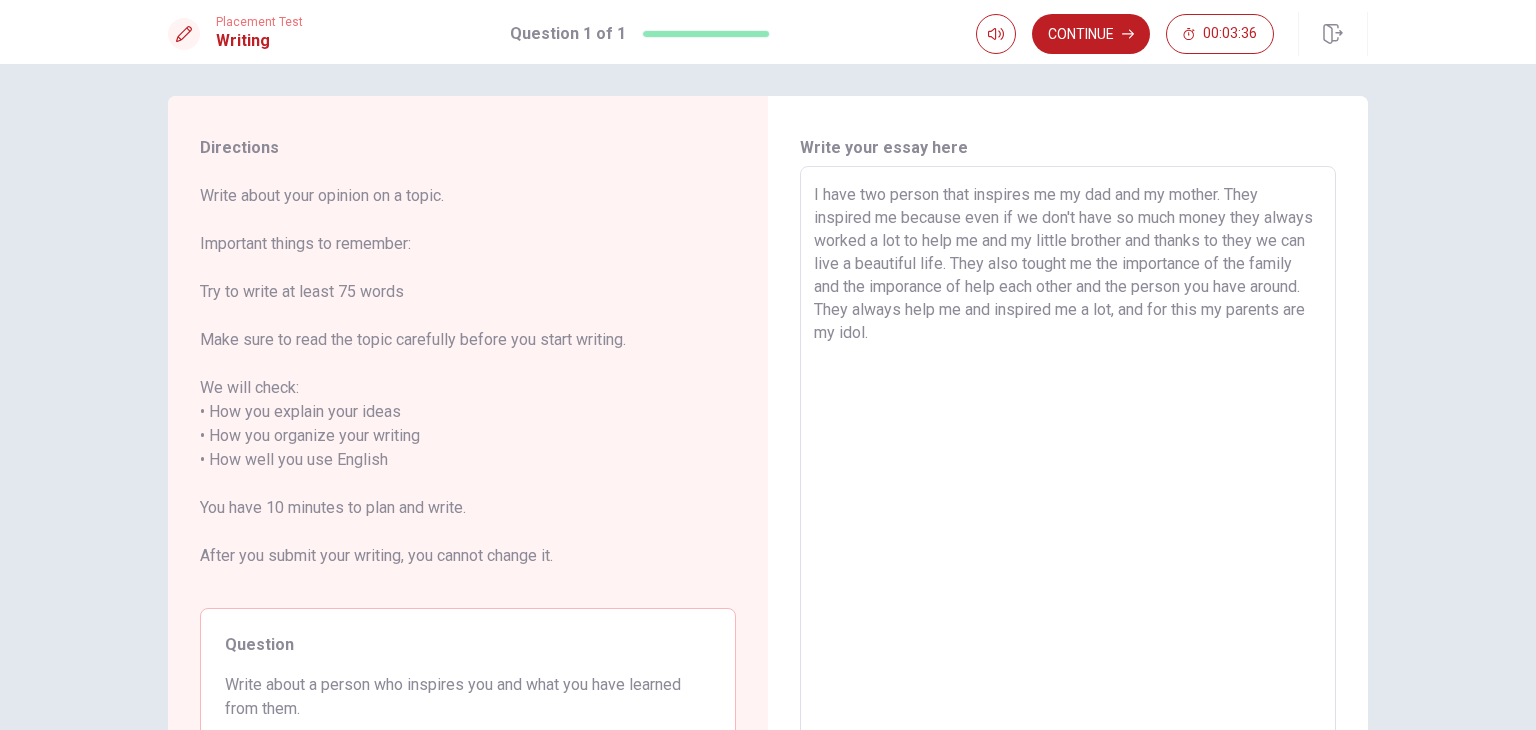 click on "I have two person that inspires me my dad and my mother. They inspired me because even if we don't have so much money they always worked a lot to help me and my little brother and thanks to they we can live a beautiful life. They also tought me the importance of the family and the imporance of help each other and the person you have around. They always help me and inspired me a lot, and for this my parents are my idol." at bounding box center [1068, 460] 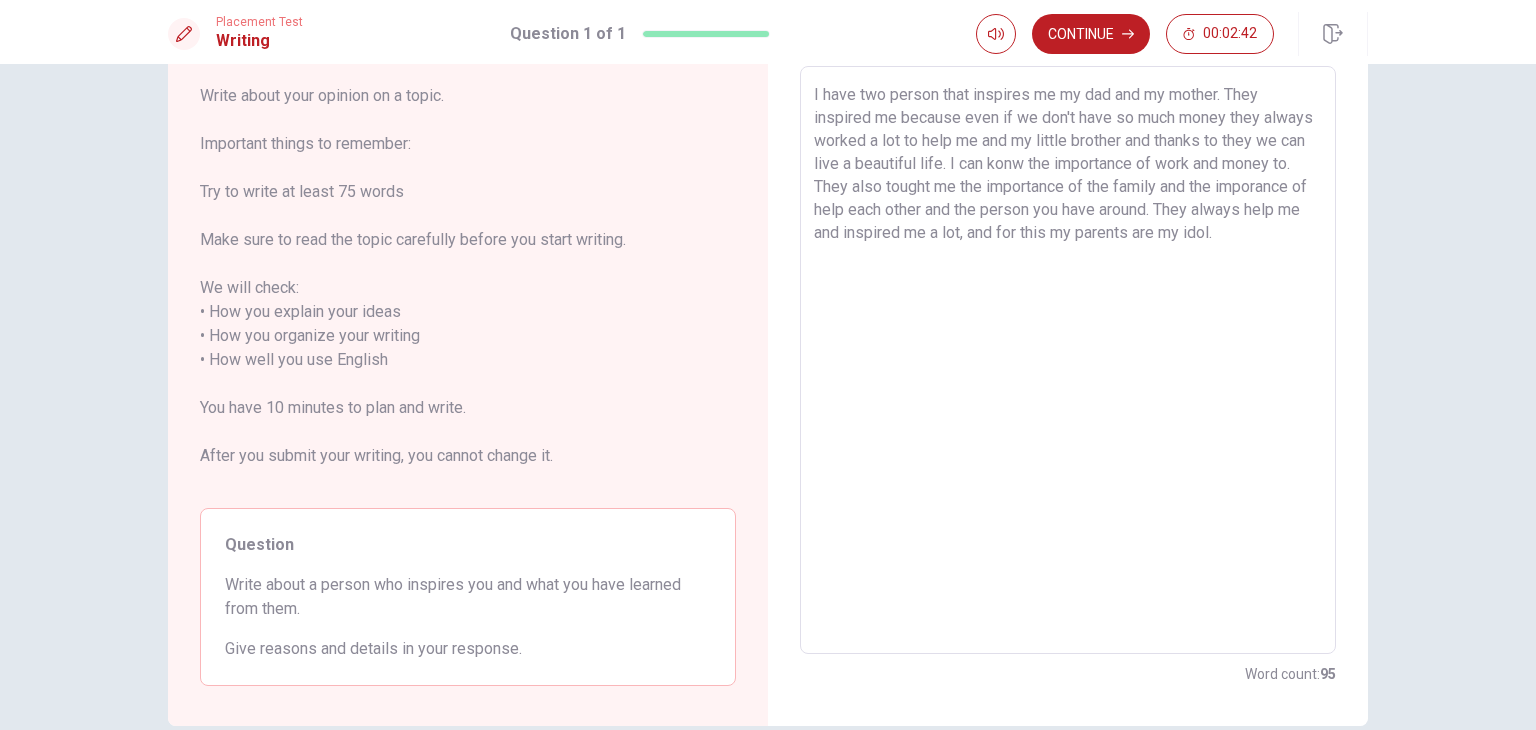 scroll, scrollTop: 0, scrollLeft: 0, axis: both 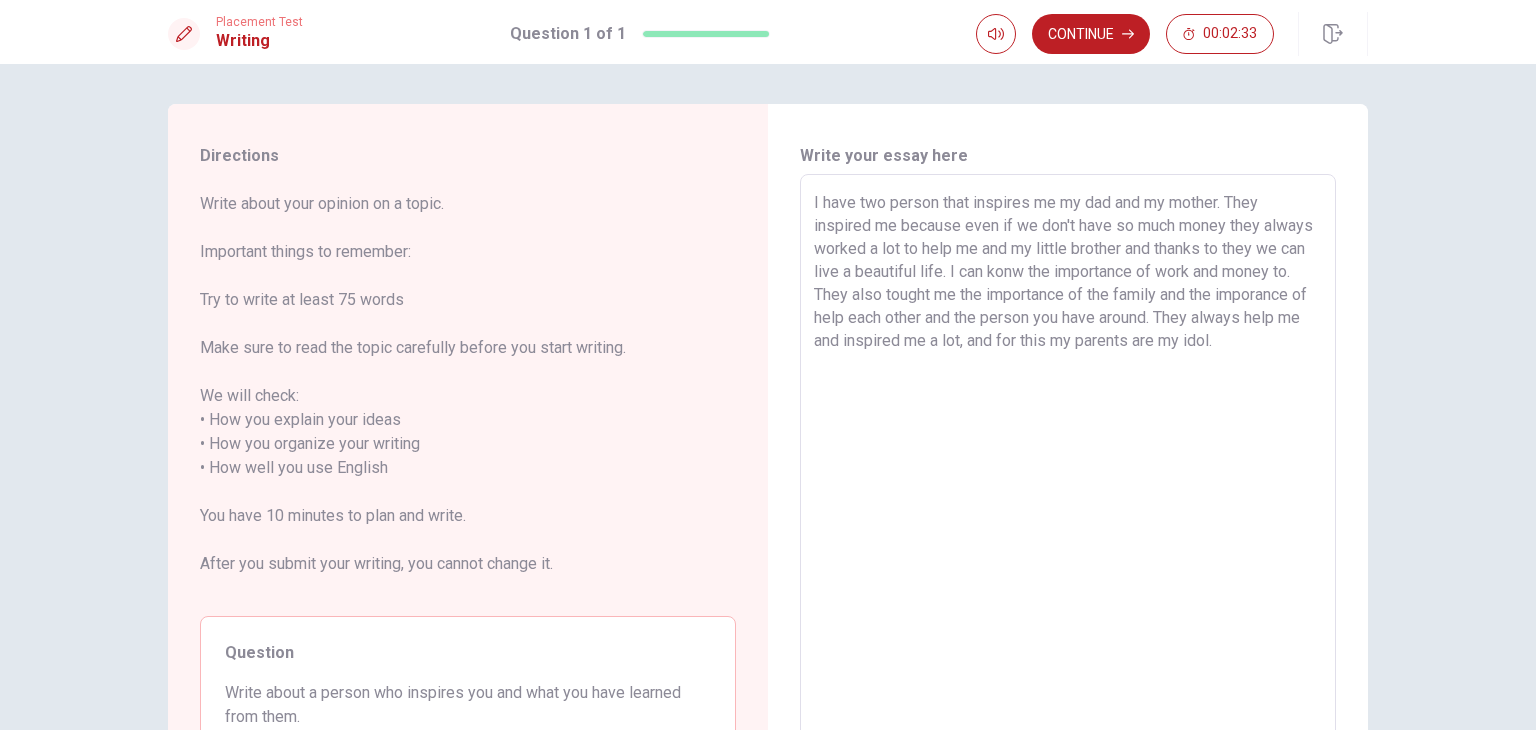 click on "I have two person that inspires me my dad and my mother. They inspired me because even if we don't have so much money they always worked a lot to help me and my little brother and thanks to they we can live a beautiful life. I can konw the importance of work and money to. They also tought me the importance of the family and the imporance of help each other and the person you have around. They always help me and inspired me a lot, and for this my parents are my idol." at bounding box center [1068, 468] 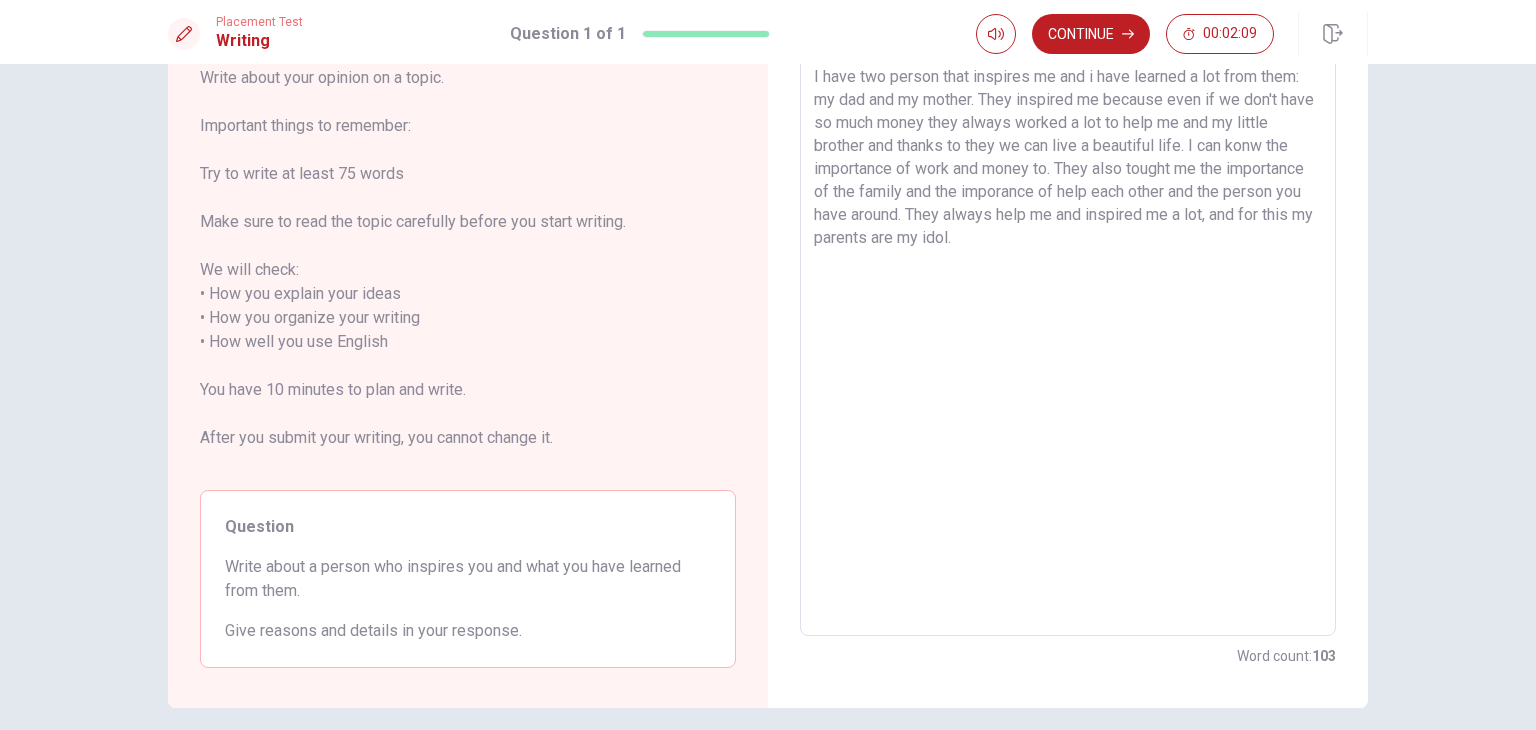 scroll, scrollTop: 208, scrollLeft: 0, axis: vertical 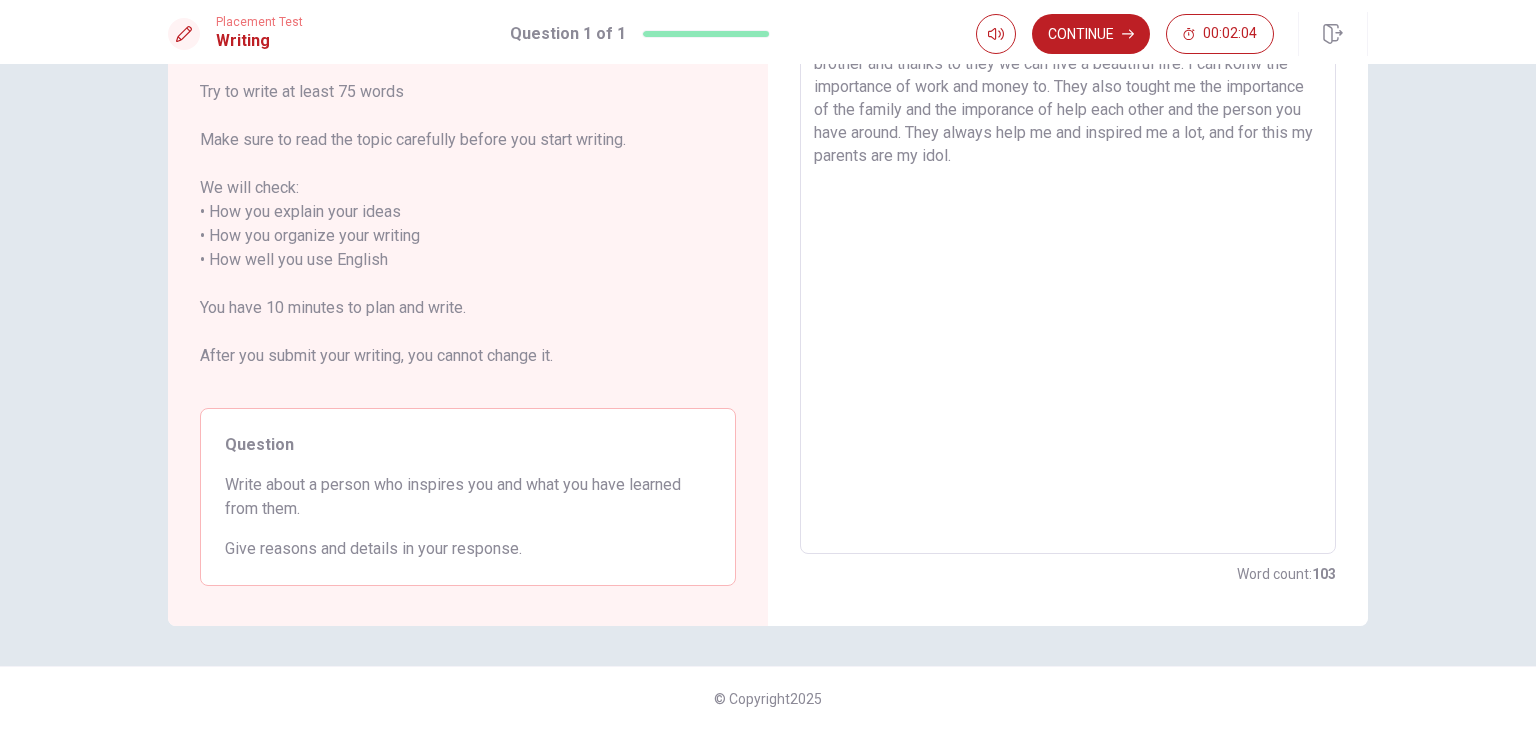 click on "I have two person that inspires me and i have learned a lot from them: my dad and my mother. They inspired me because even if we don't have so much money they always worked a lot to help me and my little brother and thanks to they we can live a beautiful life. I can konw the importance of work and money to. They also tought me the importance of the family and the imporance of help each other and the person you have around. They always help me and inspired me a lot, and for this my parents are my idol." at bounding box center (1068, 260) 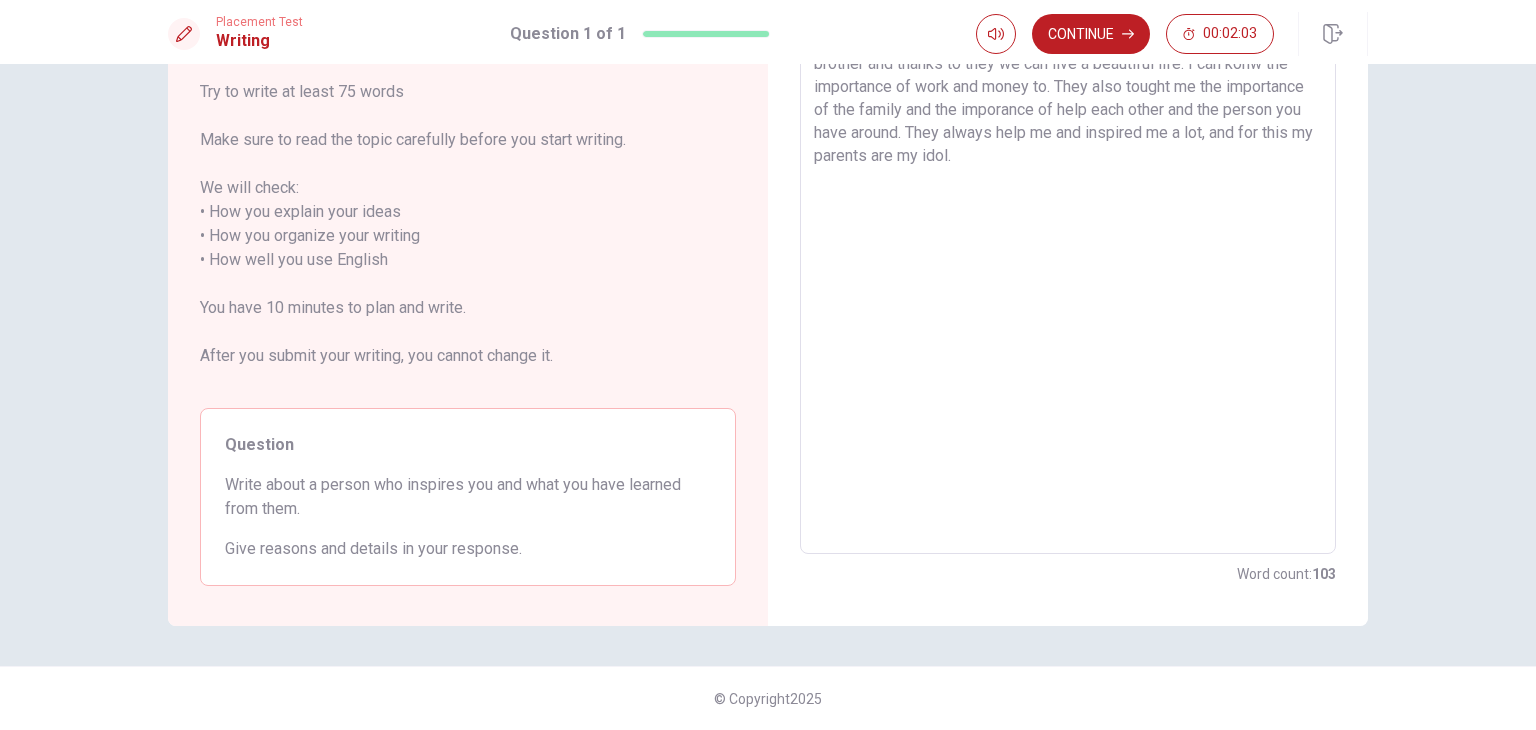 scroll, scrollTop: 8, scrollLeft: 0, axis: vertical 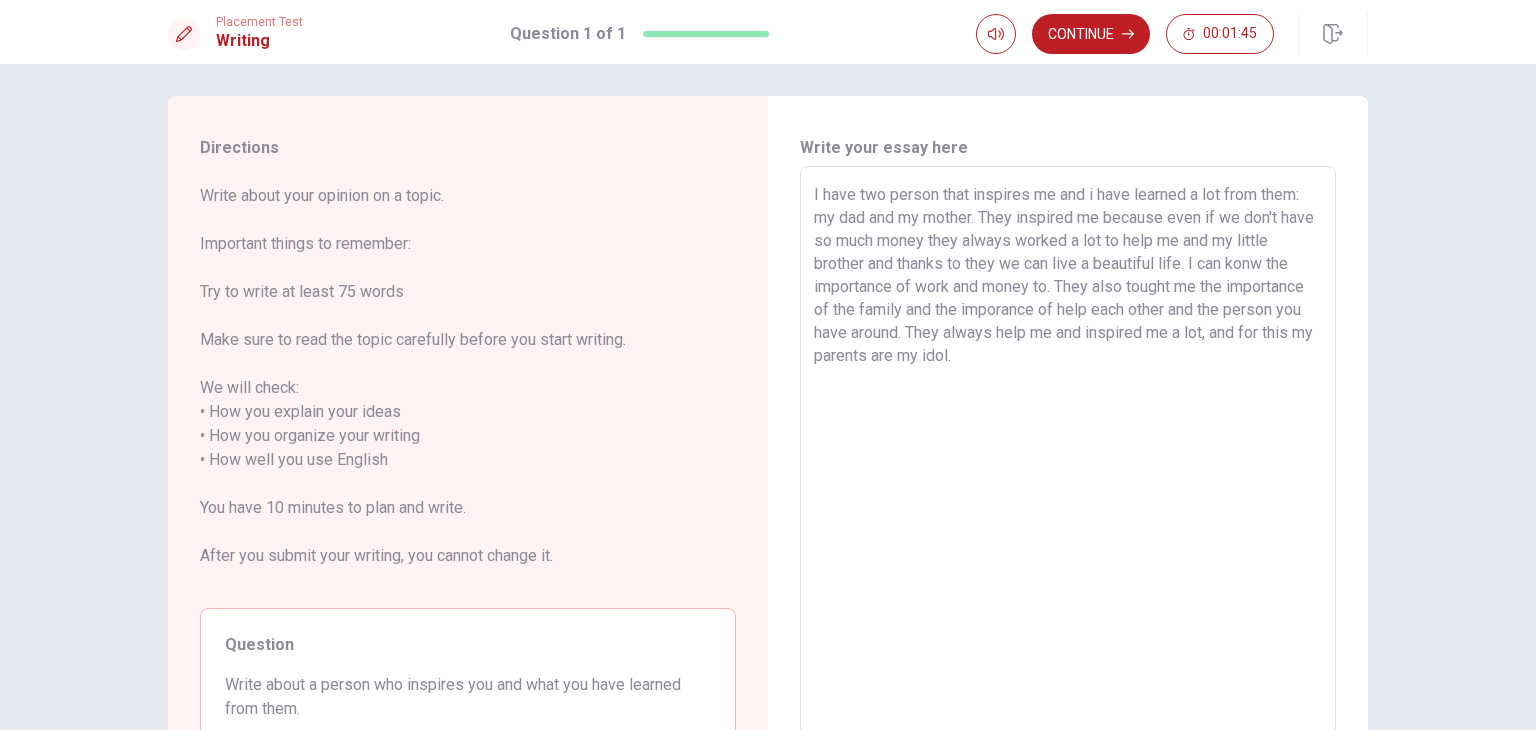 click on "I have two person that inspires me and i have learned a lot from them: my dad and my mother. They inspired me because even if we don't have so much money they always worked a lot to help me and my little brother and thanks to they we can live a beautiful life. I can konw the importance of work and money to. They also tought me the importance of the family and the imporance of help each other and the person you have around. They always help me and inspired me a lot, and for this my parents are my idol." at bounding box center (1068, 460) 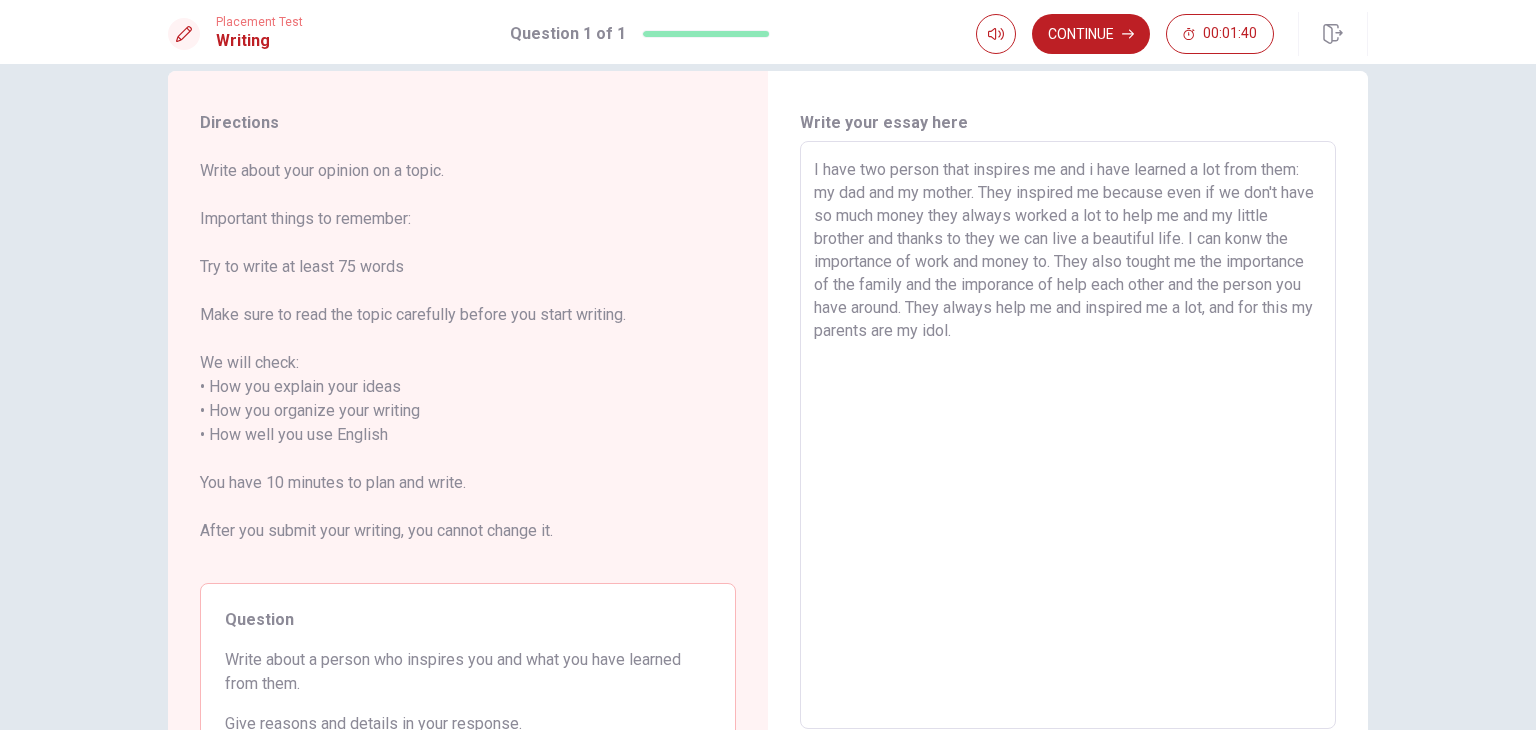 scroll, scrollTop: 108, scrollLeft: 0, axis: vertical 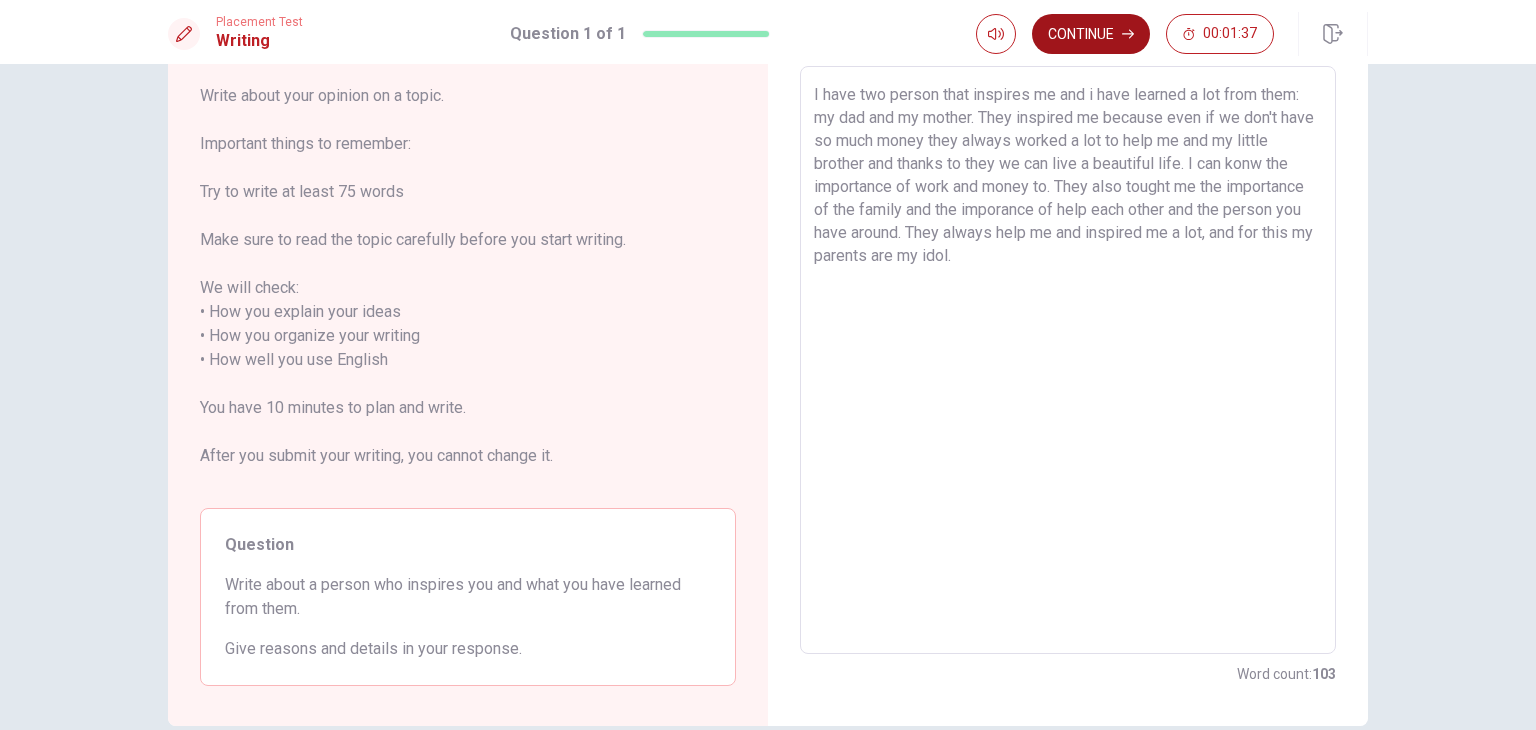 click on "Continue" at bounding box center [1091, 34] 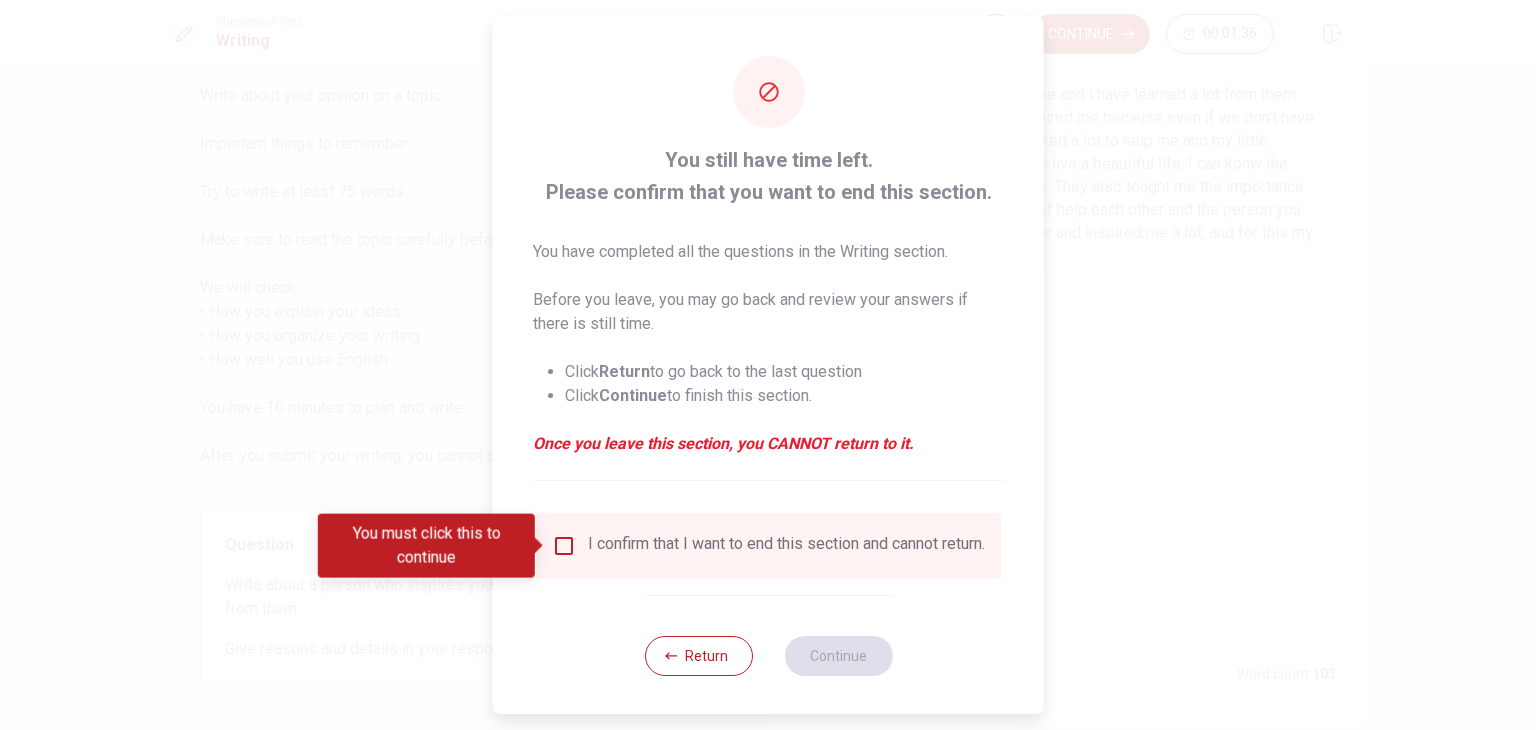 click at bounding box center (564, 546) 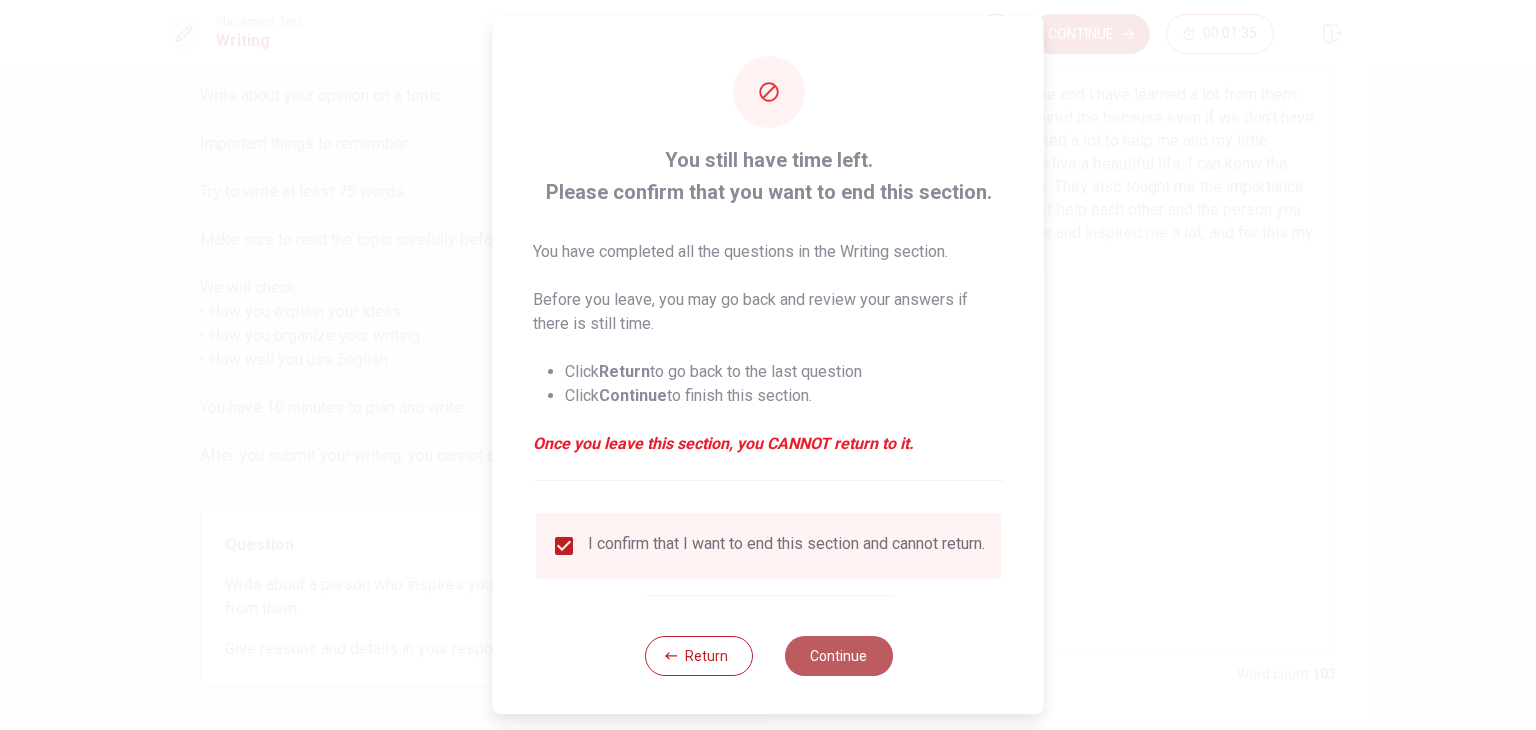 click on "Continue" at bounding box center (838, 656) 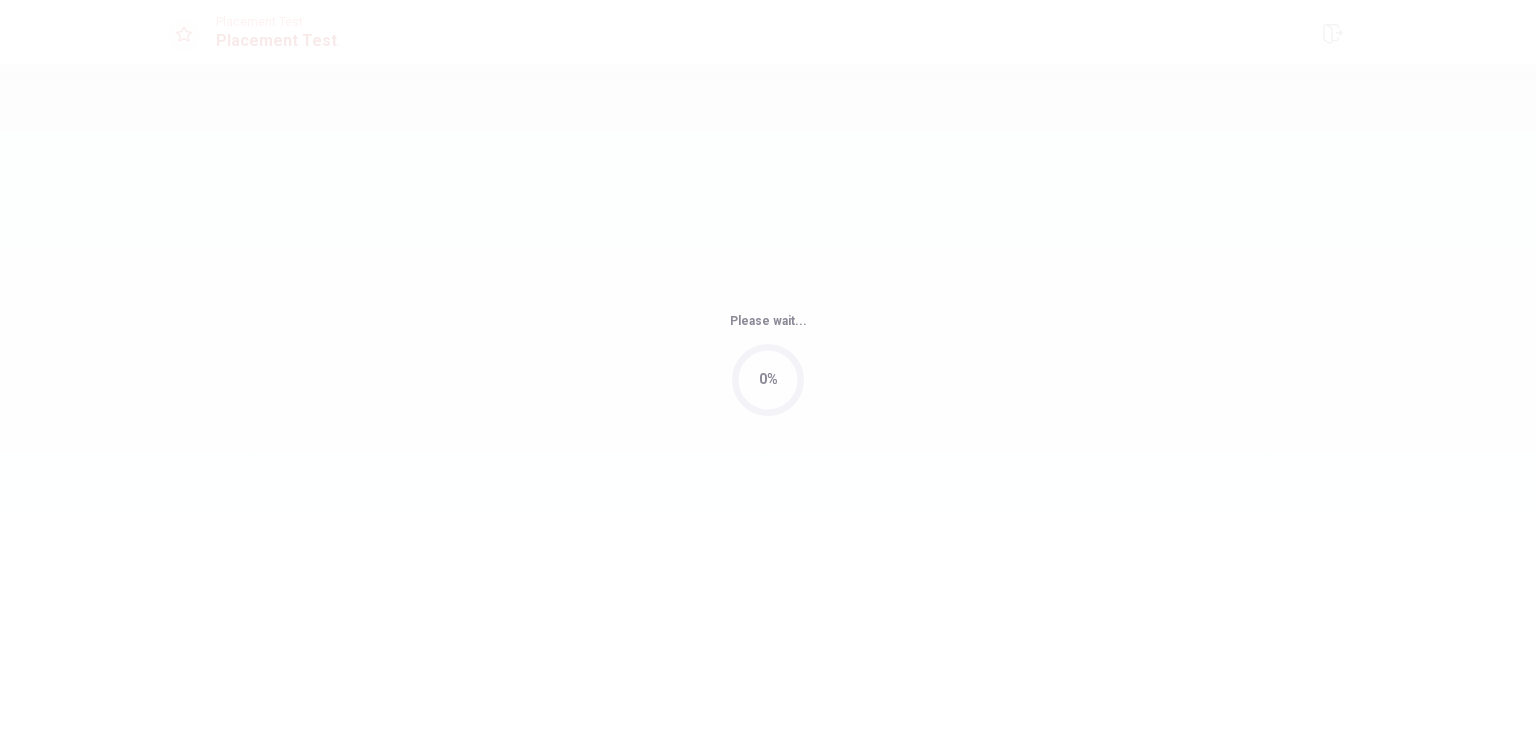 scroll, scrollTop: 0, scrollLeft: 0, axis: both 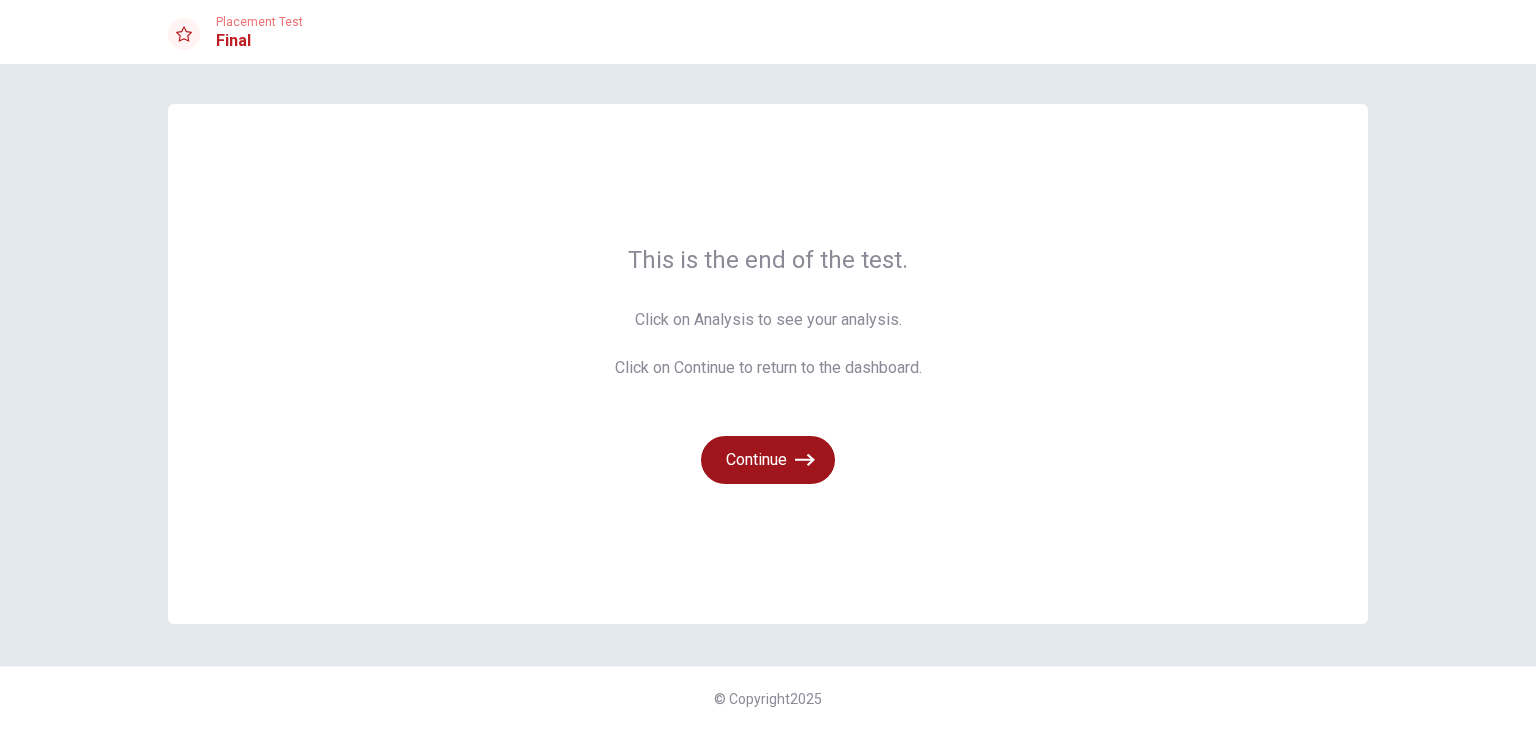 click on "Continue" at bounding box center (768, 460) 